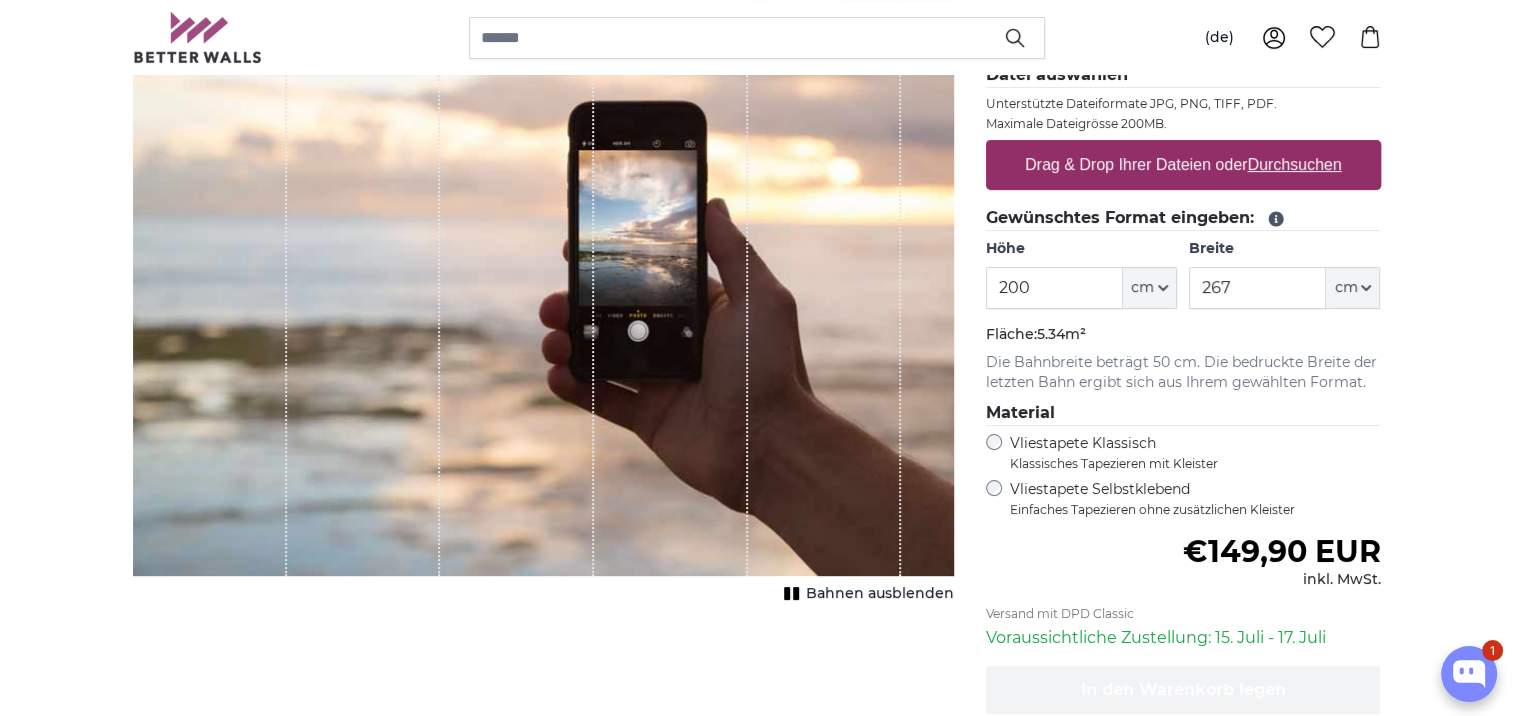 scroll, scrollTop: 300, scrollLeft: 0, axis: vertical 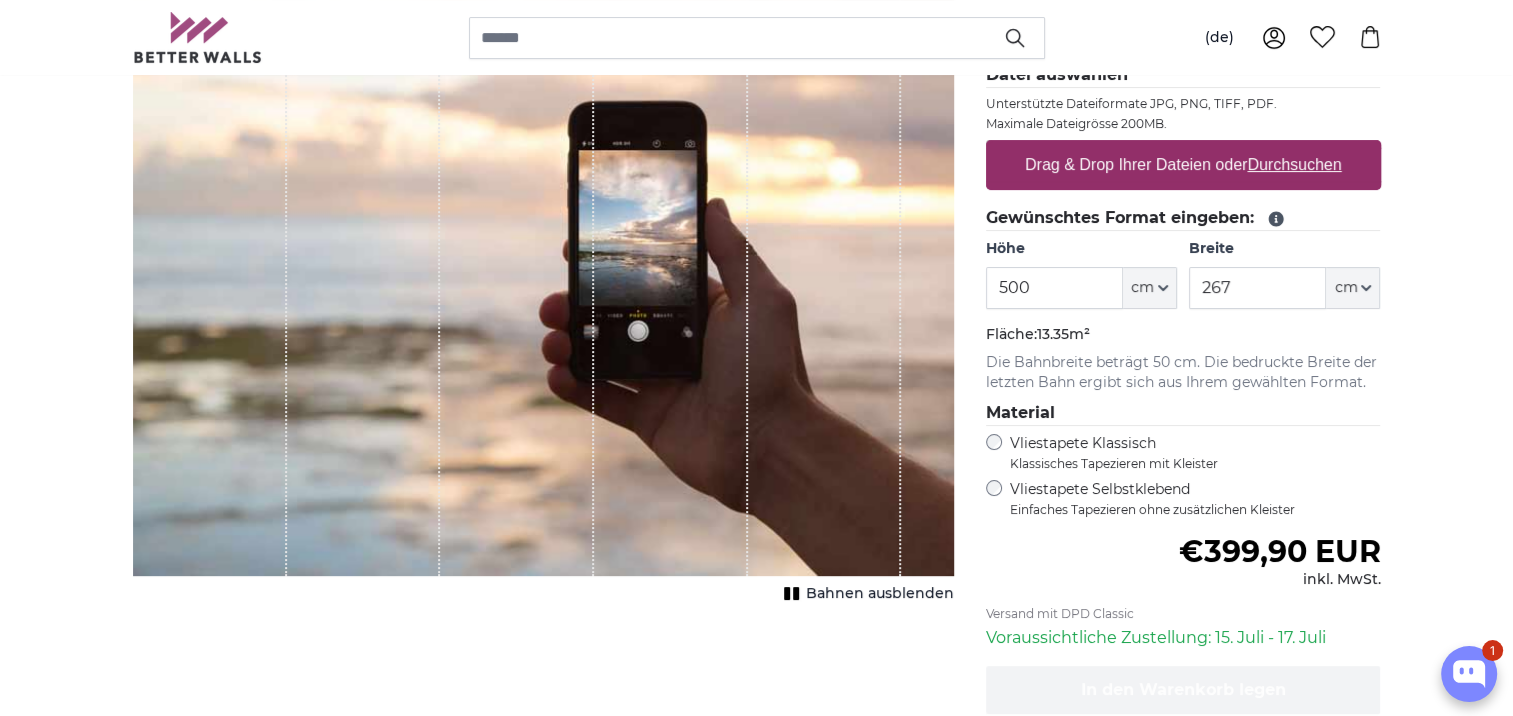 type on "500" 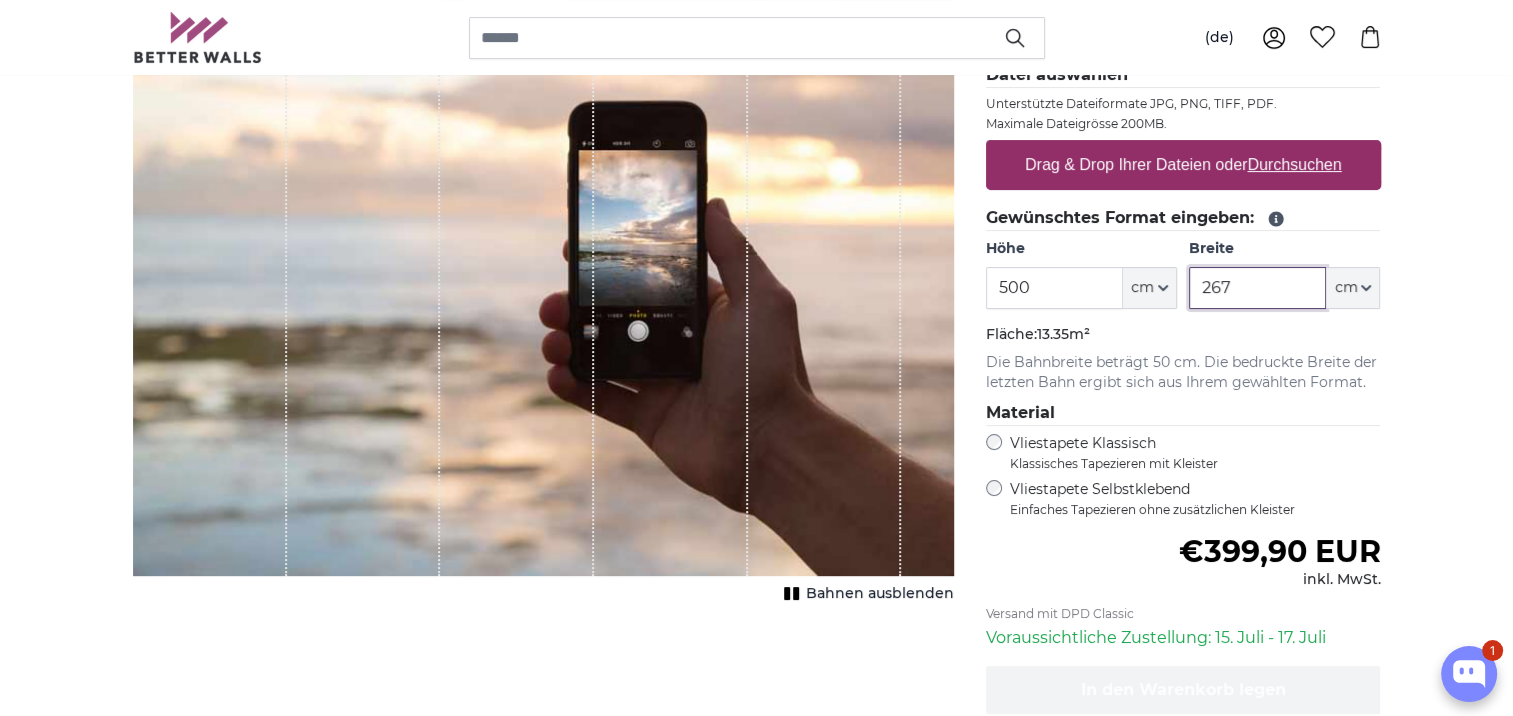 drag, startPoint x: 1236, startPoint y: 284, endPoint x: 1193, endPoint y: 290, distance: 43.416588 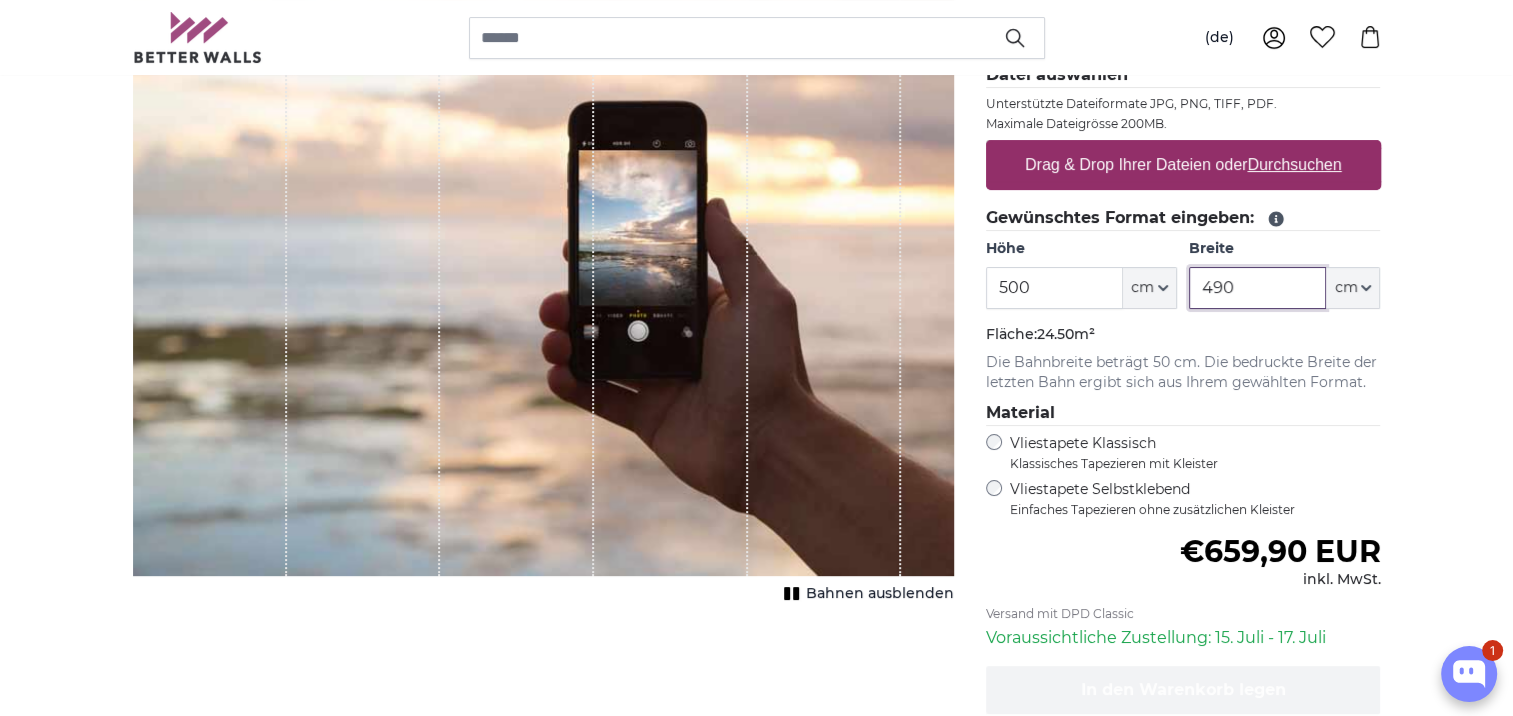 type on "490" 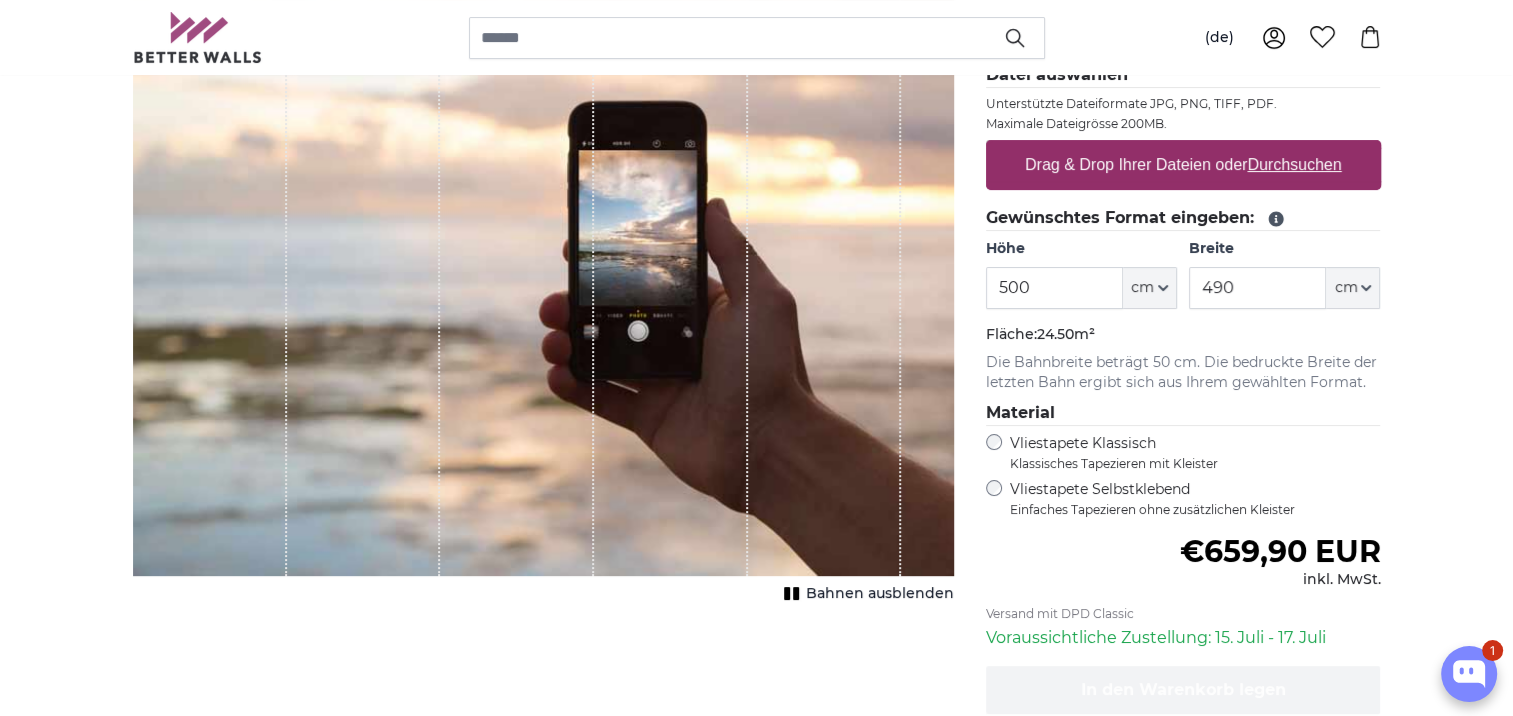 click on "[PERSON_NAME] Bild als Fototapete
Eigenes Foto als Tapete
Eigenes Foto als Tapete
Abbrechen
Bild zuschneiden" at bounding box center (756, 2541) 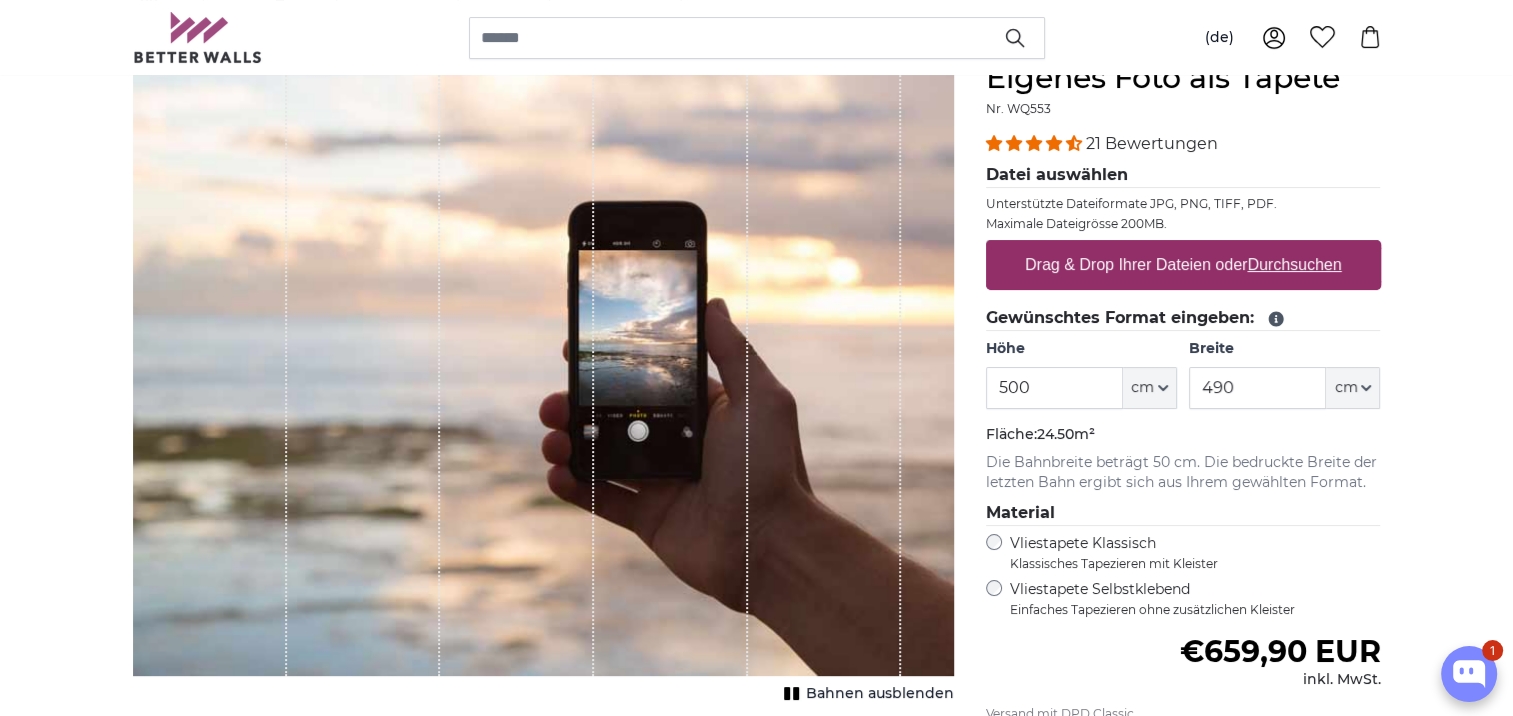 scroll, scrollTop: 0, scrollLeft: 0, axis: both 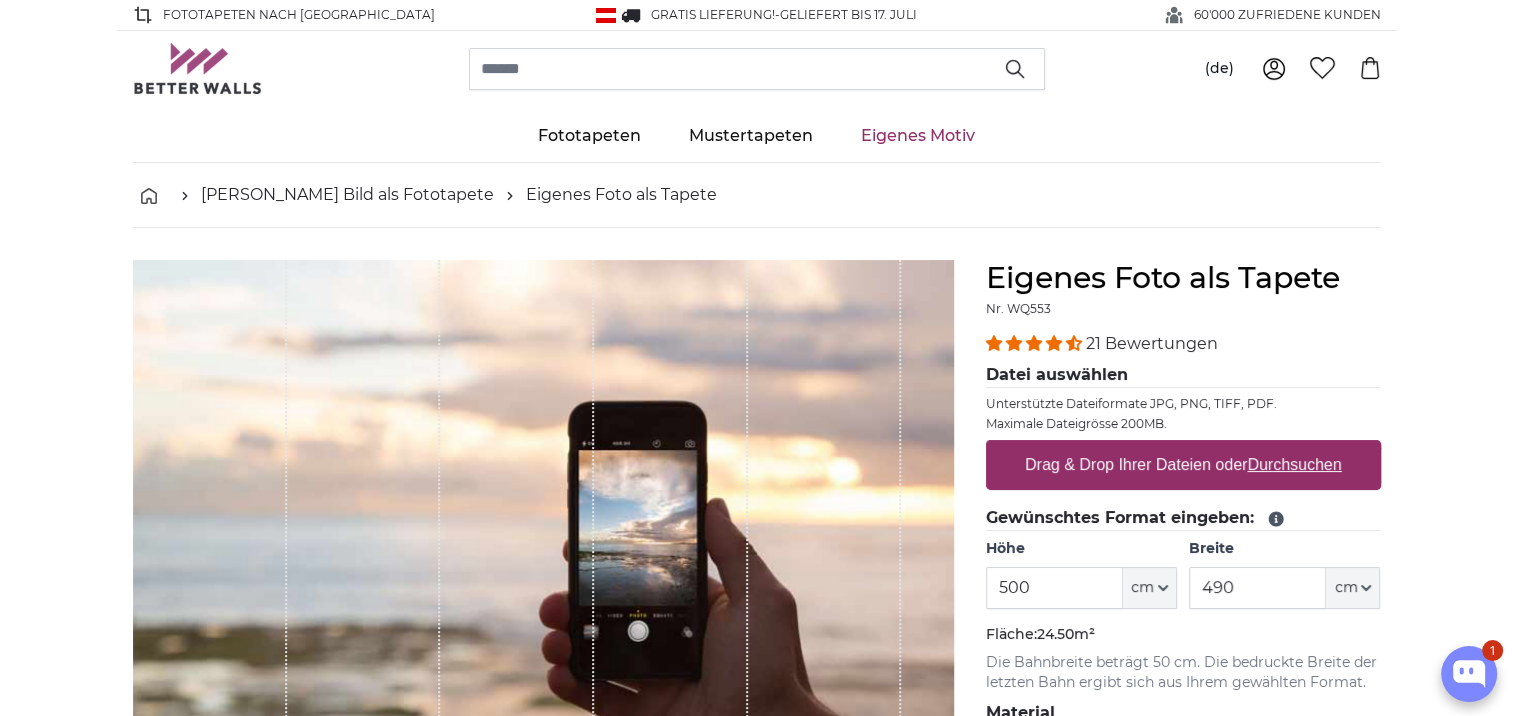 click on "Drag & Drop Ihrer Dateien oder  Durchsuchen" at bounding box center (1183, 465) 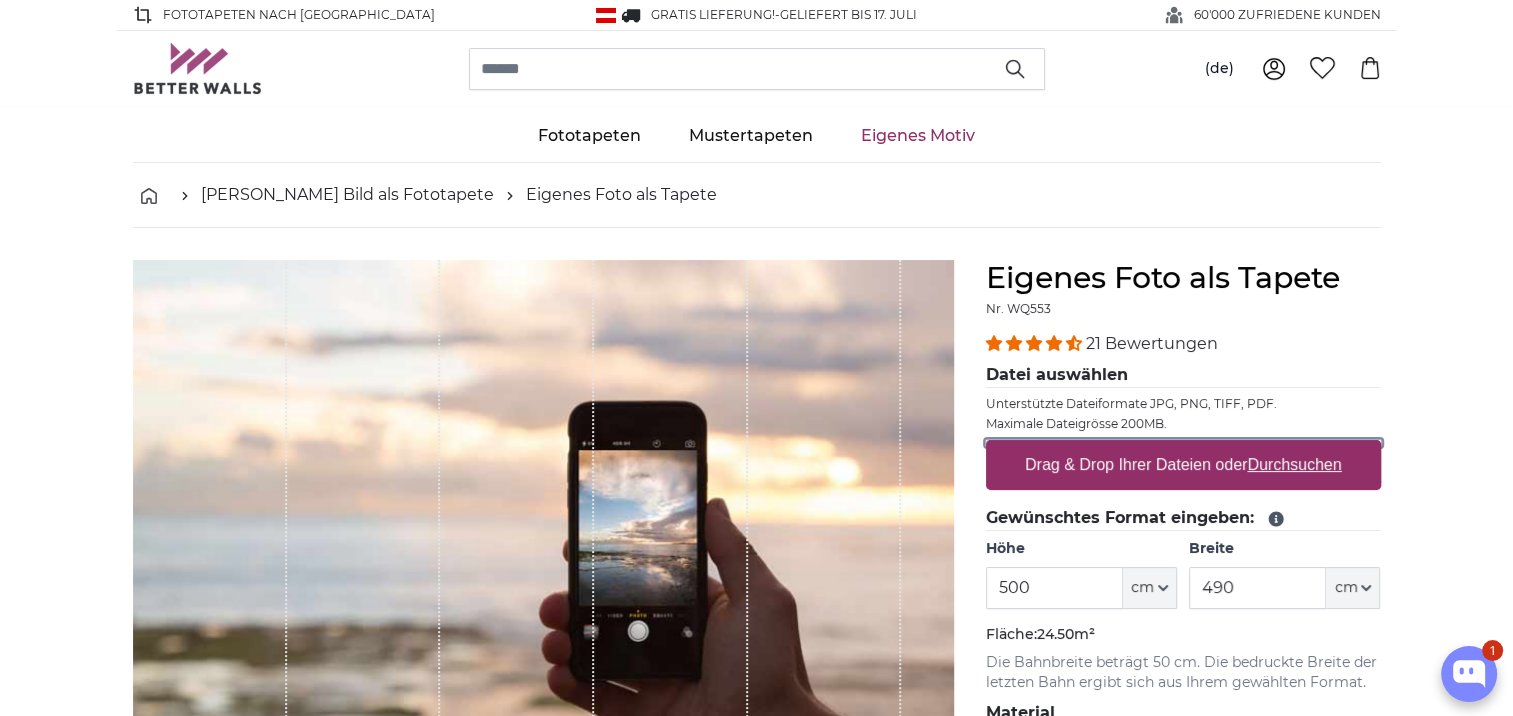 click on "Drag & Drop Ihrer Dateien oder  Durchsuchen" at bounding box center (1183, 443) 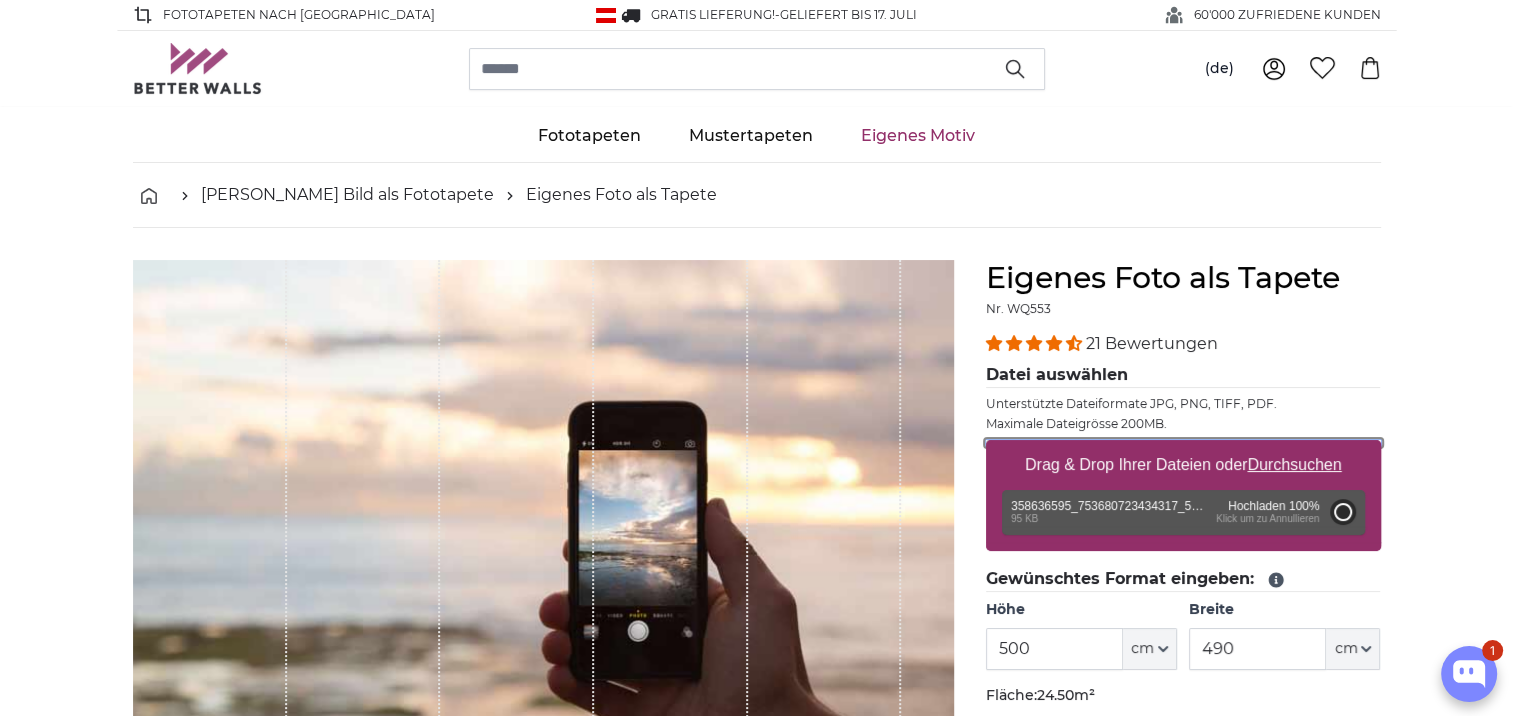 type on "55" 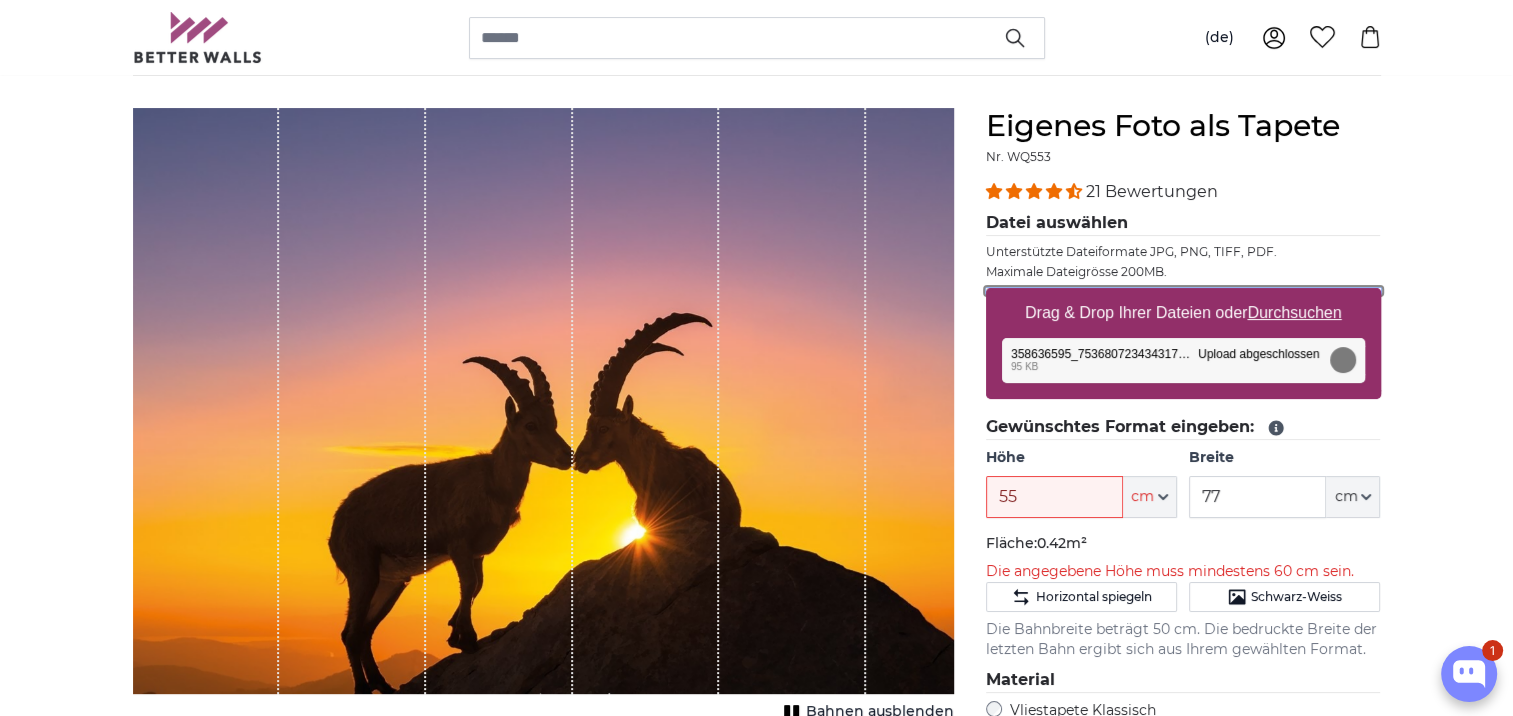 scroll, scrollTop: 200, scrollLeft: 0, axis: vertical 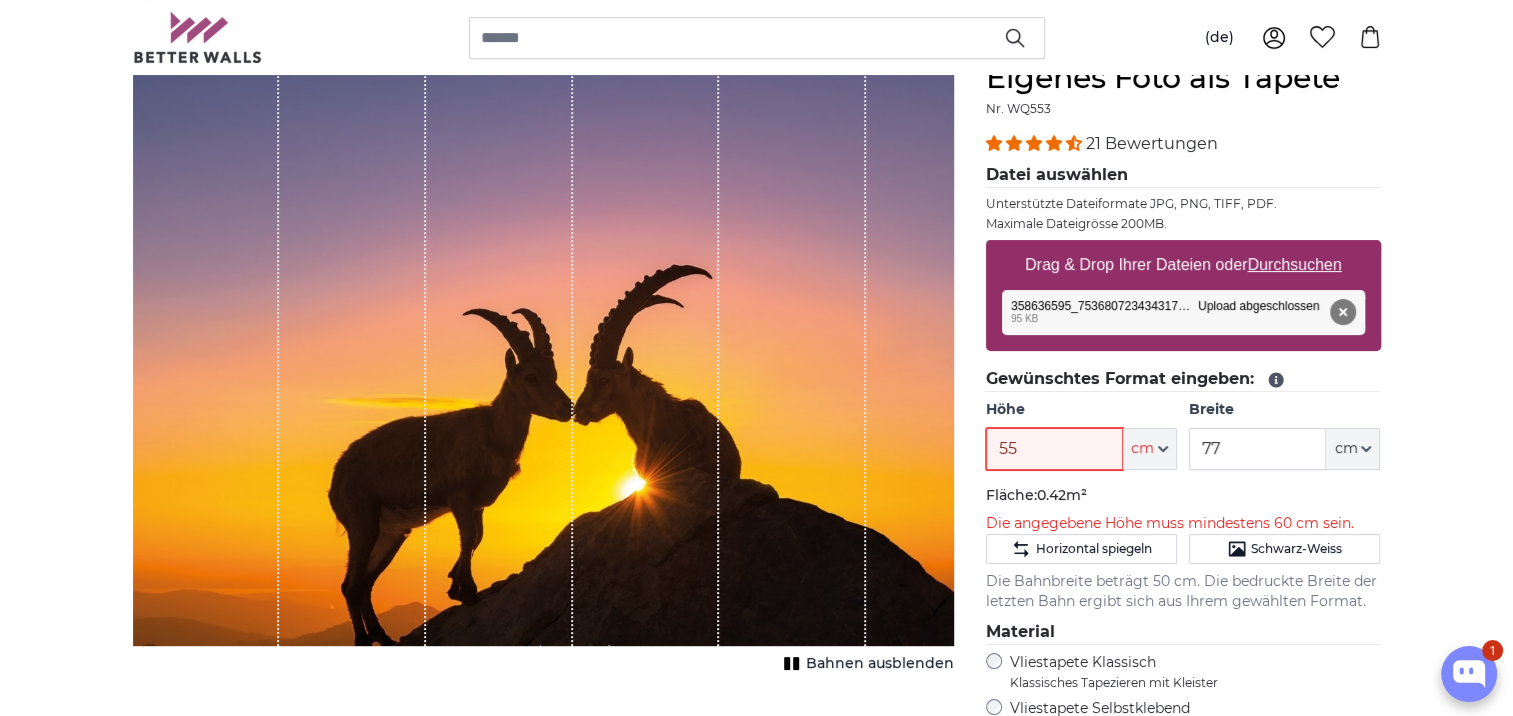 drag, startPoint x: 1028, startPoint y: 444, endPoint x: 990, endPoint y: 449, distance: 38.327538 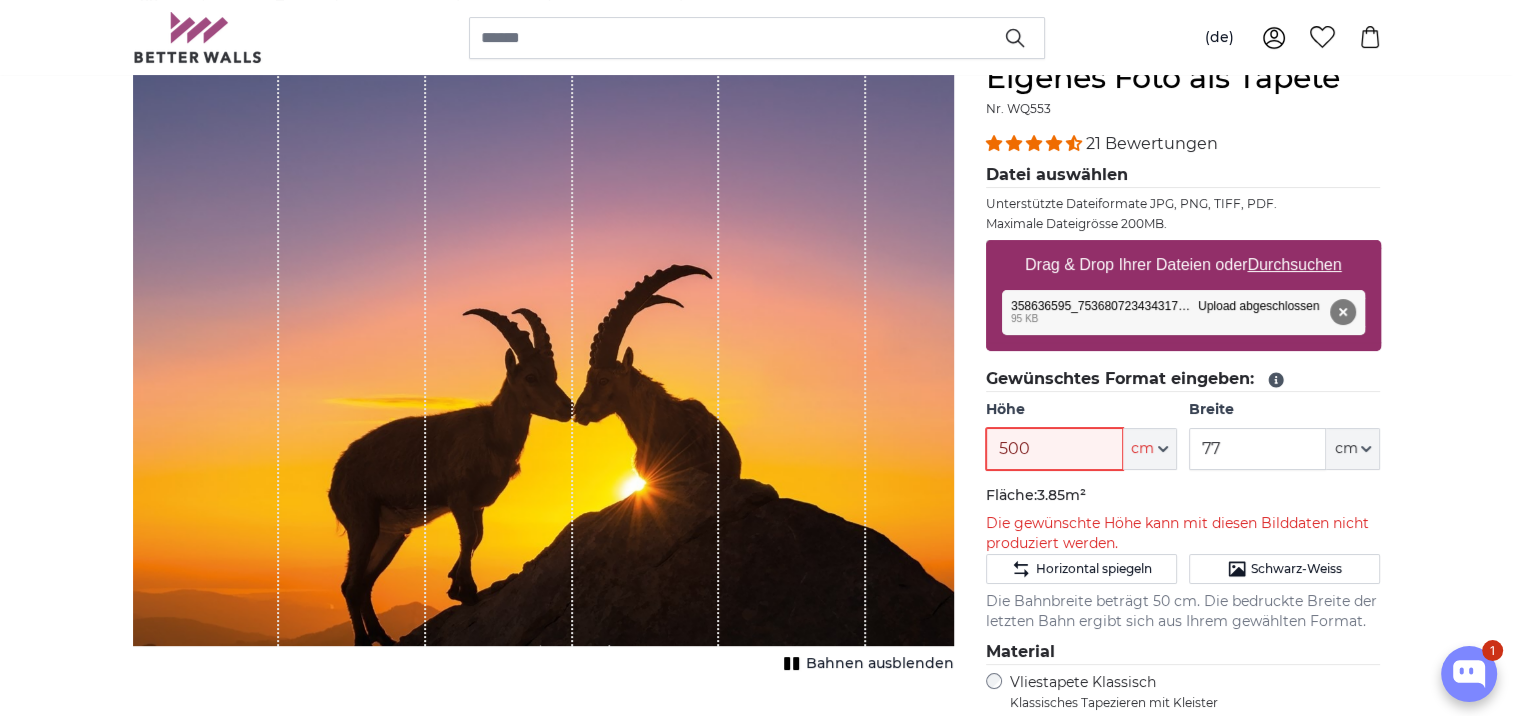 type on "500" 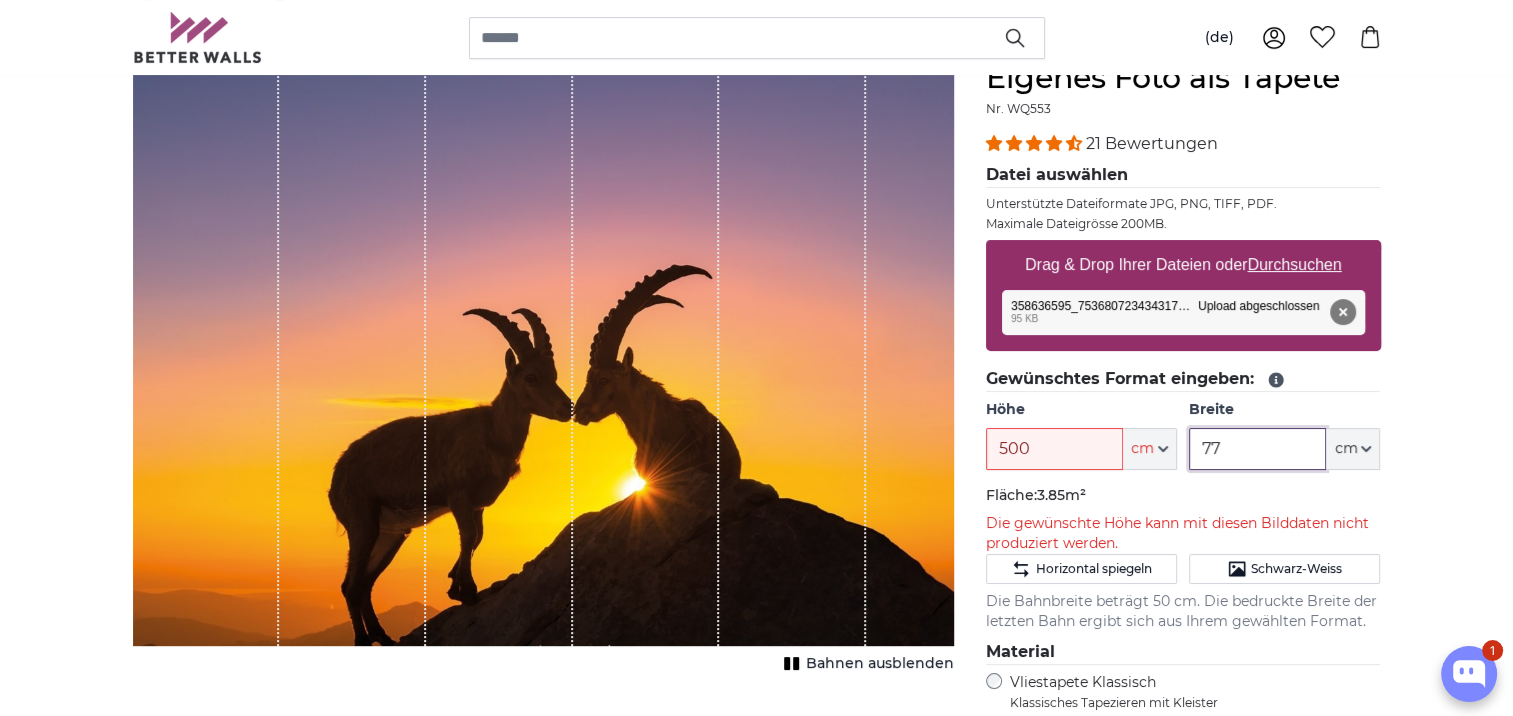 drag, startPoint x: 1243, startPoint y: 452, endPoint x: 1194, endPoint y: 454, distance: 49.0408 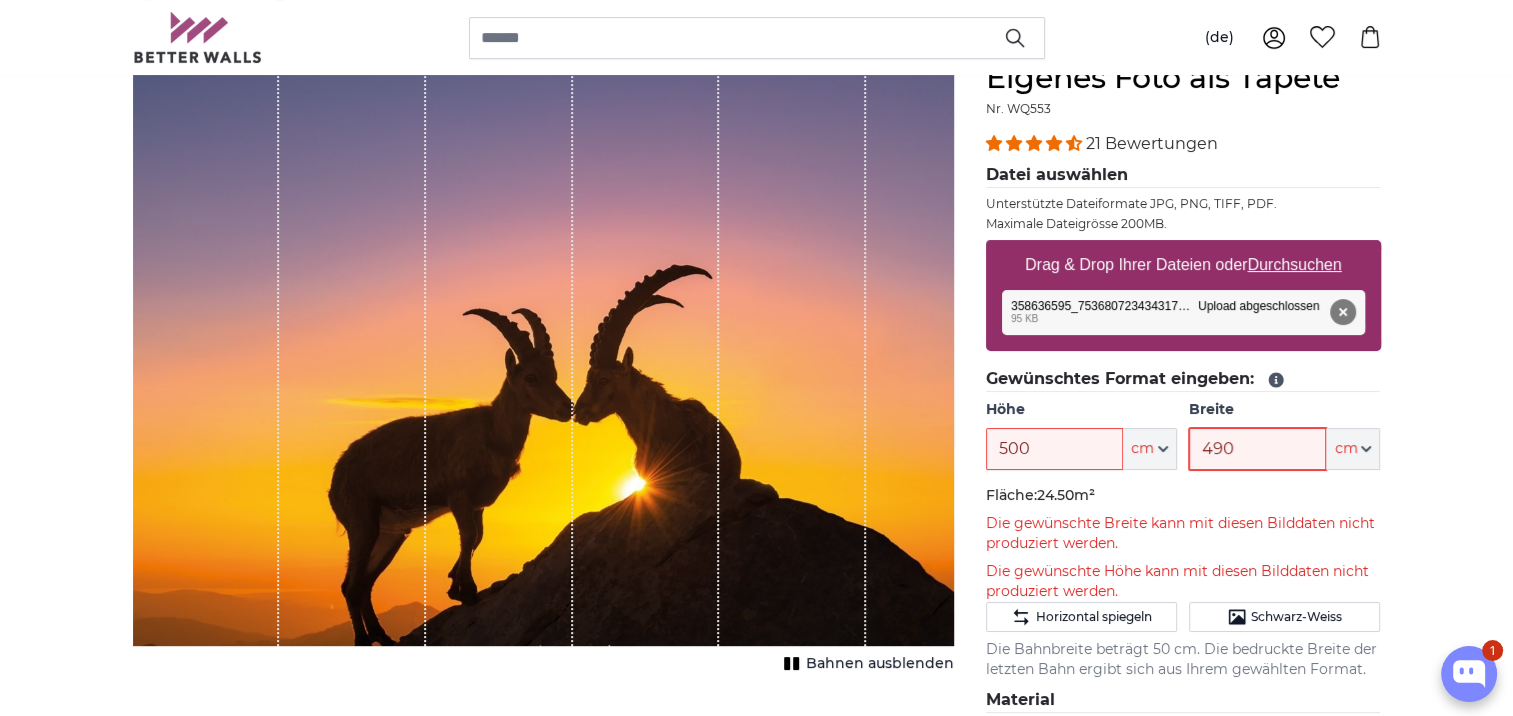 type on "490" 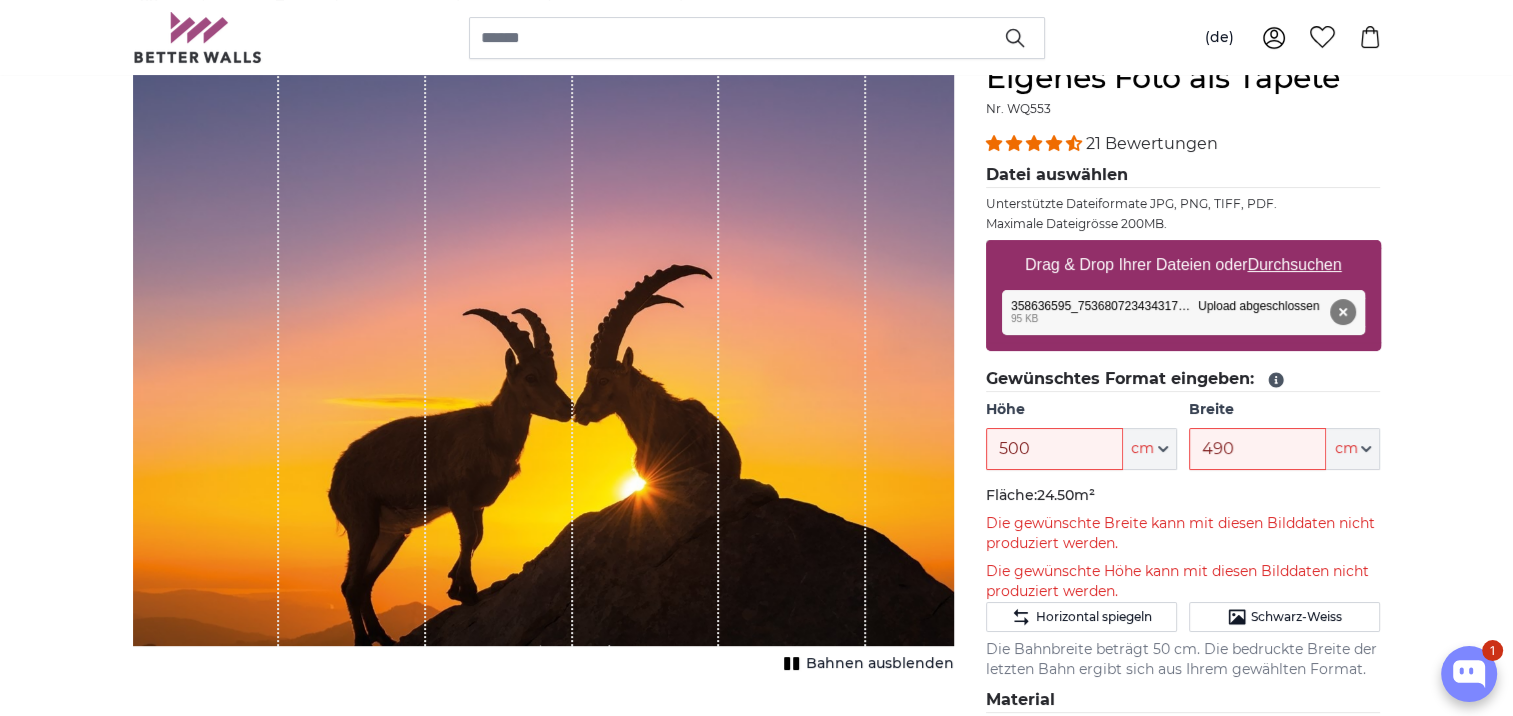 click on "[PERSON_NAME] Bild als Fototapete
Eigenes Foto als Tapete
Eigenes Foto als Tapete
Abbrechen
Bild zuschneiden" at bounding box center (756, 2735) 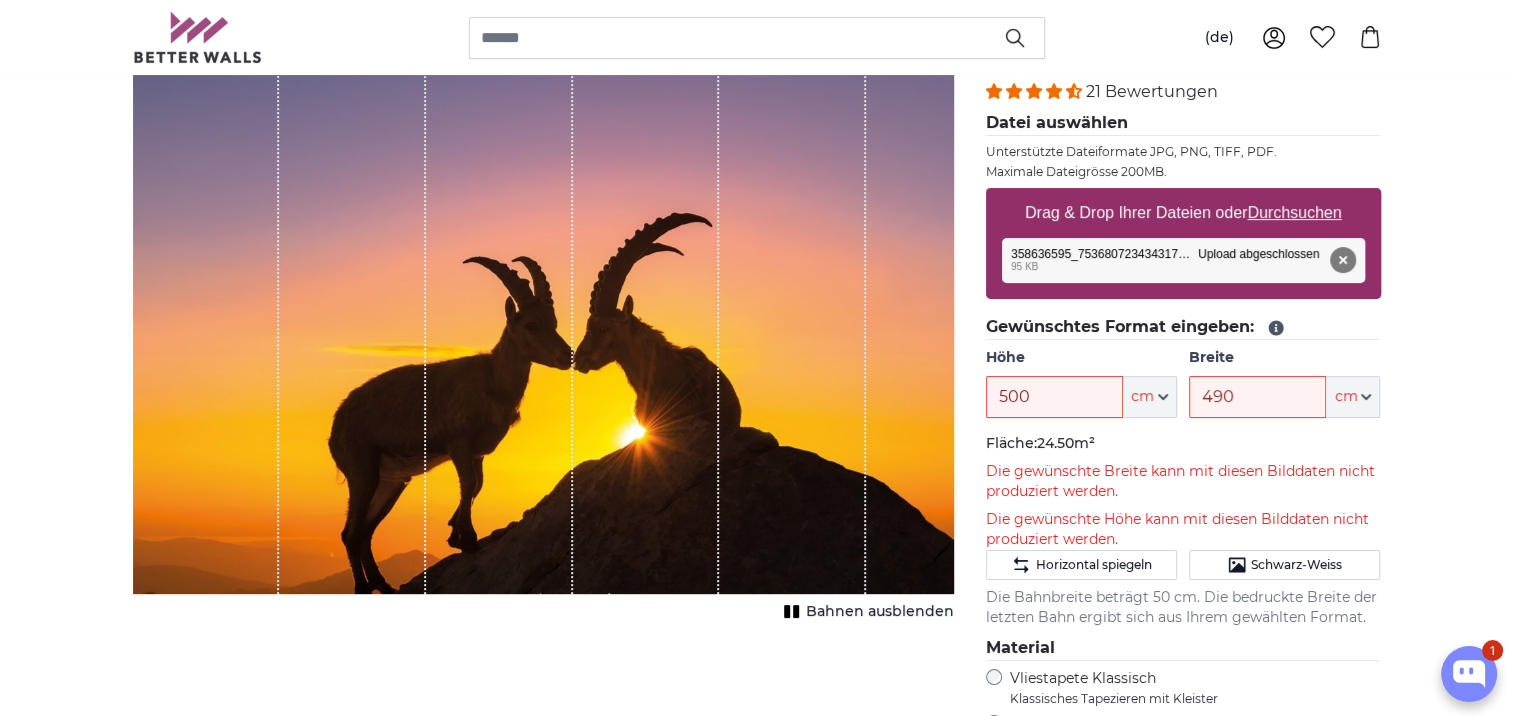 scroll, scrollTop: 300, scrollLeft: 0, axis: vertical 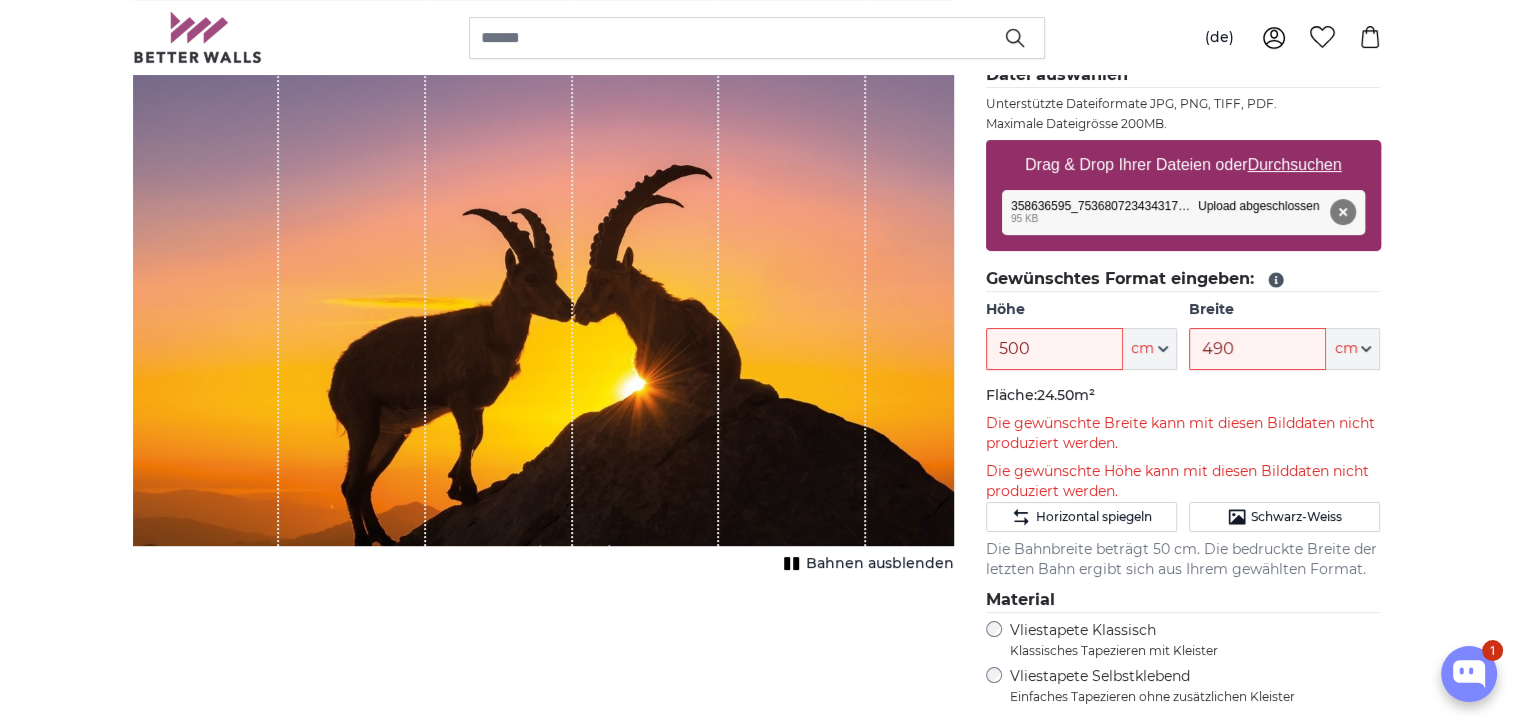 click on "Bahnen ausblenden" at bounding box center (880, 564) 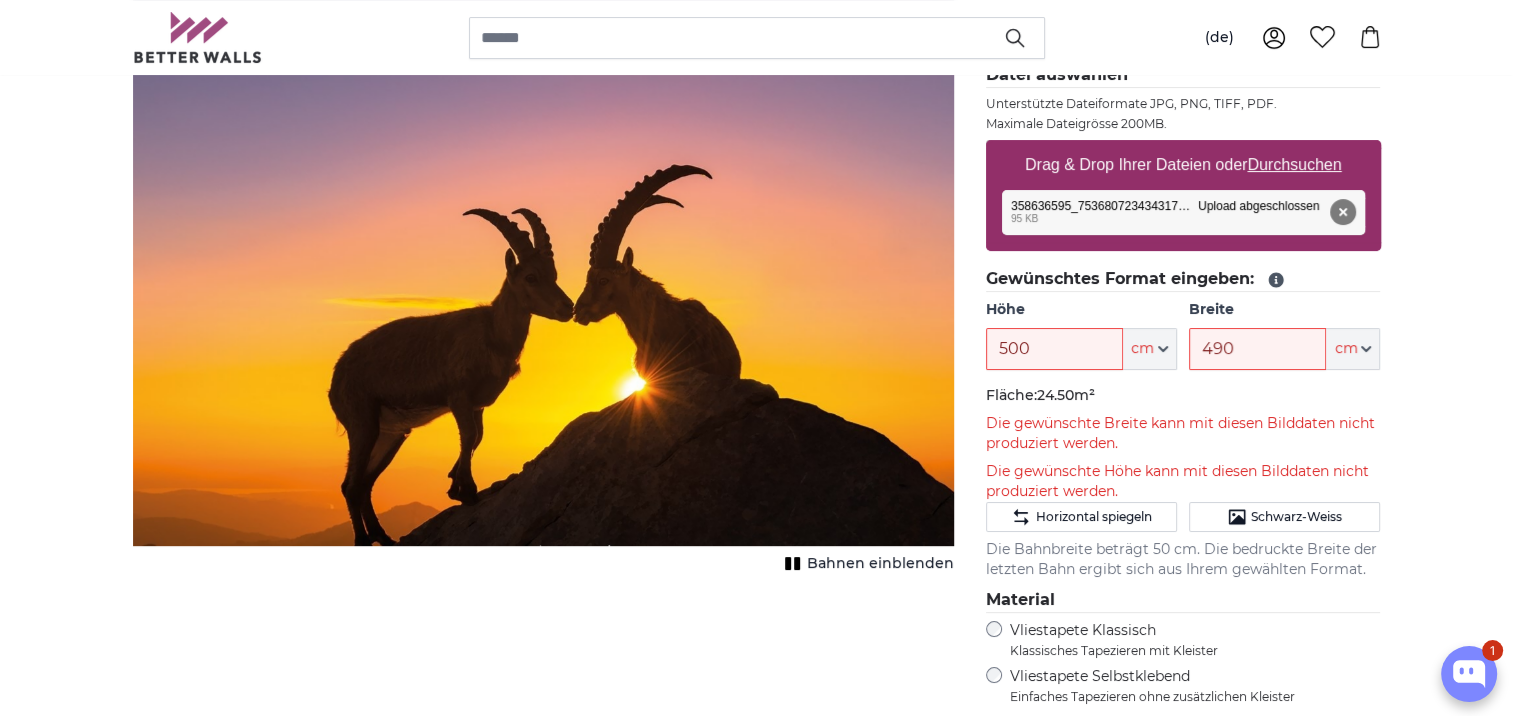 click on "Bahnen einblenden" at bounding box center (880, 564) 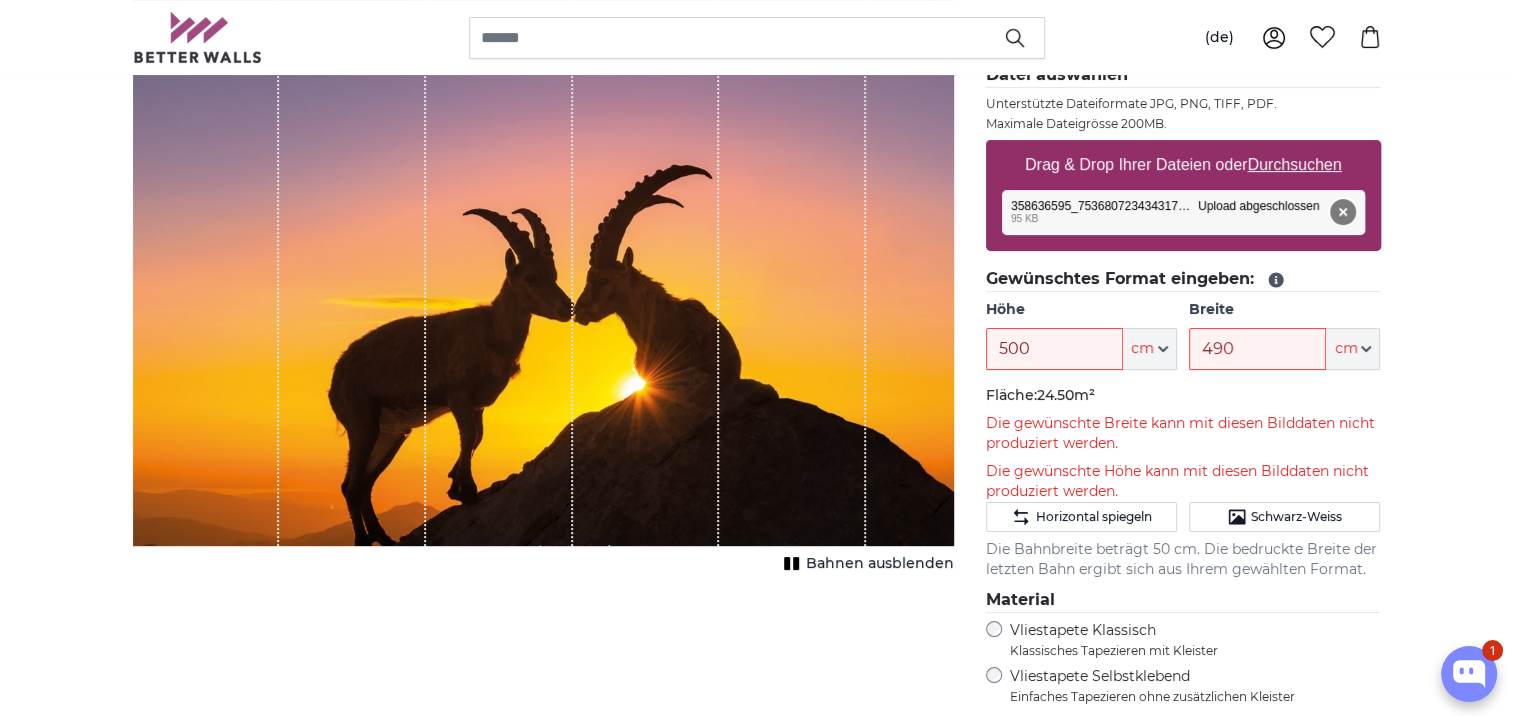 click on "Entfernen" at bounding box center (1342, 212) 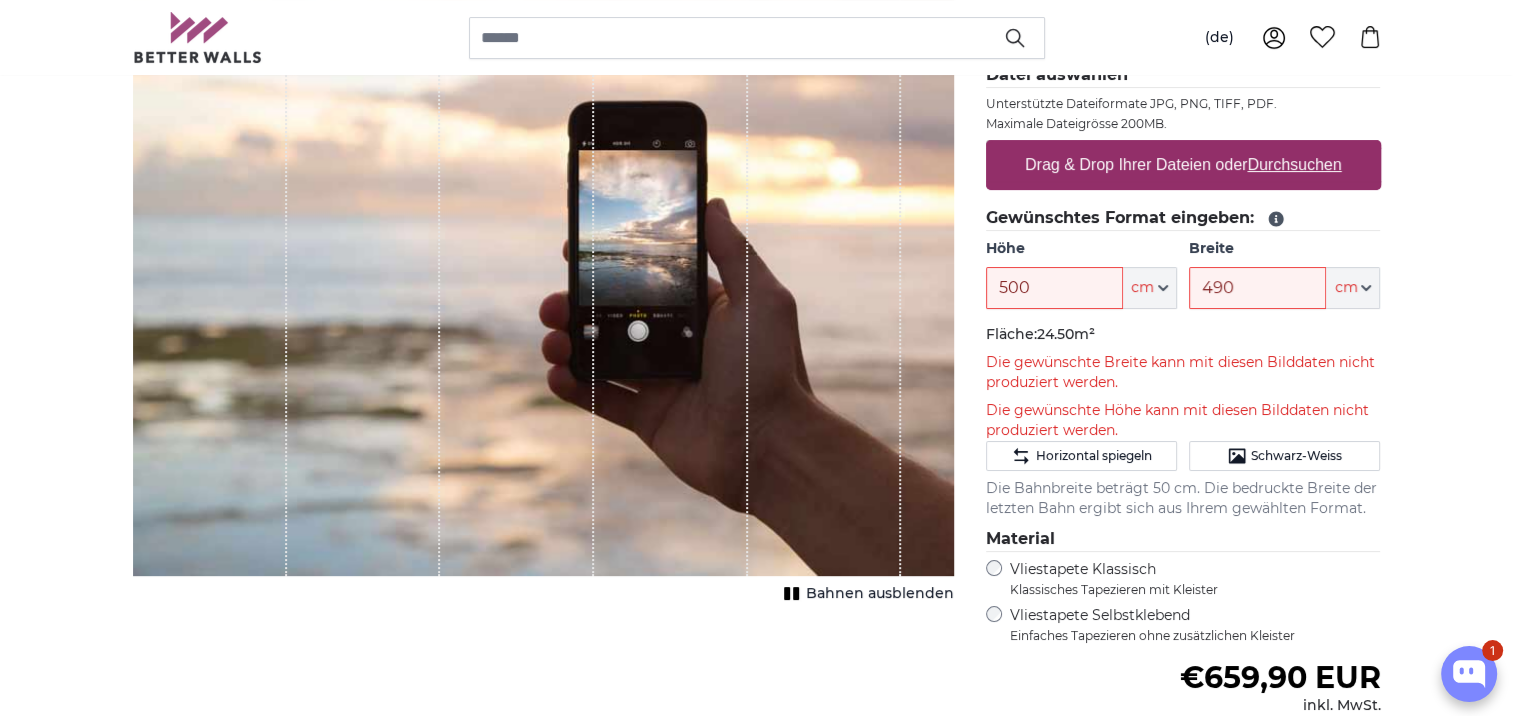 click on "Drag & Drop Ihrer Dateien oder  Durchsuchen" at bounding box center [1183, 165] 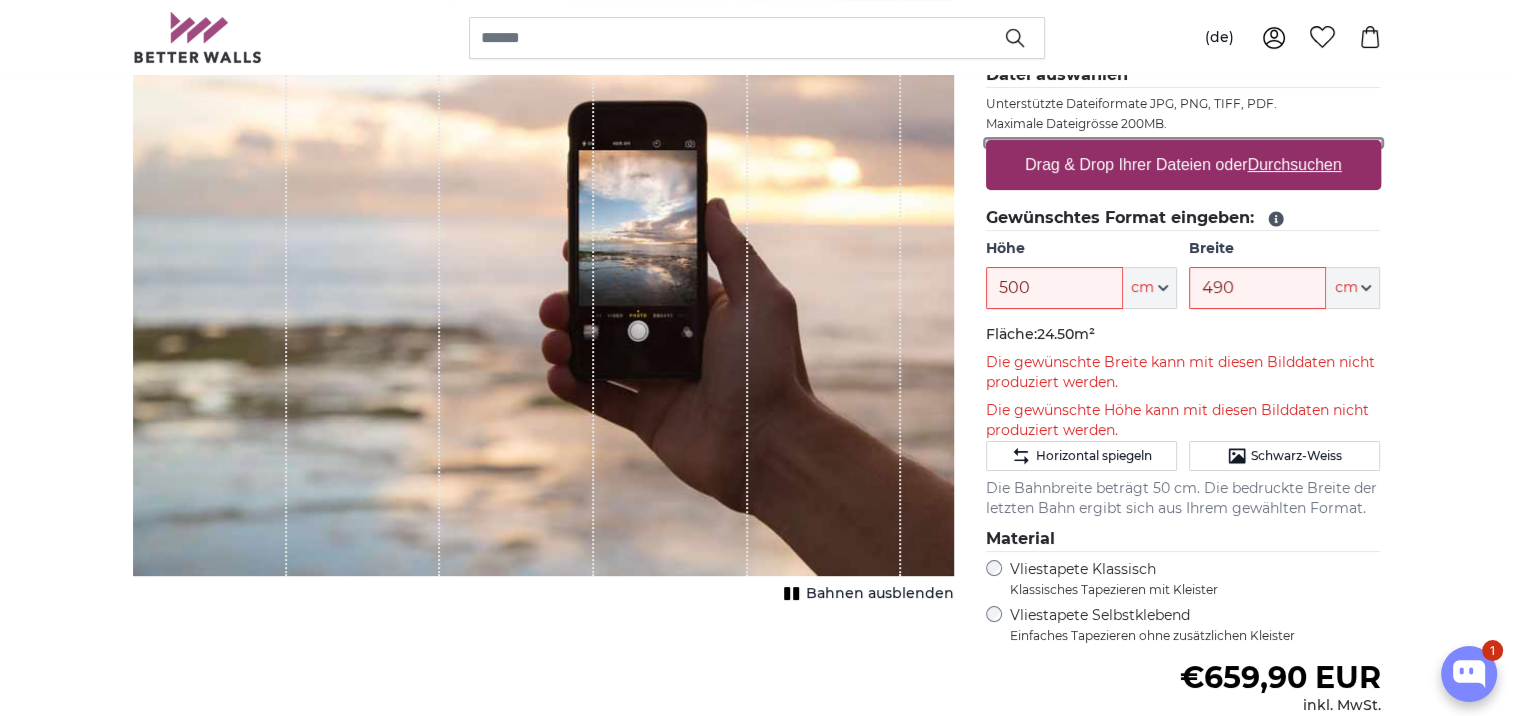 click on "Drag & Drop Ihrer Dateien oder  Durchsuchen" at bounding box center [1183, 143] 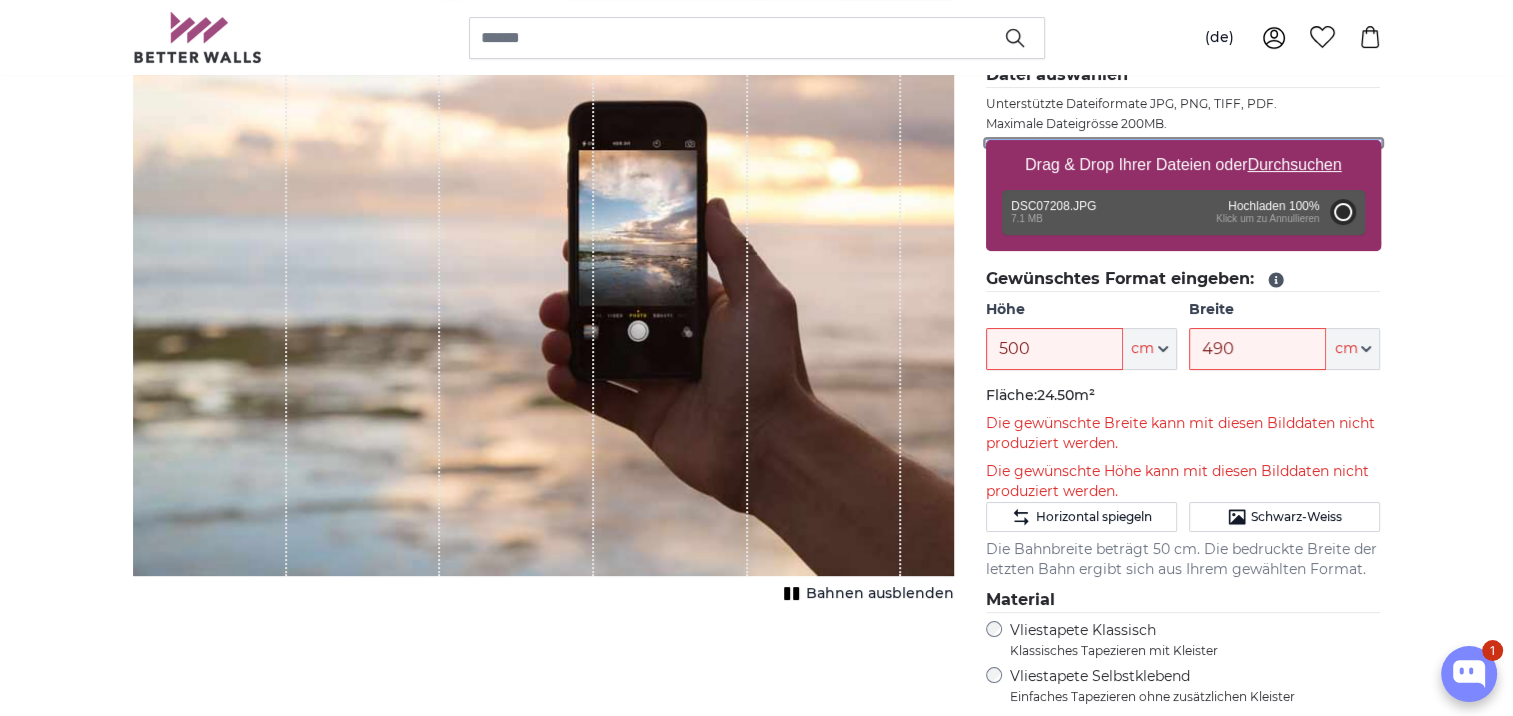 type on "200" 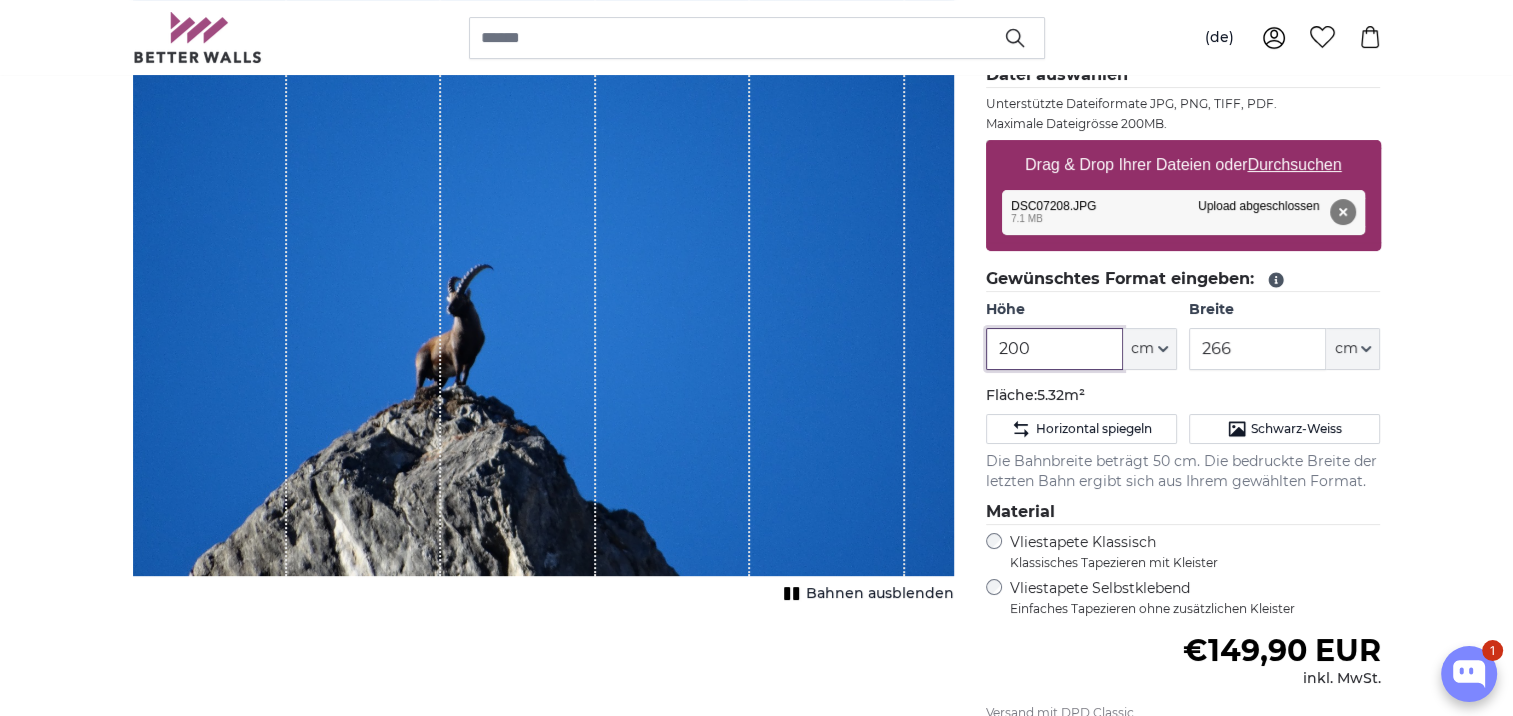 drag, startPoint x: 1041, startPoint y: 346, endPoint x: 984, endPoint y: 347, distance: 57.00877 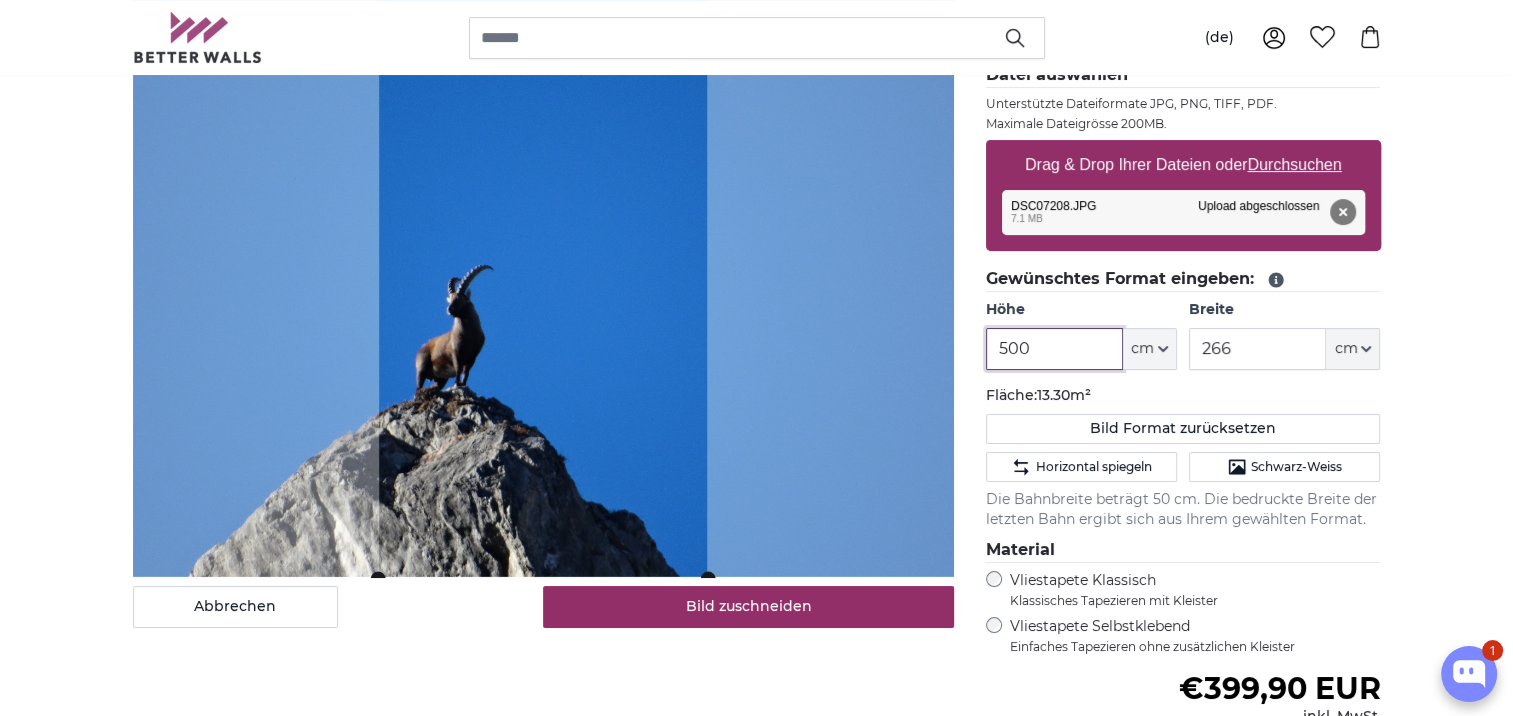 type on "500" 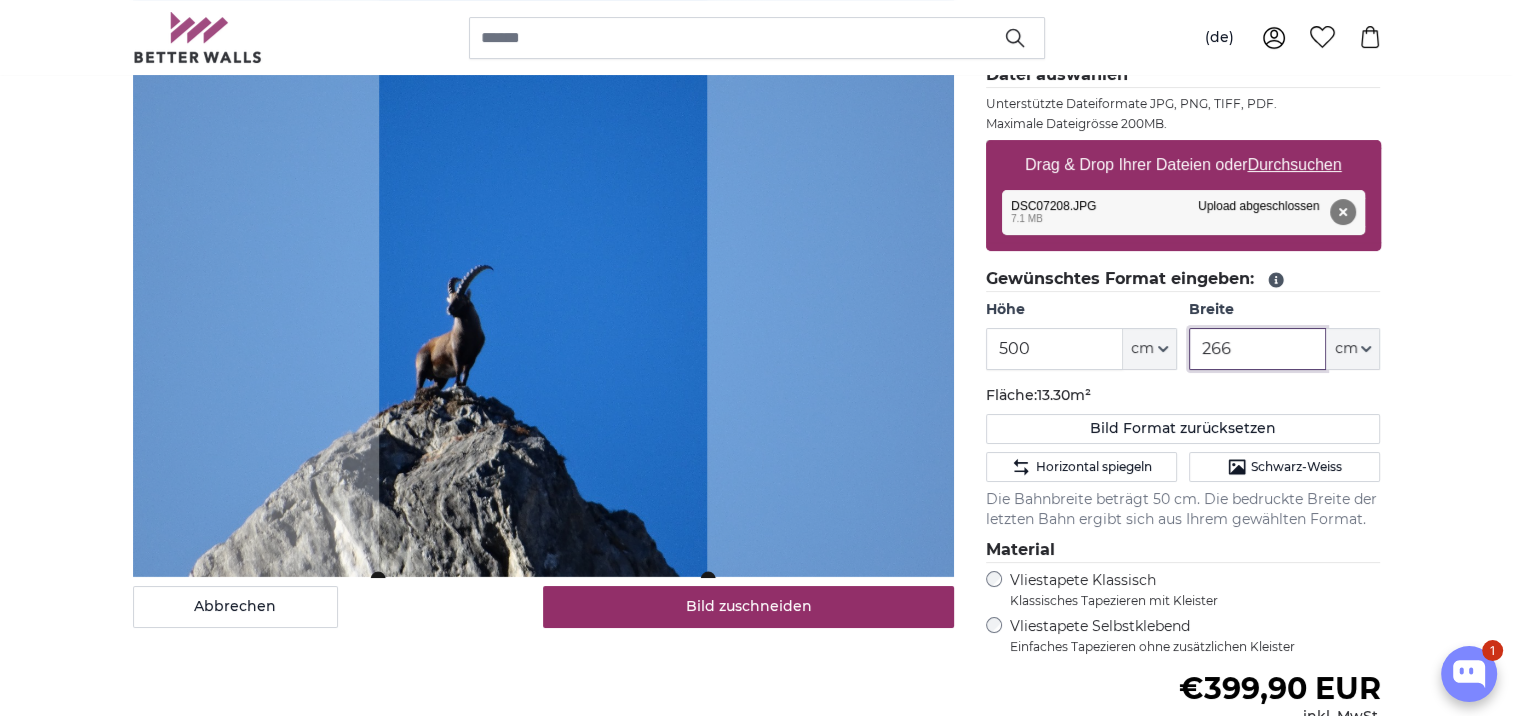 drag, startPoint x: 1269, startPoint y: 349, endPoint x: 1184, endPoint y: 349, distance: 85 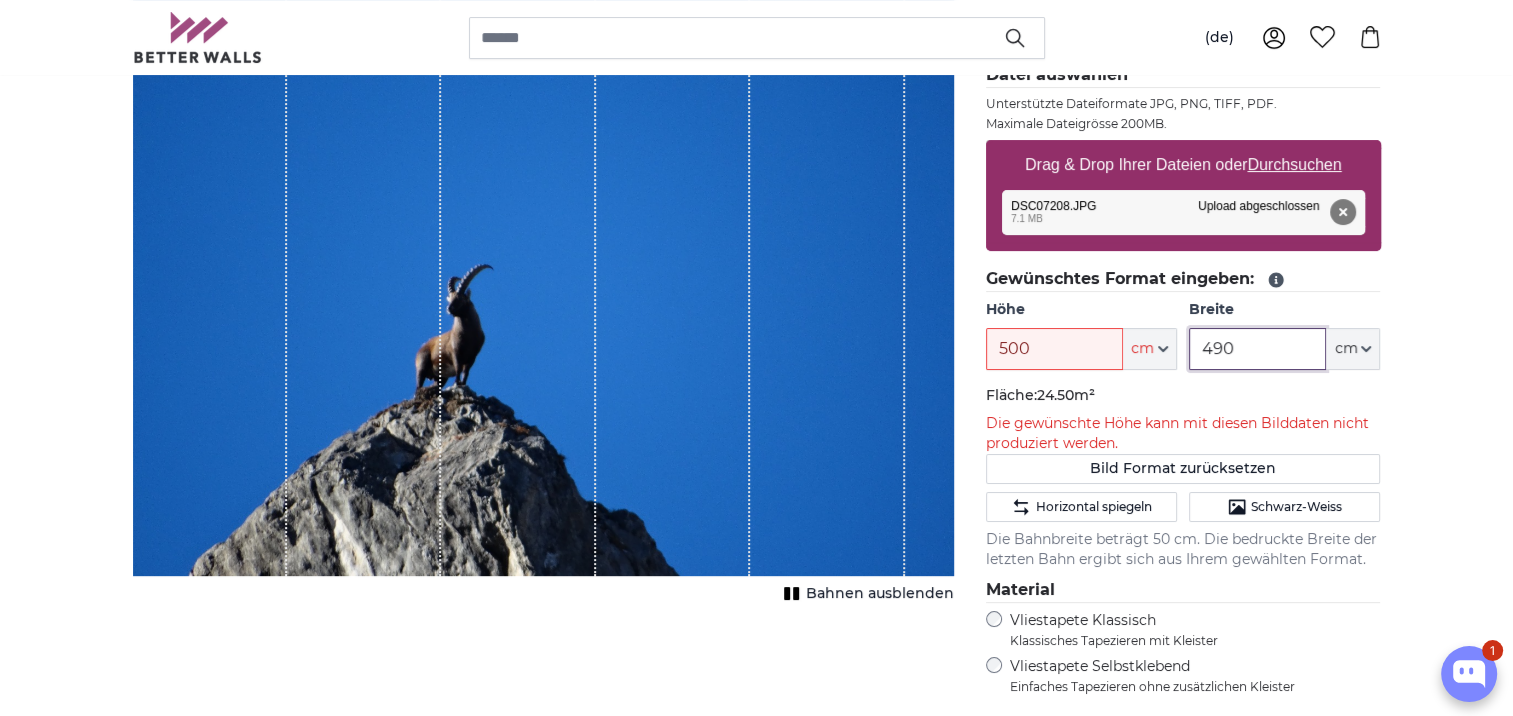 type on "490" 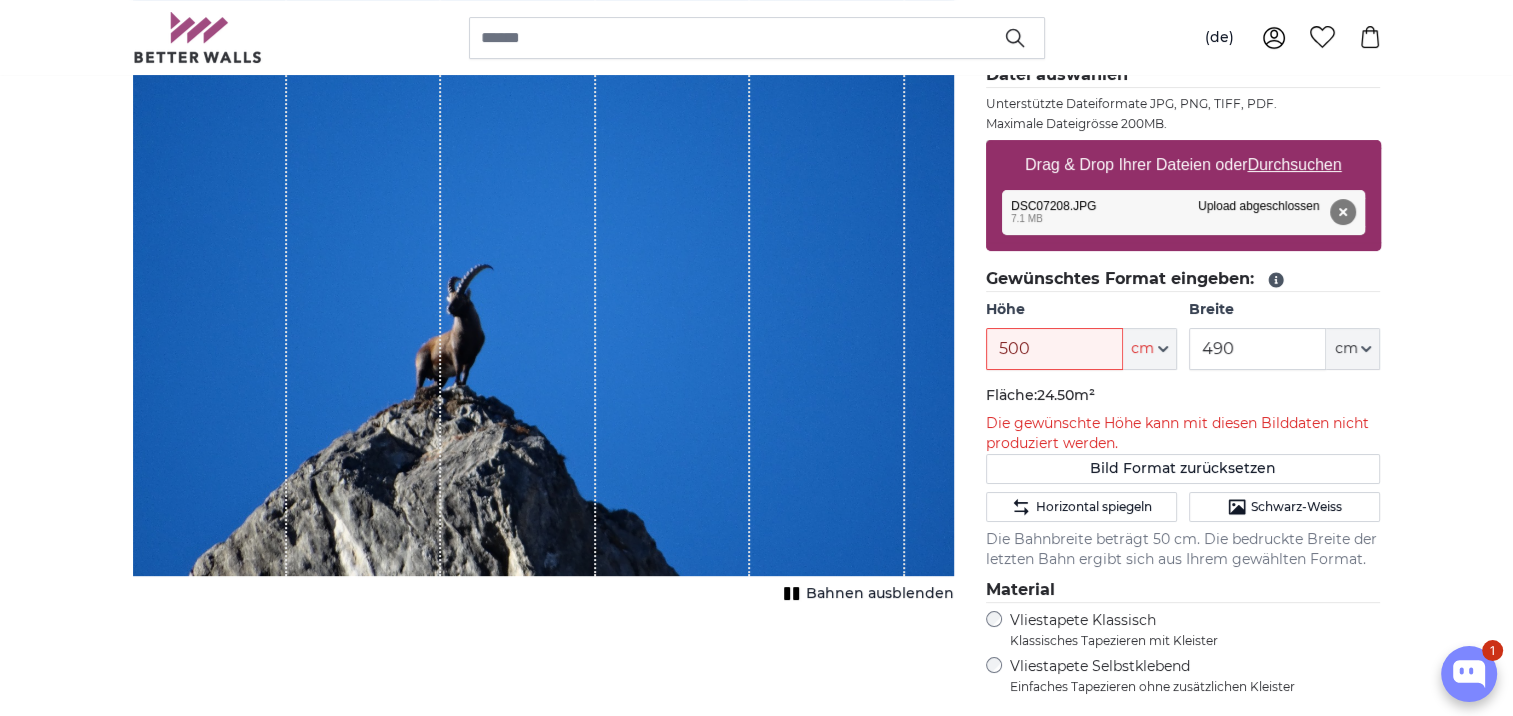click on "[PERSON_NAME] Bild als Fototapete
Eigenes Foto als Tapete
Eigenes Foto als Tapete
Abbrechen
Bild zuschneiden" at bounding box center [756, 2630] 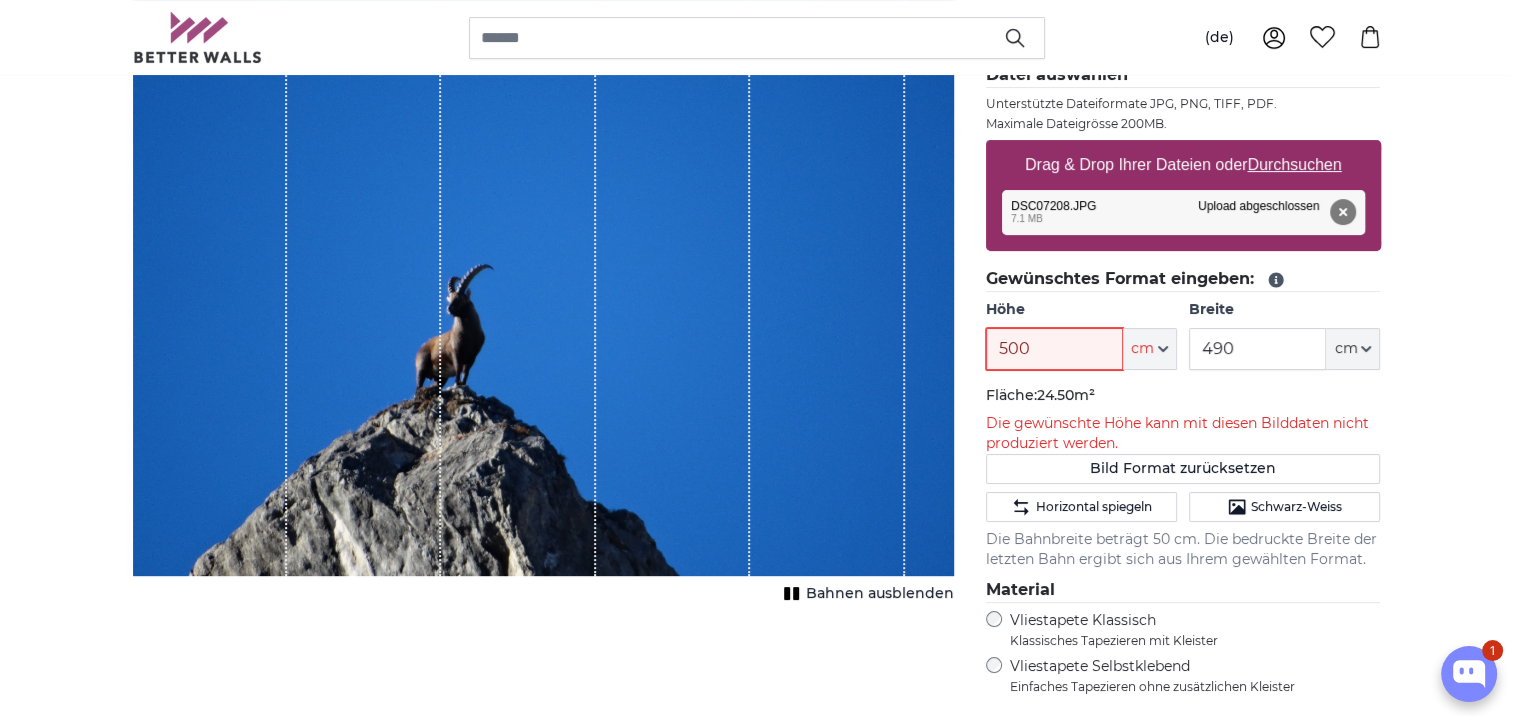 drag, startPoint x: 1005, startPoint y: 344, endPoint x: 992, endPoint y: 350, distance: 14.3178215 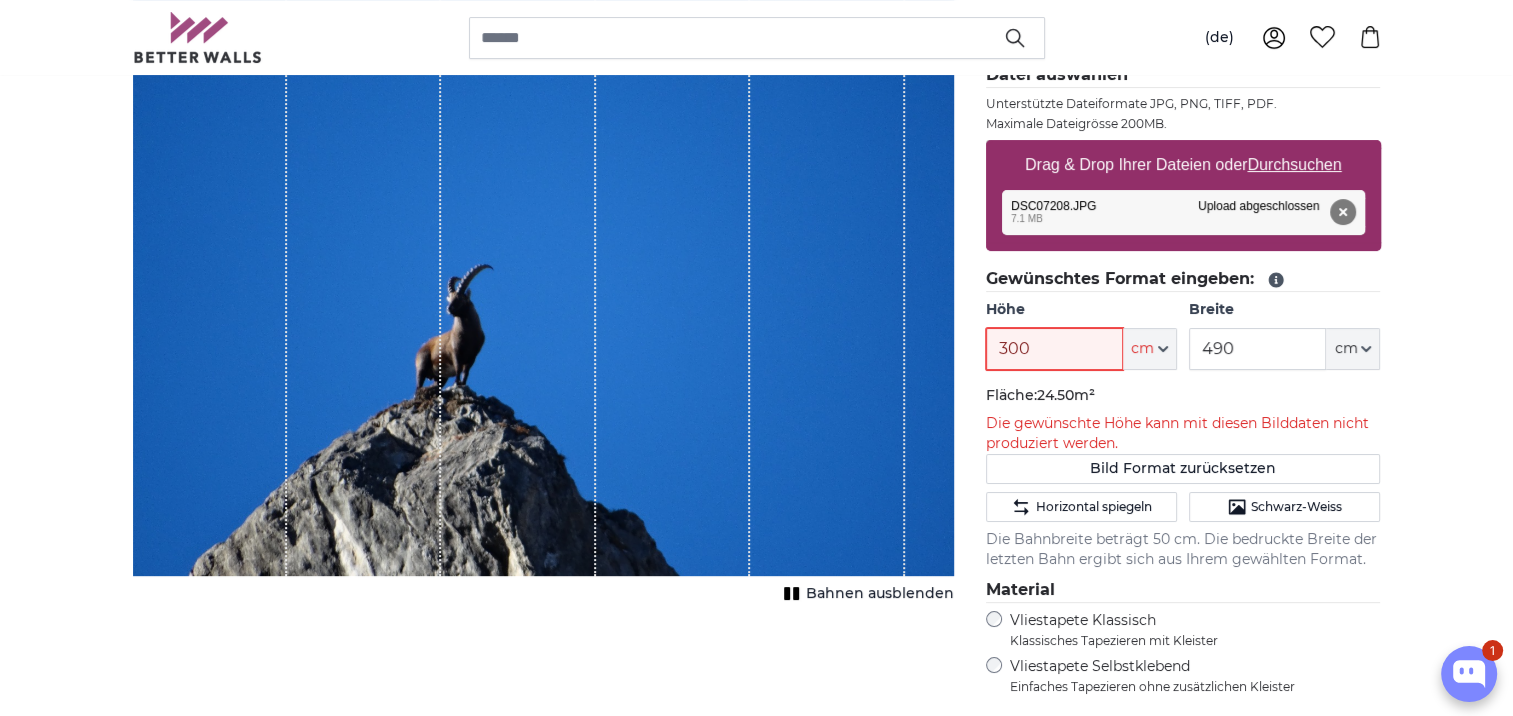 type 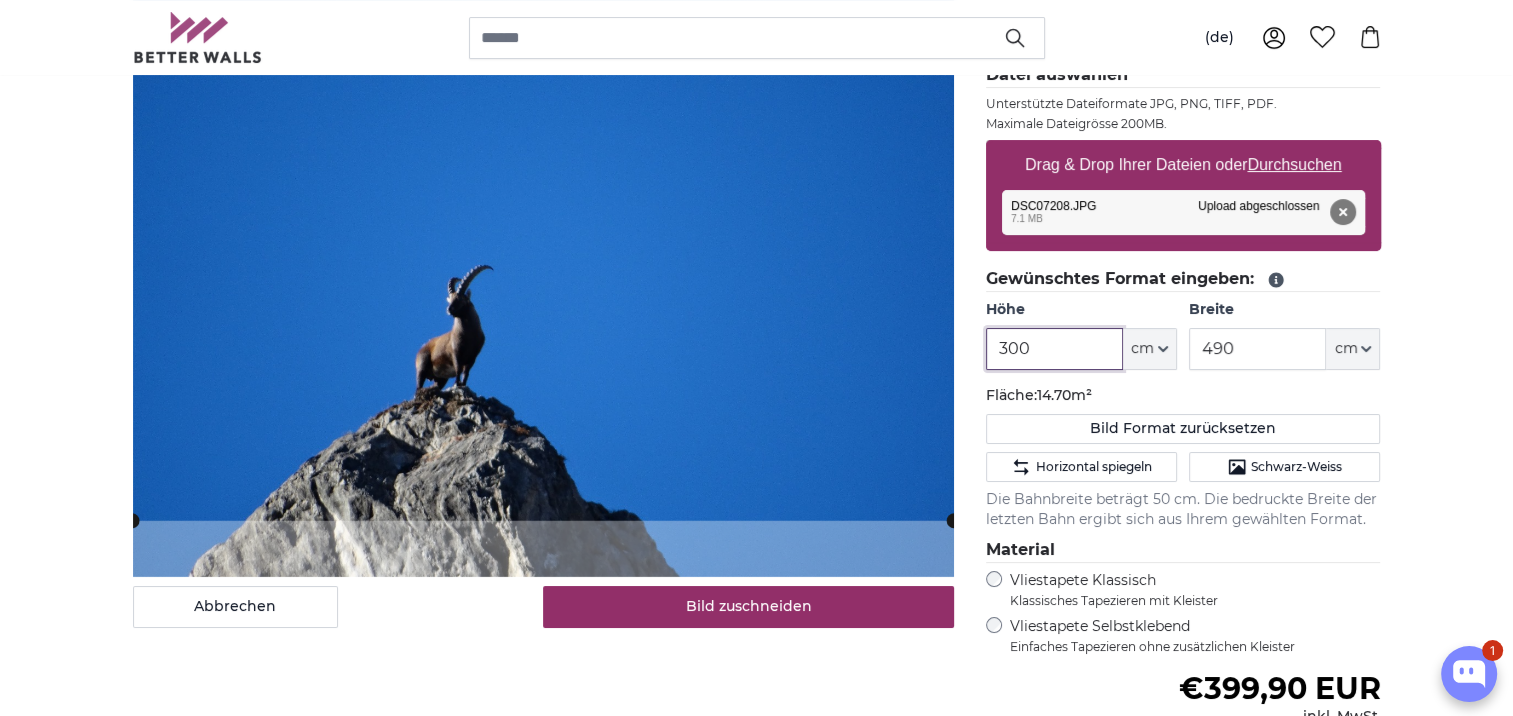 type on "300" 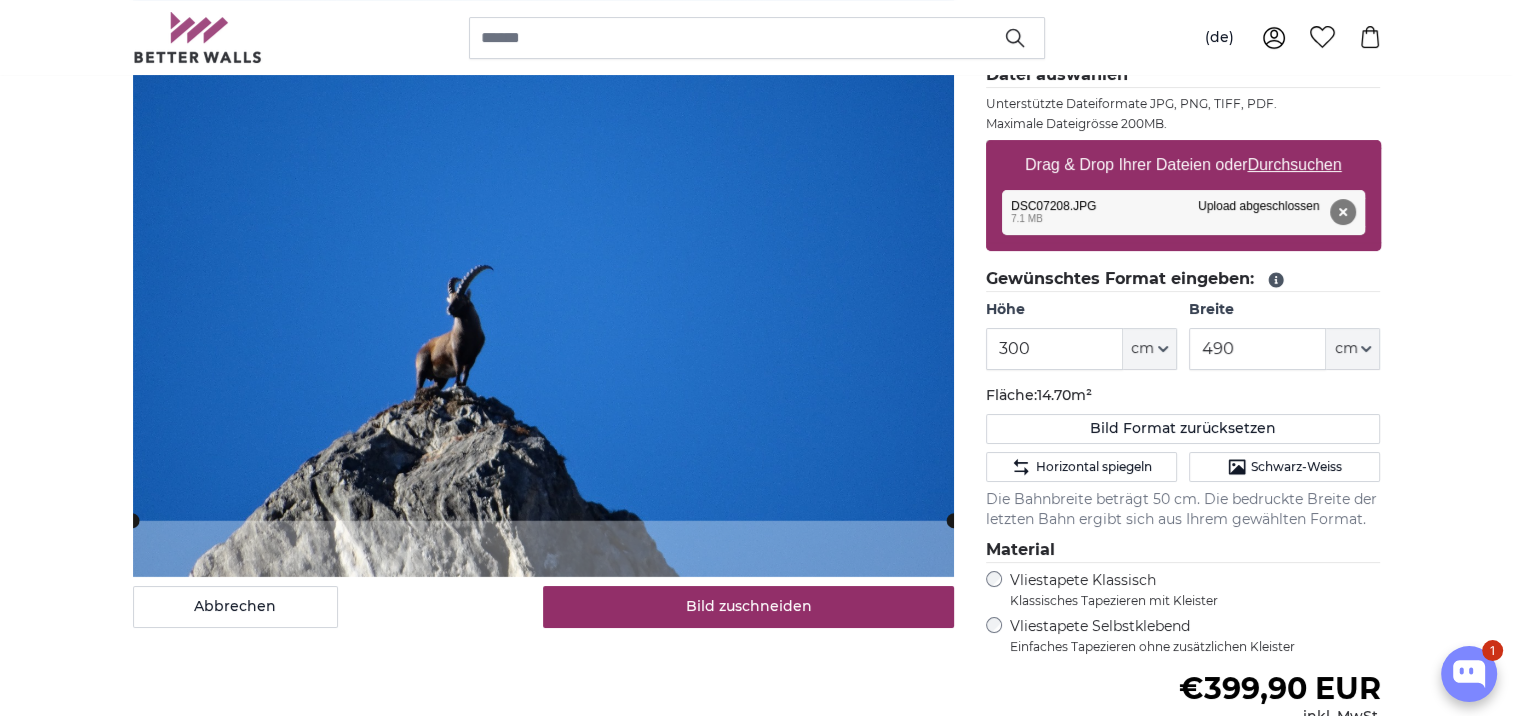 click on "Fläche:  14.70m²" 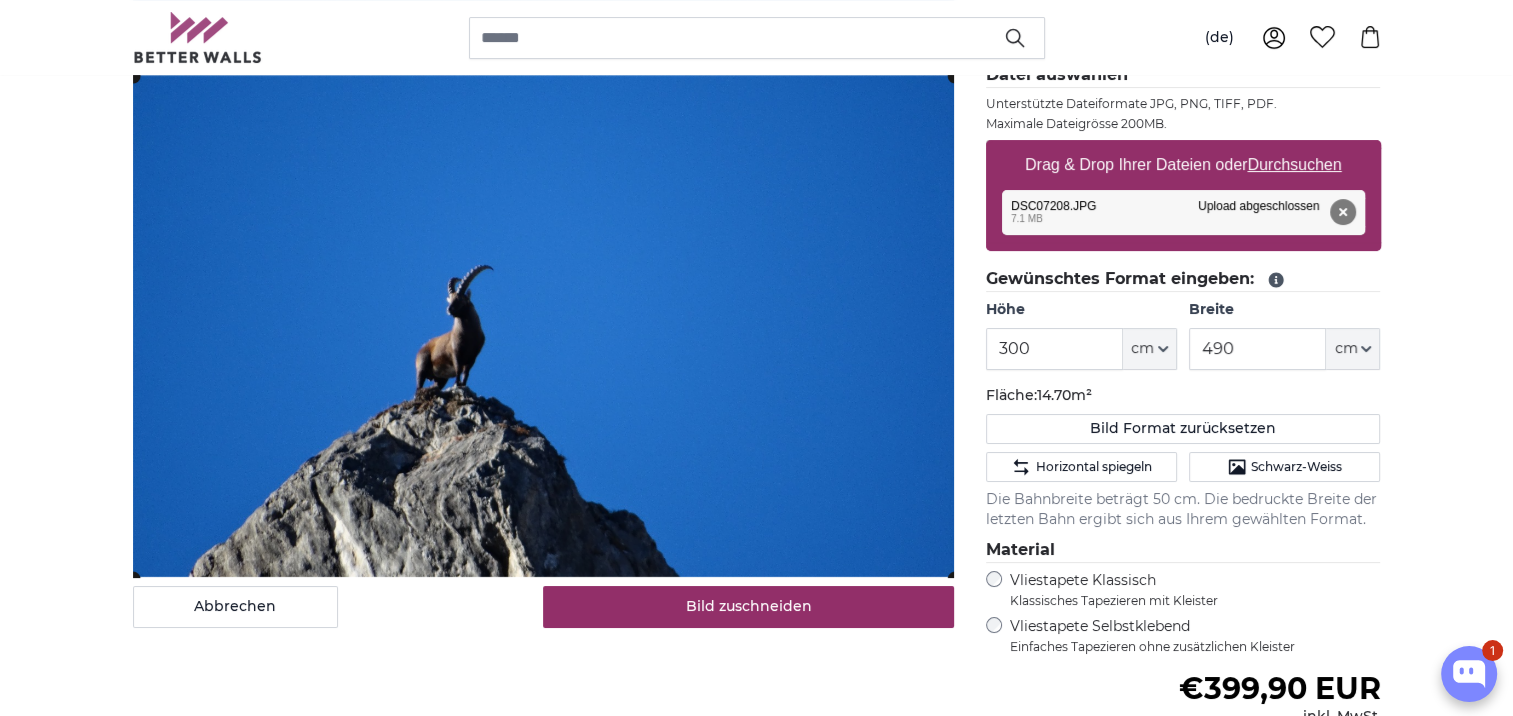click 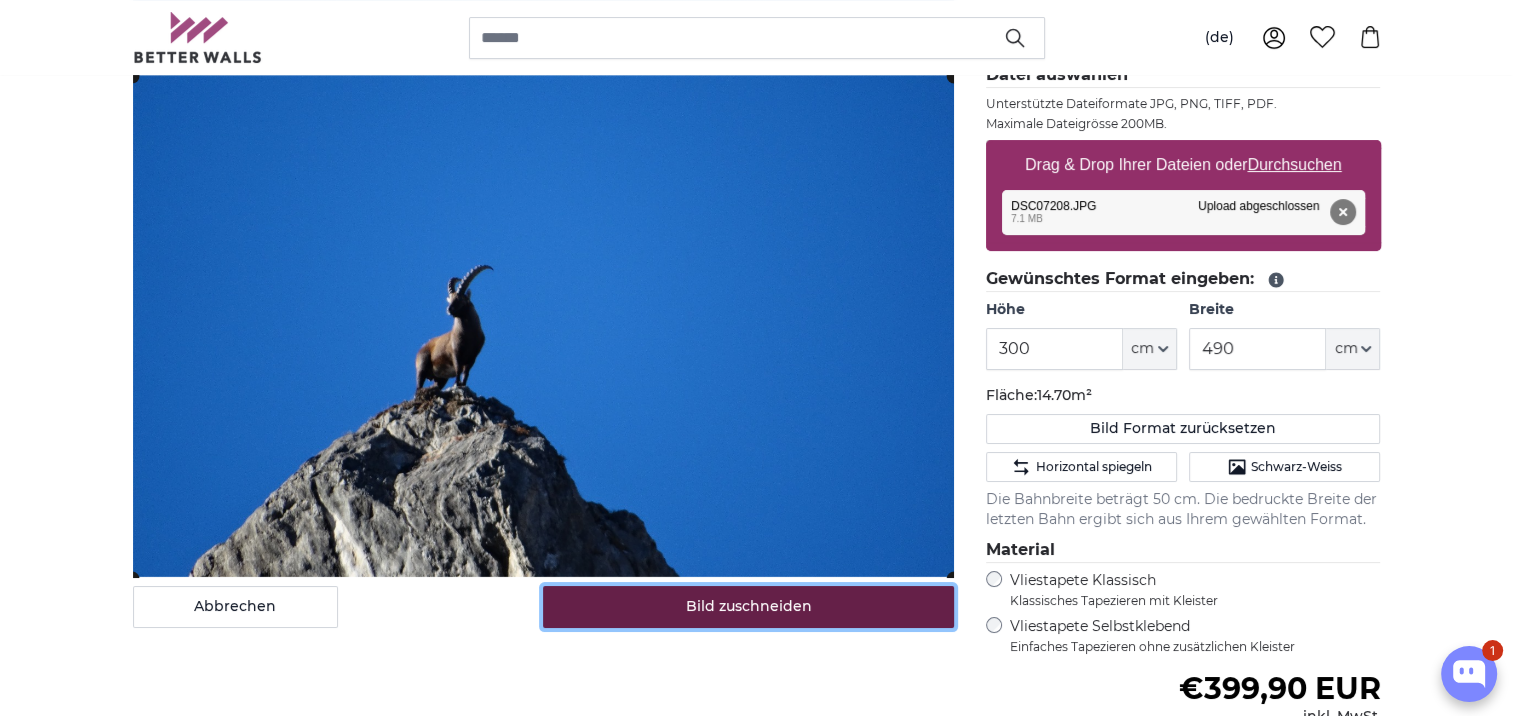 click on "Bild zuschneiden" at bounding box center [748, 607] 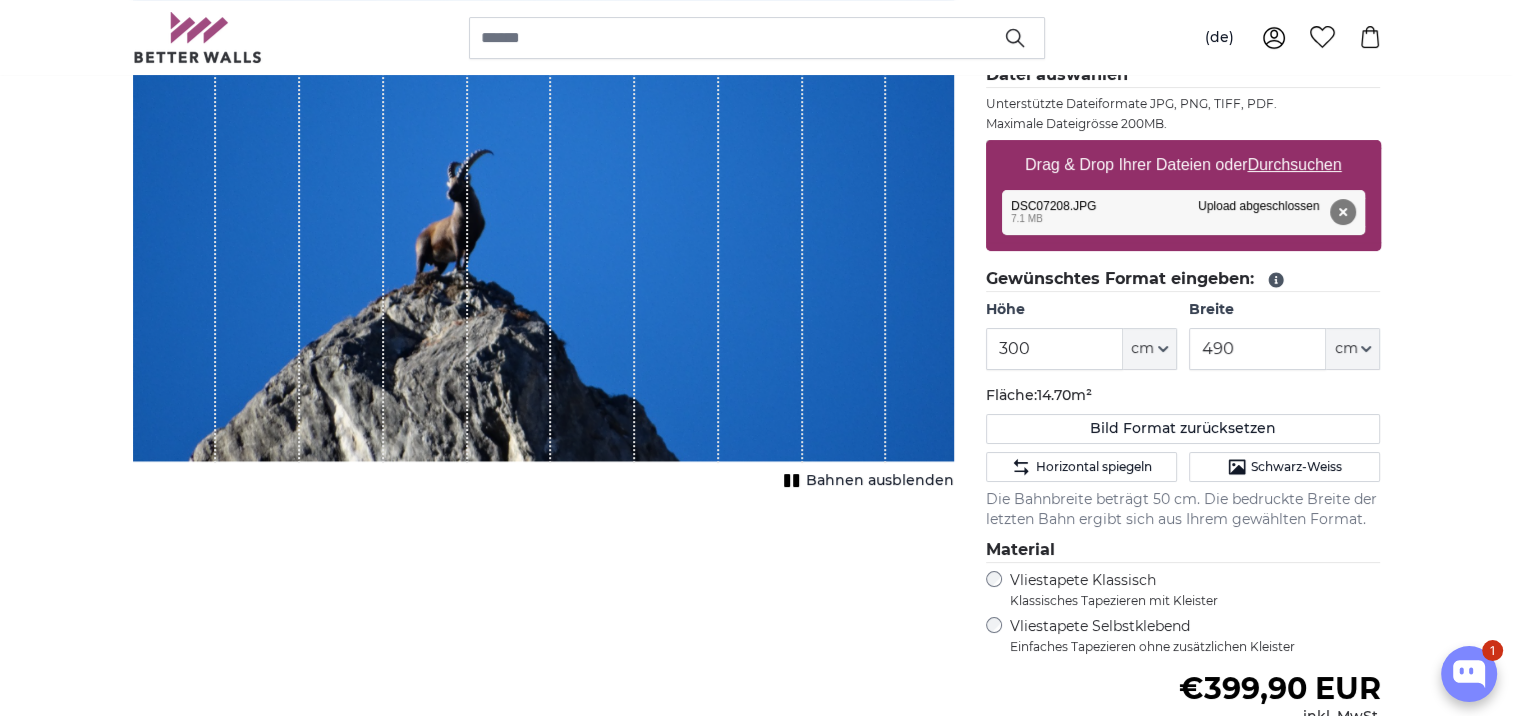 click on "Abbrechen
Bild zuschneiden
Bahnen ausblenden" at bounding box center [543, 479] 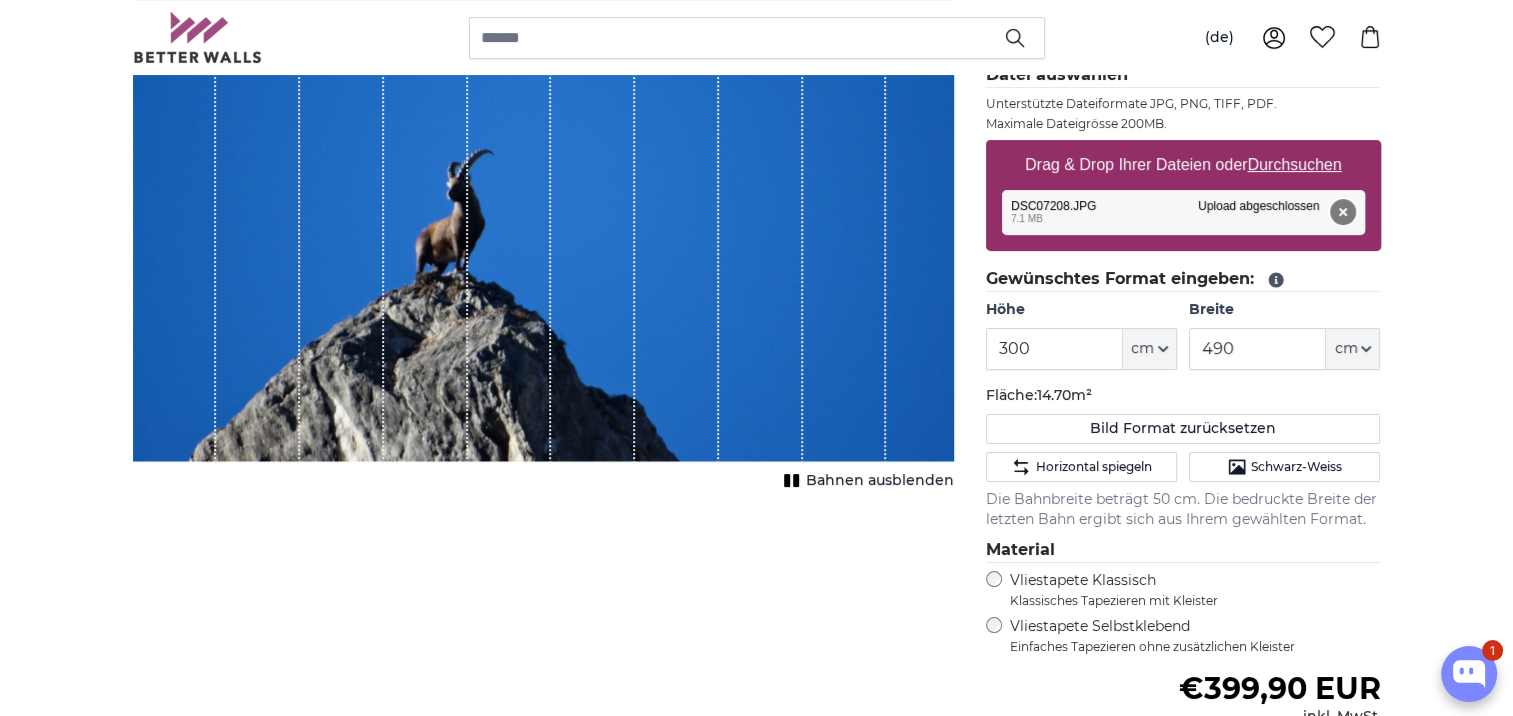 click on "Entfernen" at bounding box center [1342, 212] 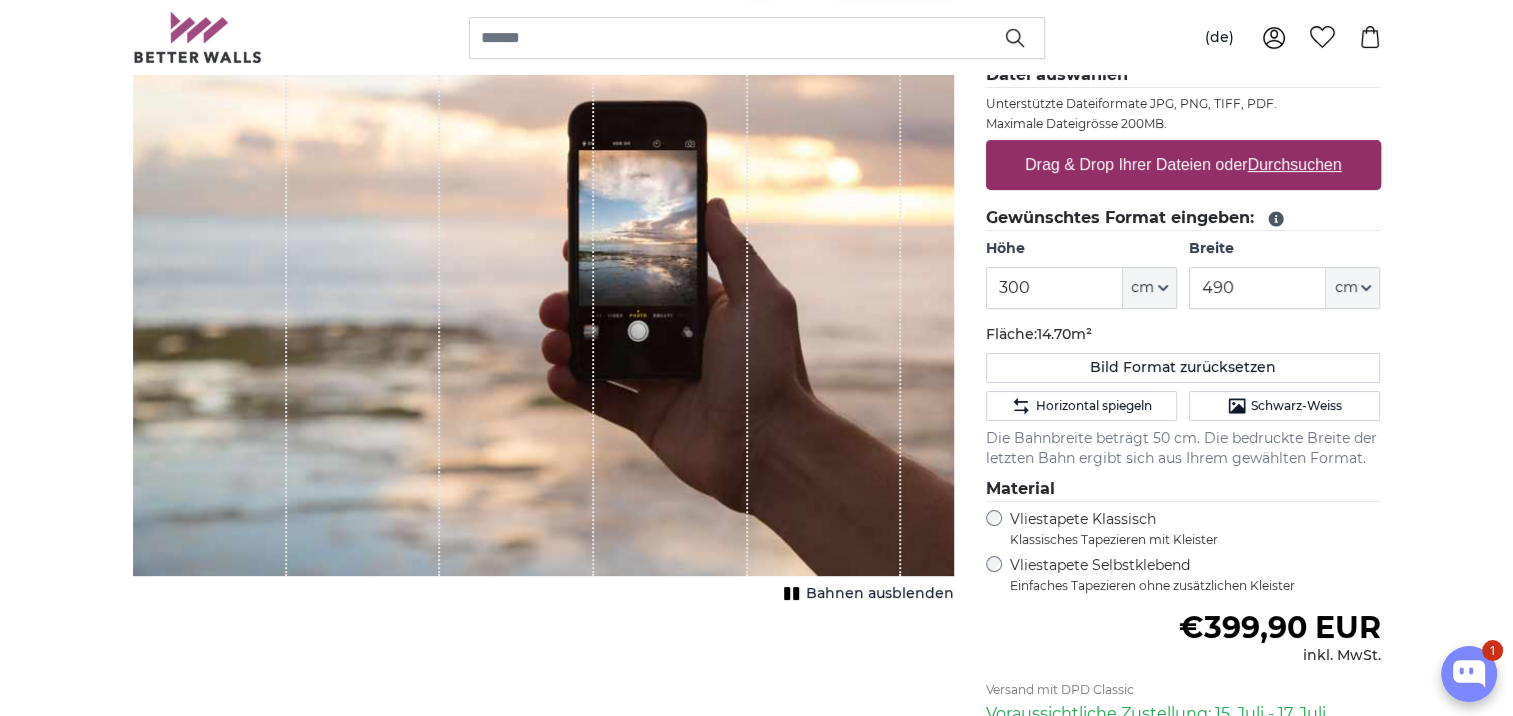 click on "Drag & Drop Ihrer Dateien oder  Durchsuchen" at bounding box center [1183, 165] 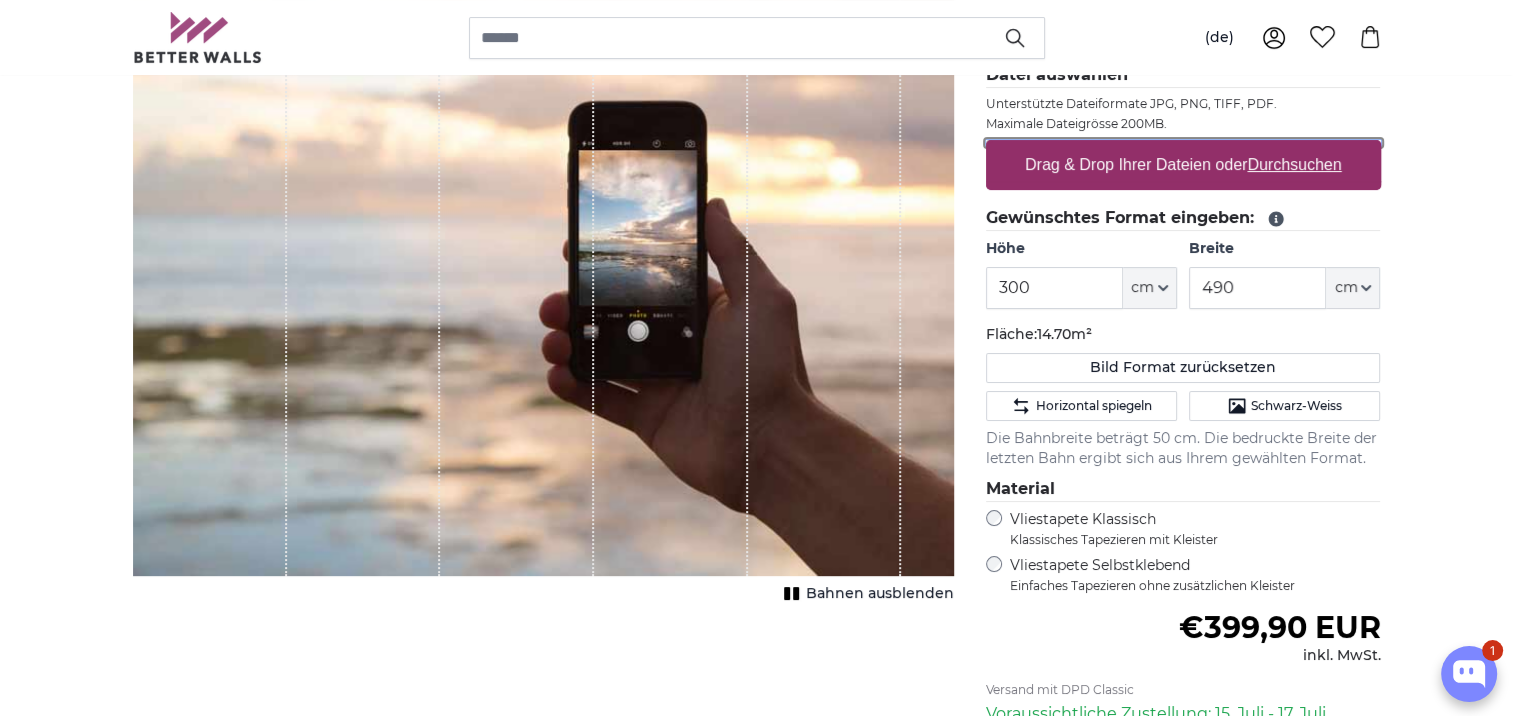 click on "Drag & Drop Ihrer Dateien oder  Durchsuchen" at bounding box center [1183, 143] 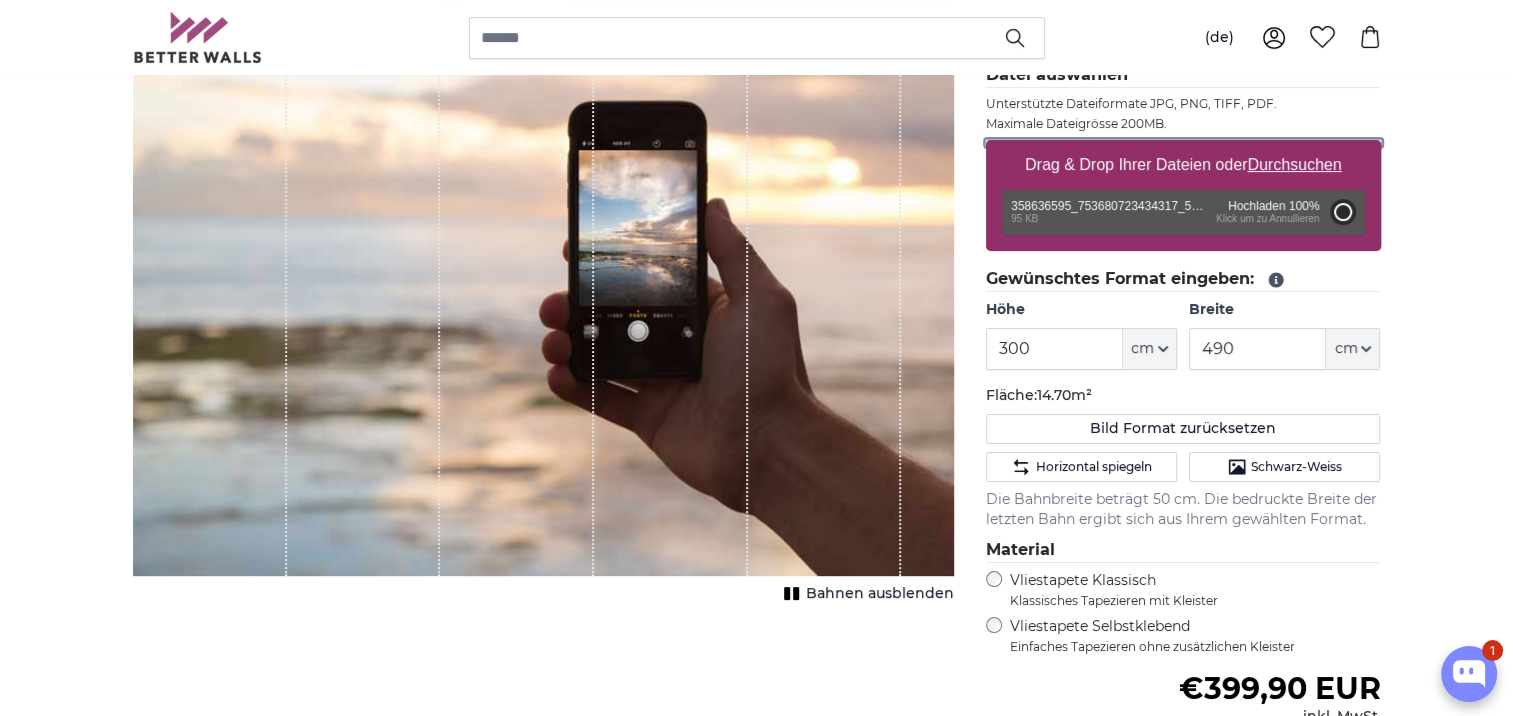 type on "55" 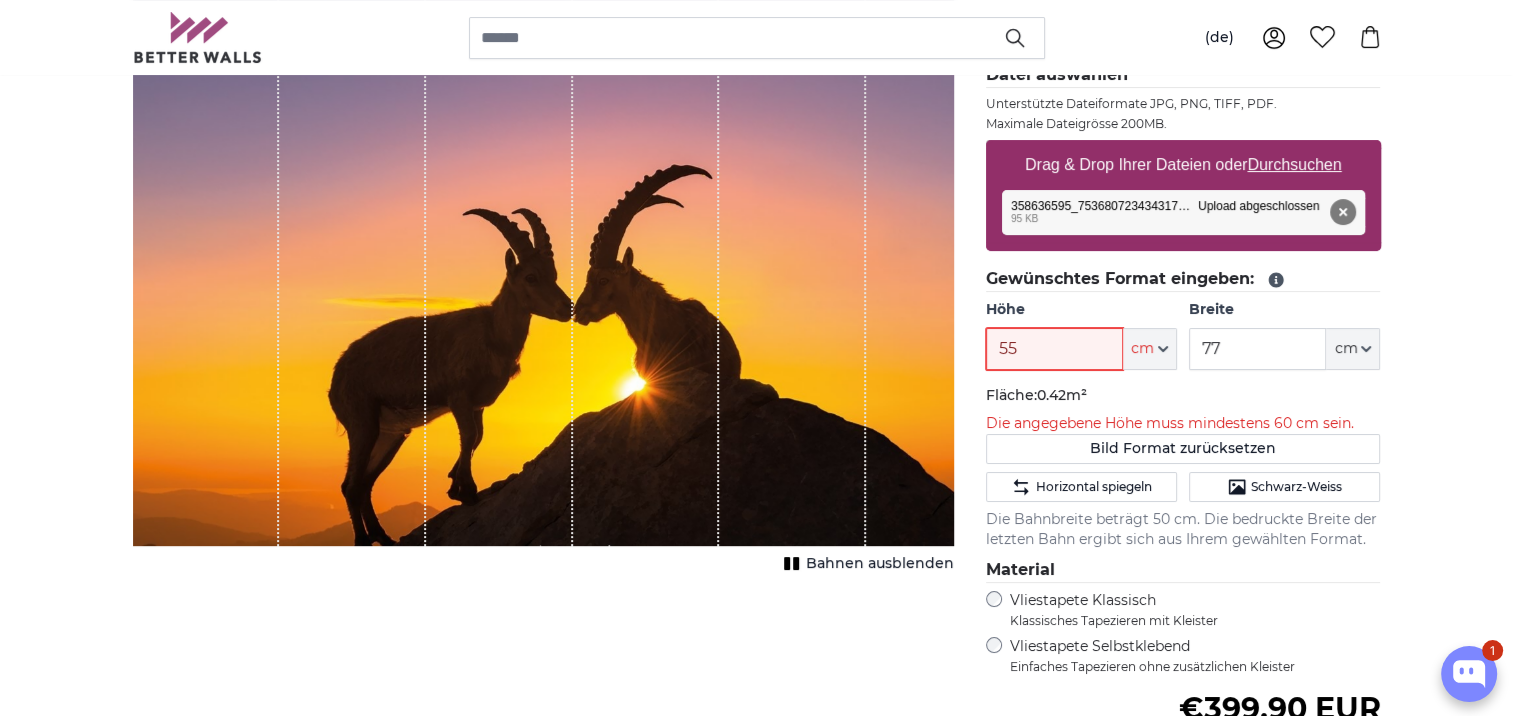 drag, startPoint x: 1037, startPoint y: 352, endPoint x: 990, endPoint y: 354, distance: 47.042534 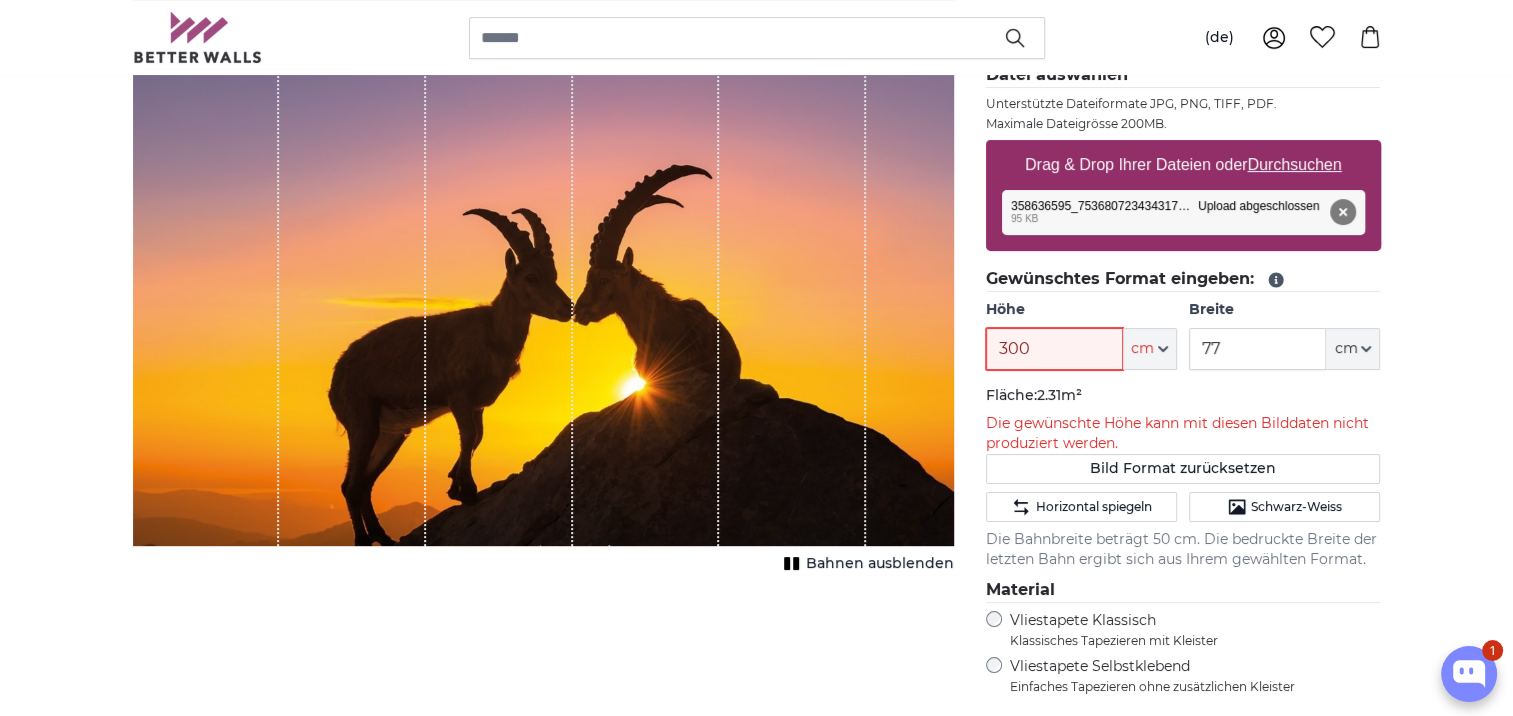 type on "300" 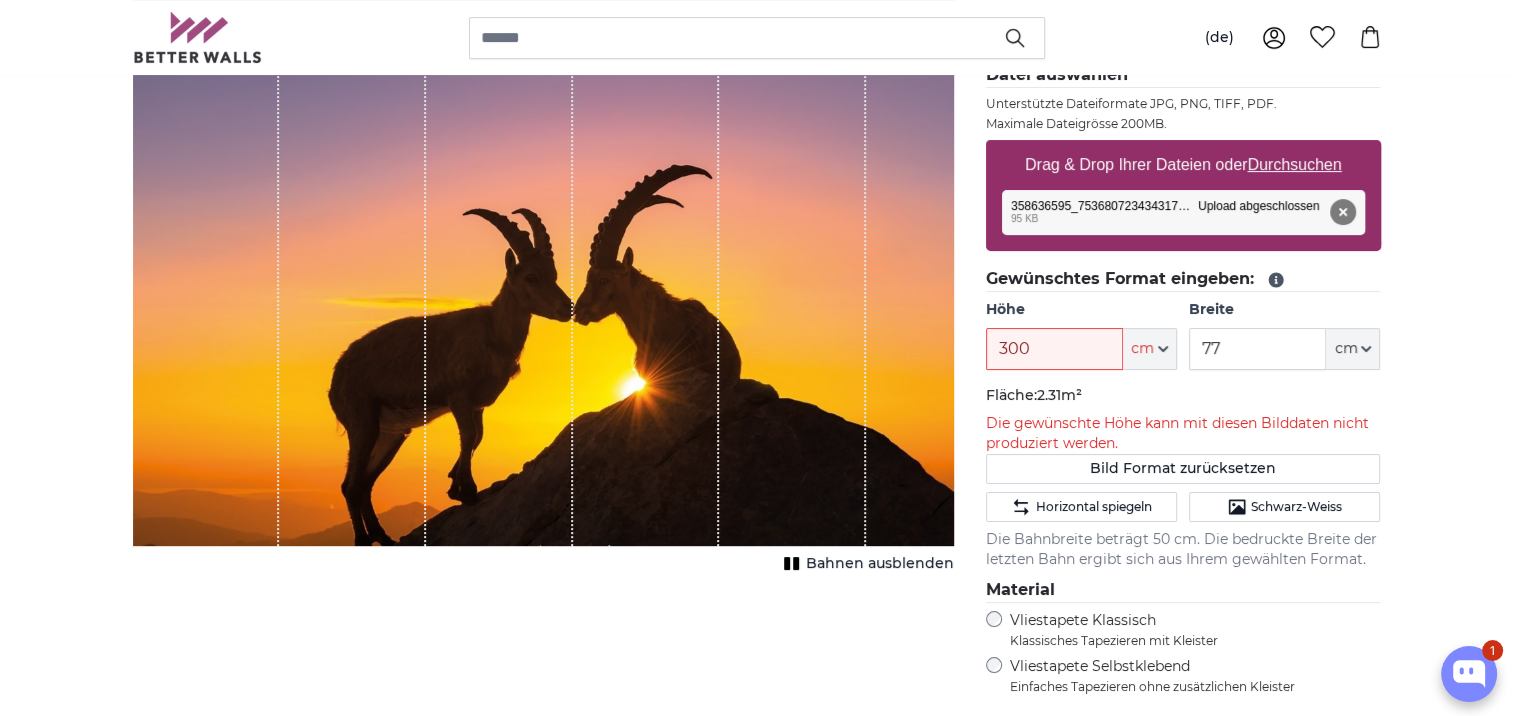 click on "[PERSON_NAME] Bild als Fototapete
Eigenes Foto als Tapete
Eigenes Foto als Tapete
Abbrechen
Bild zuschneiden" at bounding box center (756, 2630) 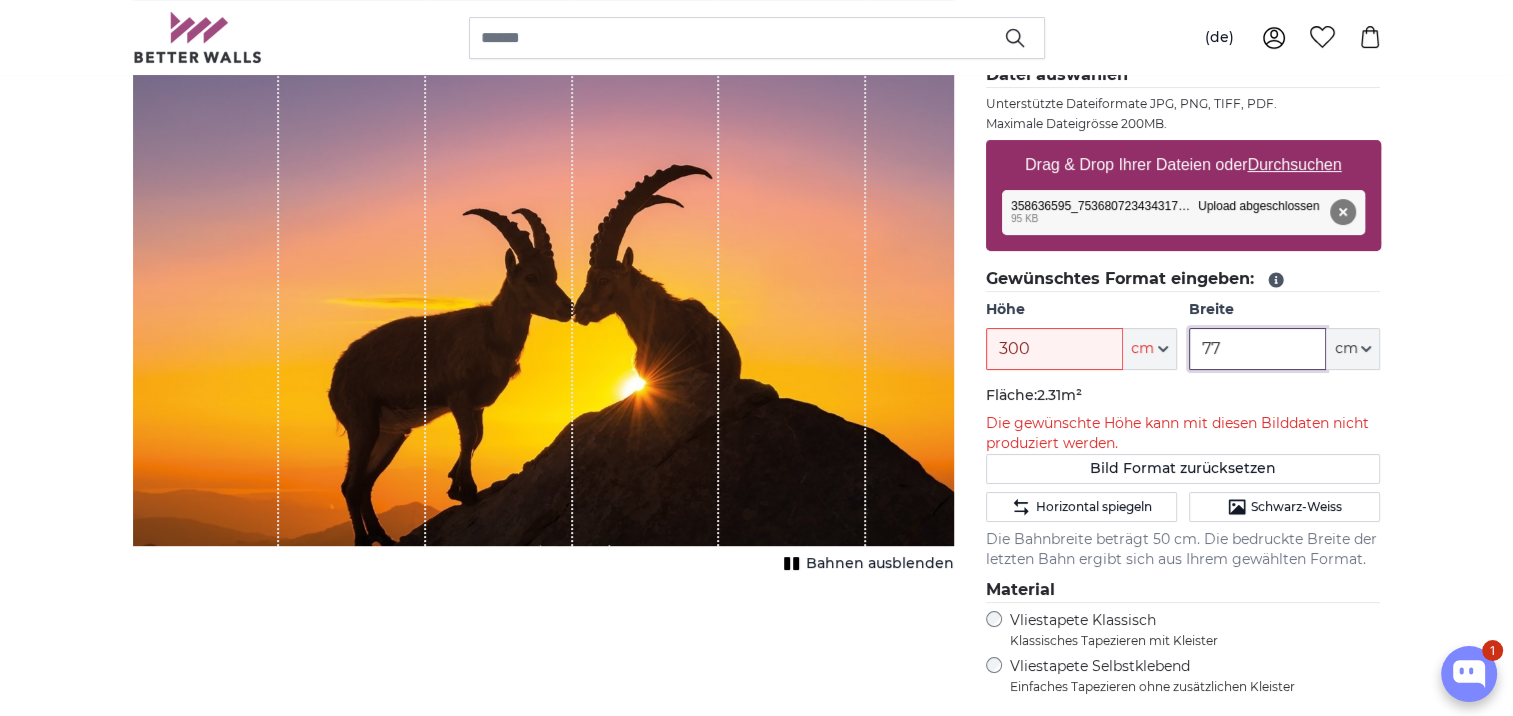 drag, startPoint x: 1231, startPoint y: 350, endPoint x: 1188, endPoint y: 348, distance: 43.046486 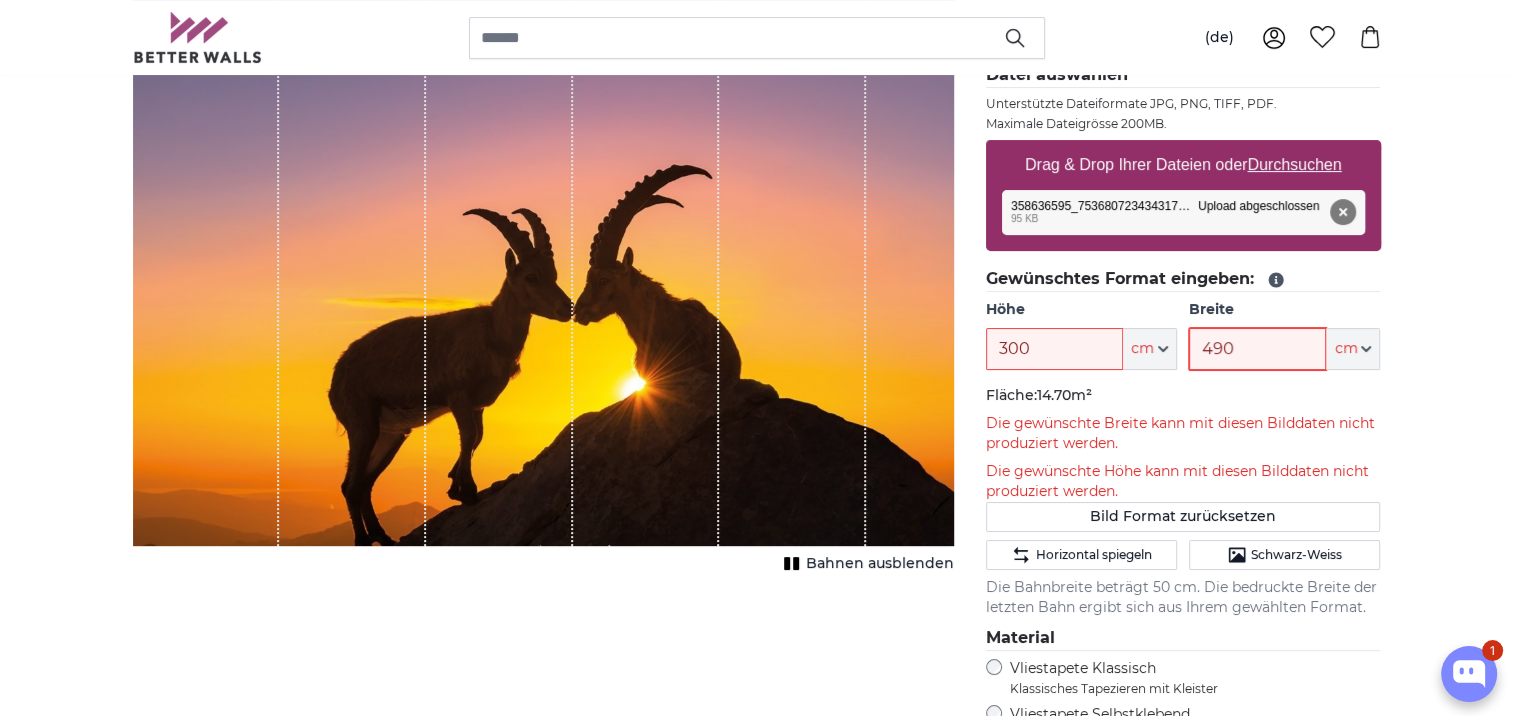 type on "490" 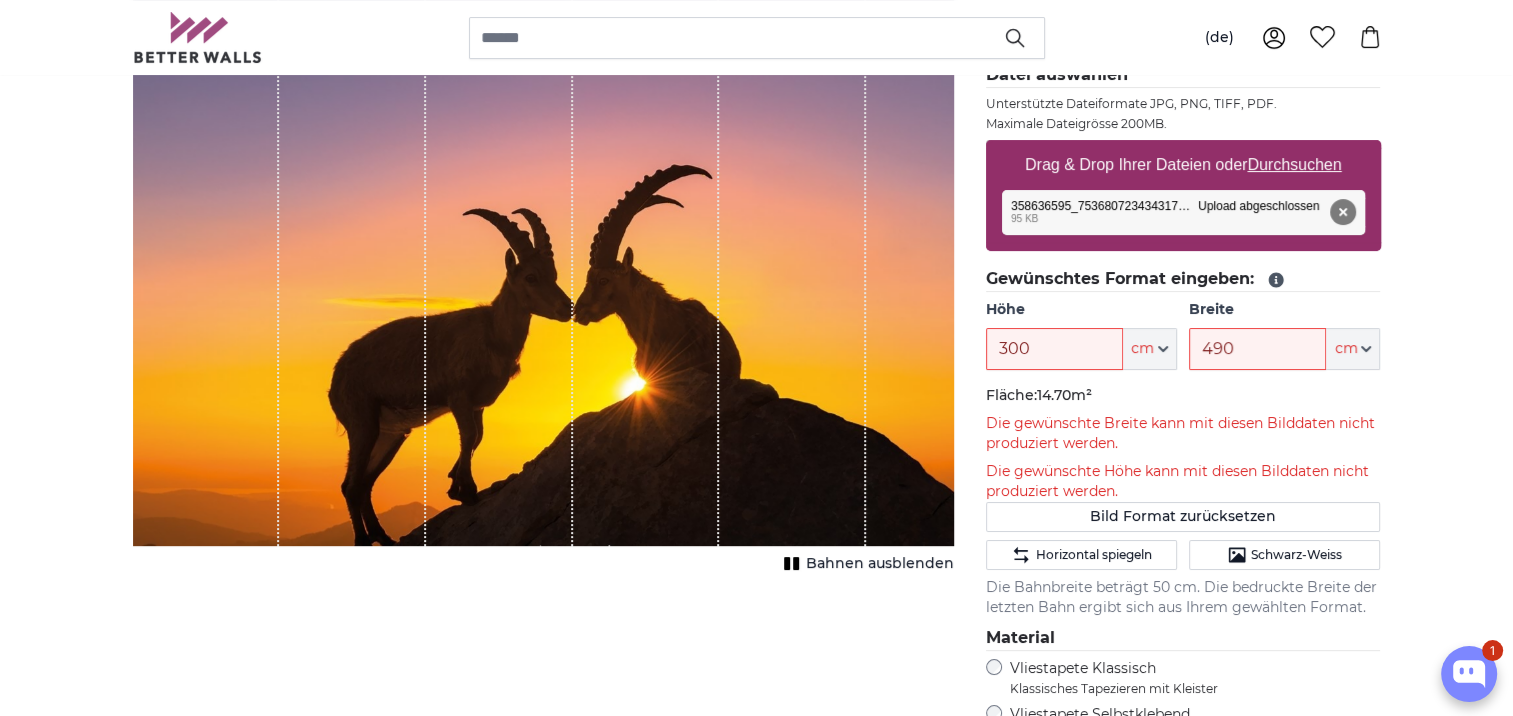 click on "[PERSON_NAME] Bild als Fototapete
Eigenes Foto als Tapete
Eigenes Foto als Tapete
Abbrechen
Bild zuschneiden" at bounding box center [756, 2654] 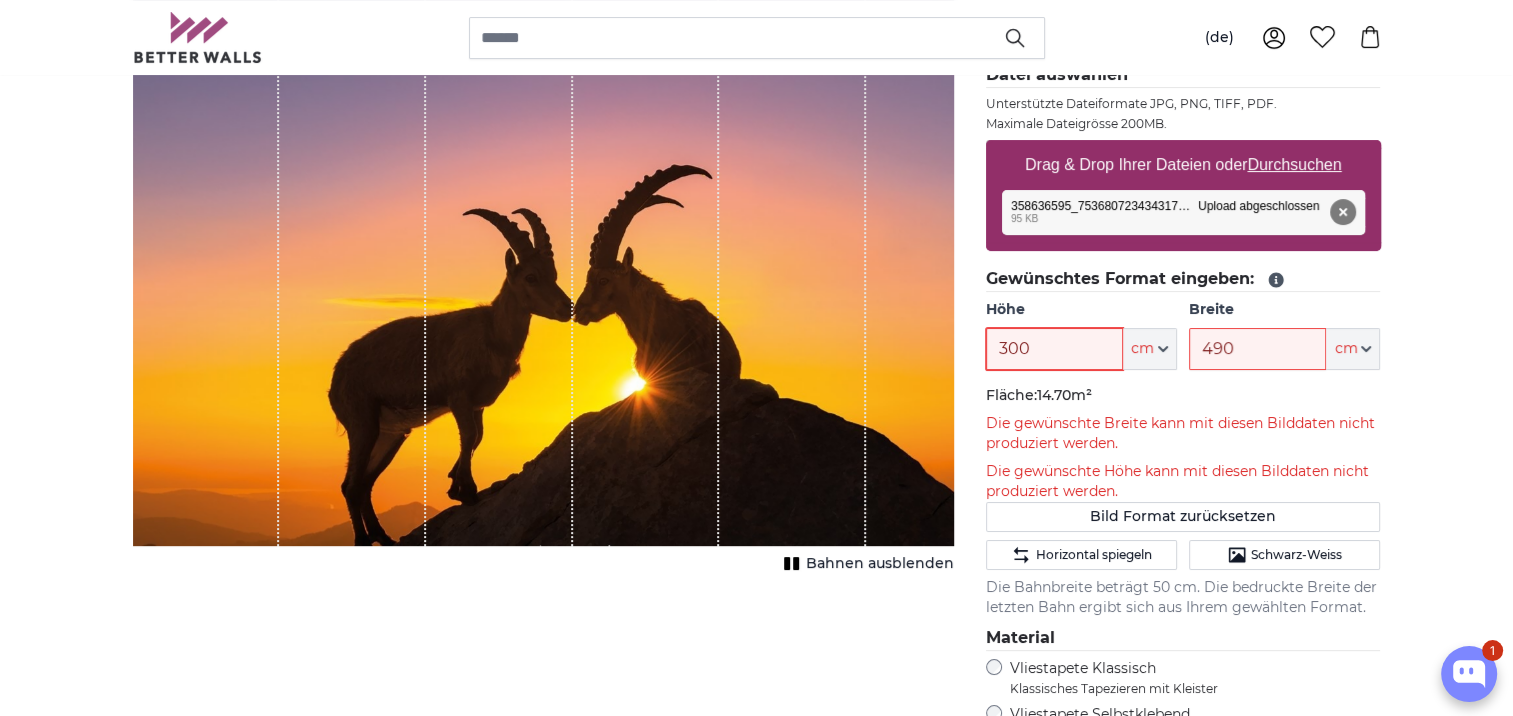 drag, startPoint x: 1038, startPoint y: 350, endPoint x: 996, endPoint y: 354, distance: 42.190044 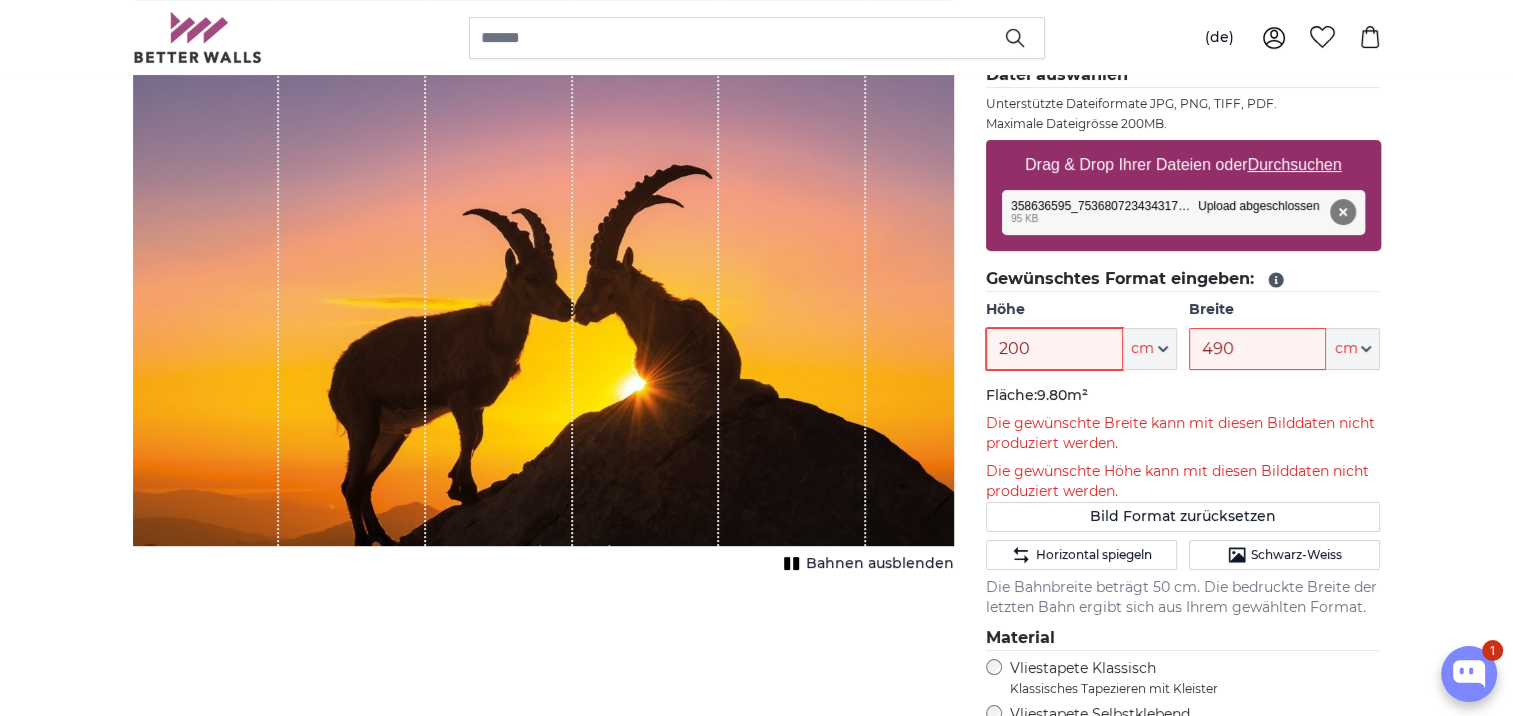 type on "200" 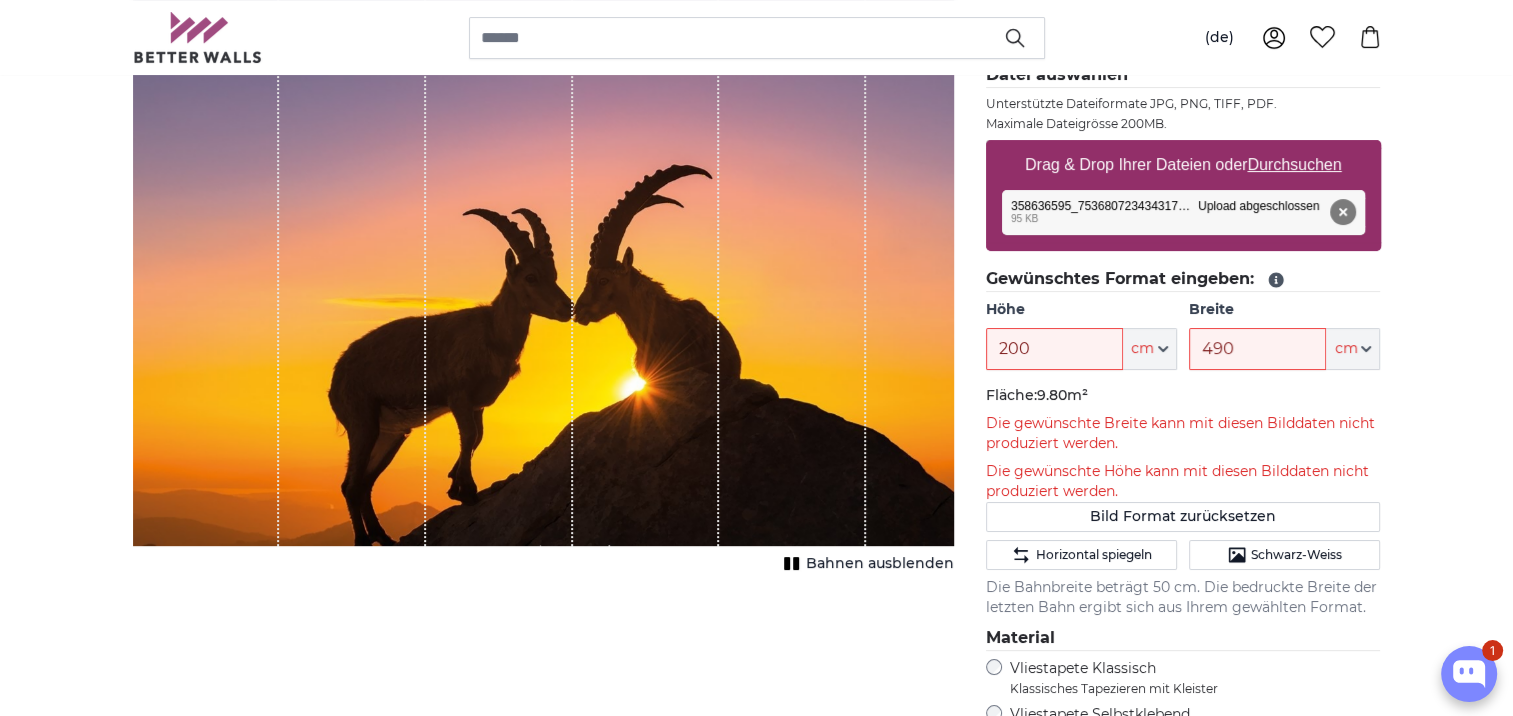 click on "[PERSON_NAME] Bild als Fototapete
Eigenes Foto als Tapete
Eigenes Foto als Tapete
Abbrechen
Bild zuschneiden" at bounding box center [756, 2654] 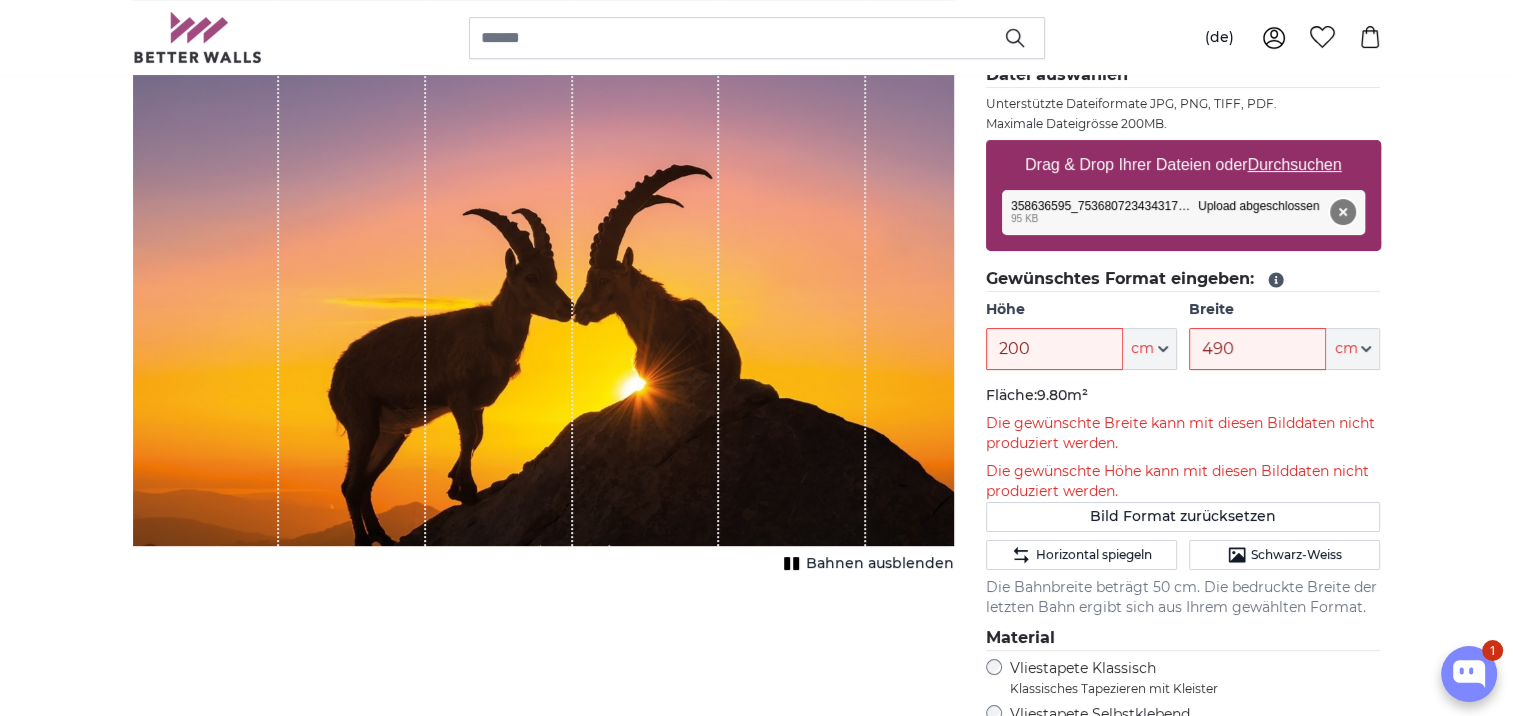 click on "Entfernen" at bounding box center [1342, 212] 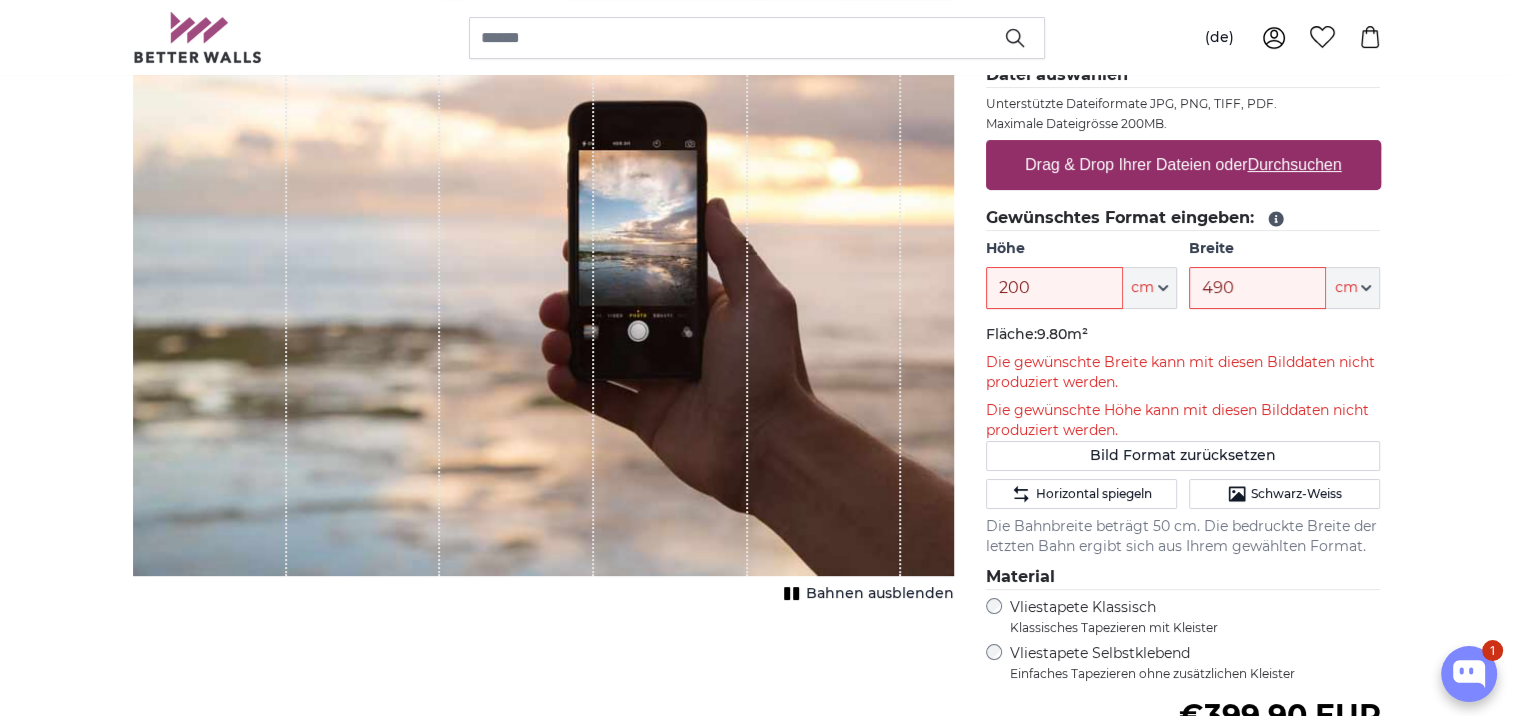 click on "Drag & Drop Ihrer Dateien oder  Durchsuchen" at bounding box center [1183, 165] 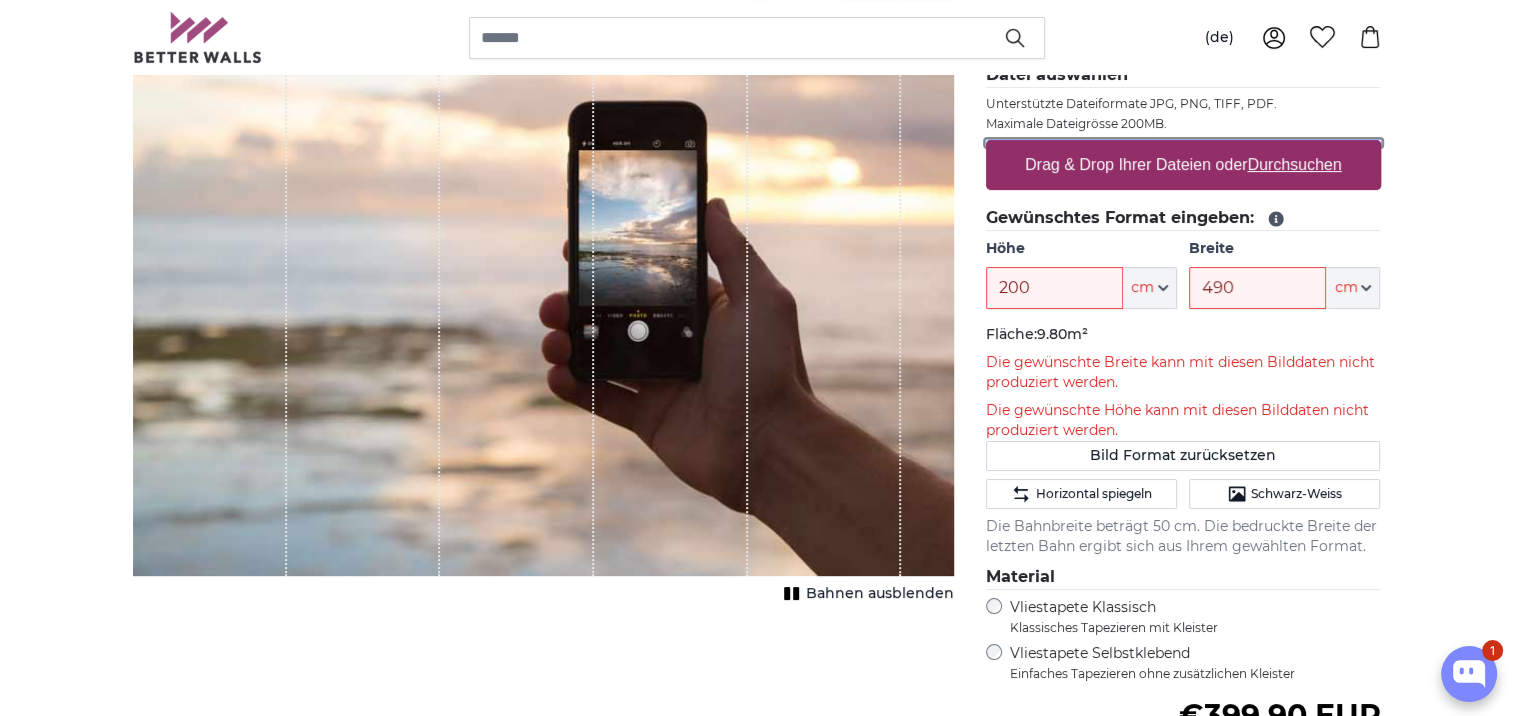 click on "Drag & Drop Ihrer Dateien oder  Durchsuchen" at bounding box center (1183, 143) 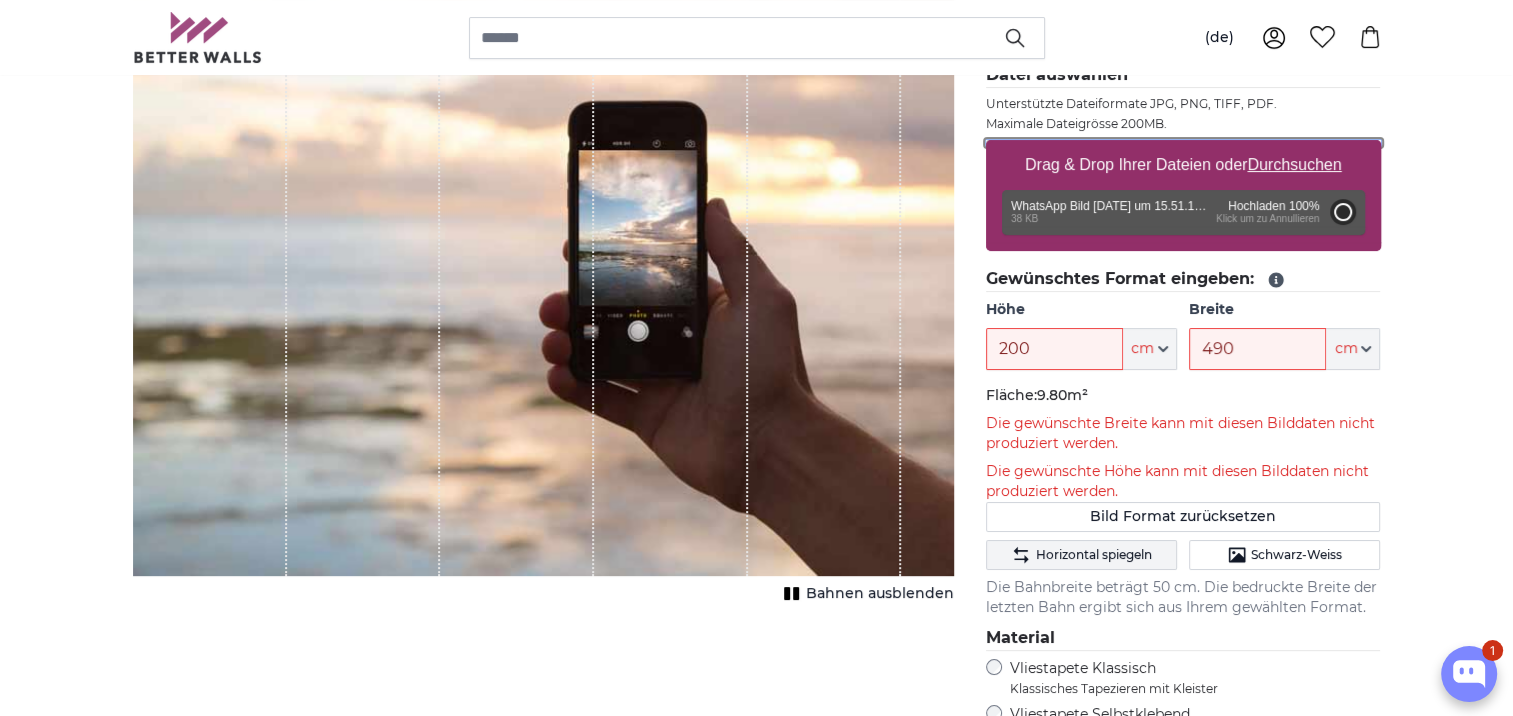 type on "59" 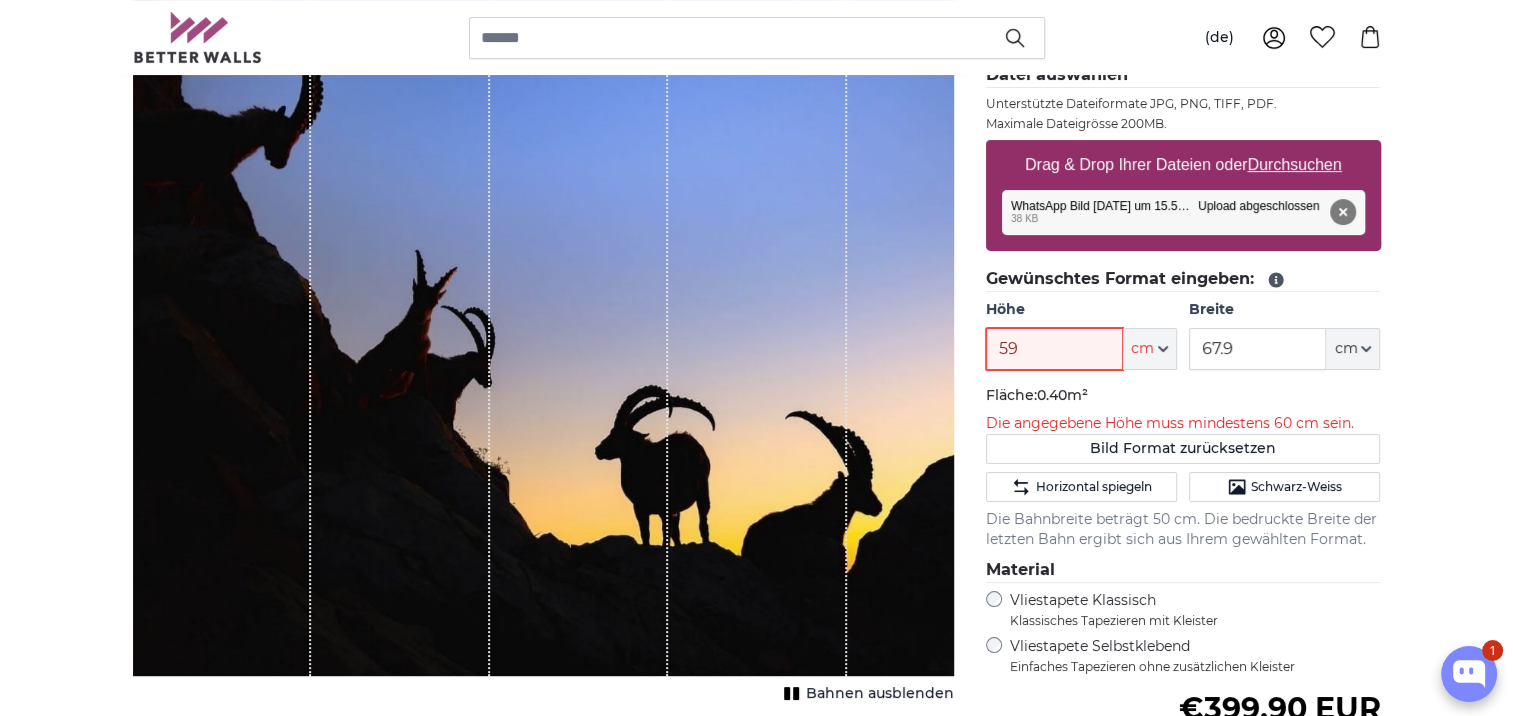 drag, startPoint x: 1024, startPoint y: 348, endPoint x: 984, endPoint y: 352, distance: 40.1995 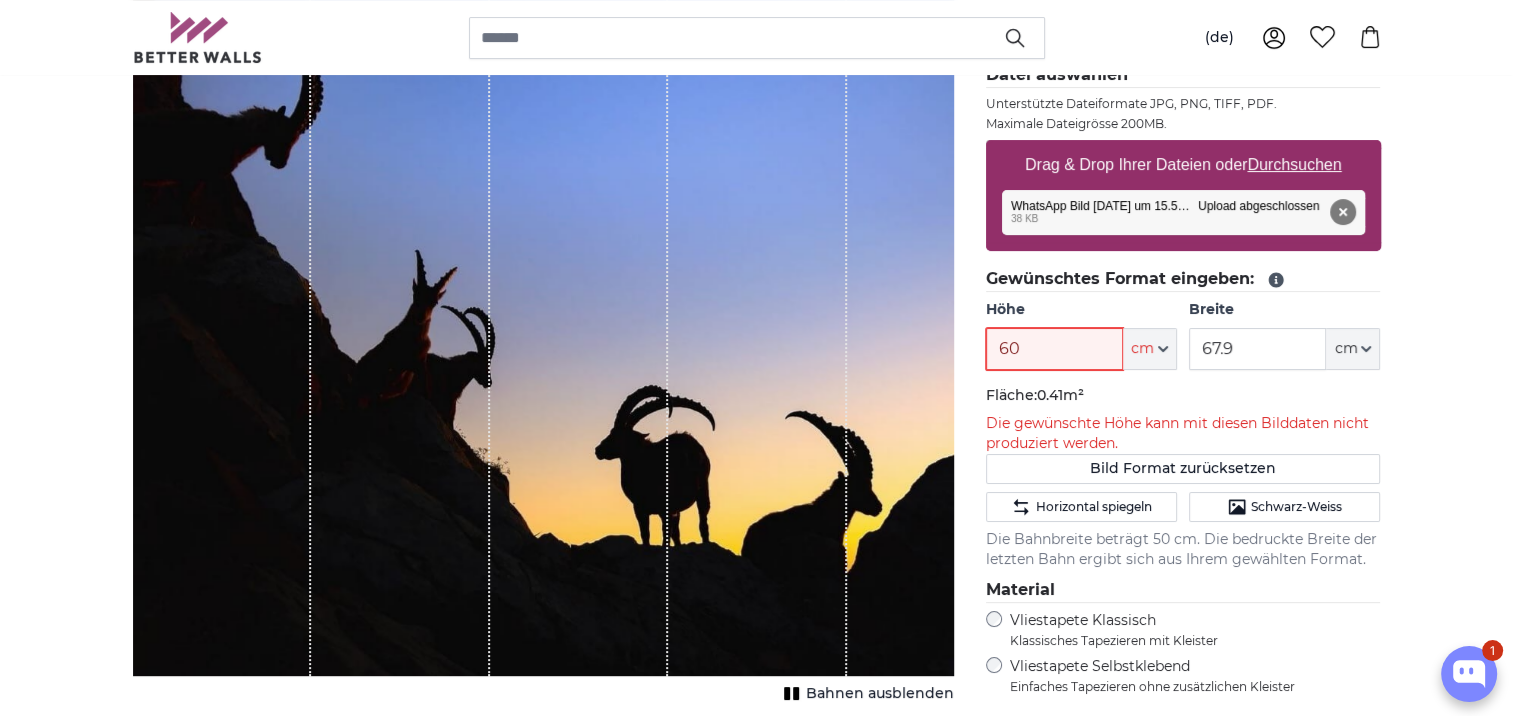 type on "60" 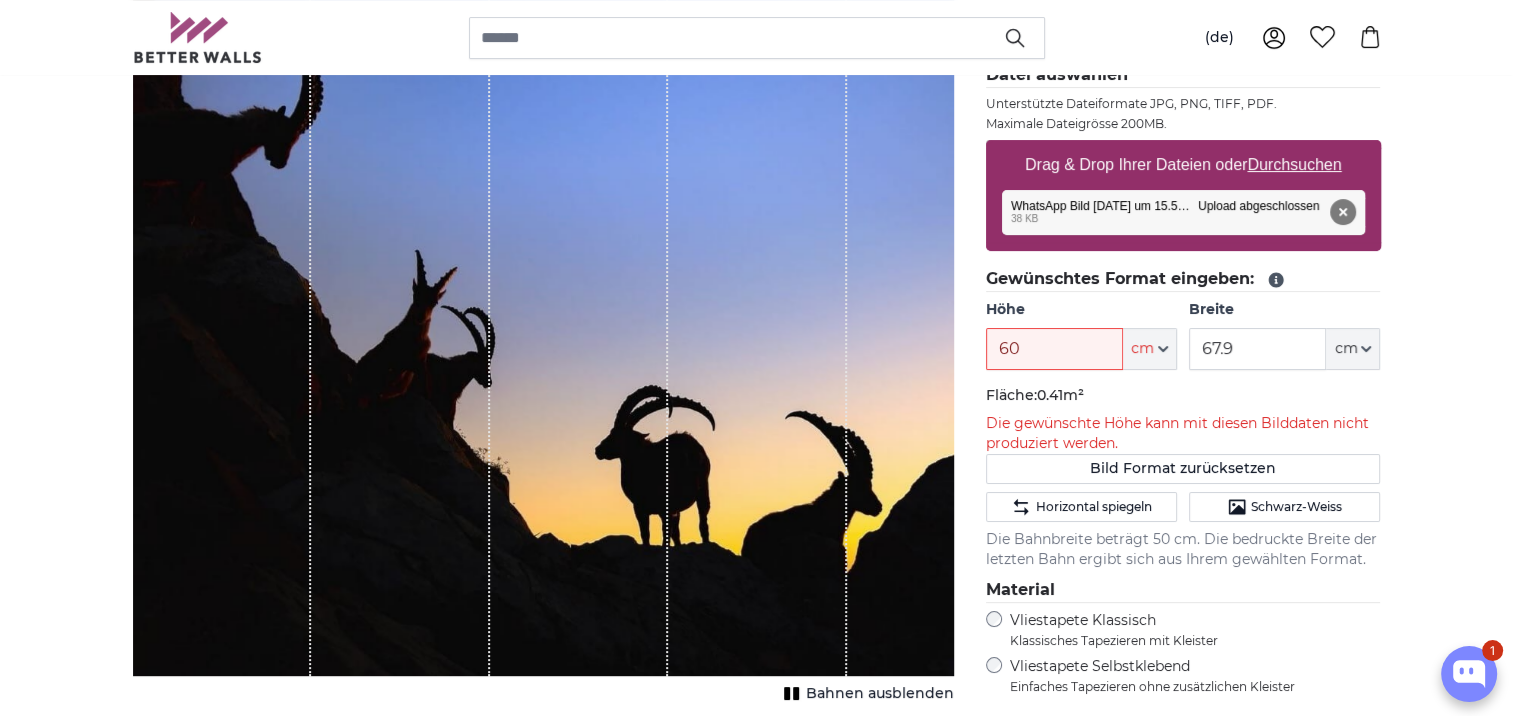 click on "Fläche:  0.41m²" 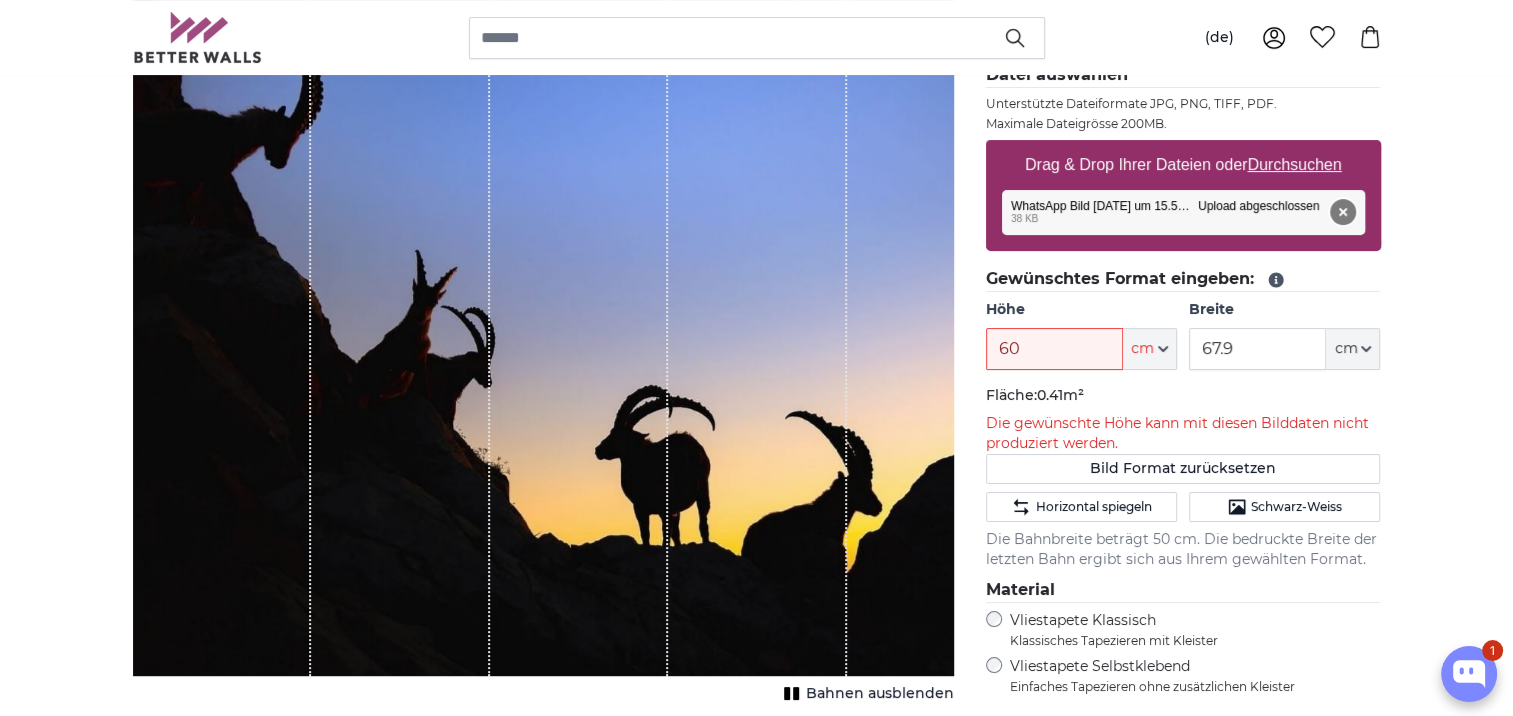 click on "Entfernen" at bounding box center (1342, 212) 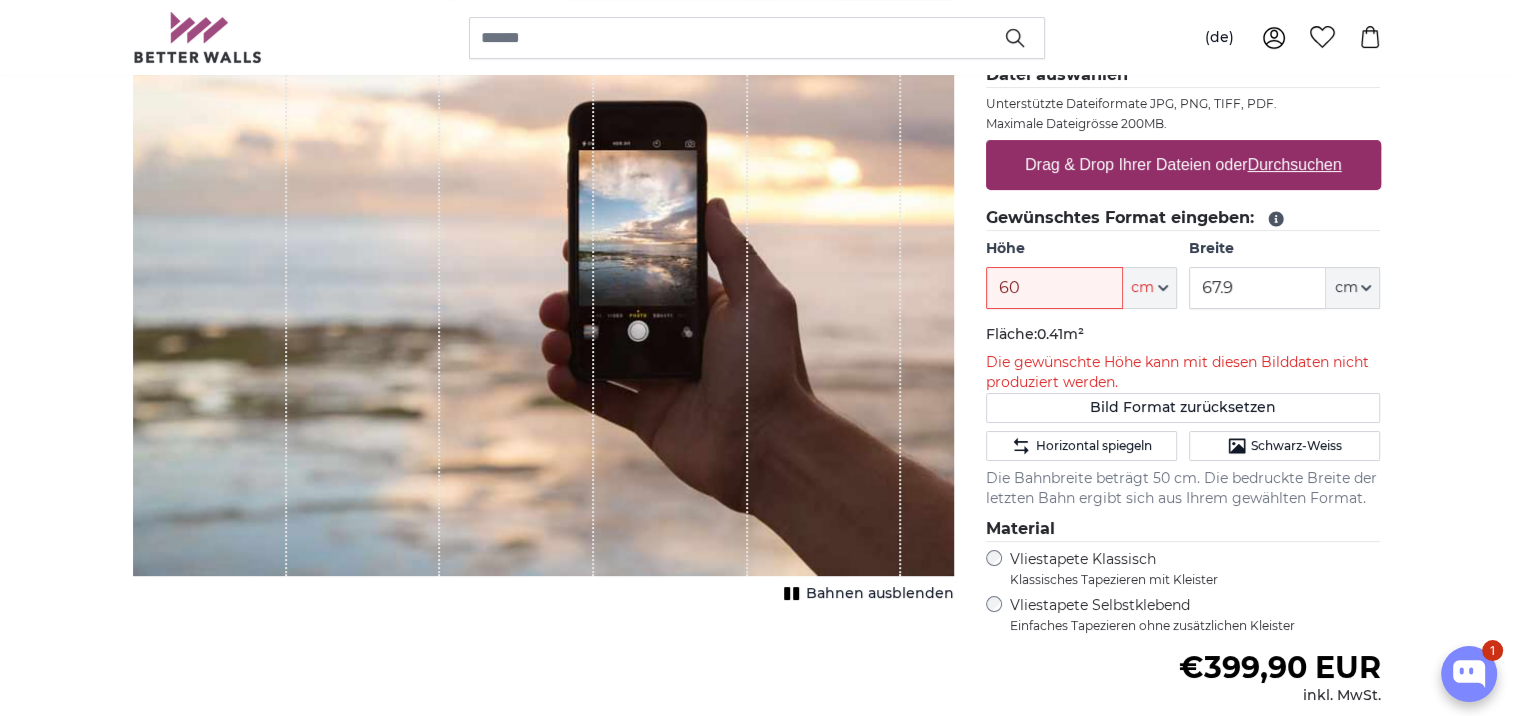 click on "Durchsuchen" at bounding box center [1294, 164] 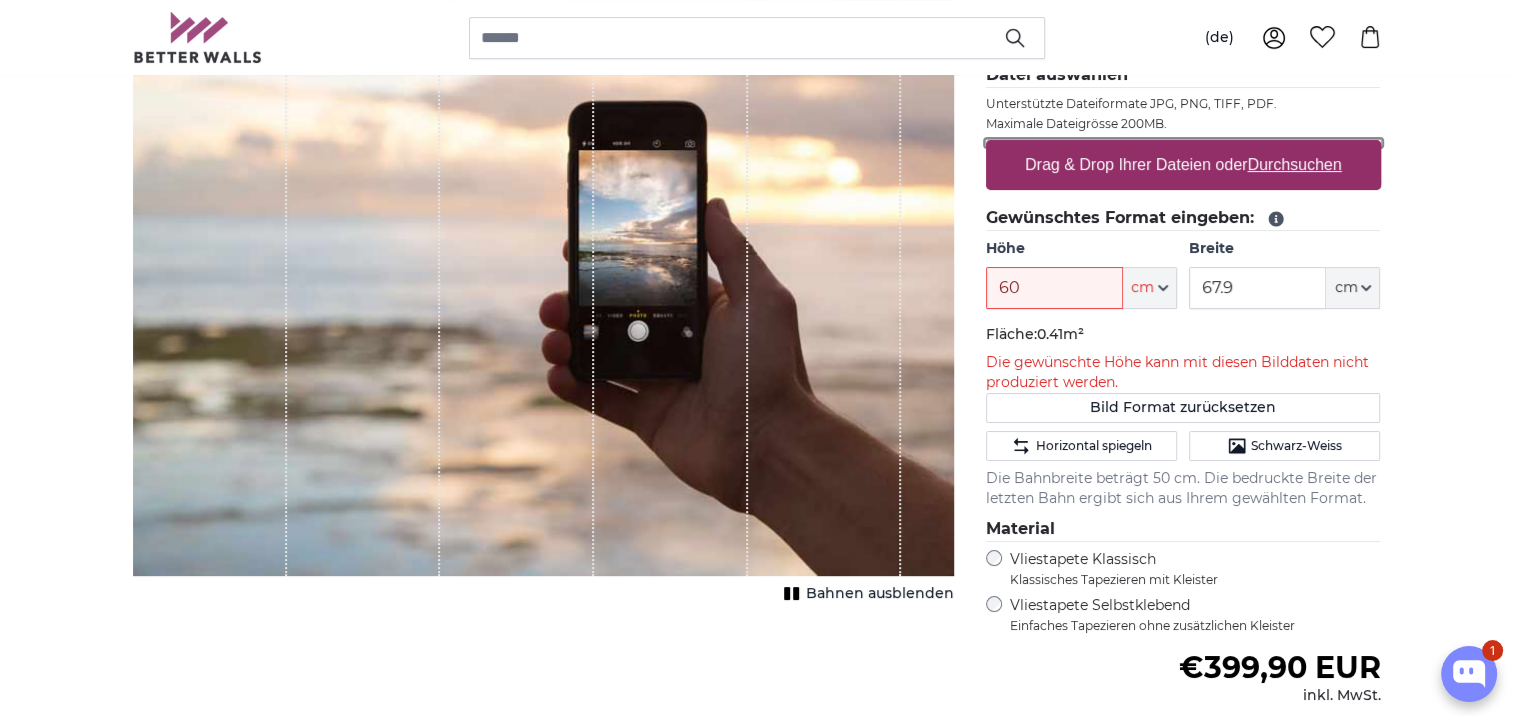type on "**********" 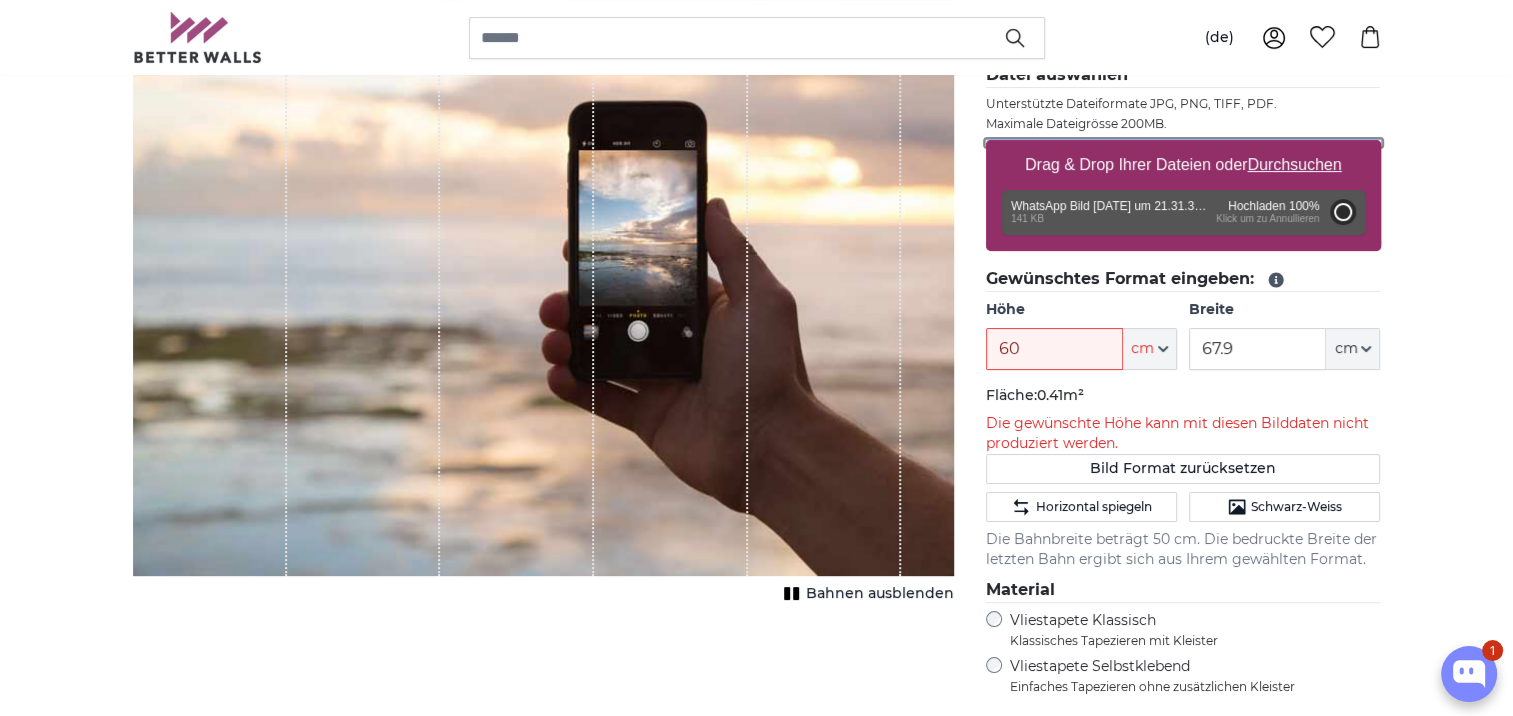 type on "62" 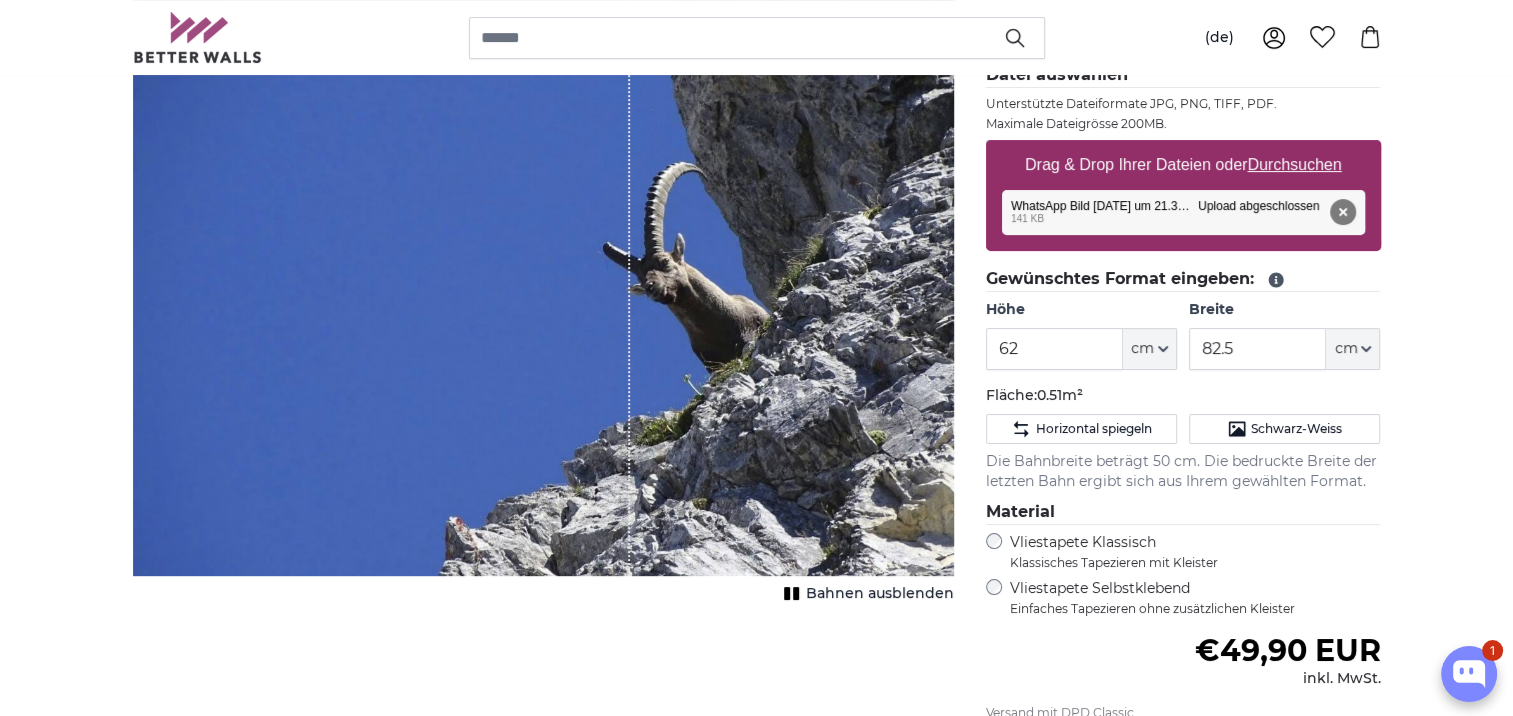 drag, startPoint x: 750, startPoint y: 368, endPoint x: 664, endPoint y: 365, distance: 86.05231 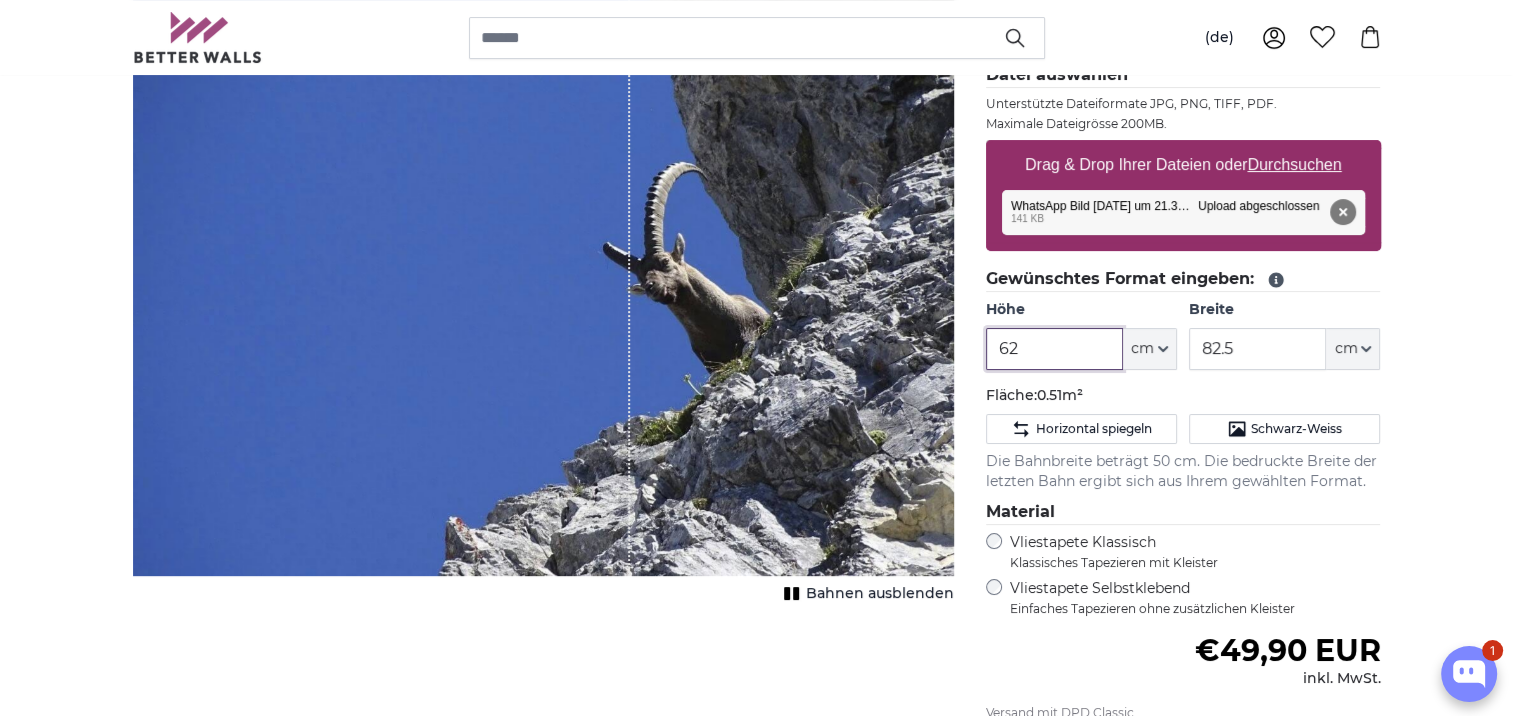 drag, startPoint x: 1045, startPoint y: 356, endPoint x: 991, endPoint y: 357, distance: 54.00926 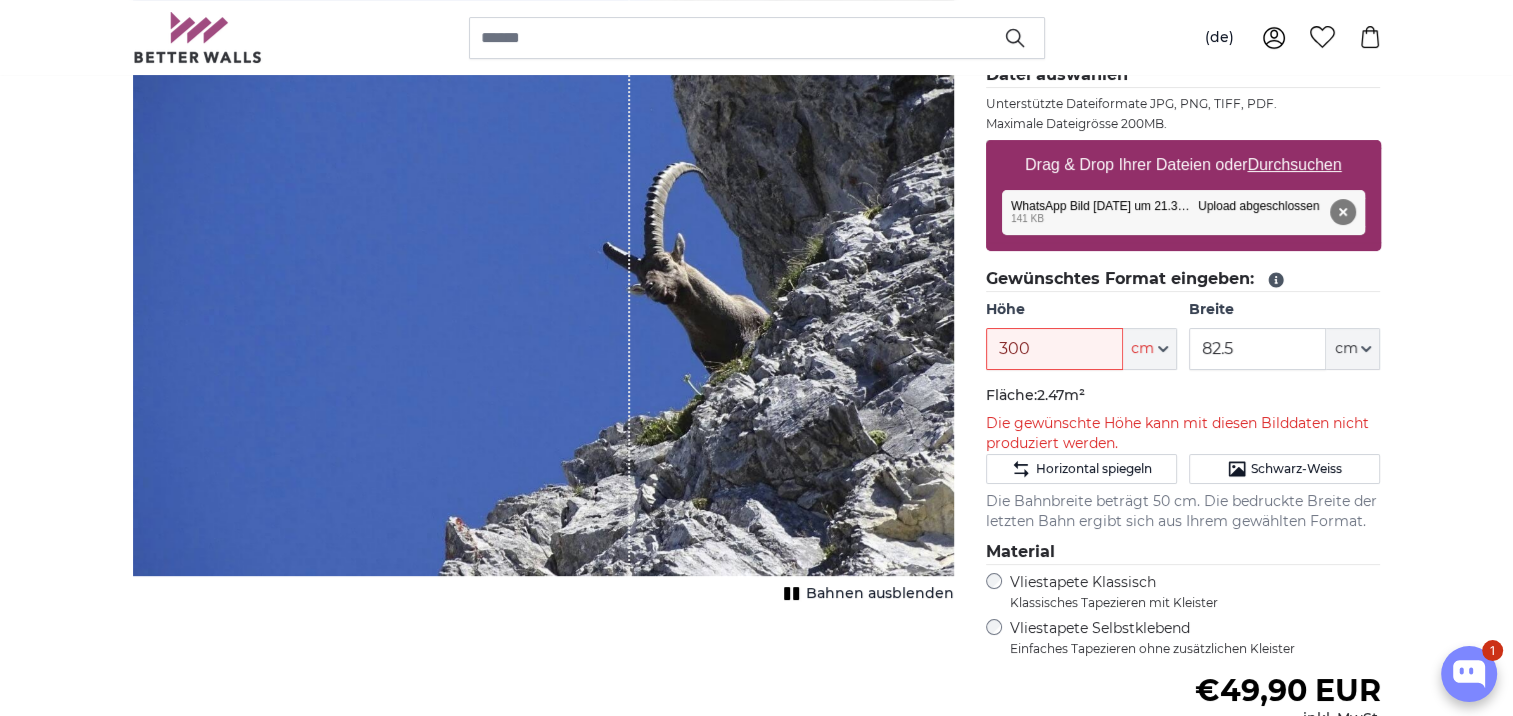 click on "Fläche:  2.47m²" 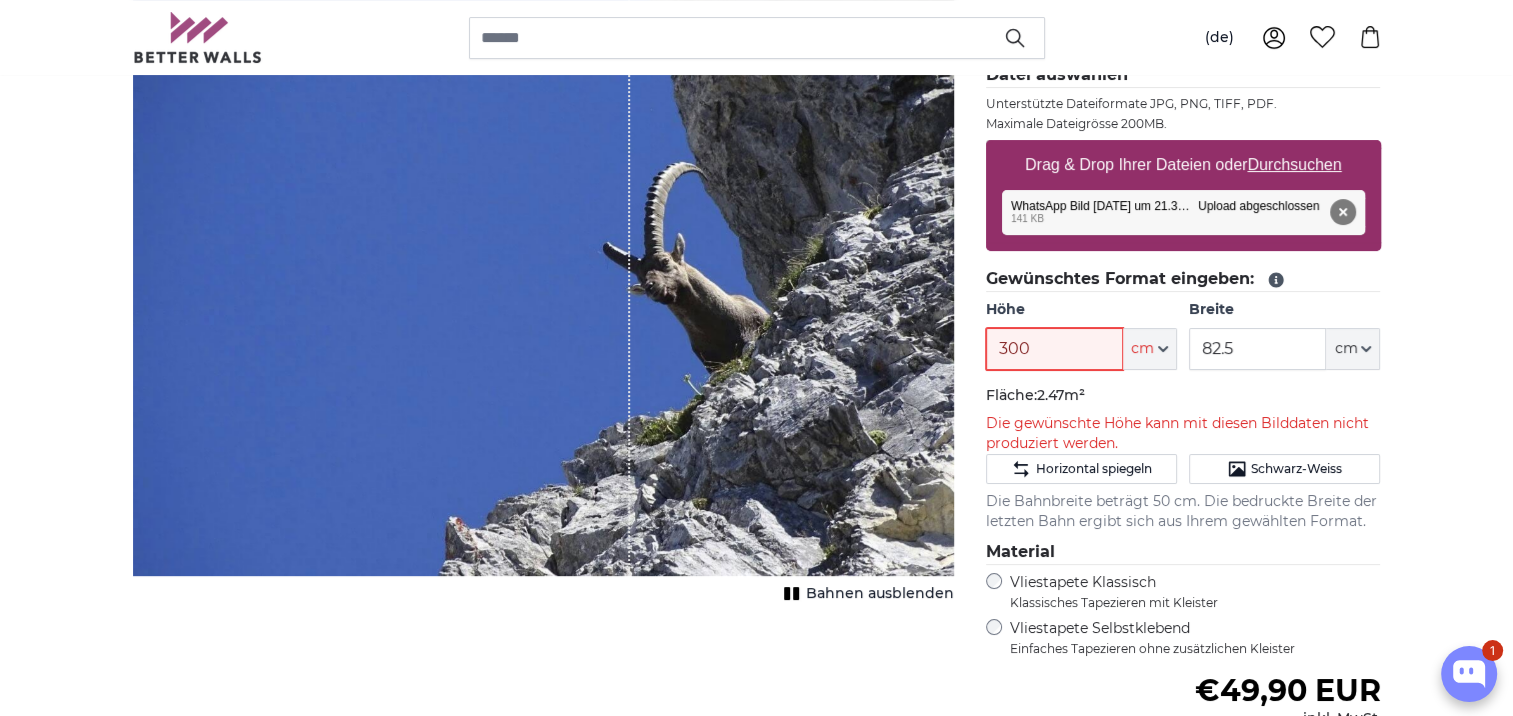 drag, startPoint x: 1036, startPoint y: 346, endPoint x: 988, endPoint y: 348, distance: 48.04165 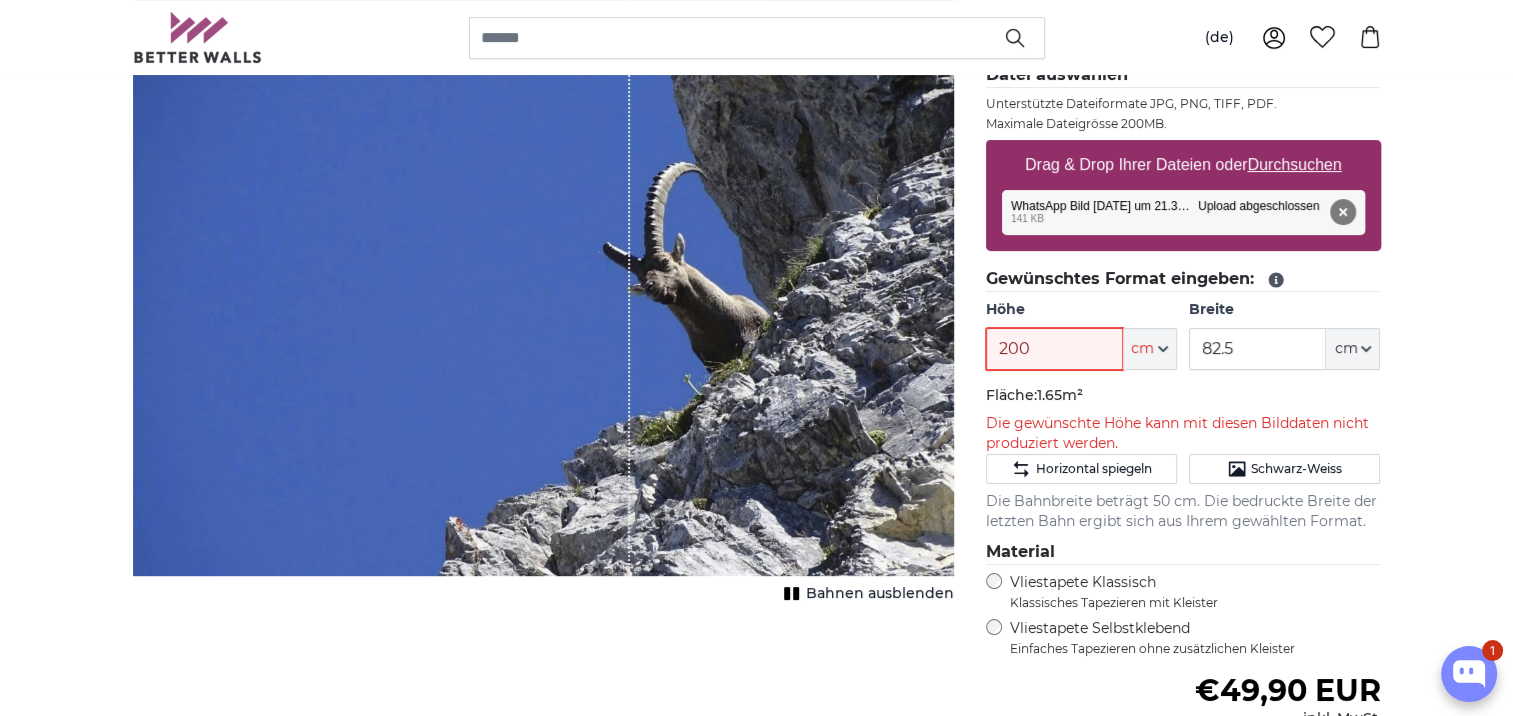 type on "200" 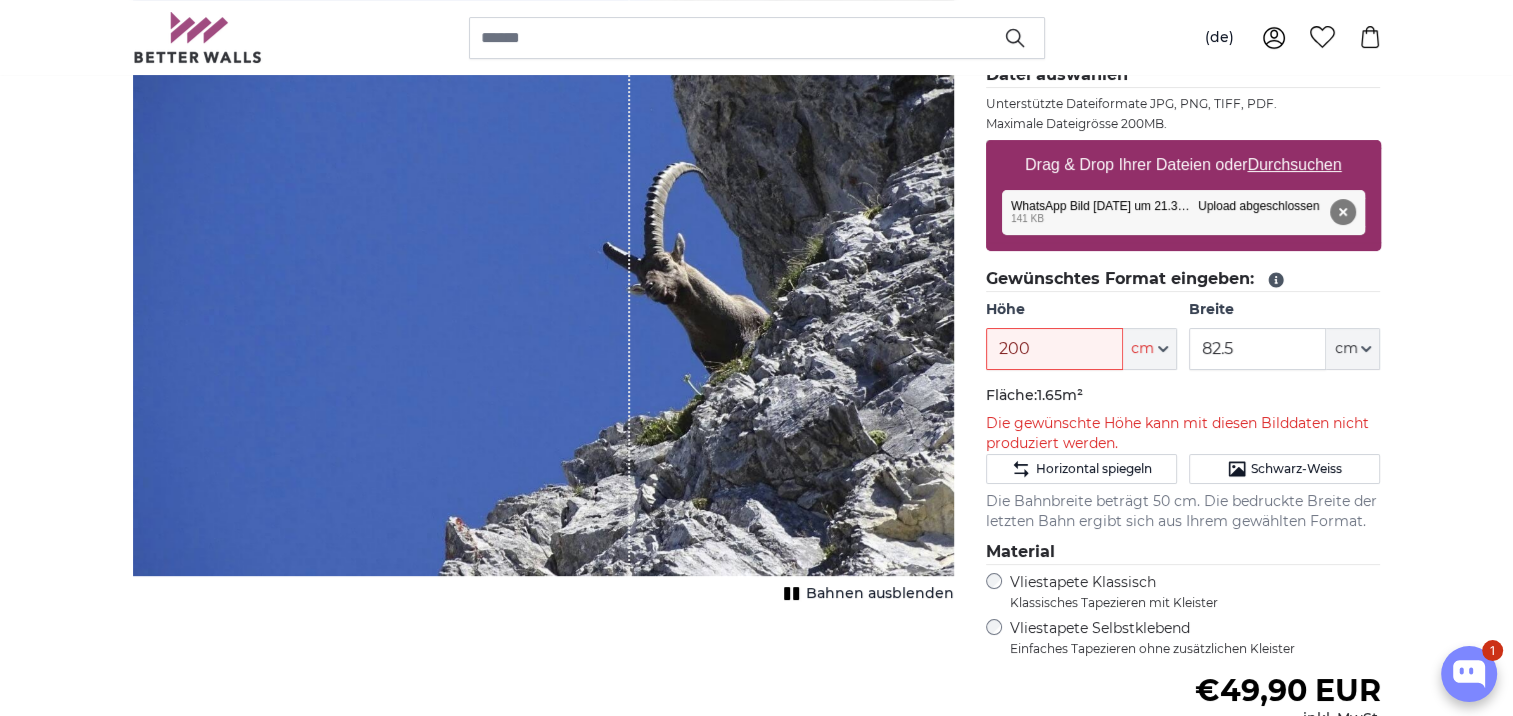 click on "Fläche:  1.65m²" 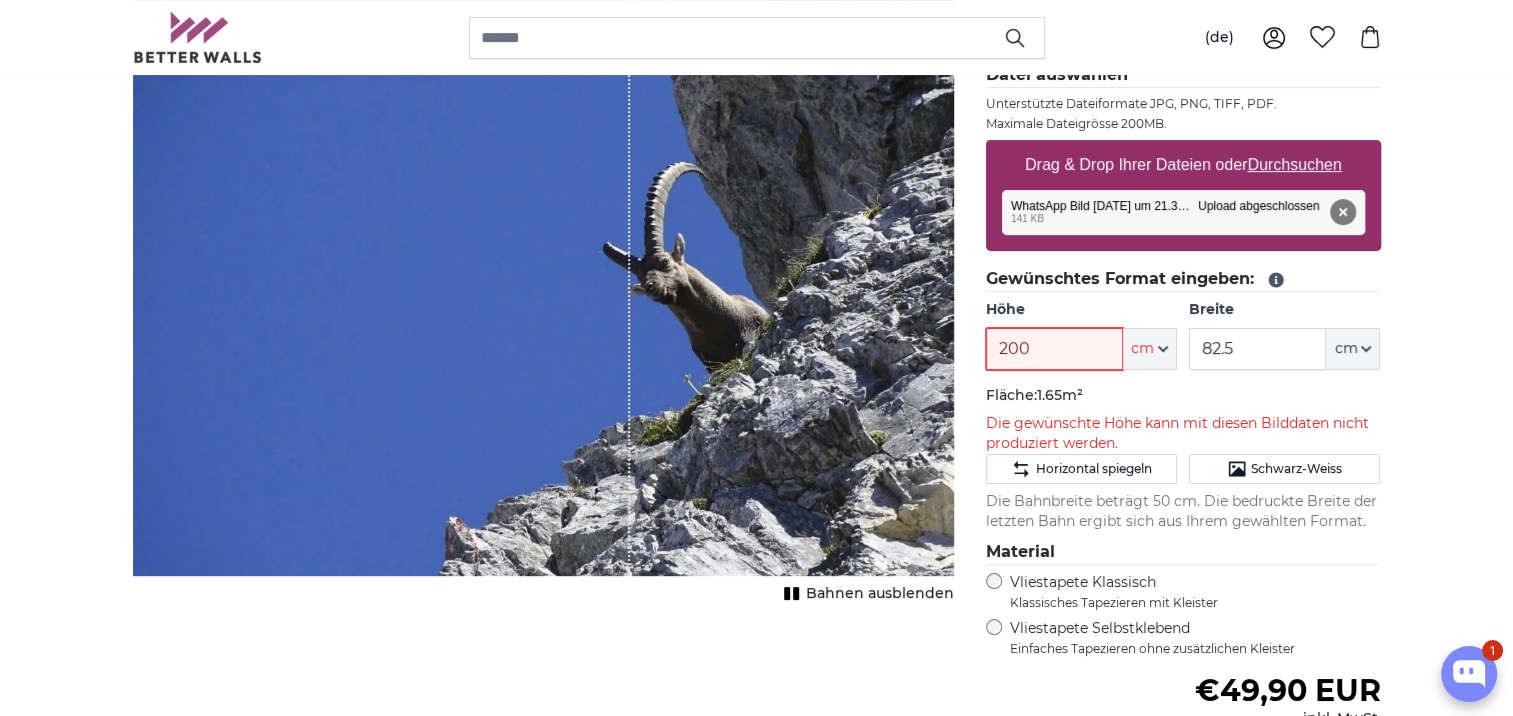 drag, startPoint x: 1033, startPoint y: 352, endPoint x: 980, endPoint y: 352, distance: 53 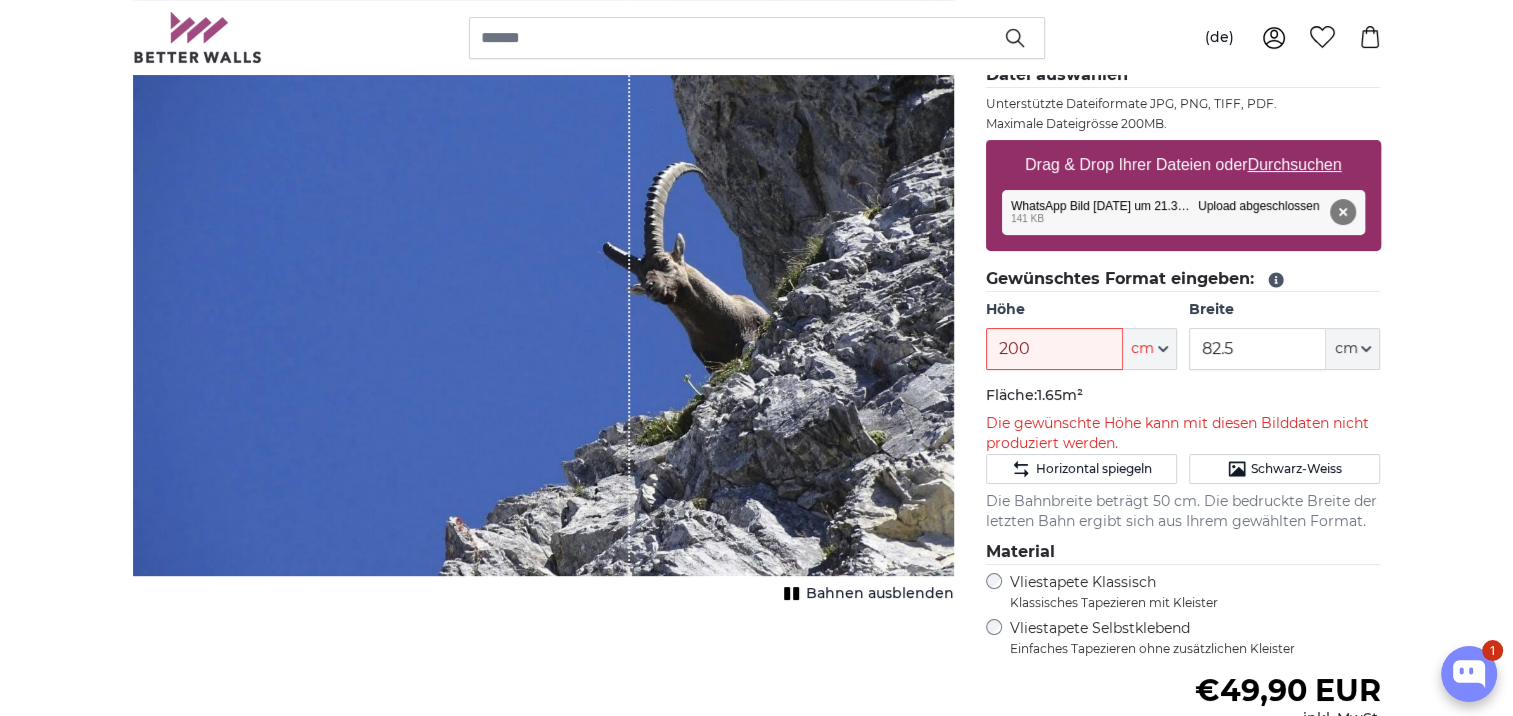 drag, startPoint x: 769, startPoint y: 252, endPoint x: 861, endPoint y: 304, distance: 105.67876 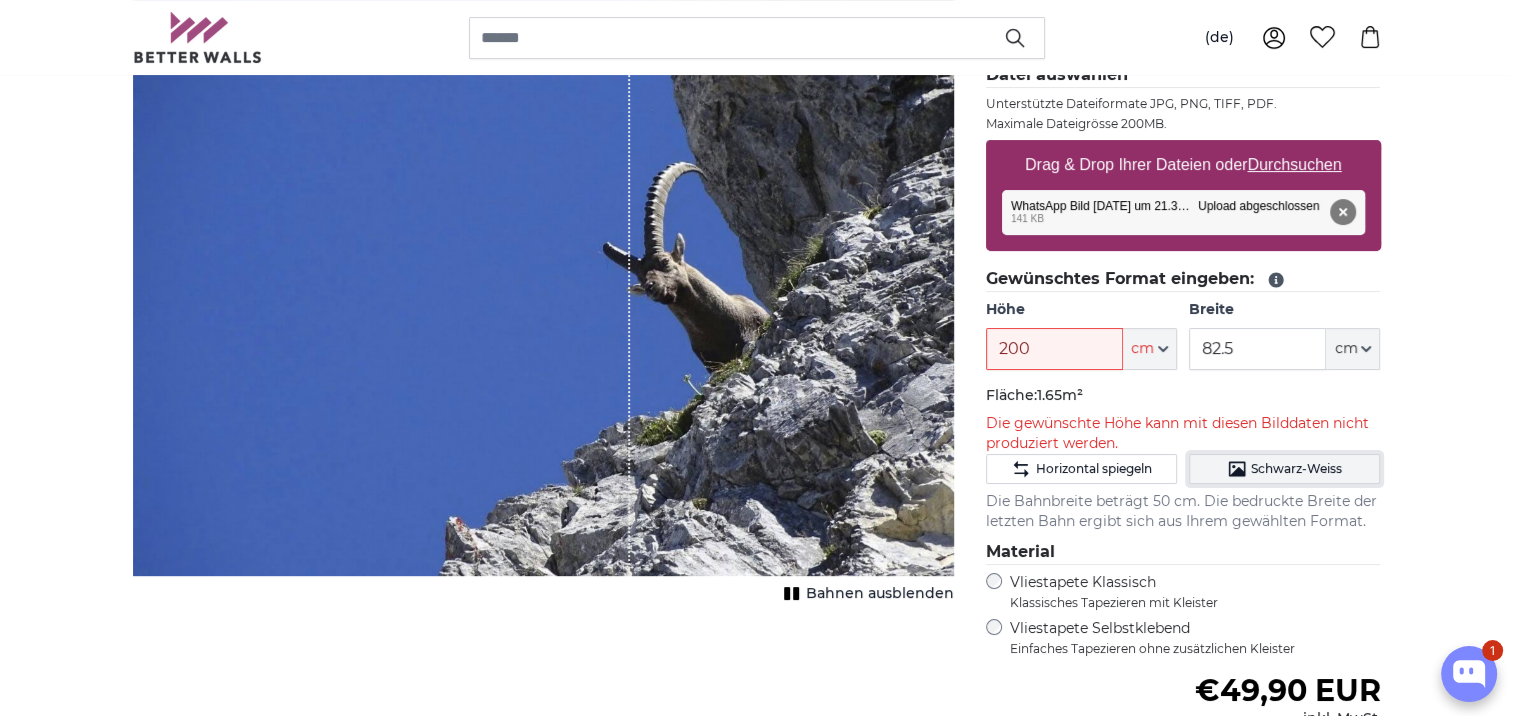 click on "Schwarz-Weiss" 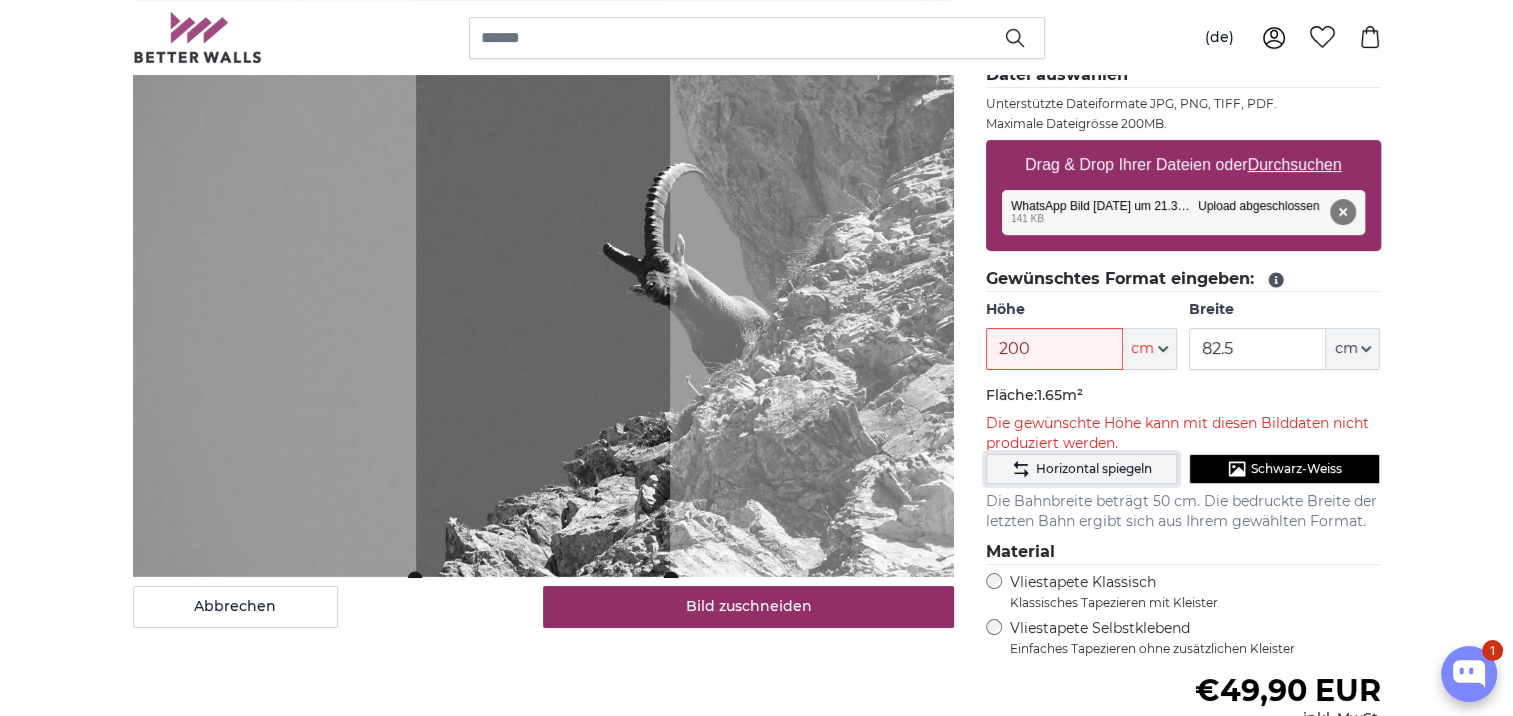 click on "Horizontal spiegeln" 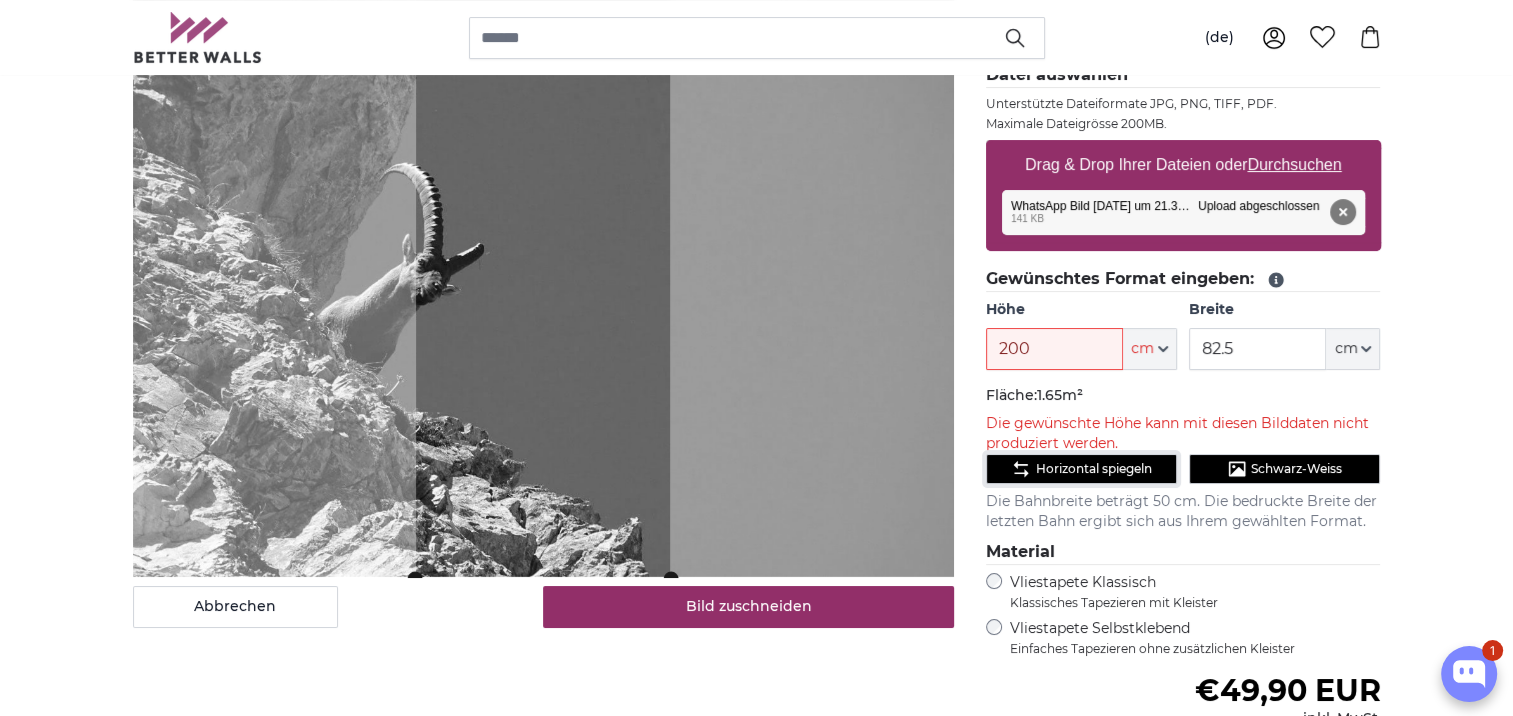 click on "Horizontal spiegeln" 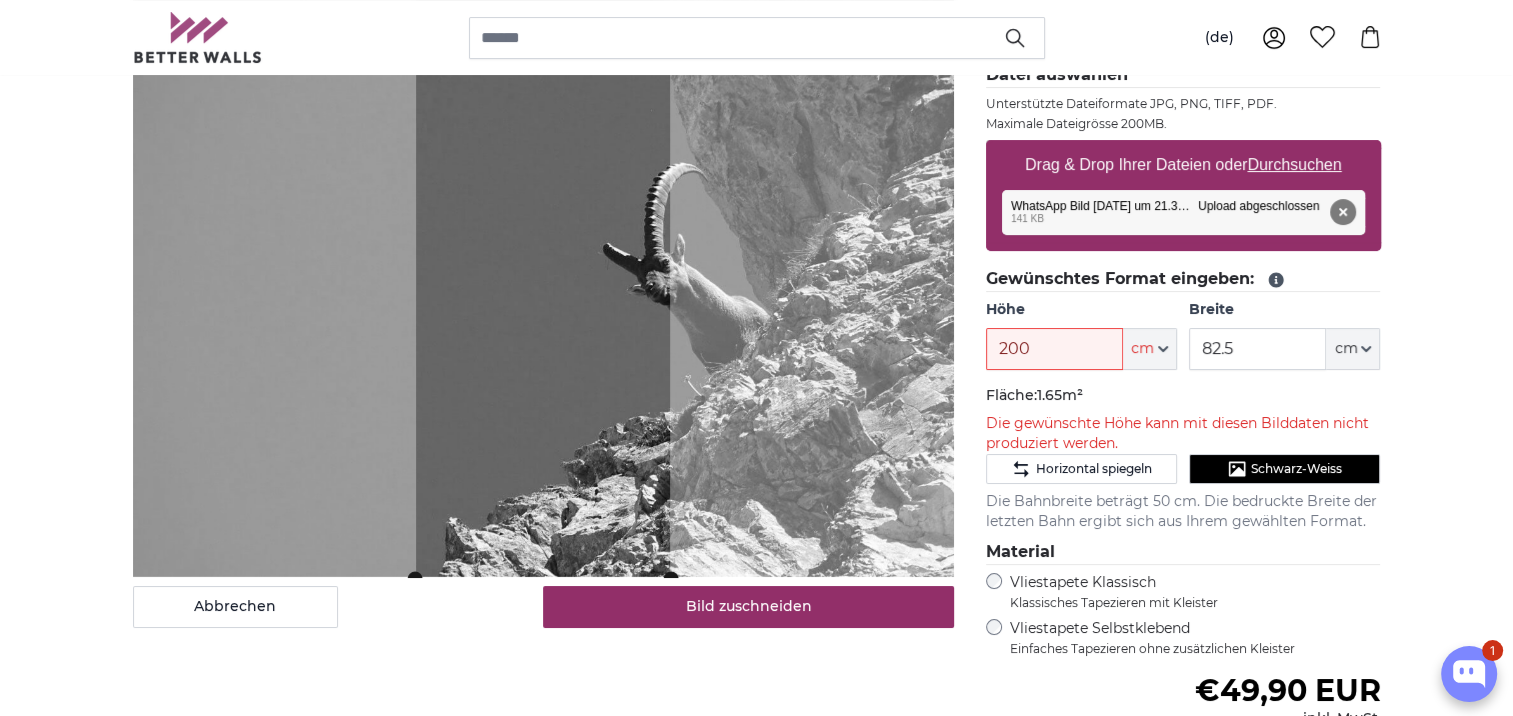 click on "Entfernen Nochmal versuchen Entfernen Hochladen Abbrechen Nochmal versuchen Entfernen WhatsApp Bild 2025-06-13 um 21.31.35_30ace79e.jpg edit 141 KB Upload abgeschlossen Klicken Sie um den Vorgang rückgängig zu machen" at bounding box center (1183, 212) 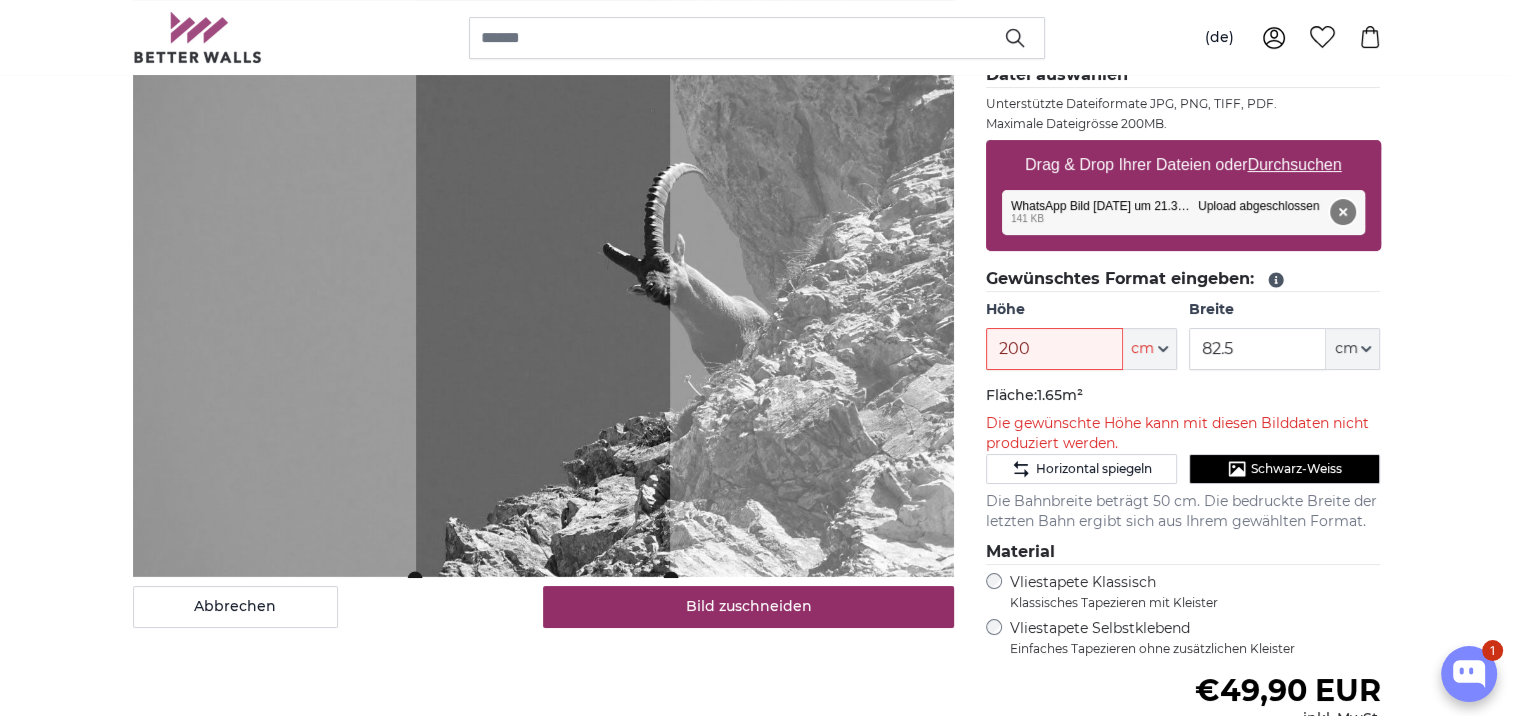 click on "Entfernen" at bounding box center (1342, 212) 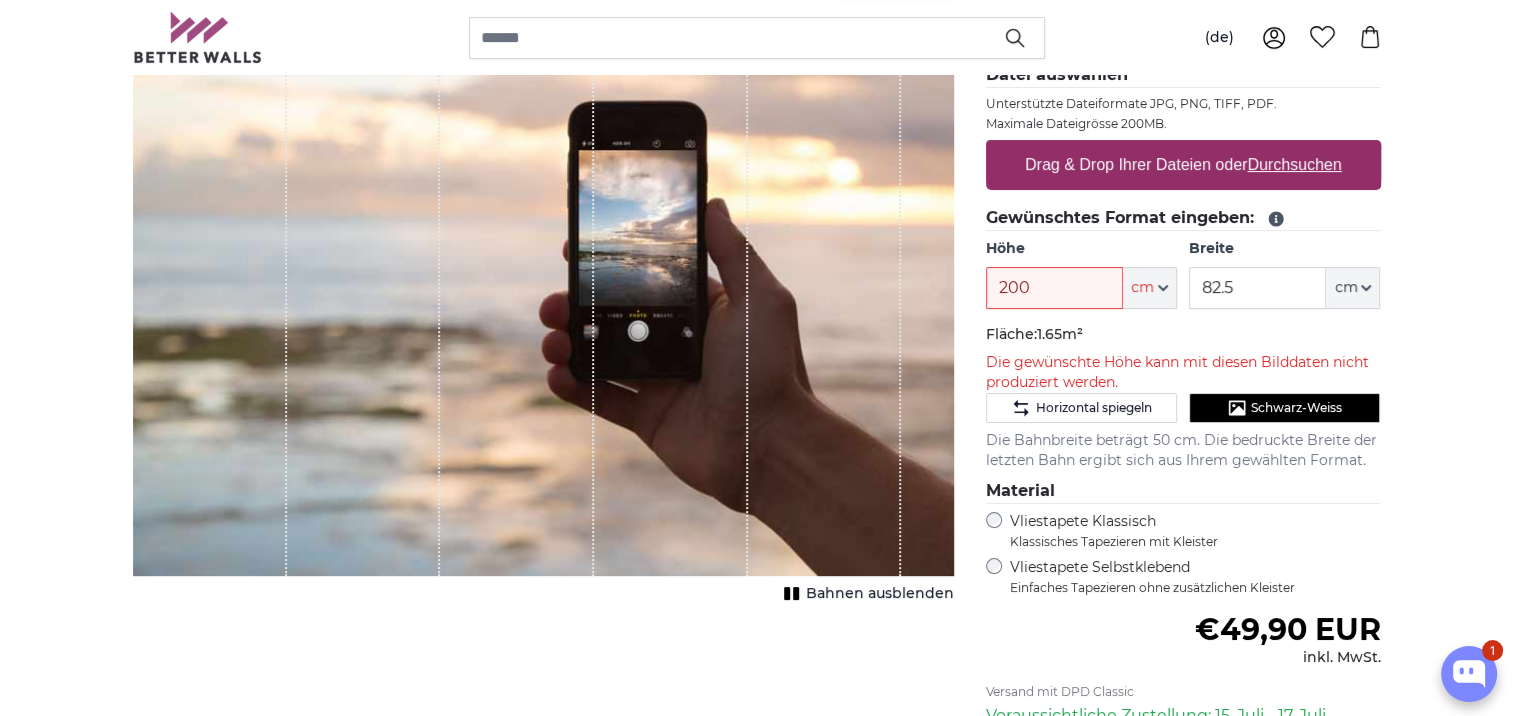 click on "Drag & Drop Ihrer Dateien oder  Durchsuchen" at bounding box center (1183, 165) 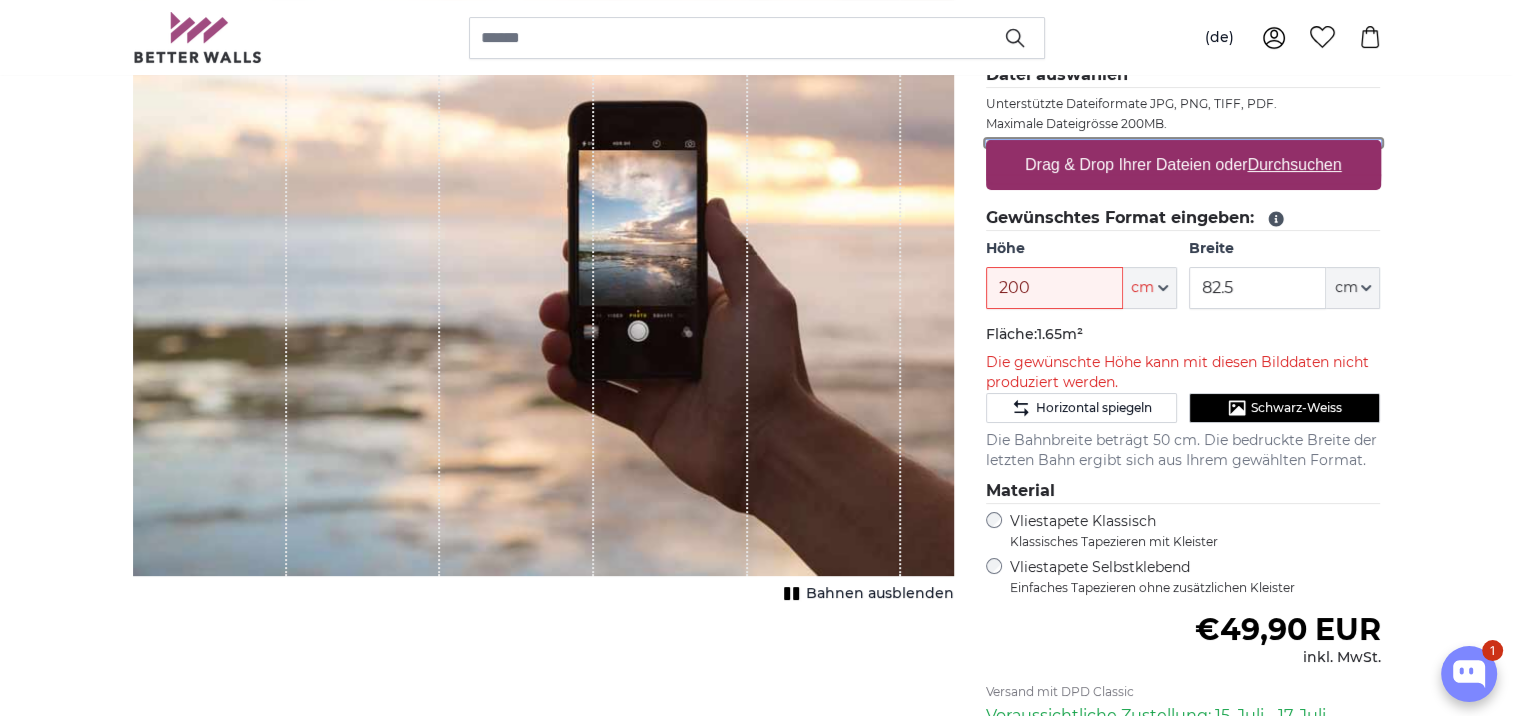 click on "Drag & Drop Ihrer Dateien oder  Durchsuchen" at bounding box center (1183, 143) 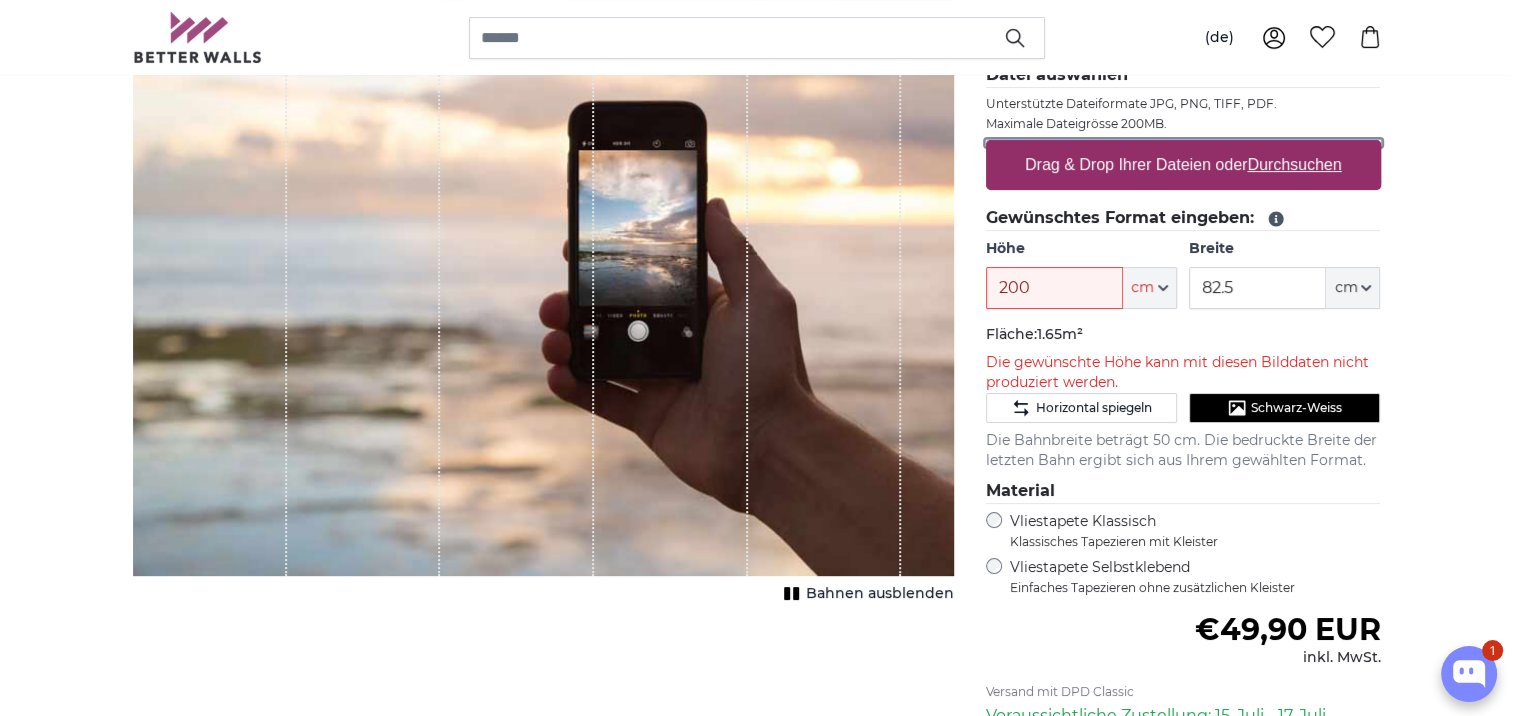 type on "**********" 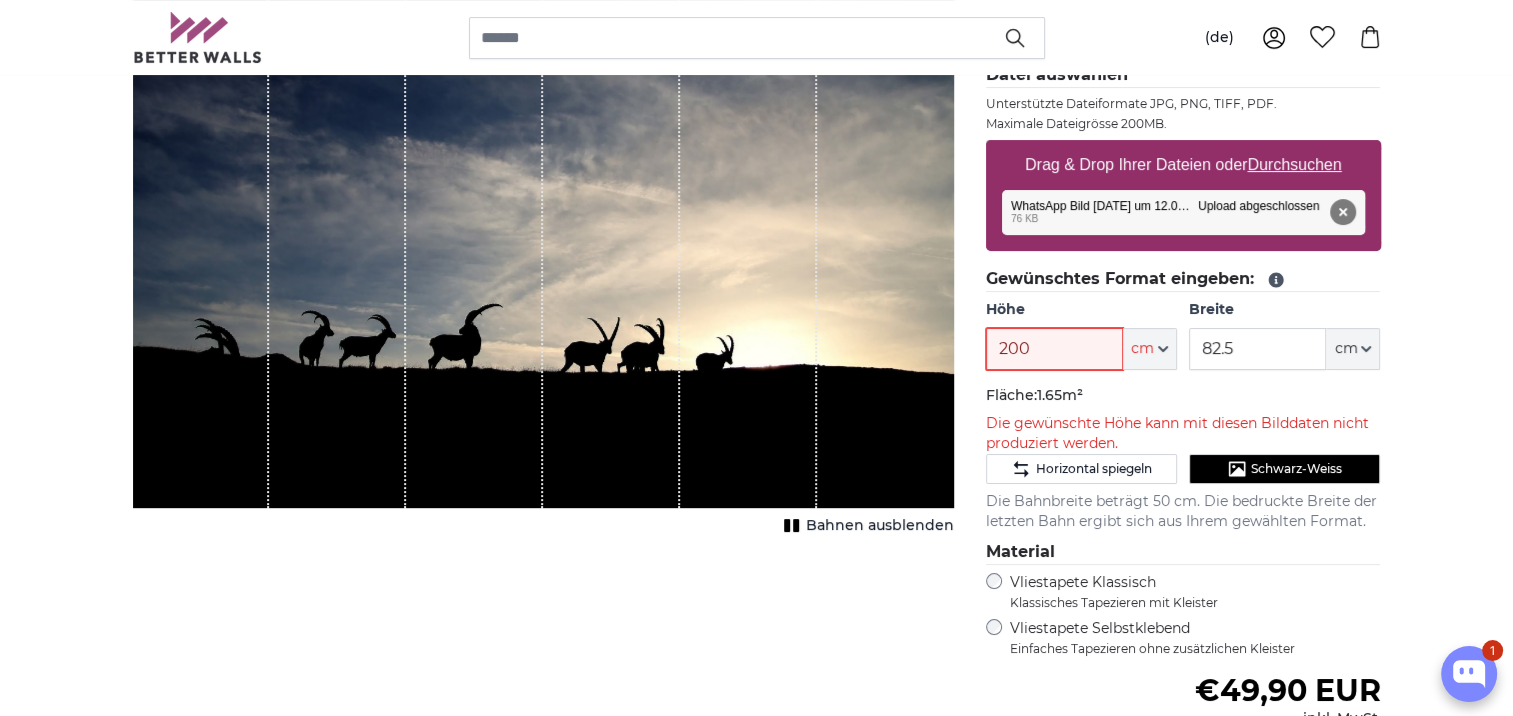 drag, startPoint x: 1038, startPoint y: 340, endPoint x: 990, endPoint y: 340, distance: 48 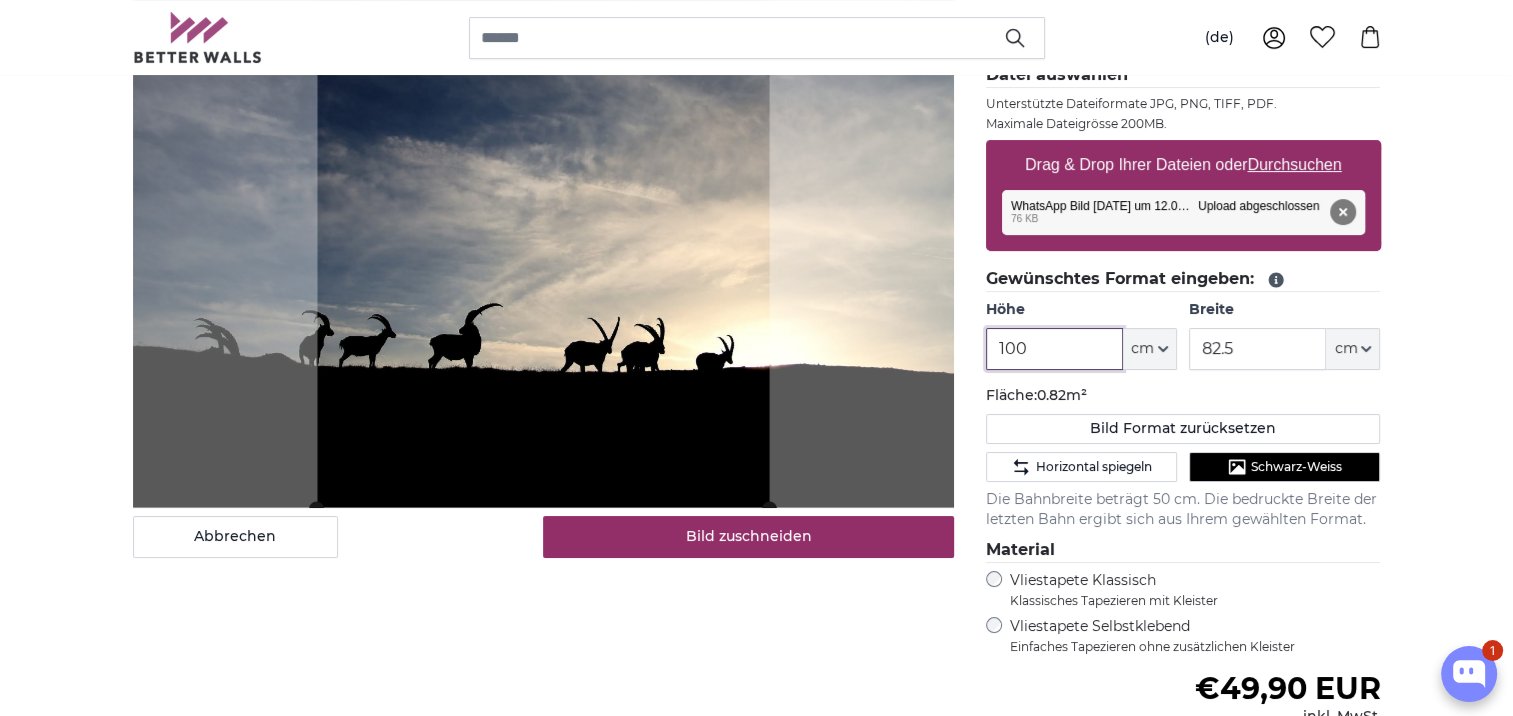 type on "100" 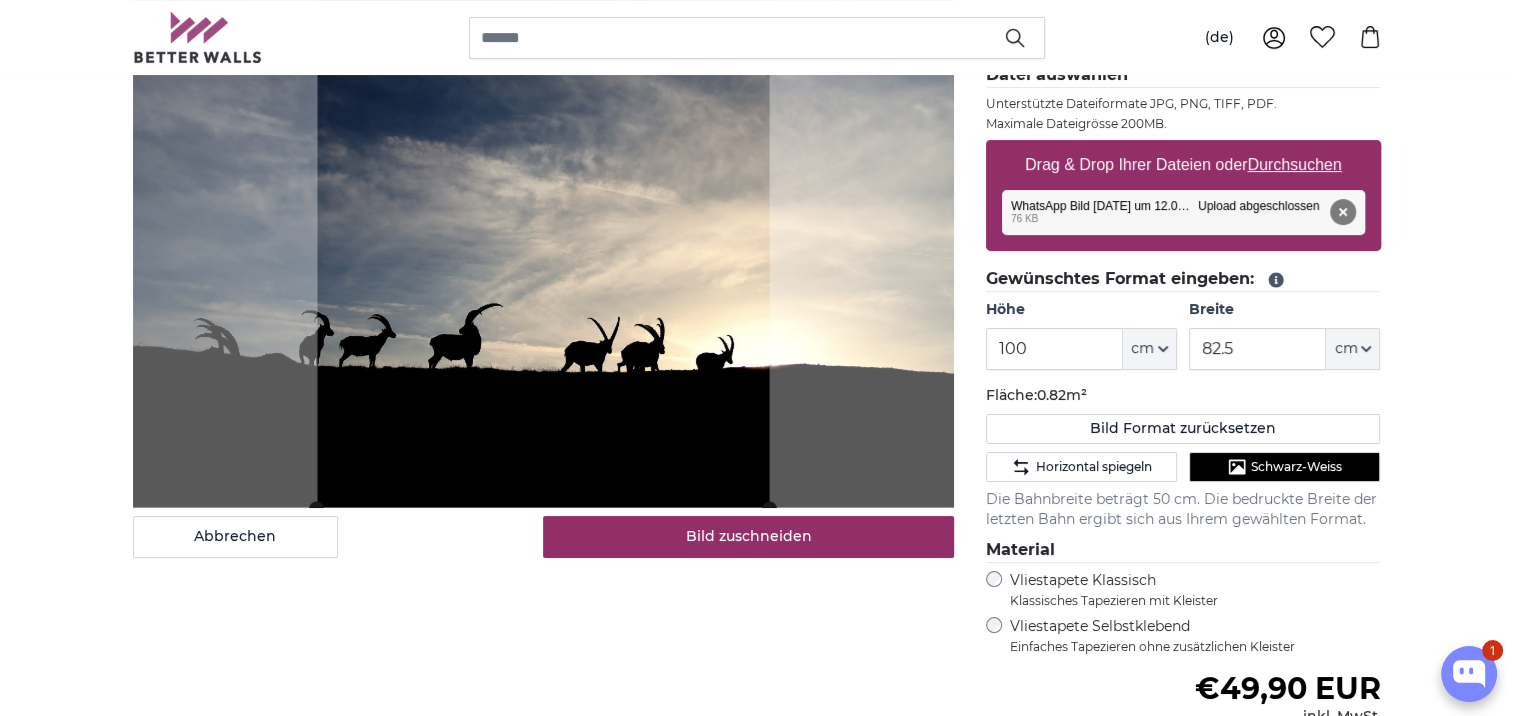 click on "Fläche:  0.82m²" 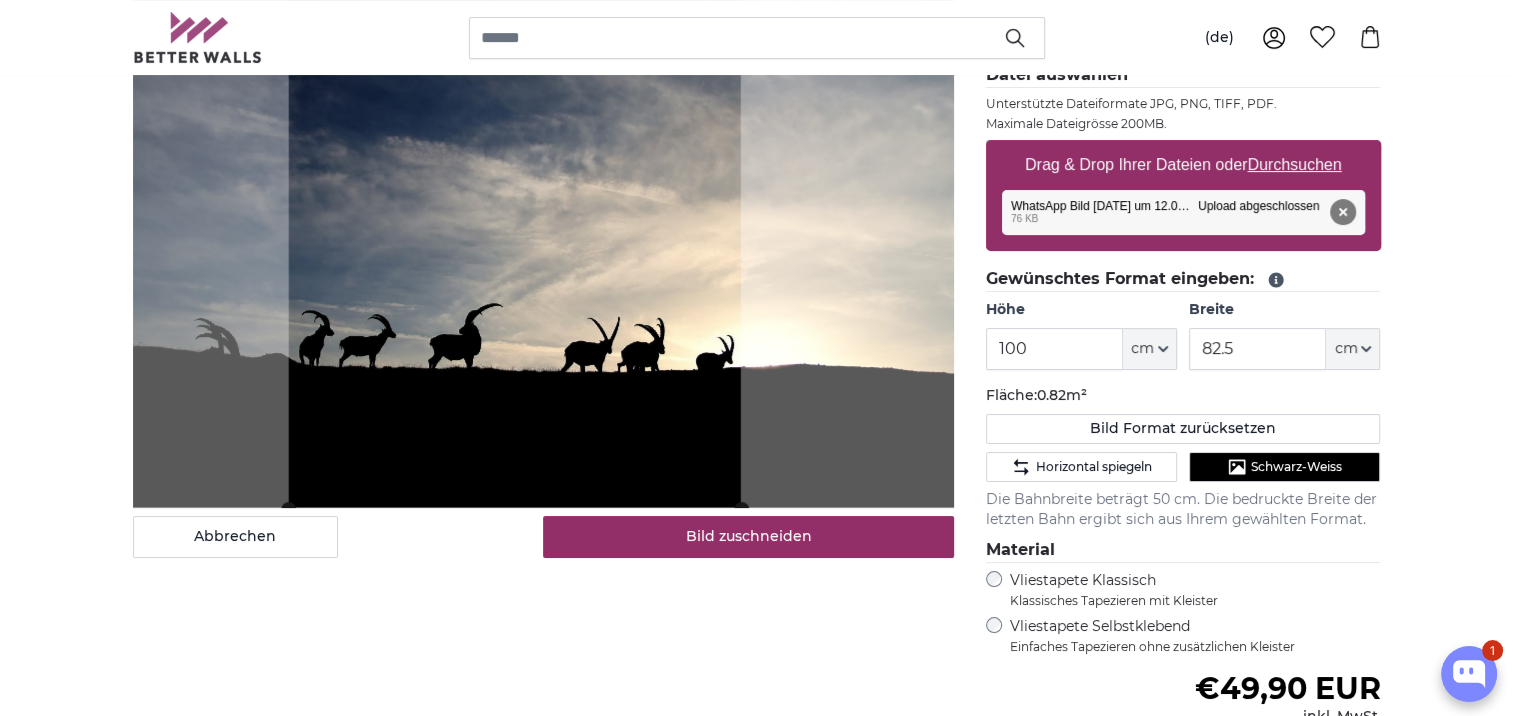 click 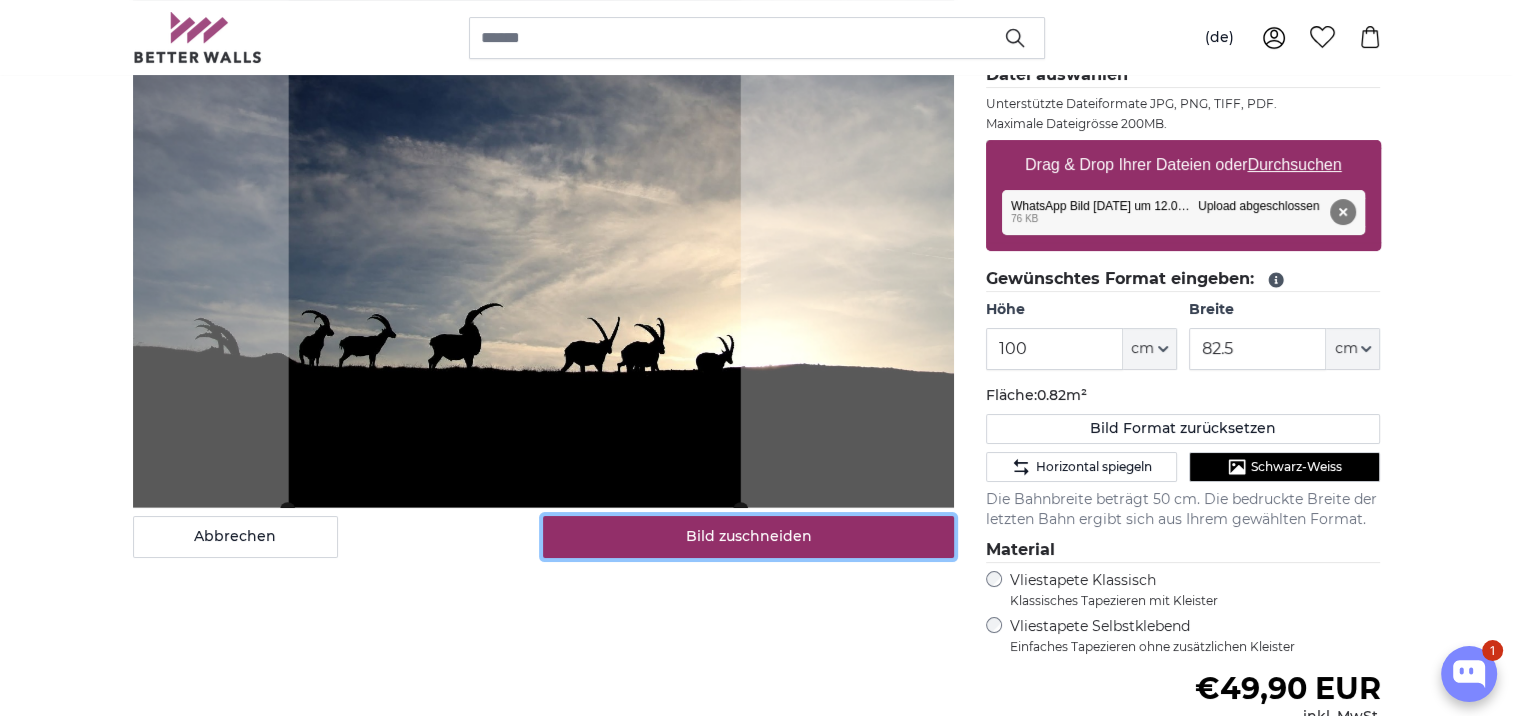 click on "Bild zuschneiden" at bounding box center [748, 537] 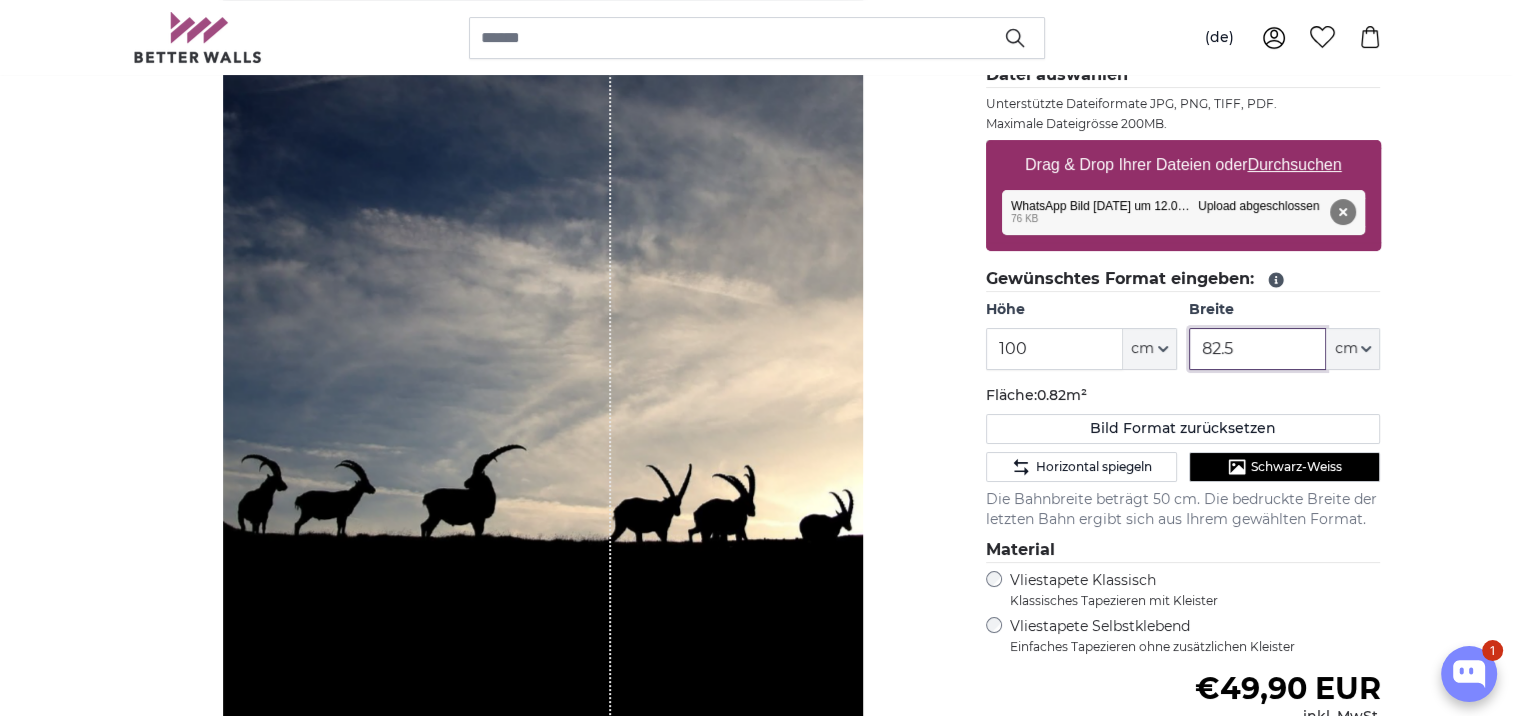 drag, startPoint x: 1238, startPoint y: 348, endPoint x: 1167, endPoint y: 344, distance: 71.11259 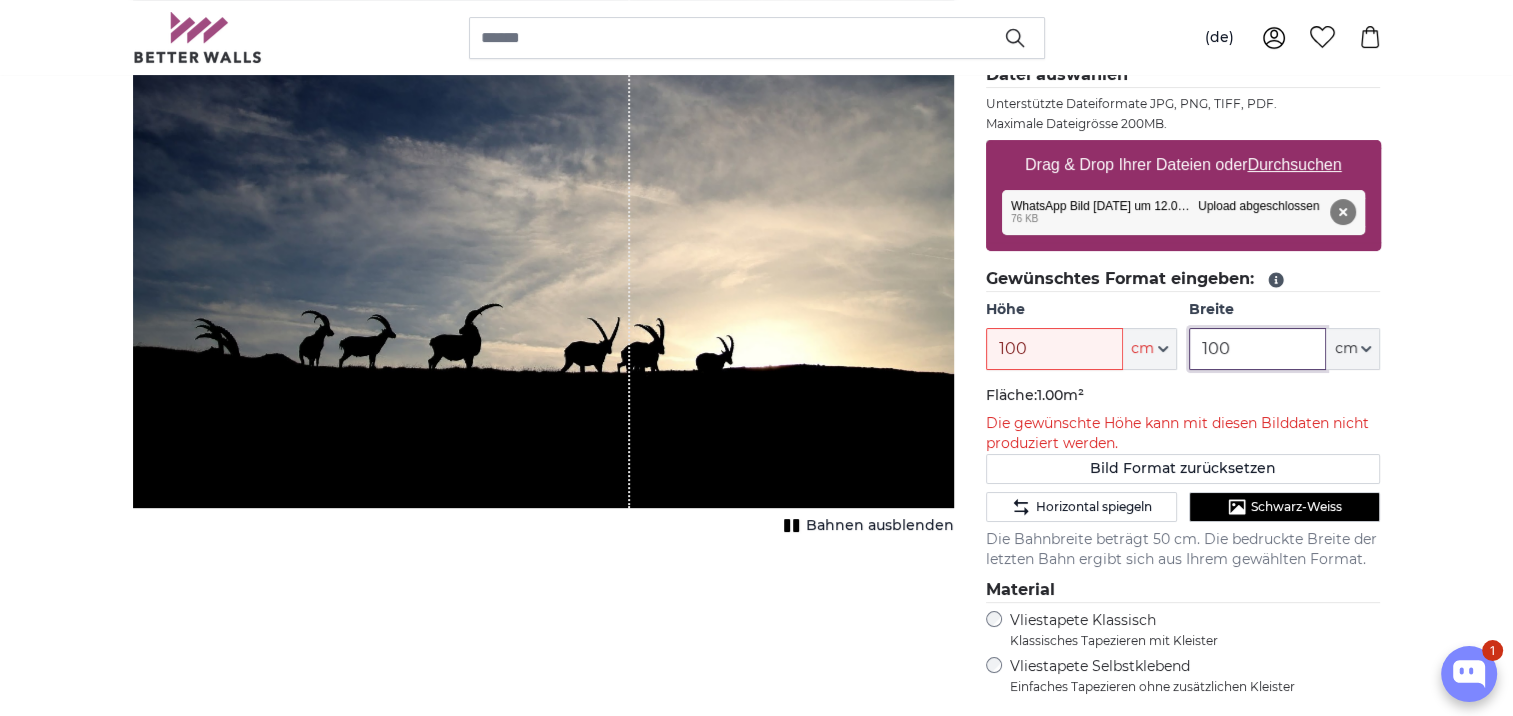 type on "100" 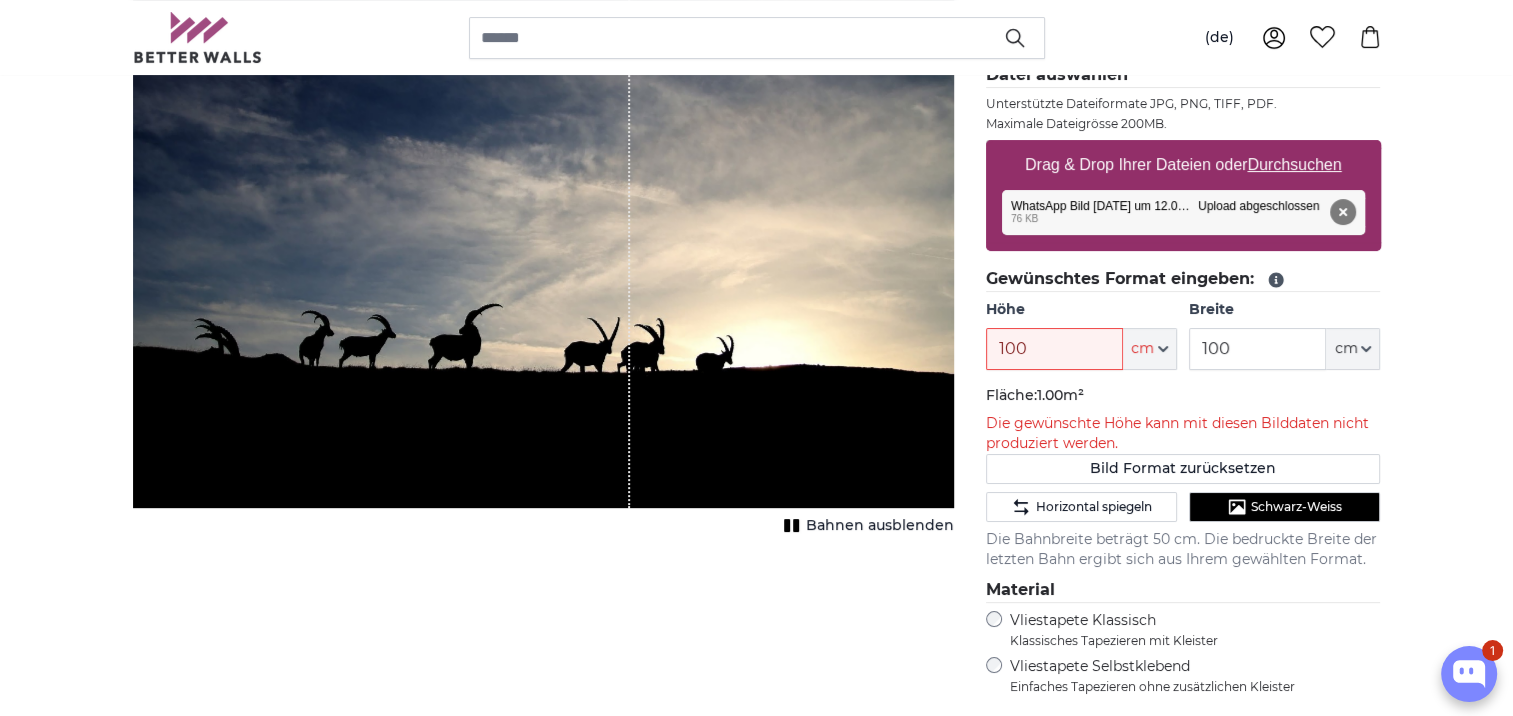 click on "Fläche:  1.00m²" 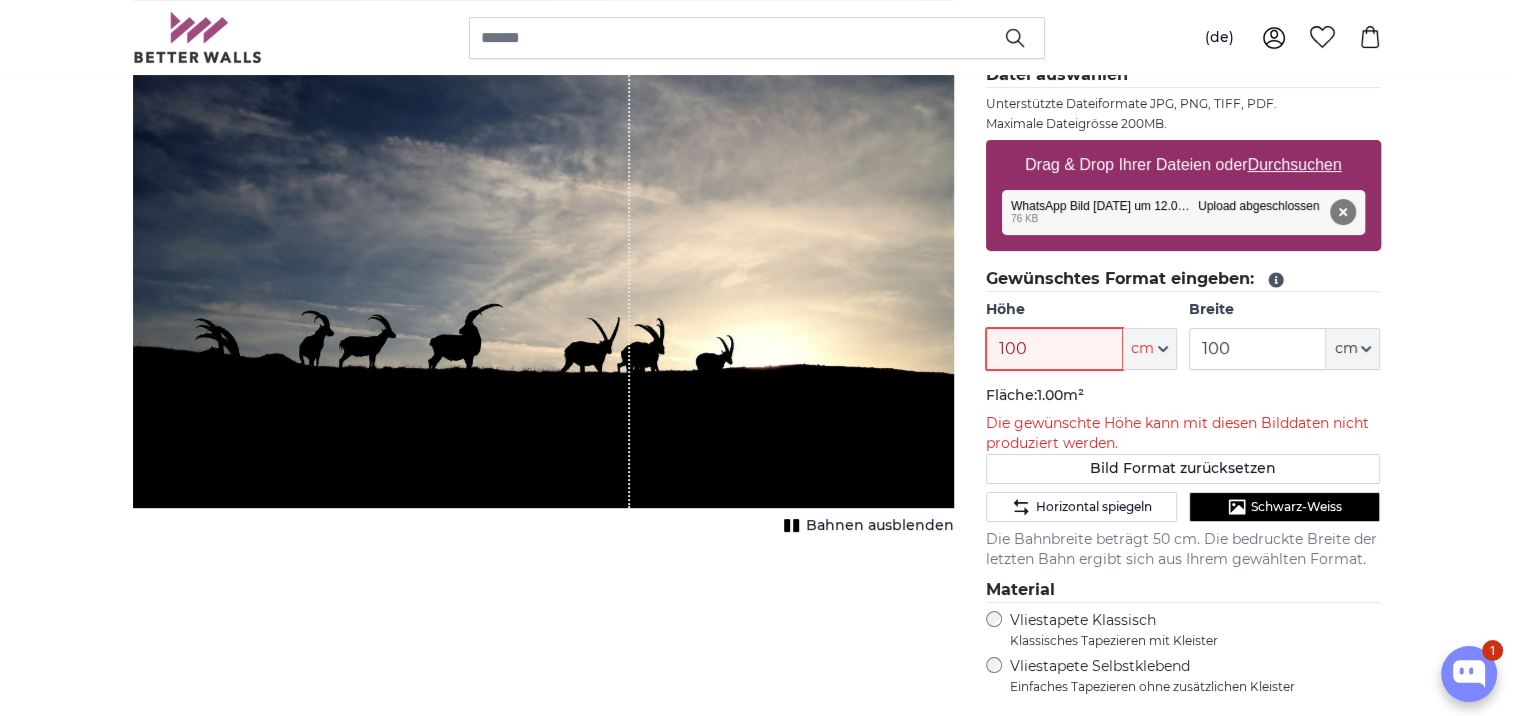 drag, startPoint x: 1039, startPoint y: 349, endPoint x: 984, endPoint y: 348, distance: 55.00909 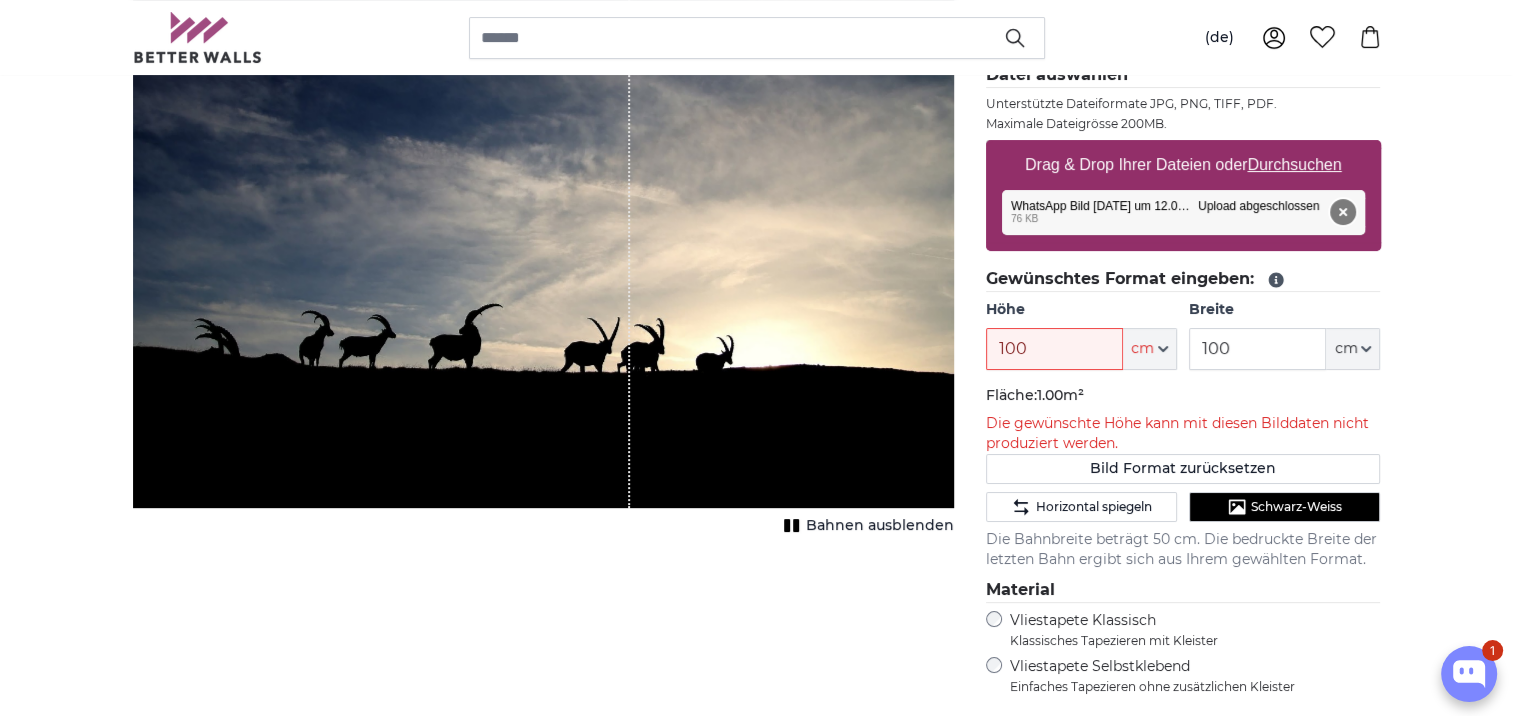 click on "Entfernen" at bounding box center [1342, 212] 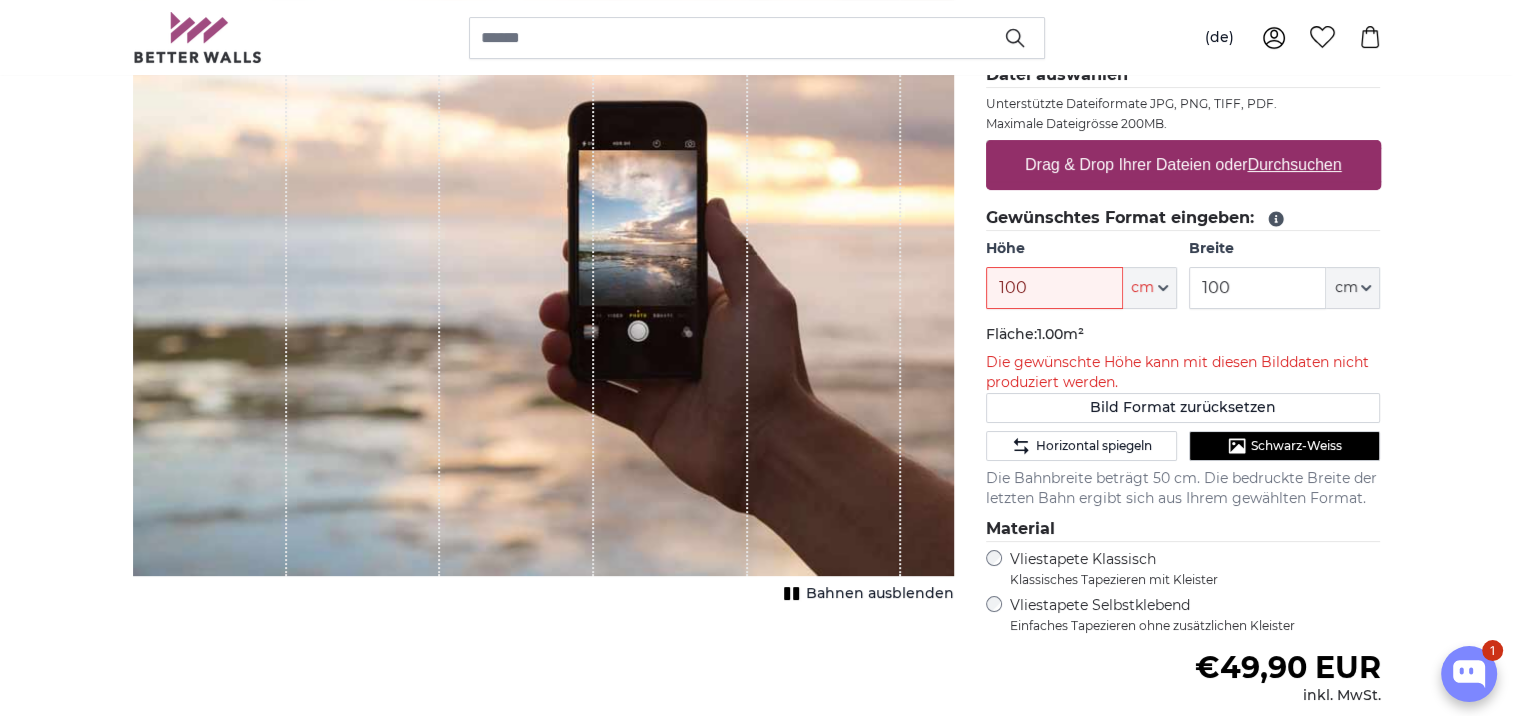 click on "Durchsuchen" at bounding box center (1294, 164) 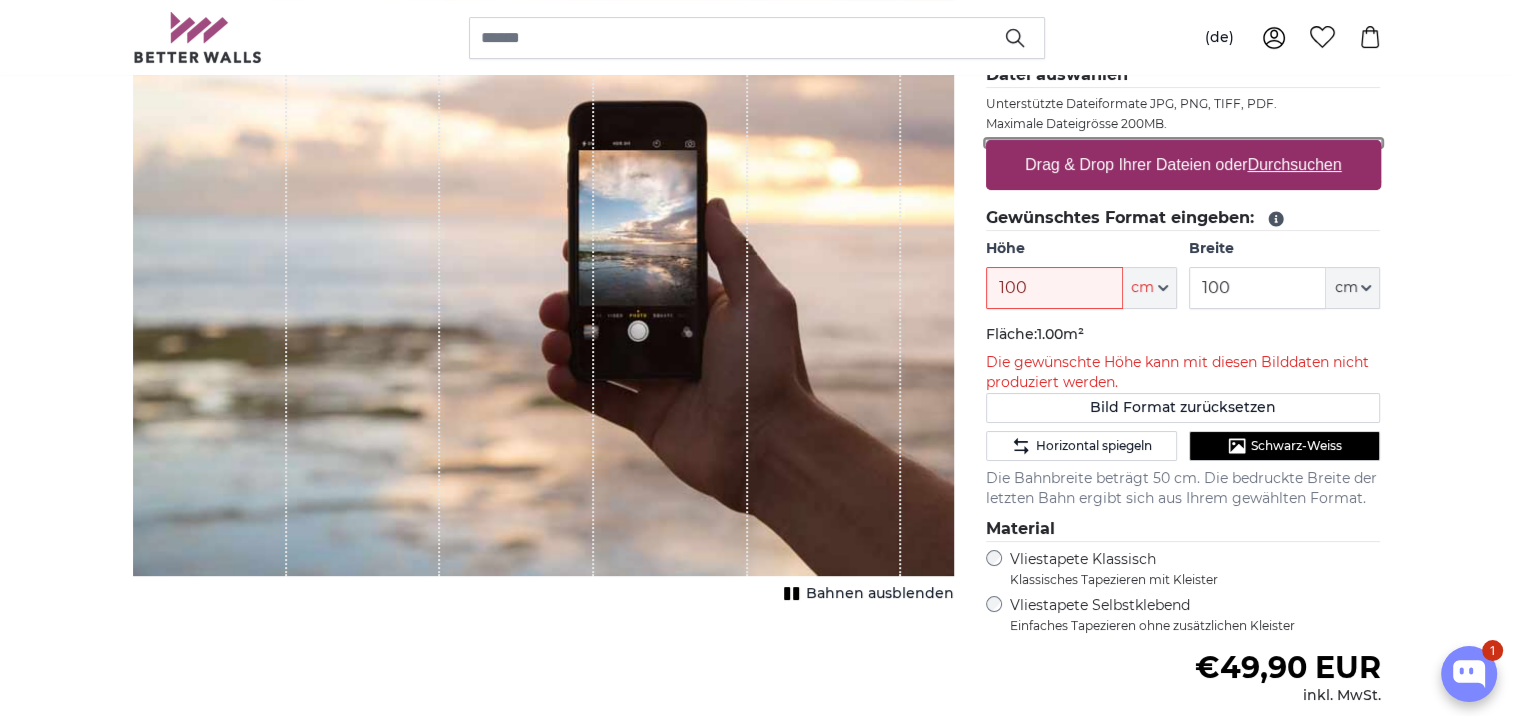 click on "Drag & Drop Ihrer Dateien oder  Durchsuchen" at bounding box center (1183, 143) 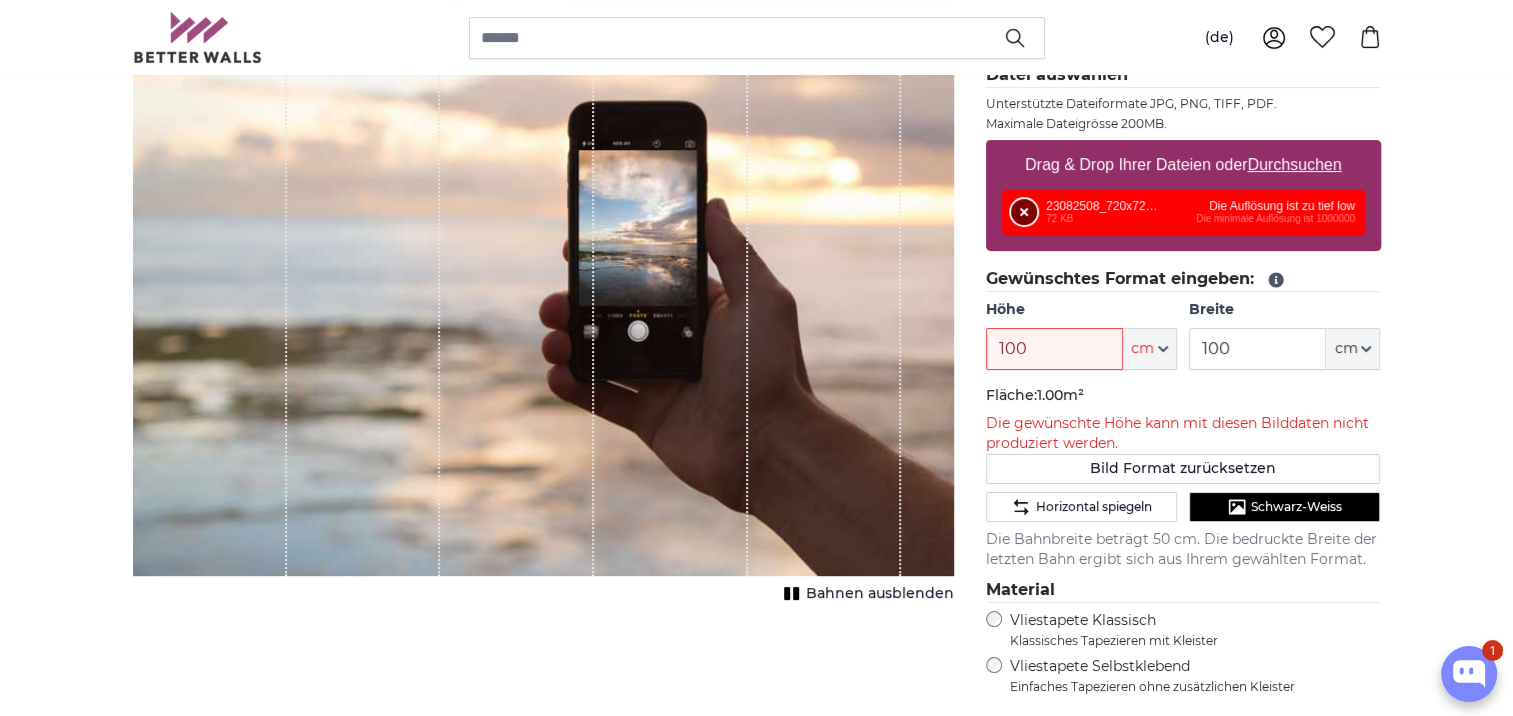 click on "Entfernen" at bounding box center [1024, 212] 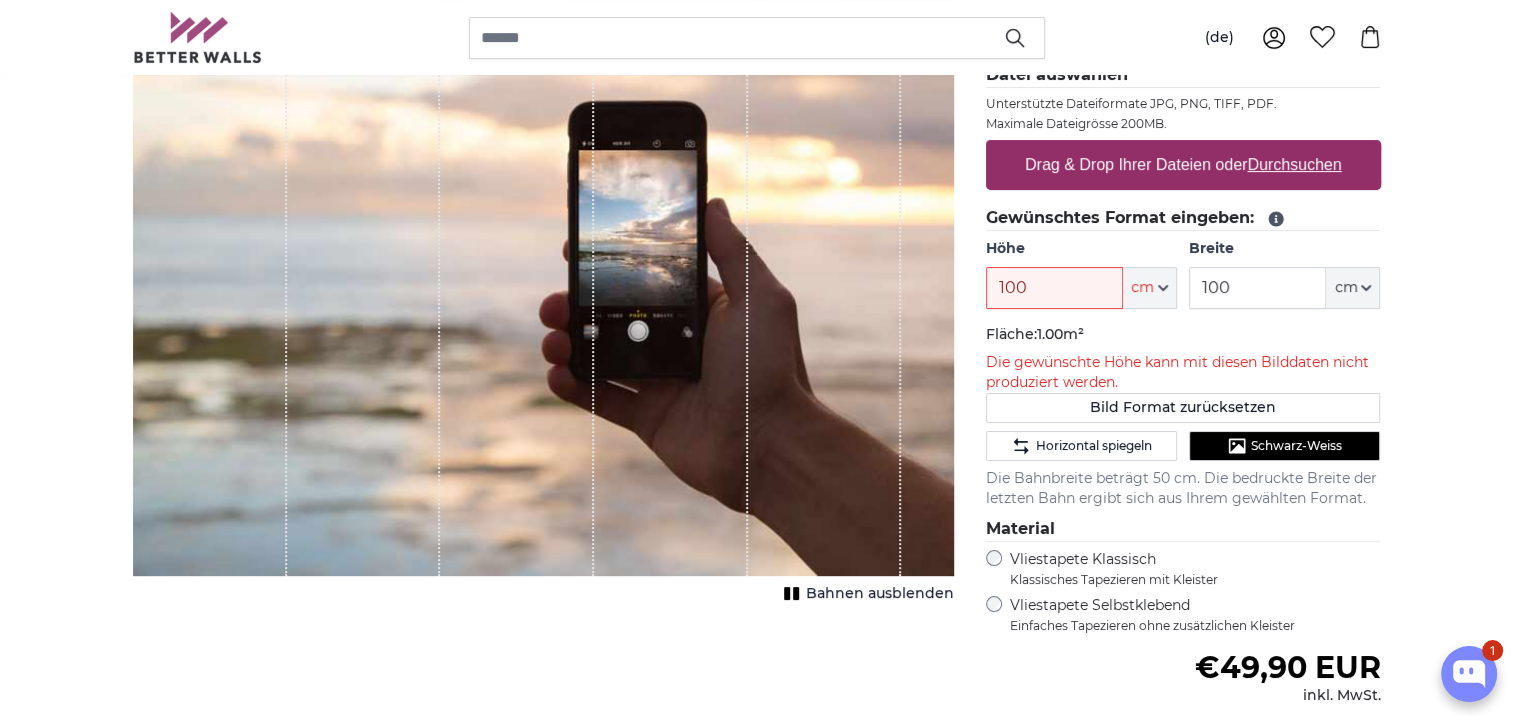 click on "Durchsuchen" at bounding box center [1294, 164] 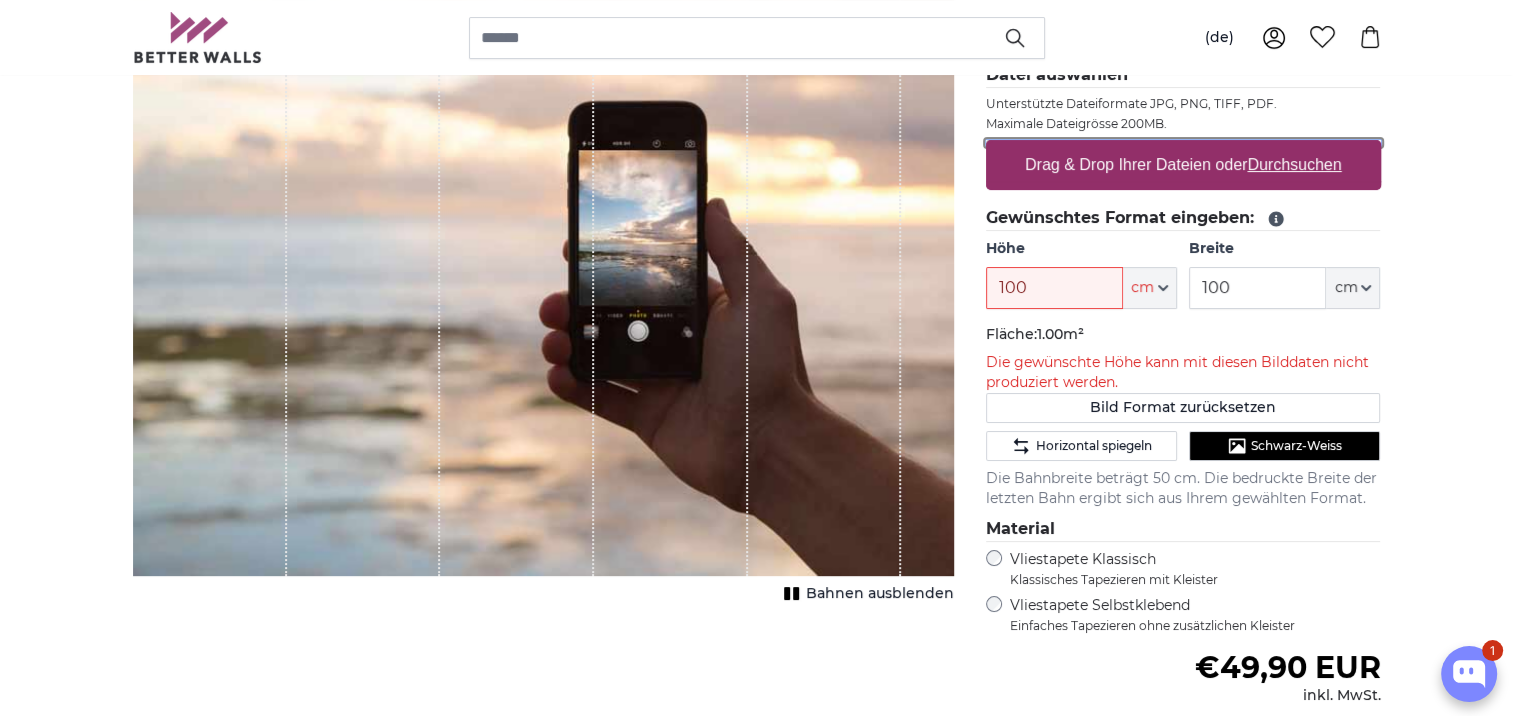 click on "Drag & Drop Ihrer Dateien oder  Durchsuchen" at bounding box center [1183, 143] 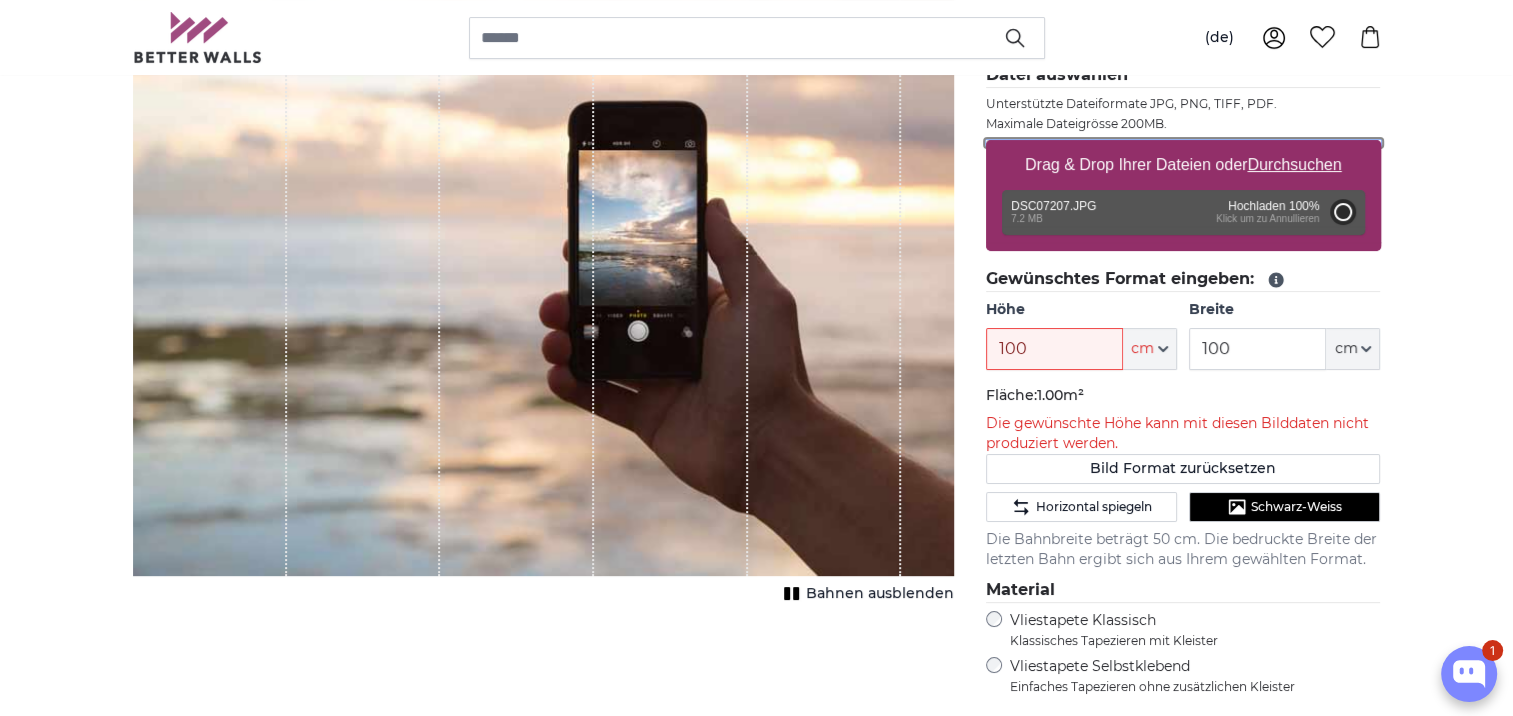 type on "200" 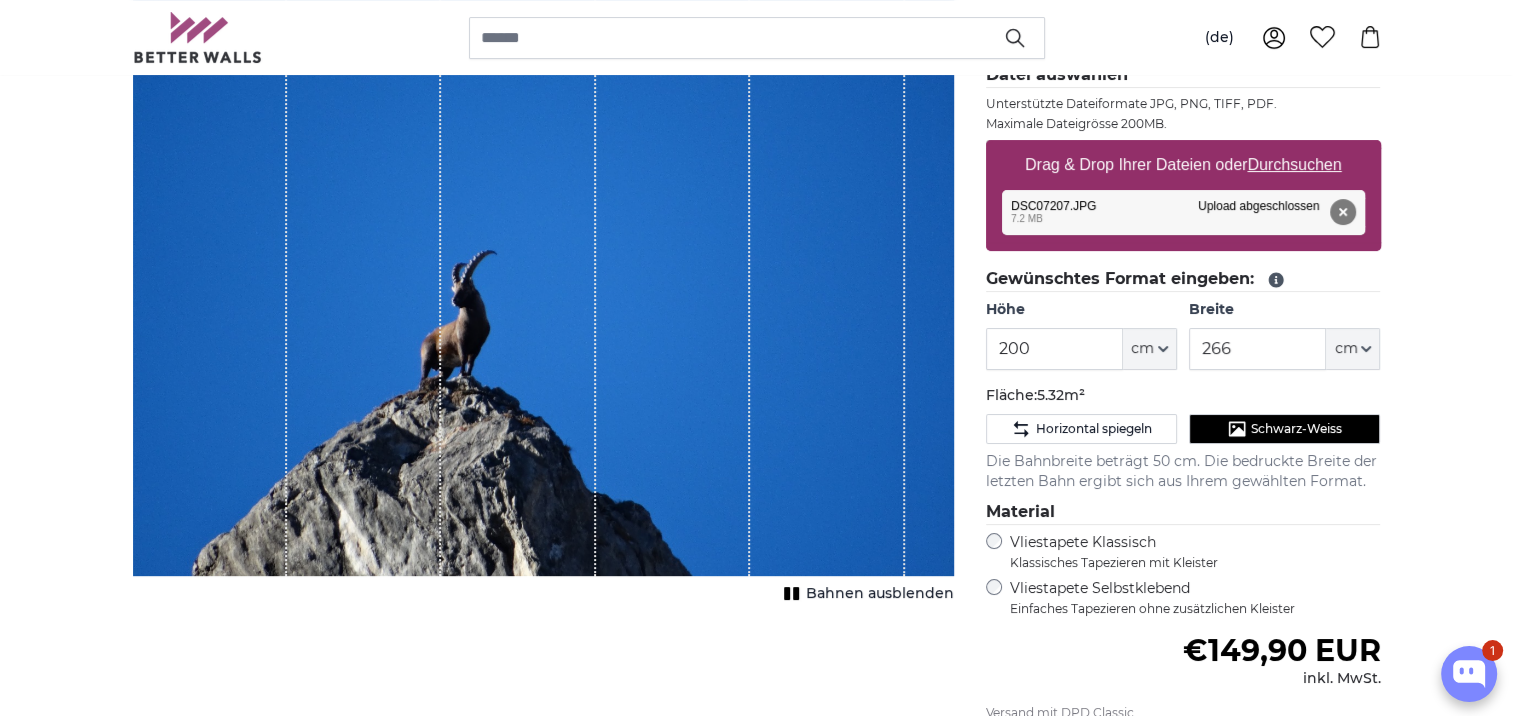 drag, startPoint x: 471, startPoint y: 497, endPoint x: 497, endPoint y: 473, distance: 35.383614 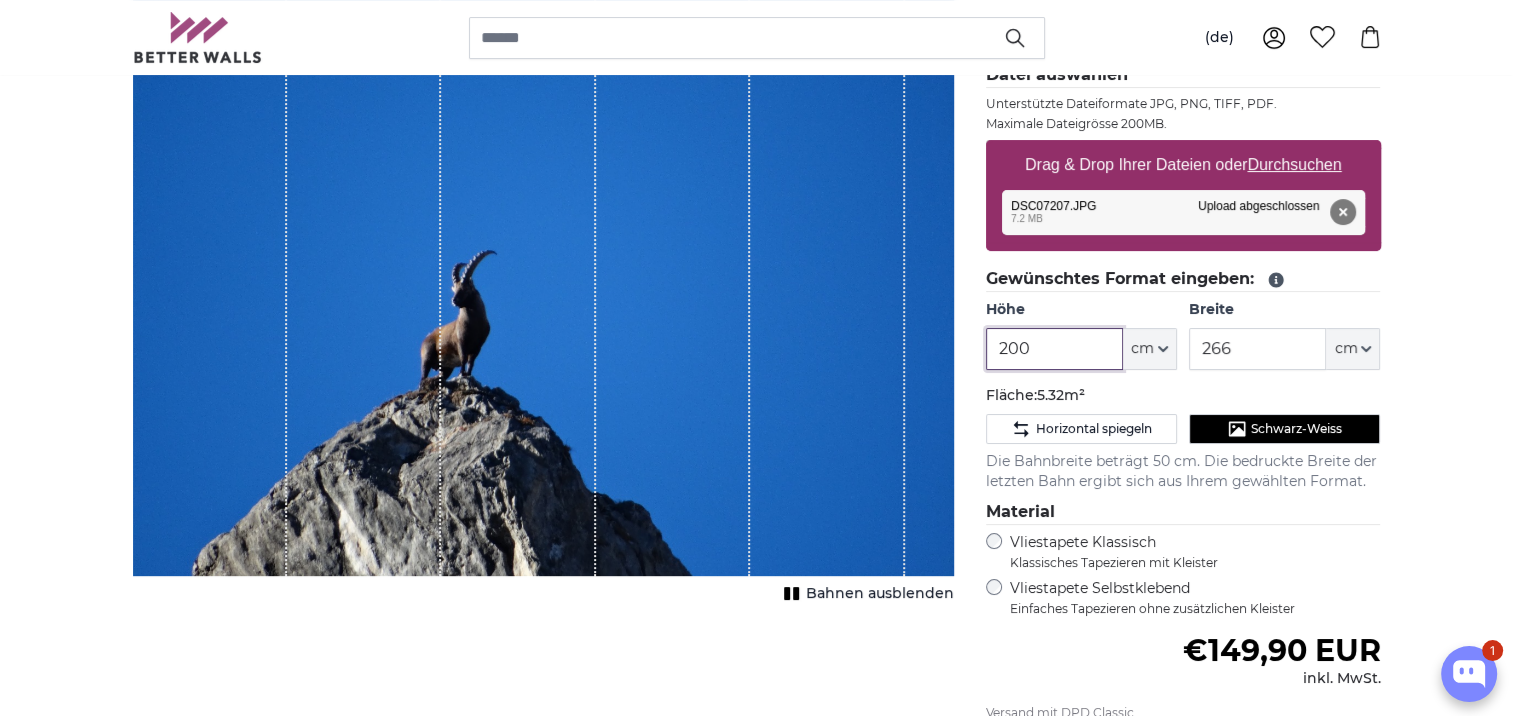 drag, startPoint x: 1007, startPoint y: 344, endPoint x: 984, endPoint y: 344, distance: 23 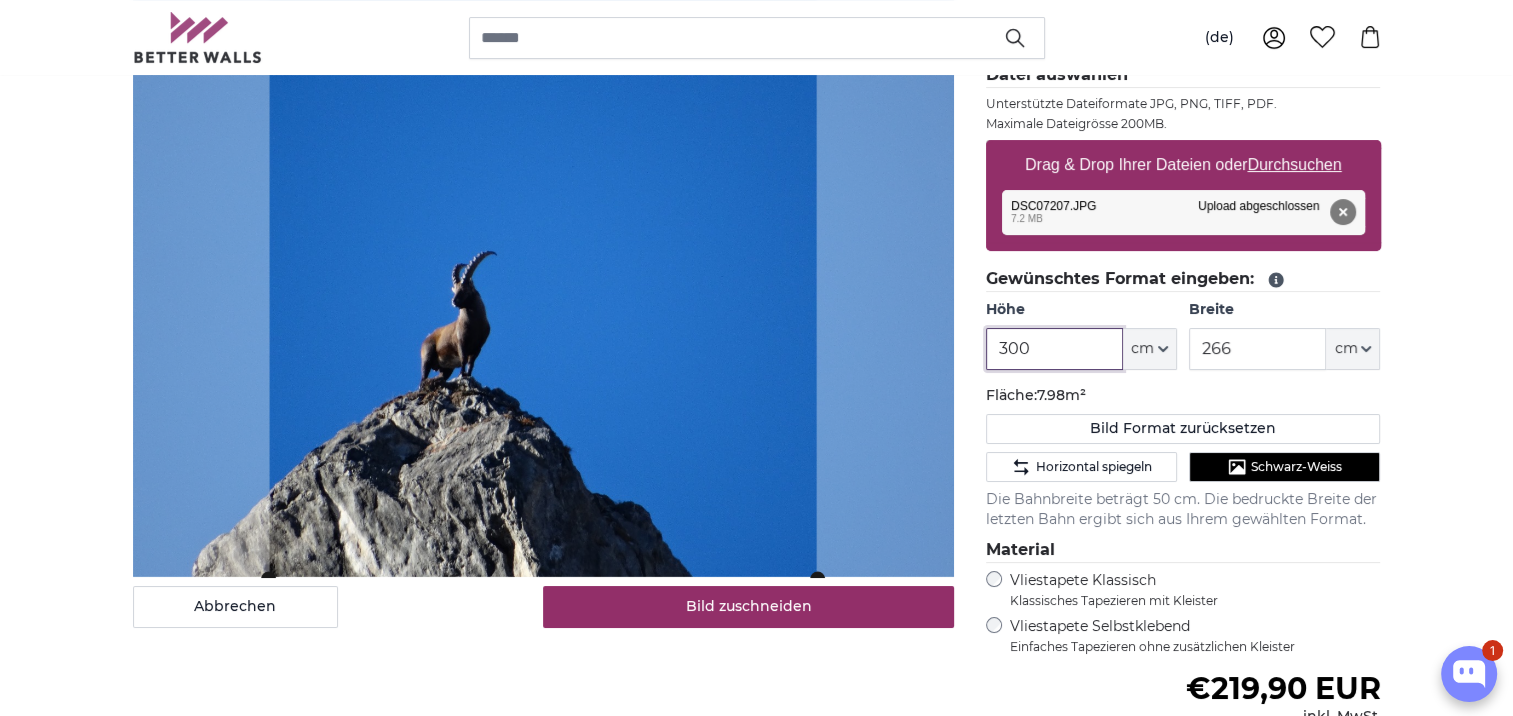 drag, startPoint x: 1004, startPoint y: 340, endPoint x: 988, endPoint y: 346, distance: 17.088007 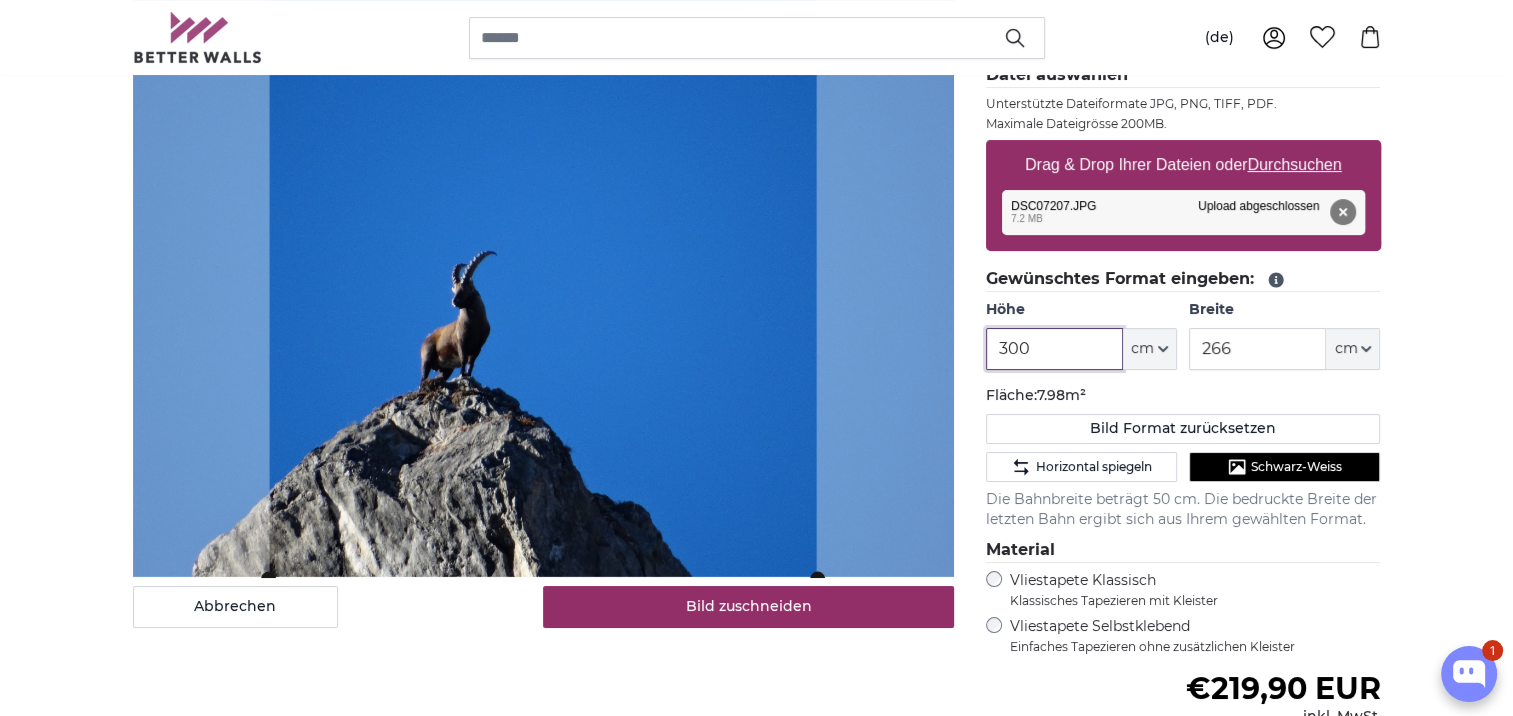 type on "300" 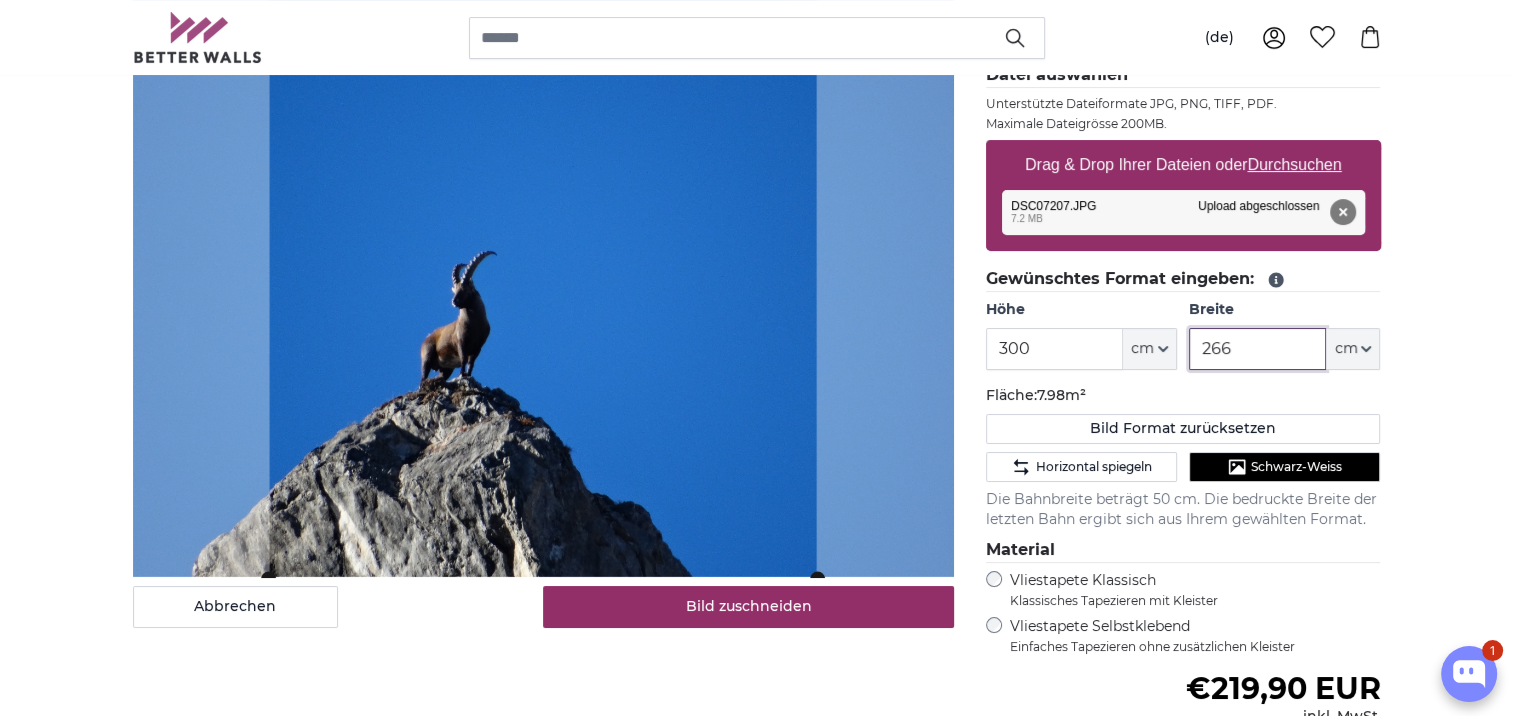 drag, startPoint x: 1239, startPoint y: 349, endPoint x: 1177, endPoint y: 348, distance: 62.008064 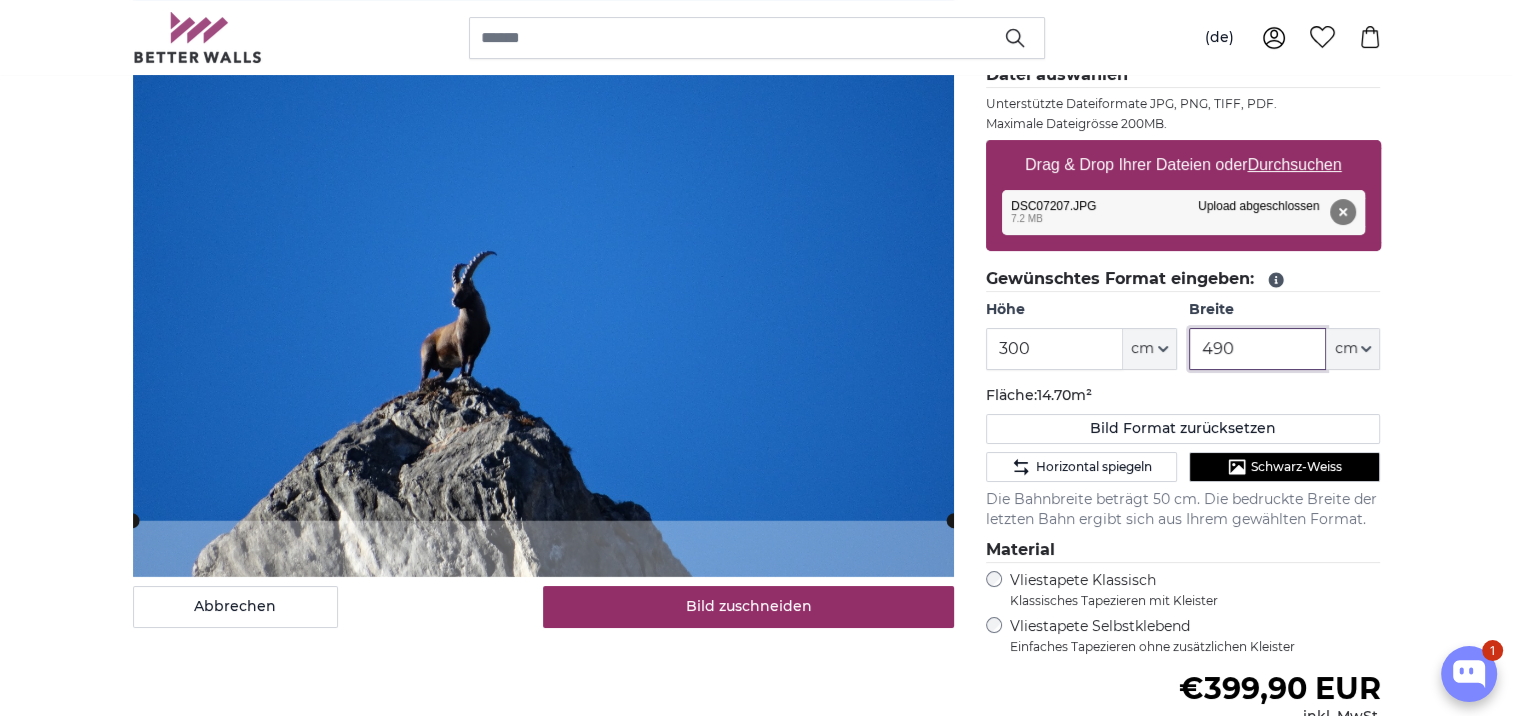type on "490" 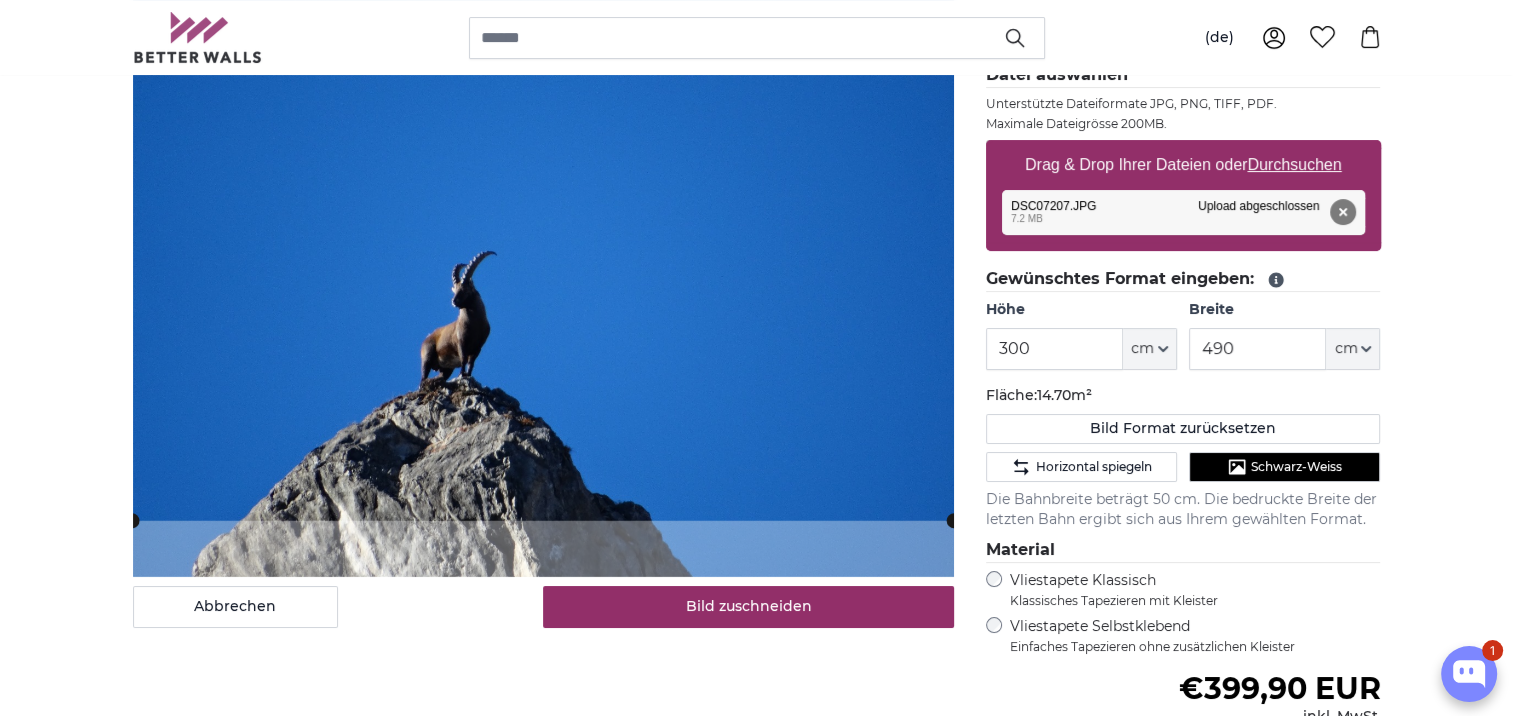 click on "Fläche:  14.70m²" 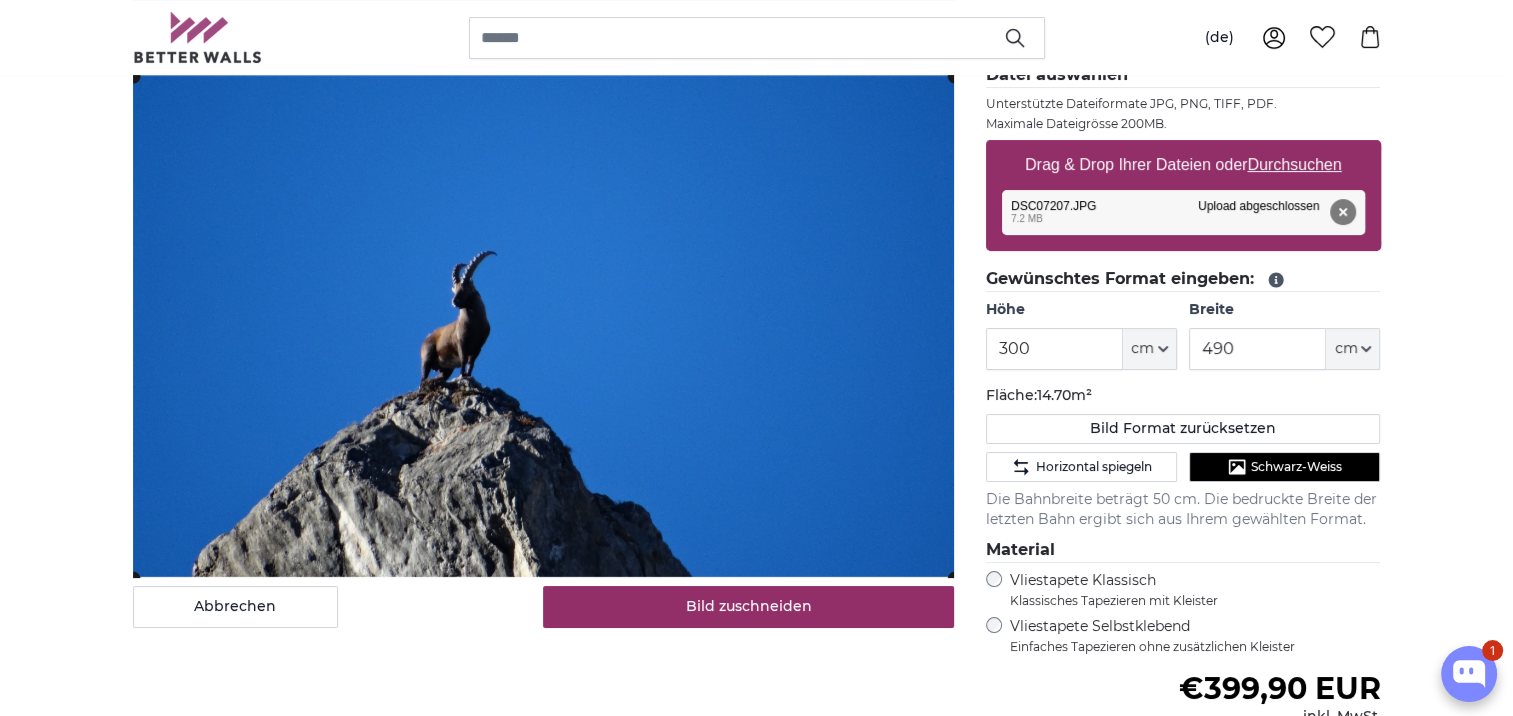 click 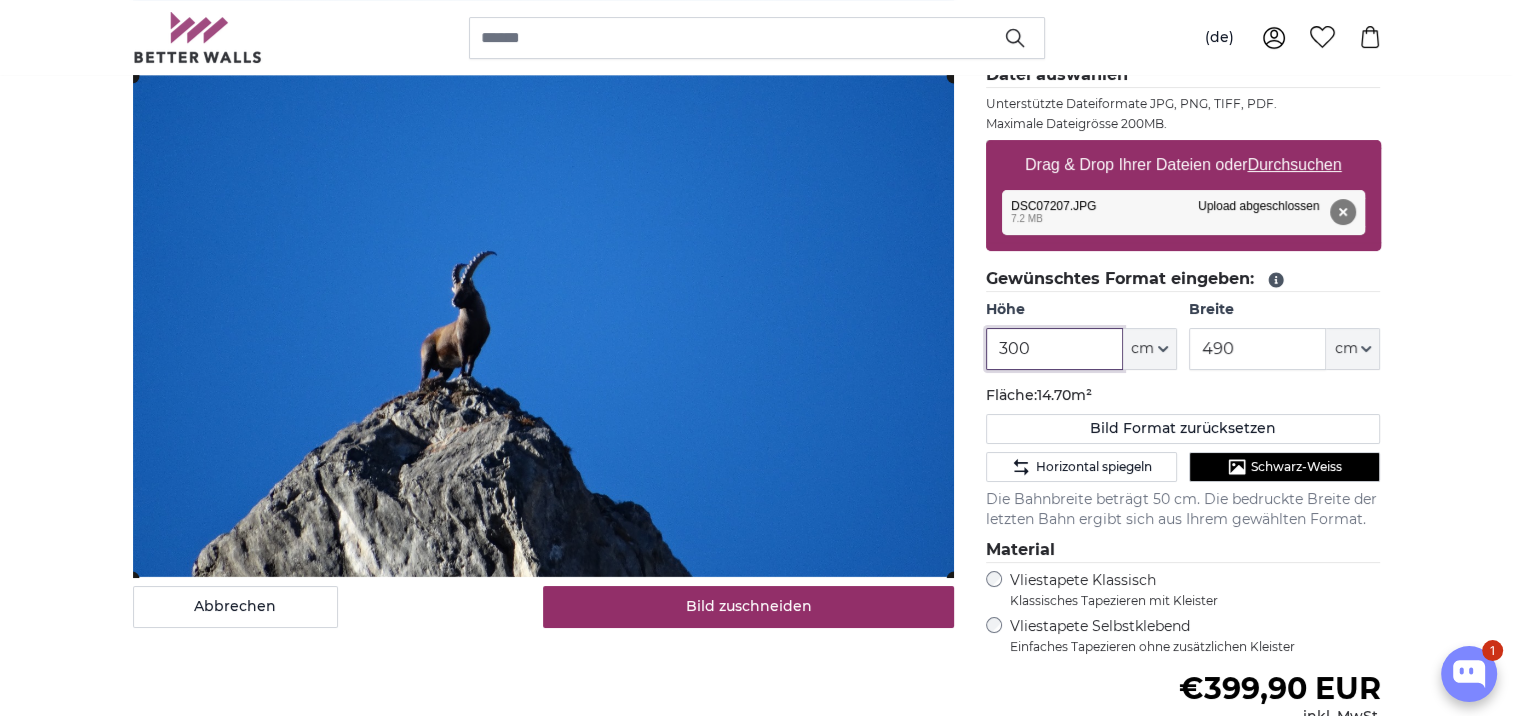 drag, startPoint x: 1007, startPoint y: 345, endPoint x: 987, endPoint y: 348, distance: 20.22375 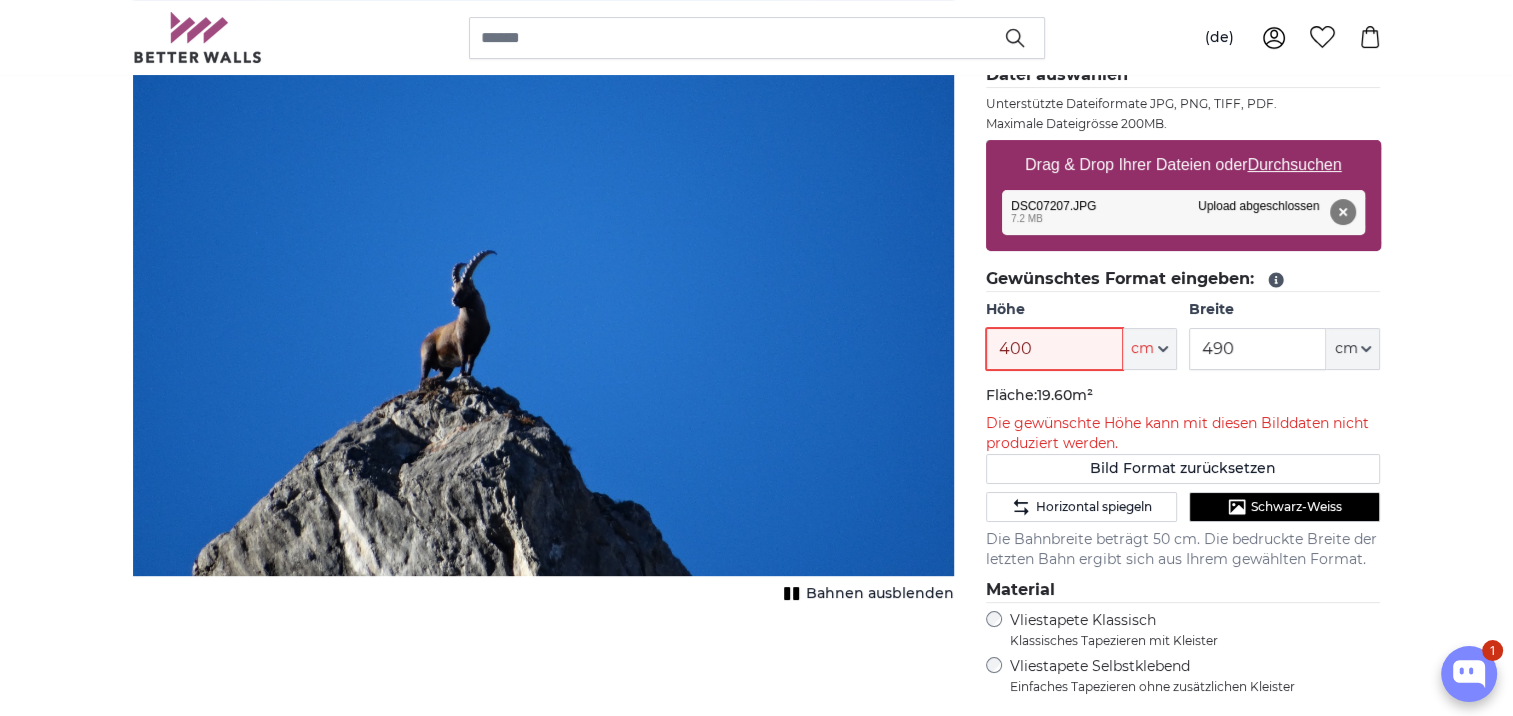 drag, startPoint x: 1019, startPoint y: 344, endPoint x: 988, endPoint y: 344, distance: 31 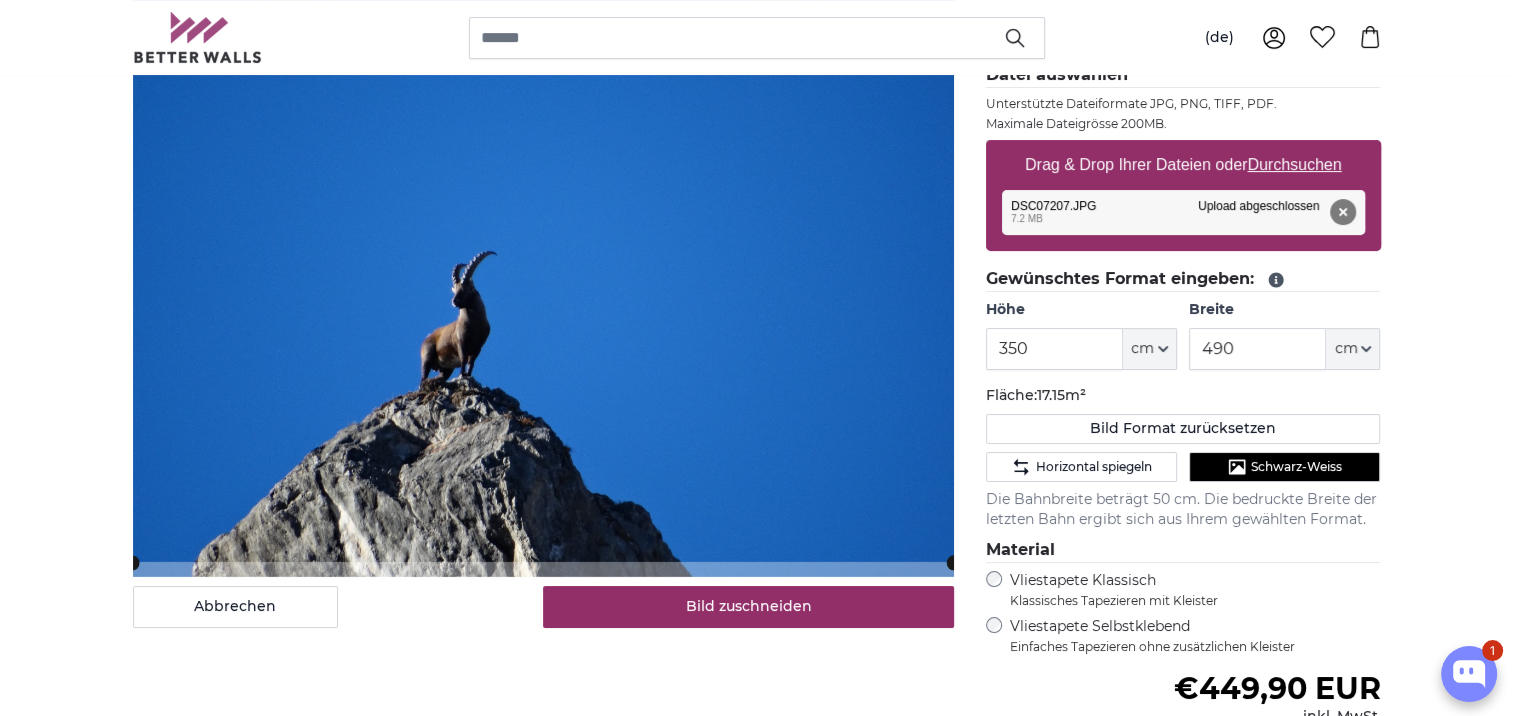 click on "Fläche:  17.15m²" 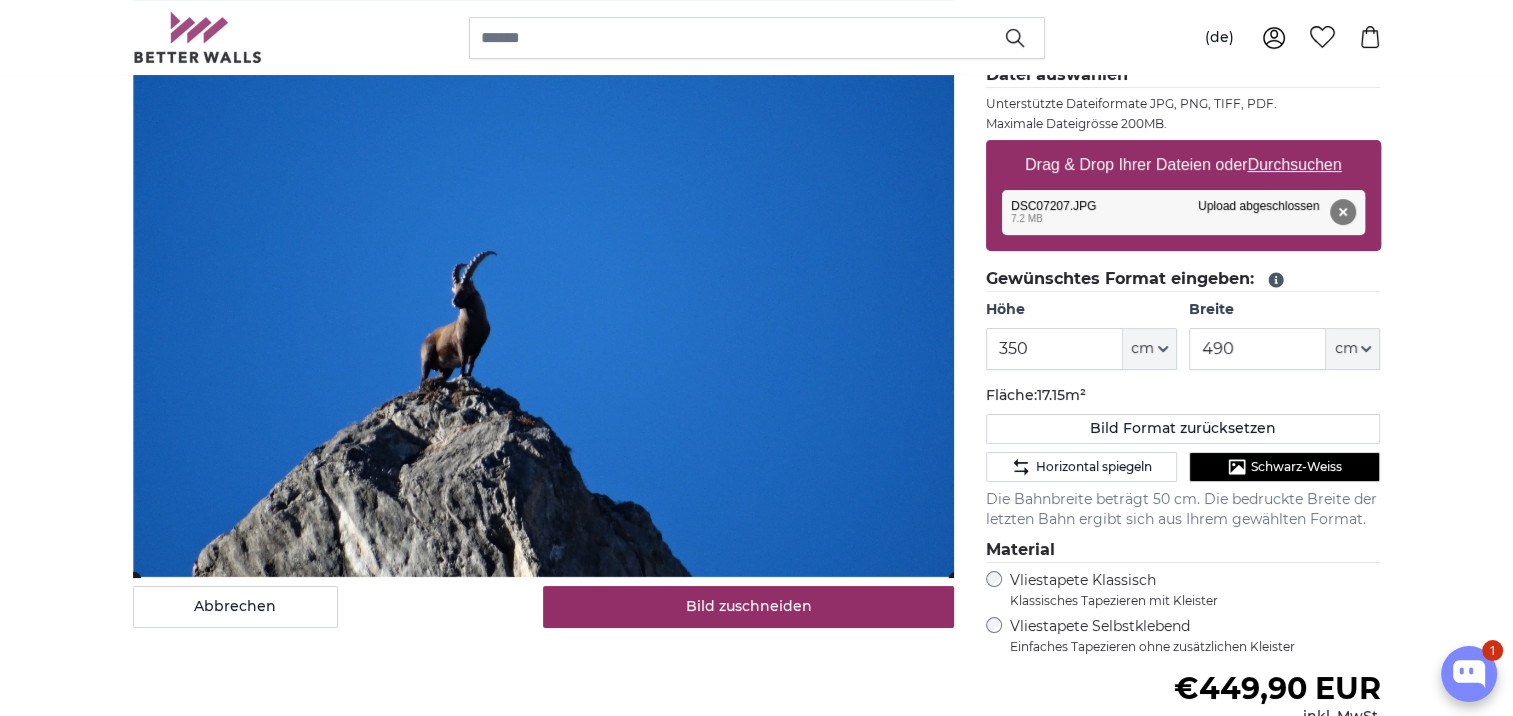 click 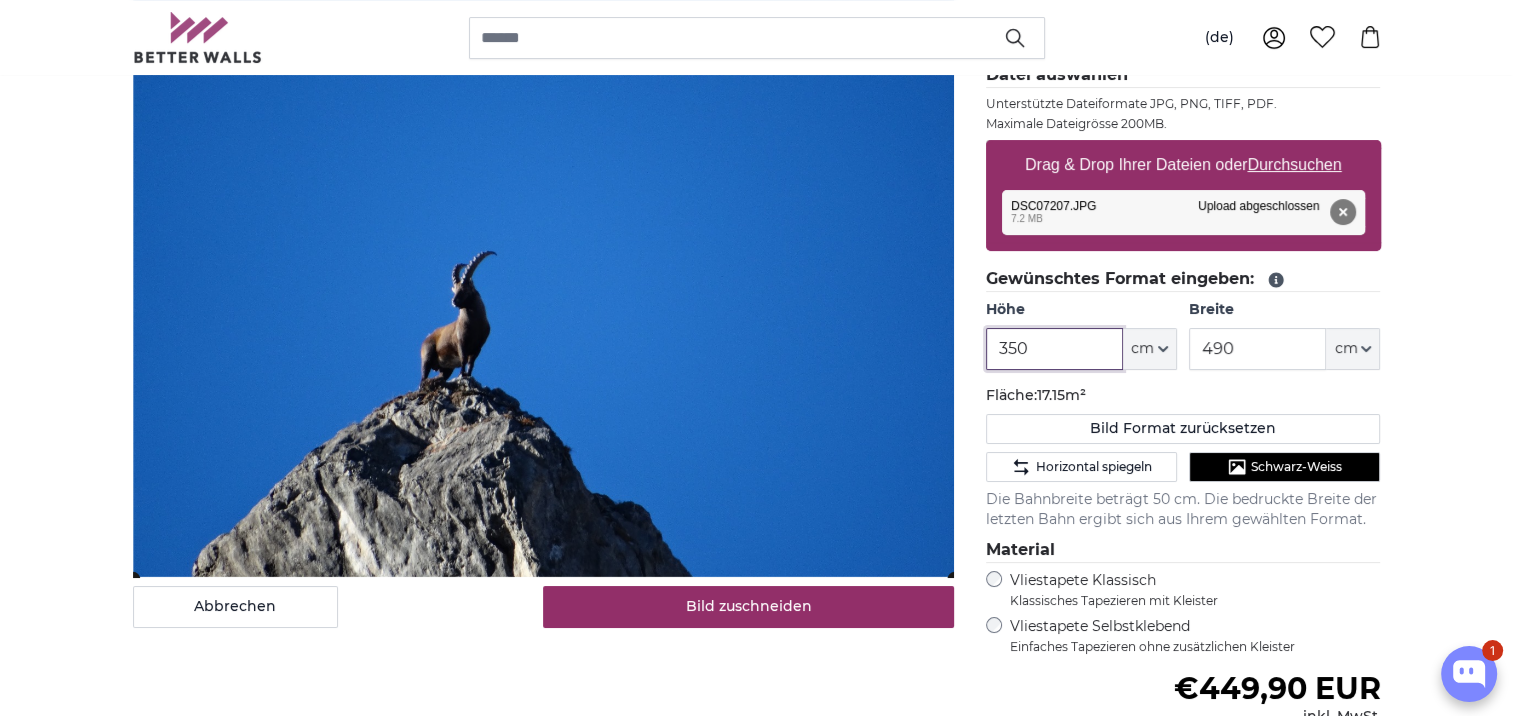 drag, startPoint x: 1016, startPoint y: 343, endPoint x: 996, endPoint y: 356, distance: 23.853722 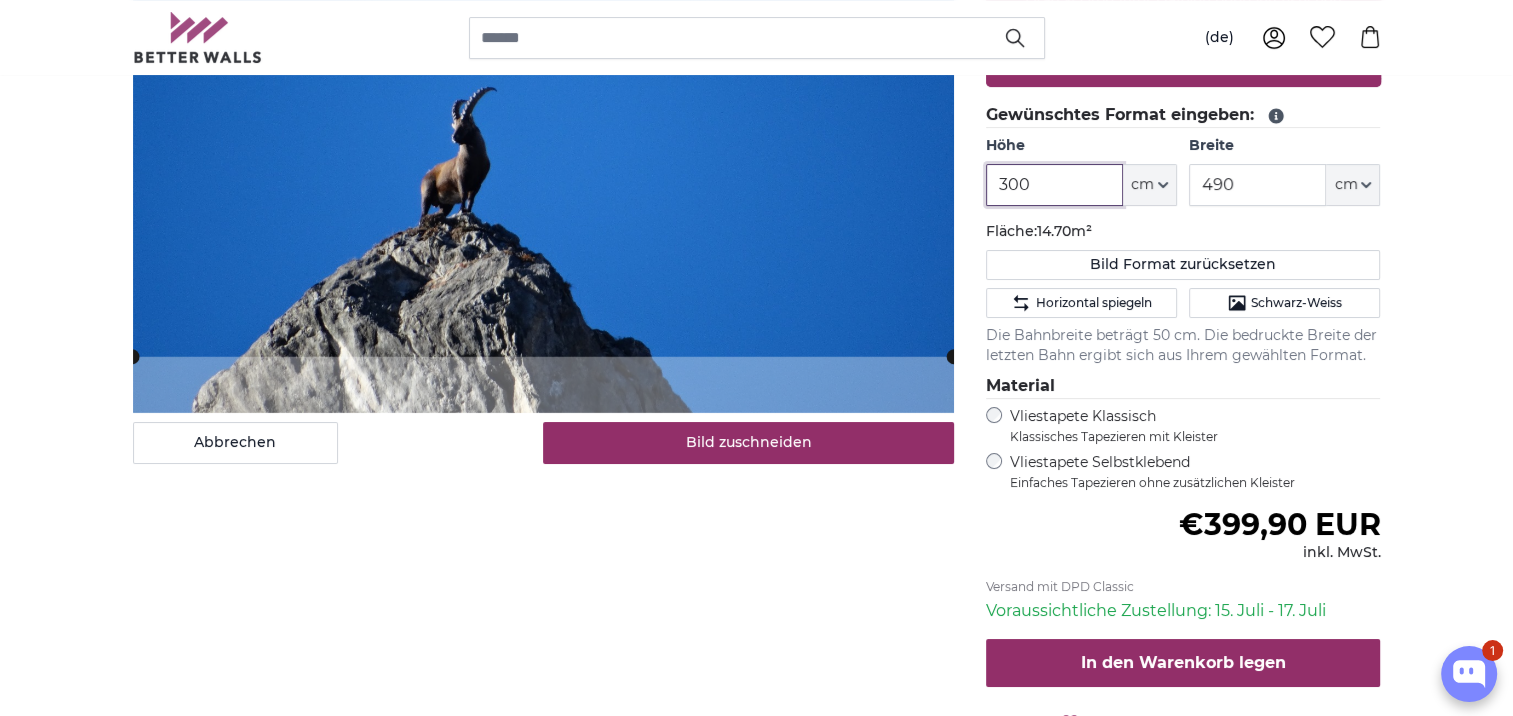 scroll, scrollTop: 500, scrollLeft: 0, axis: vertical 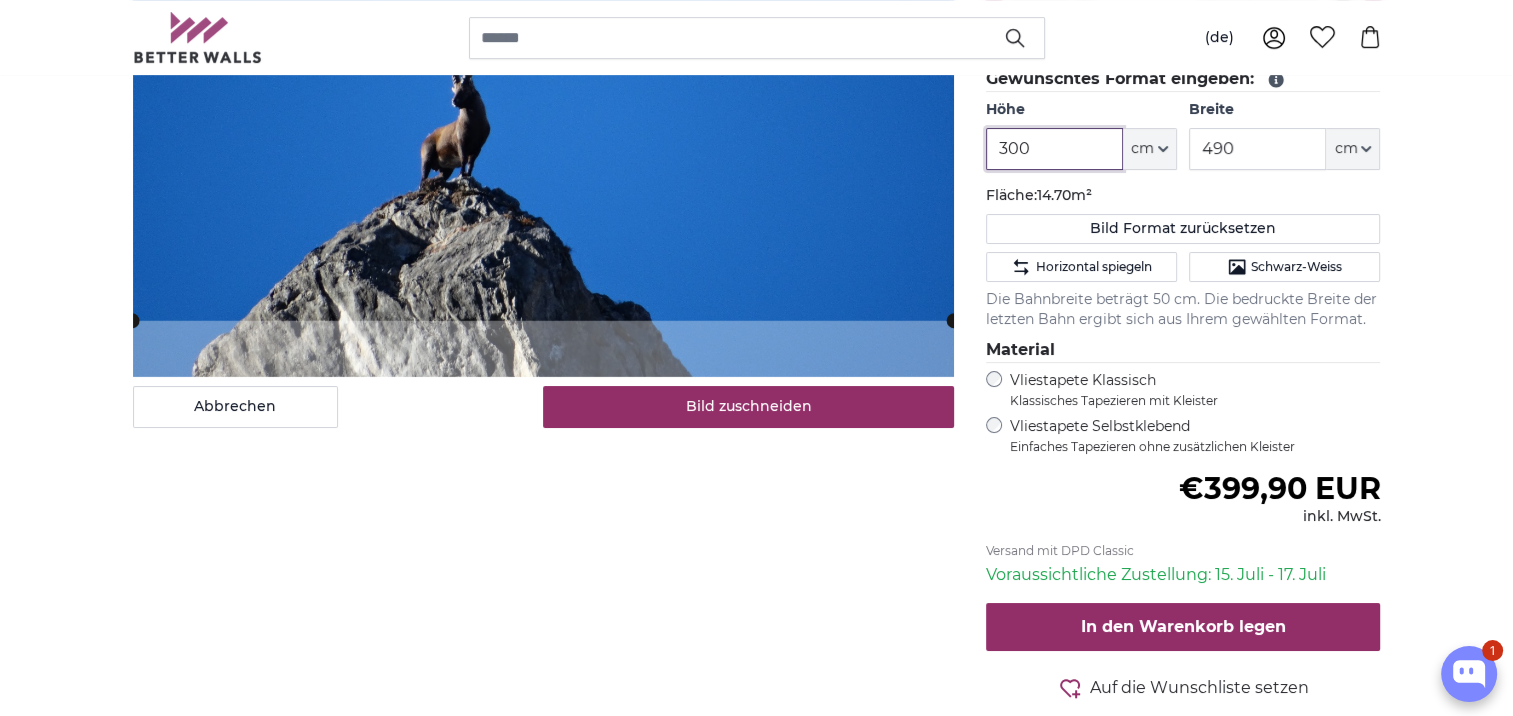 type on "300" 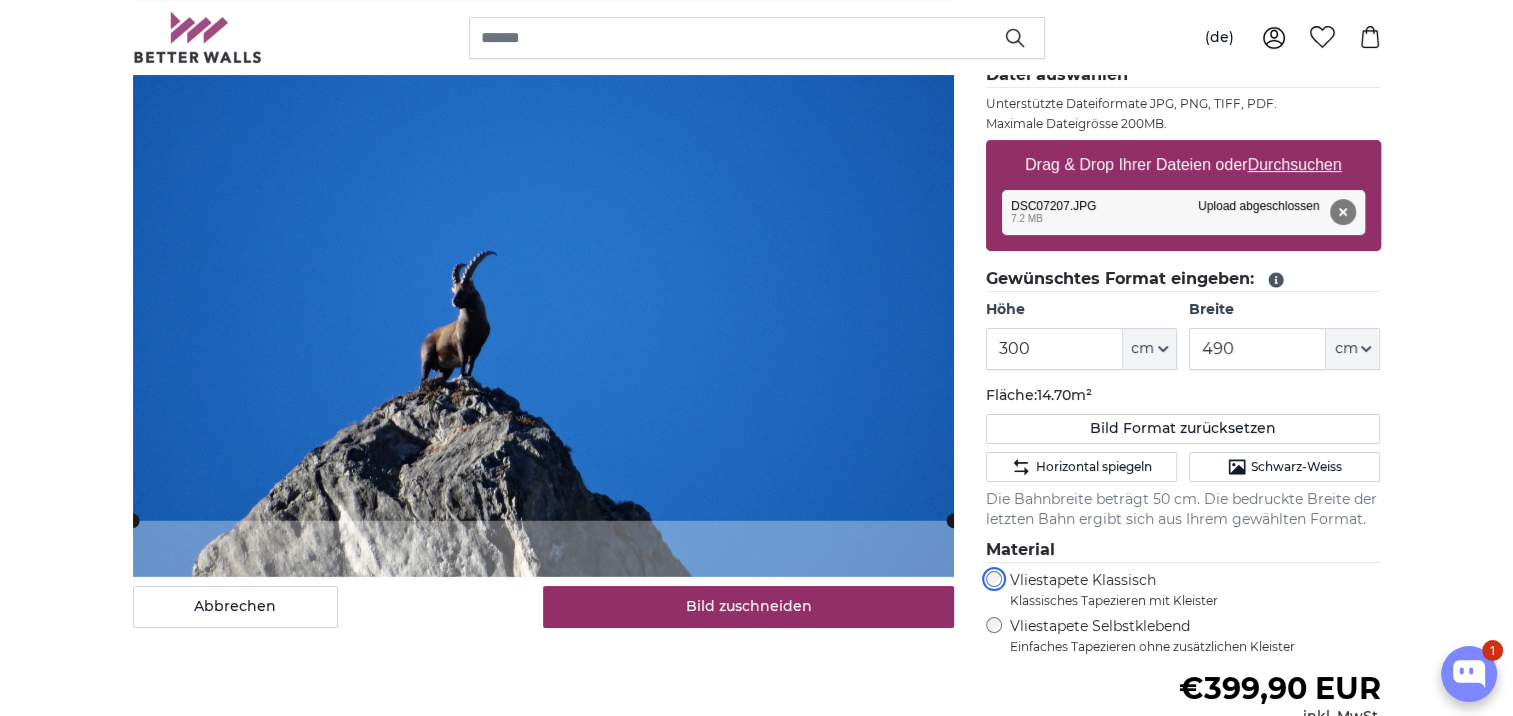 scroll, scrollTop: 200, scrollLeft: 0, axis: vertical 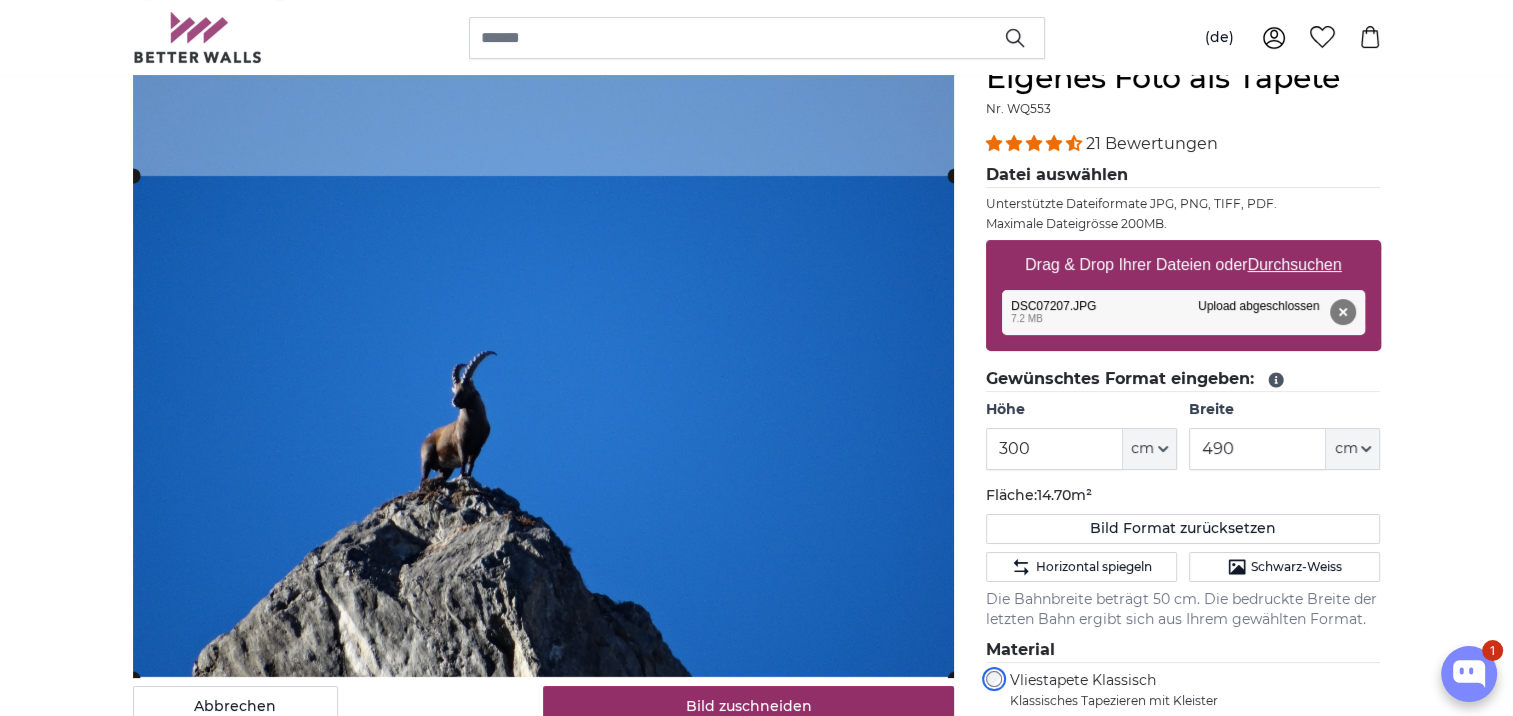 click 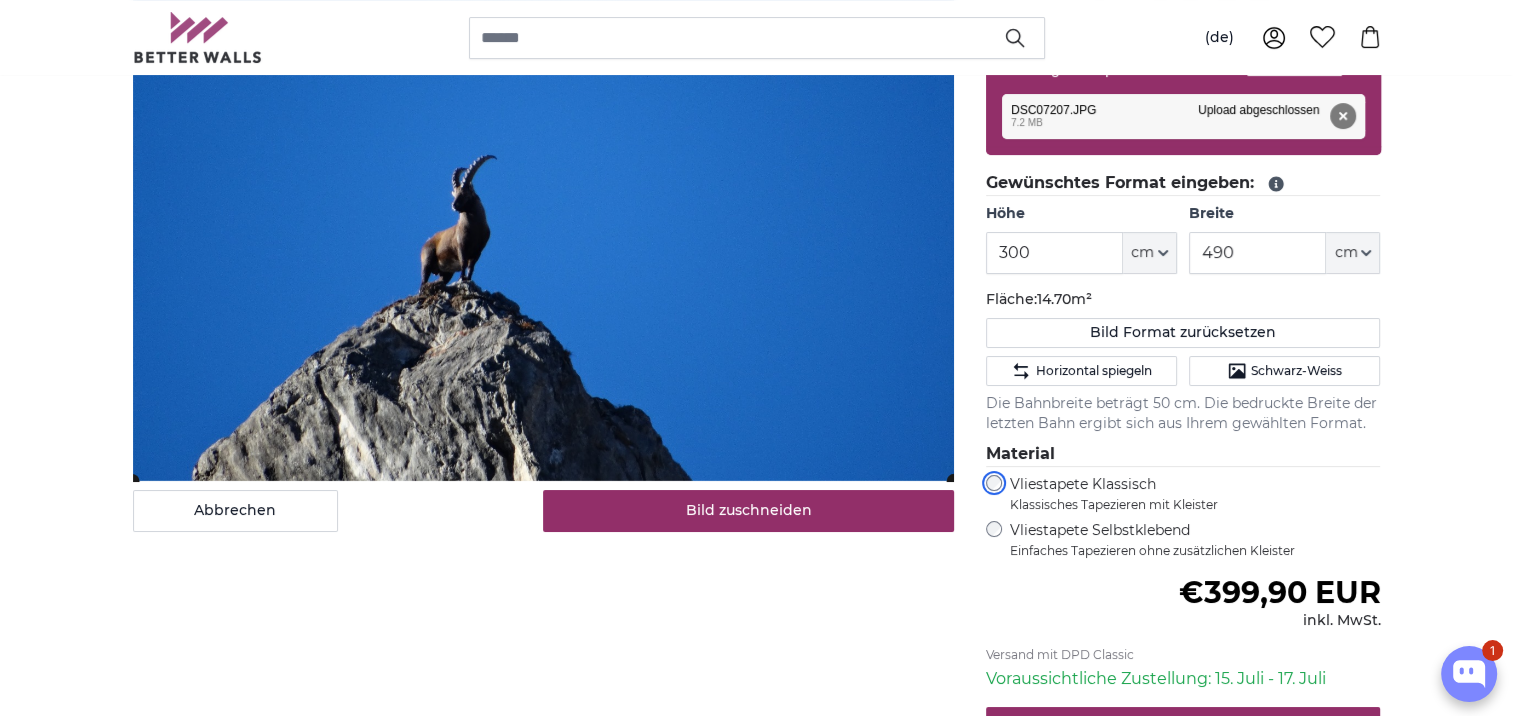 scroll, scrollTop: 400, scrollLeft: 0, axis: vertical 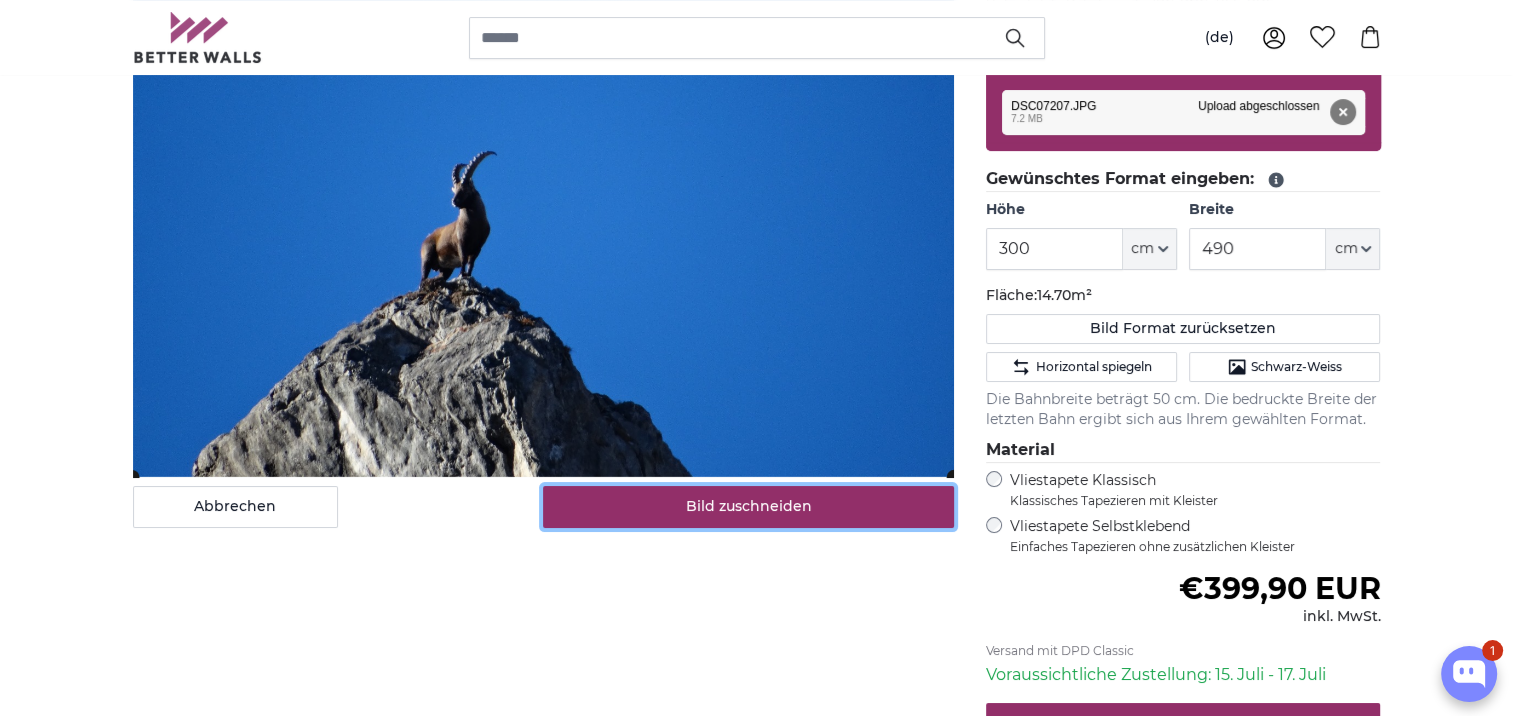 click on "Bild zuschneiden" at bounding box center [748, 507] 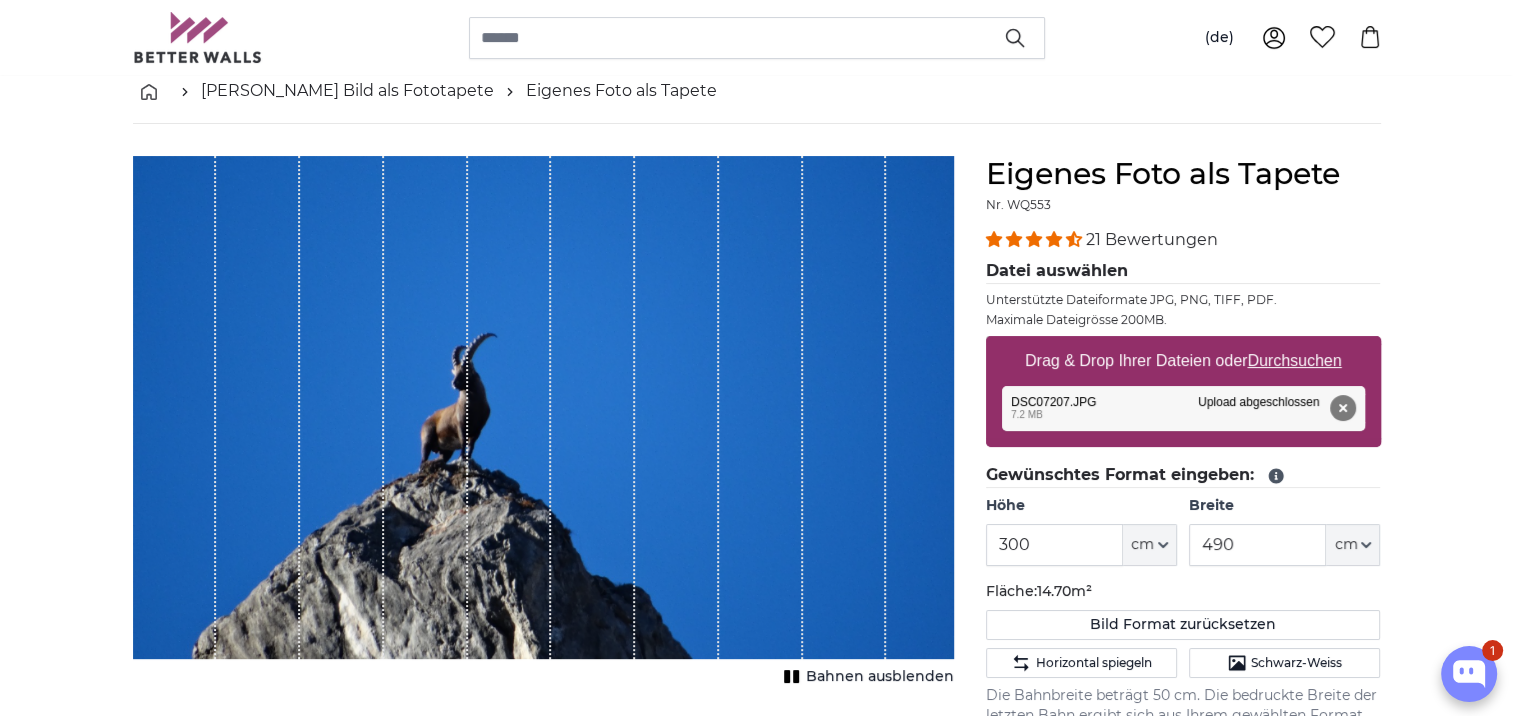 scroll, scrollTop: 100, scrollLeft: 0, axis: vertical 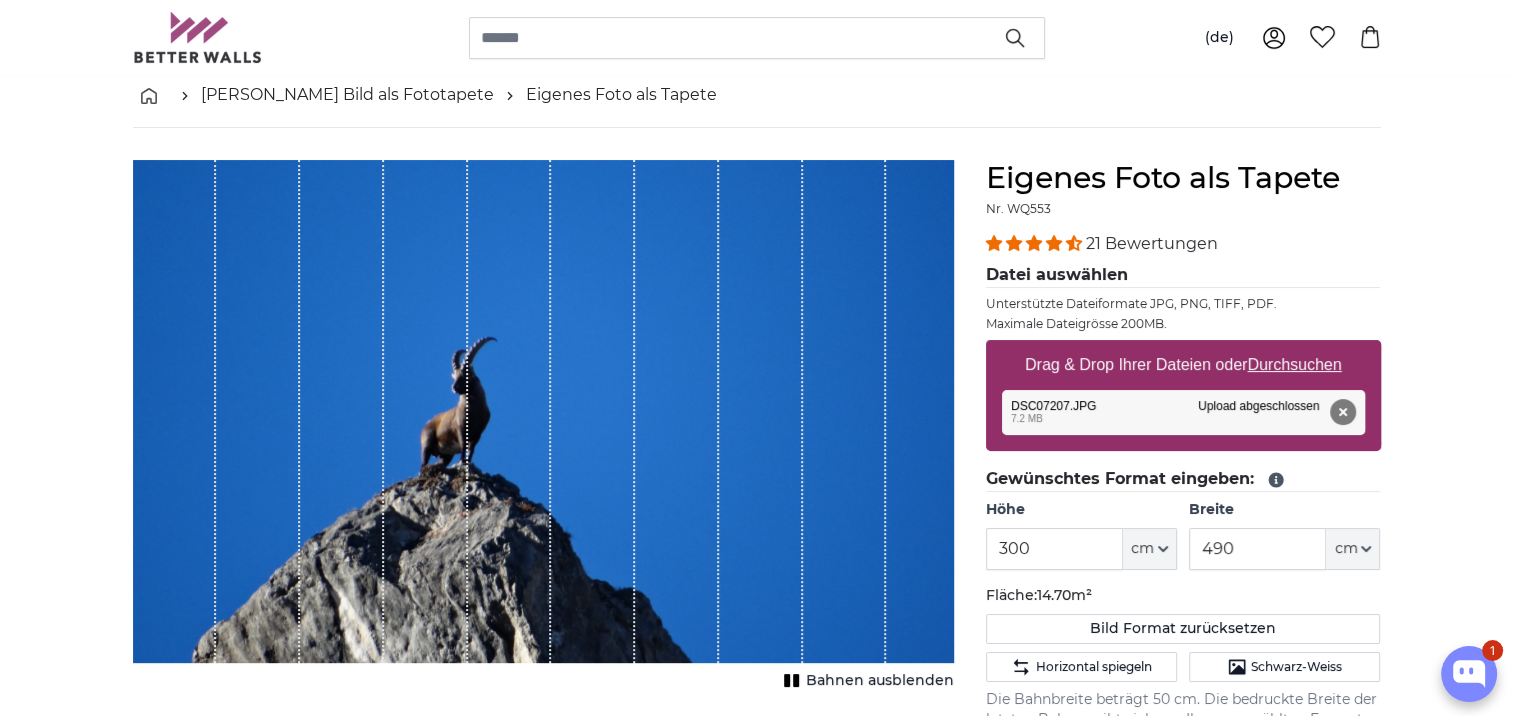 drag, startPoint x: 545, startPoint y: 400, endPoint x: 476, endPoint y: 398, distance: 69.02898 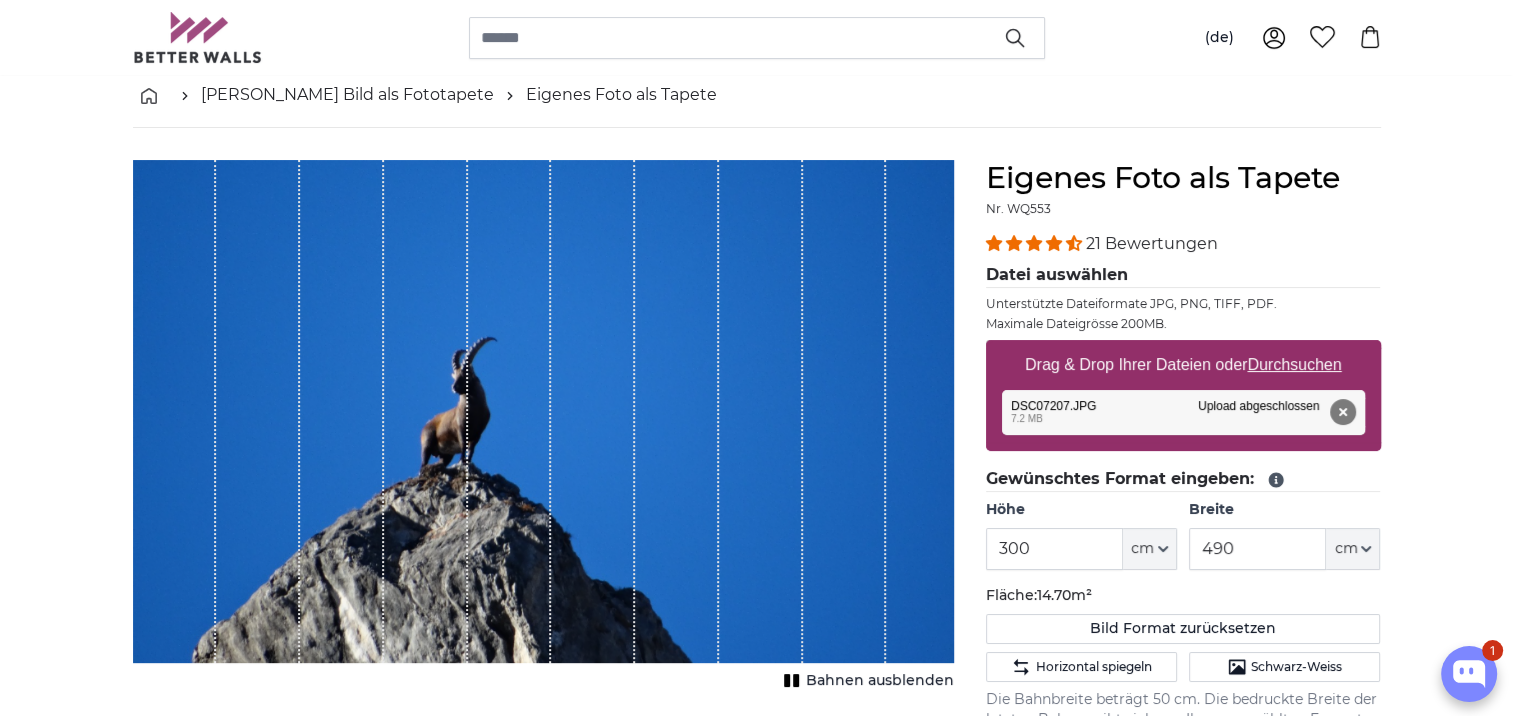 click on "Bahnen ausblenden" at bounding box center (880, 681) 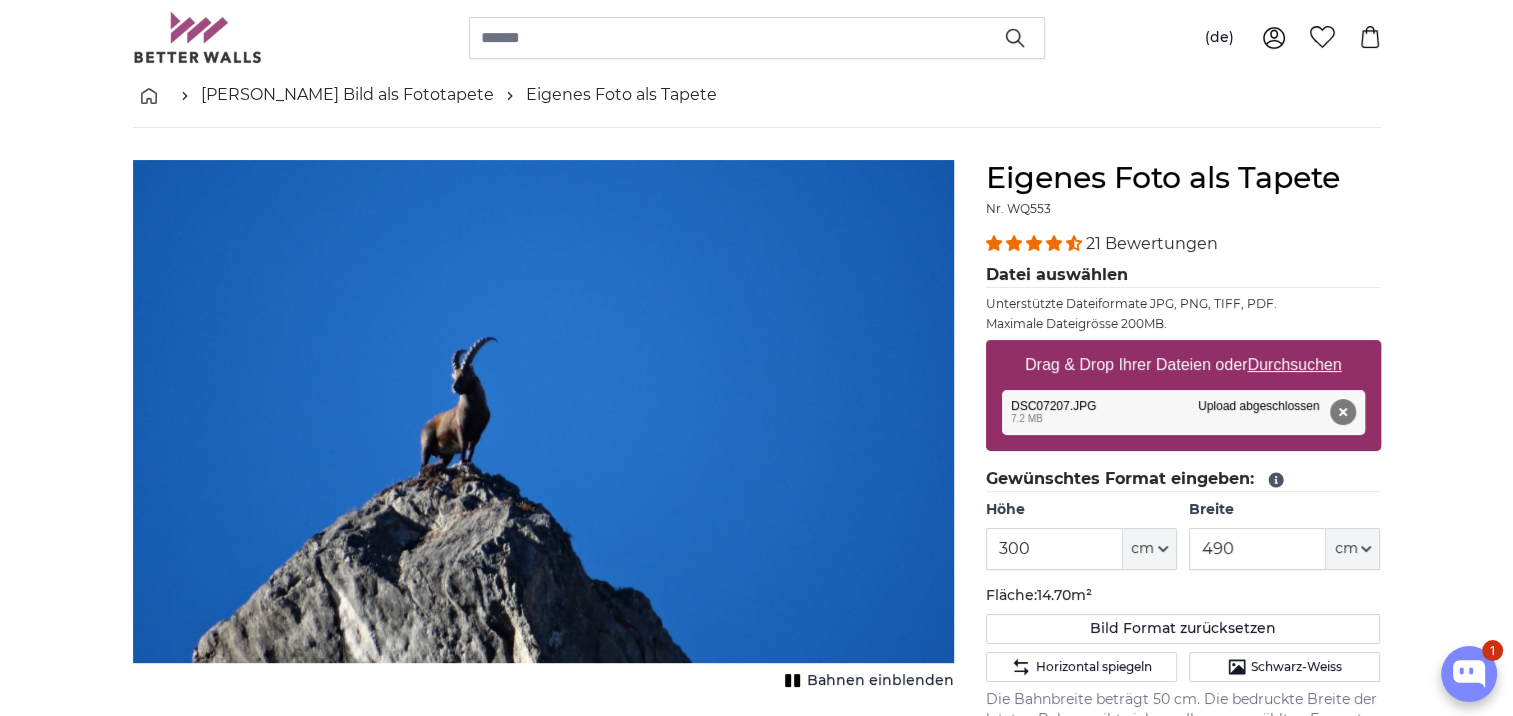 click on "Bahnen einblenden" at bounding box center (880, 681) 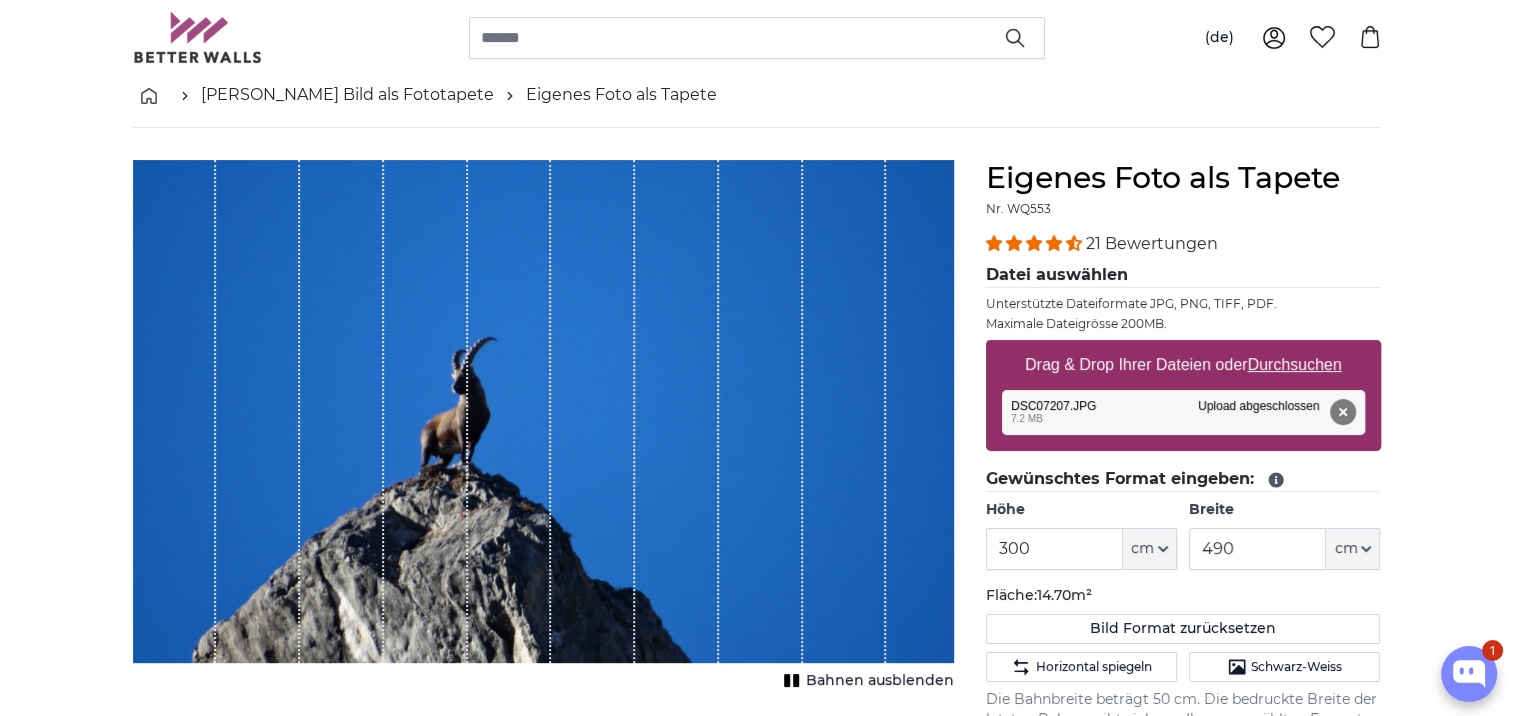click on "Eigenes Foto als Tapete
Nr. WQ553
21 Bewertungen
Datei auswählen
Unterstützte Dateiformate JPG, PNG, TIFF, PDF.
Maximale Dateigrösse 200MB.
Drag & Drop Ihrer Dateien oder  Durchsuchen DSC07207.JPG Entfernen Nochmal versuchen Entfernen Hochladen Abbrechen Nochmal versuchen Entfernen DSC07207.JPG edit 7.2 MB Upload abgeschlossen Klicken Sie um den Vorgang rückgängig zu machen" at bounding box center [1183, 679] 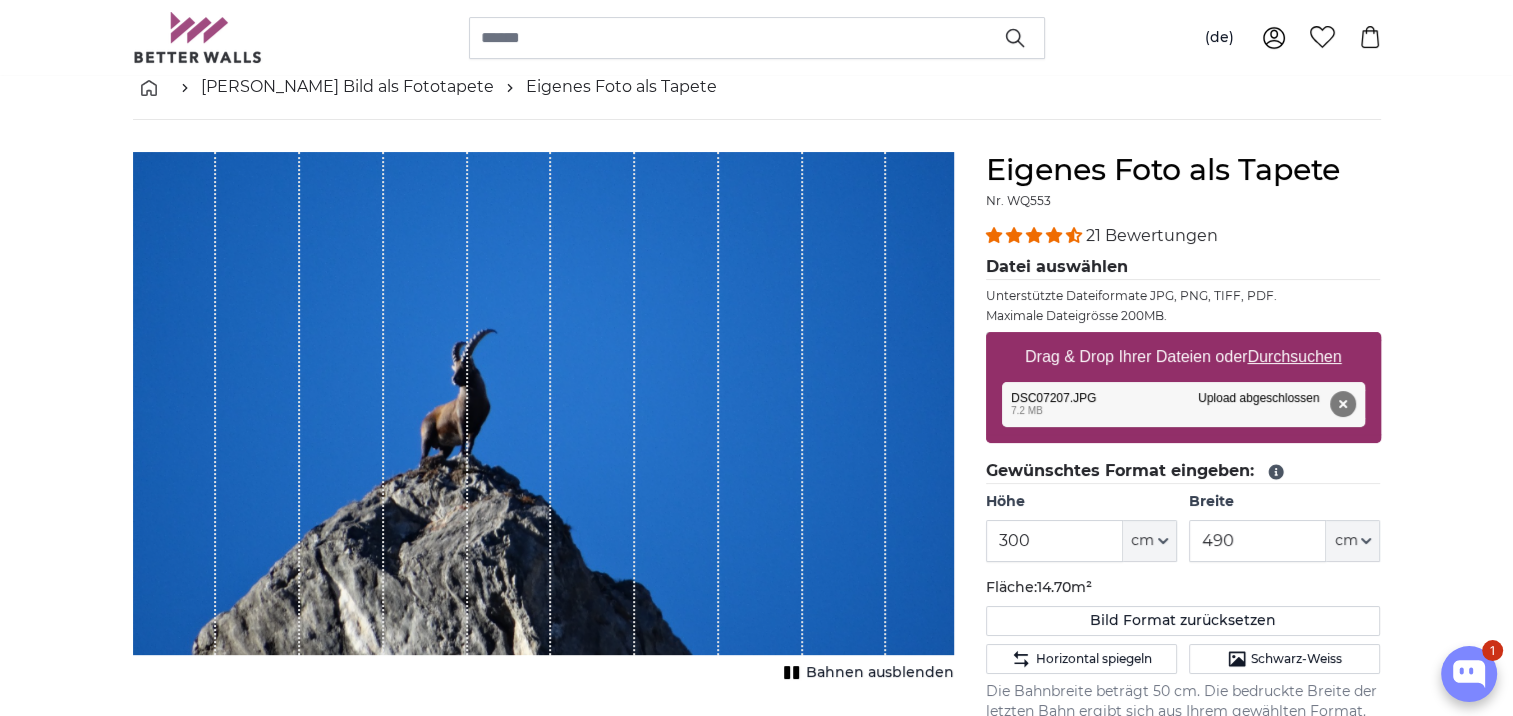 scroll, scrollTop: 100, scrollLeft: 0, axis: vertical 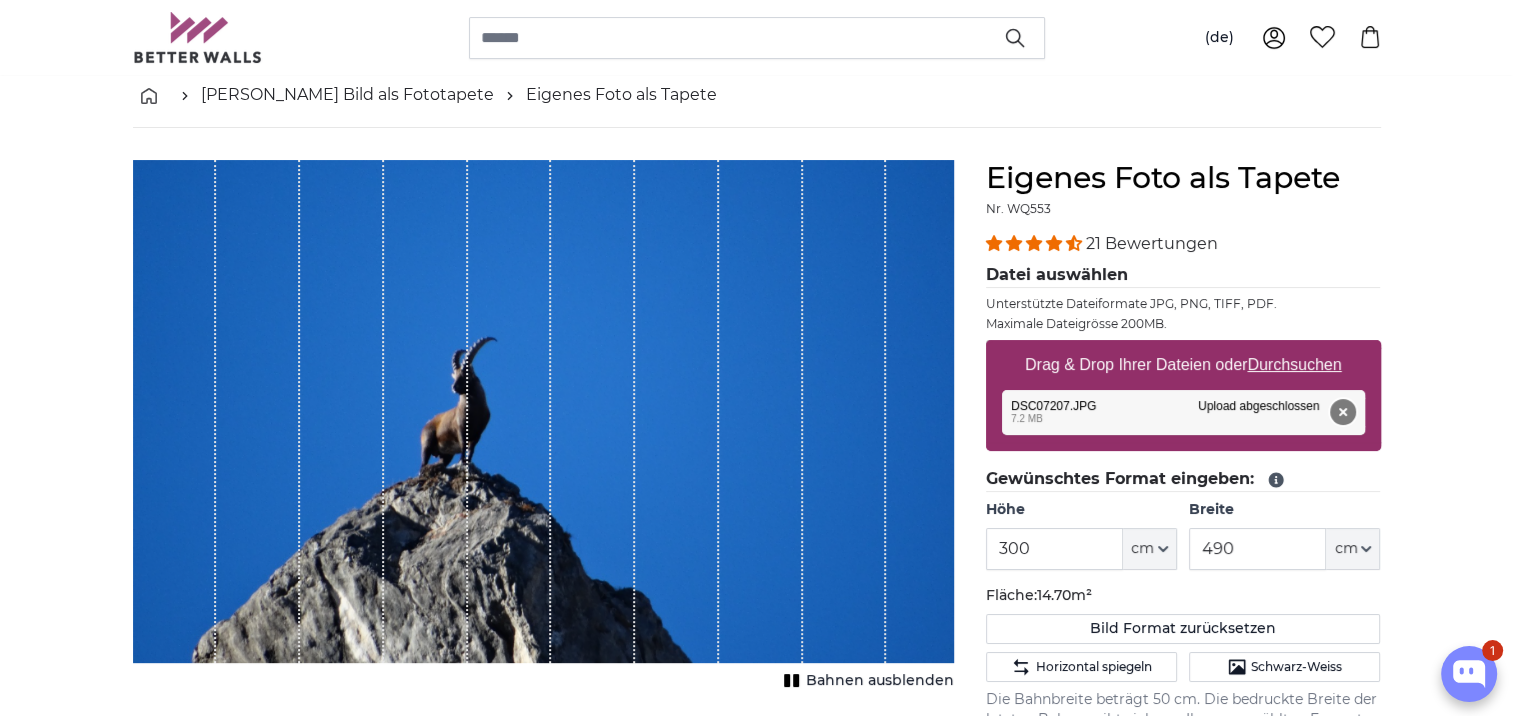 click on "Entfernen" at bounding box center (1342, 412) 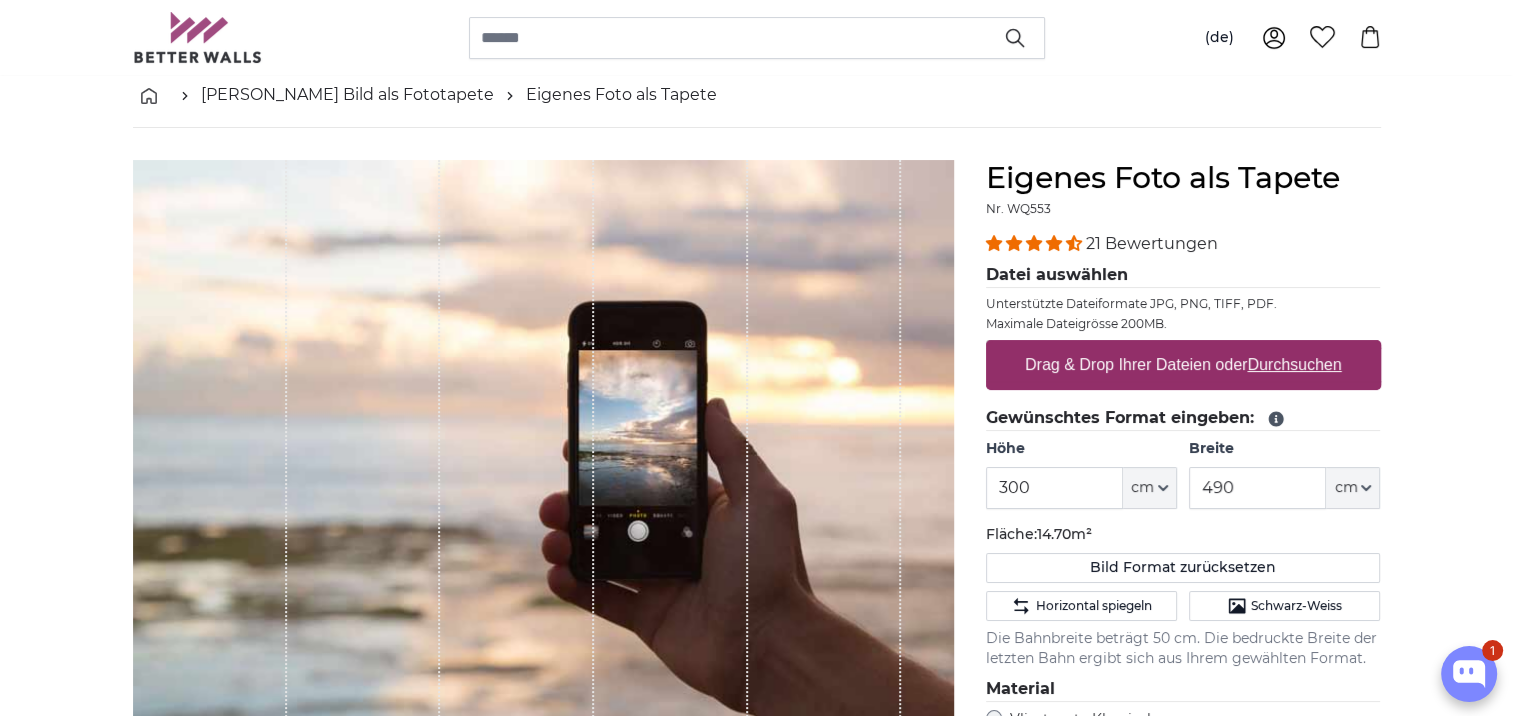 click on "Drag & Drop Ihrer Dateien oder  Durchsuchen" at bounding box center [1183, 365] 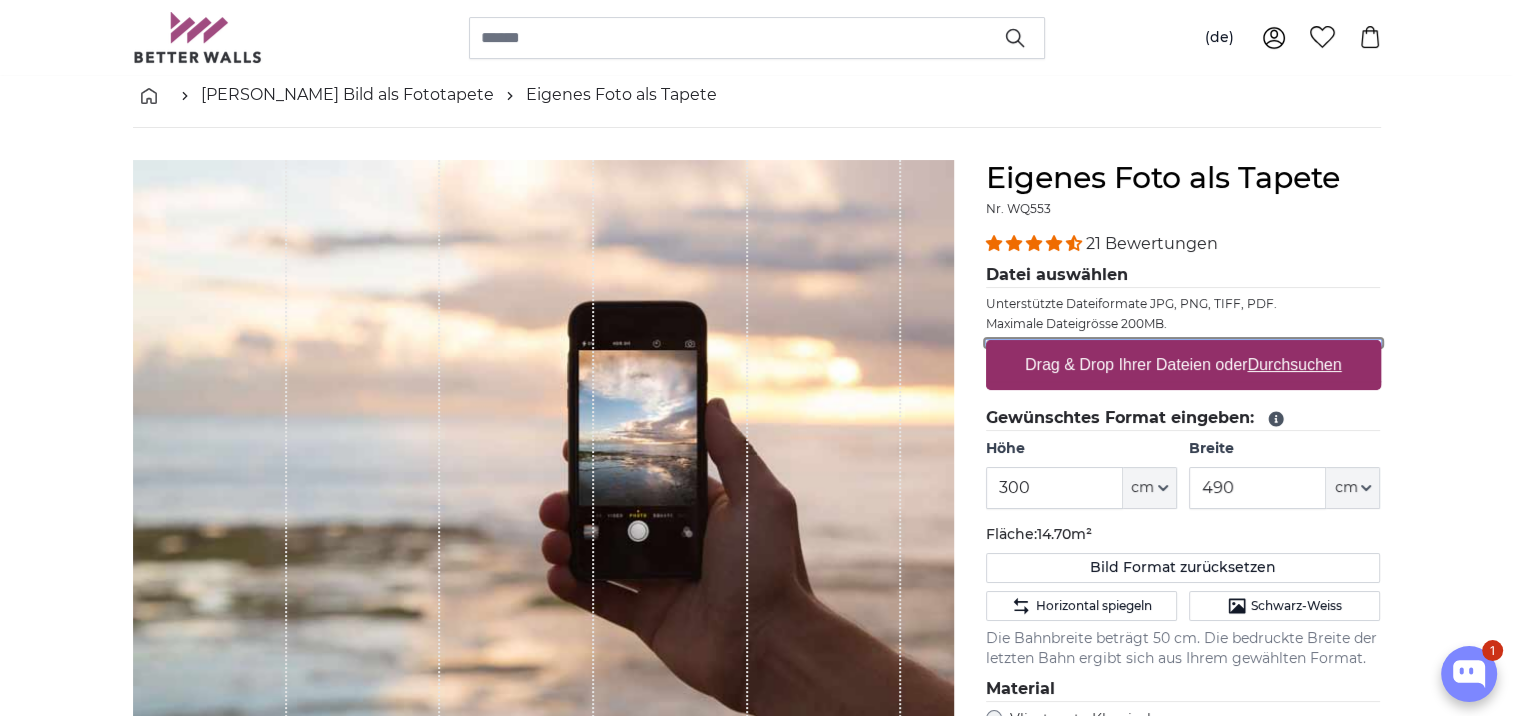 click on "Drag & Drop Ihrer Dateien oder  Durchsuchen" at bounding box center [1183, 343] 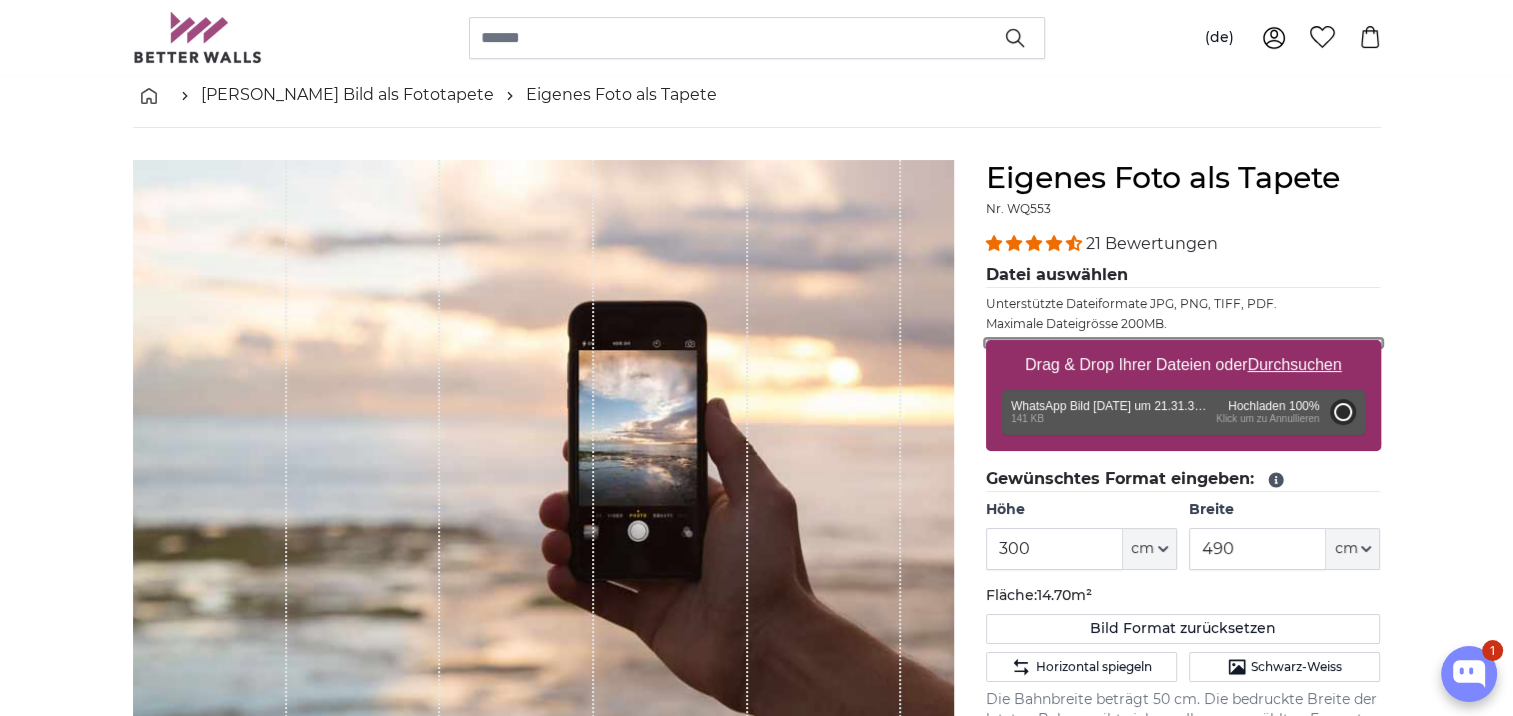 type on "62" 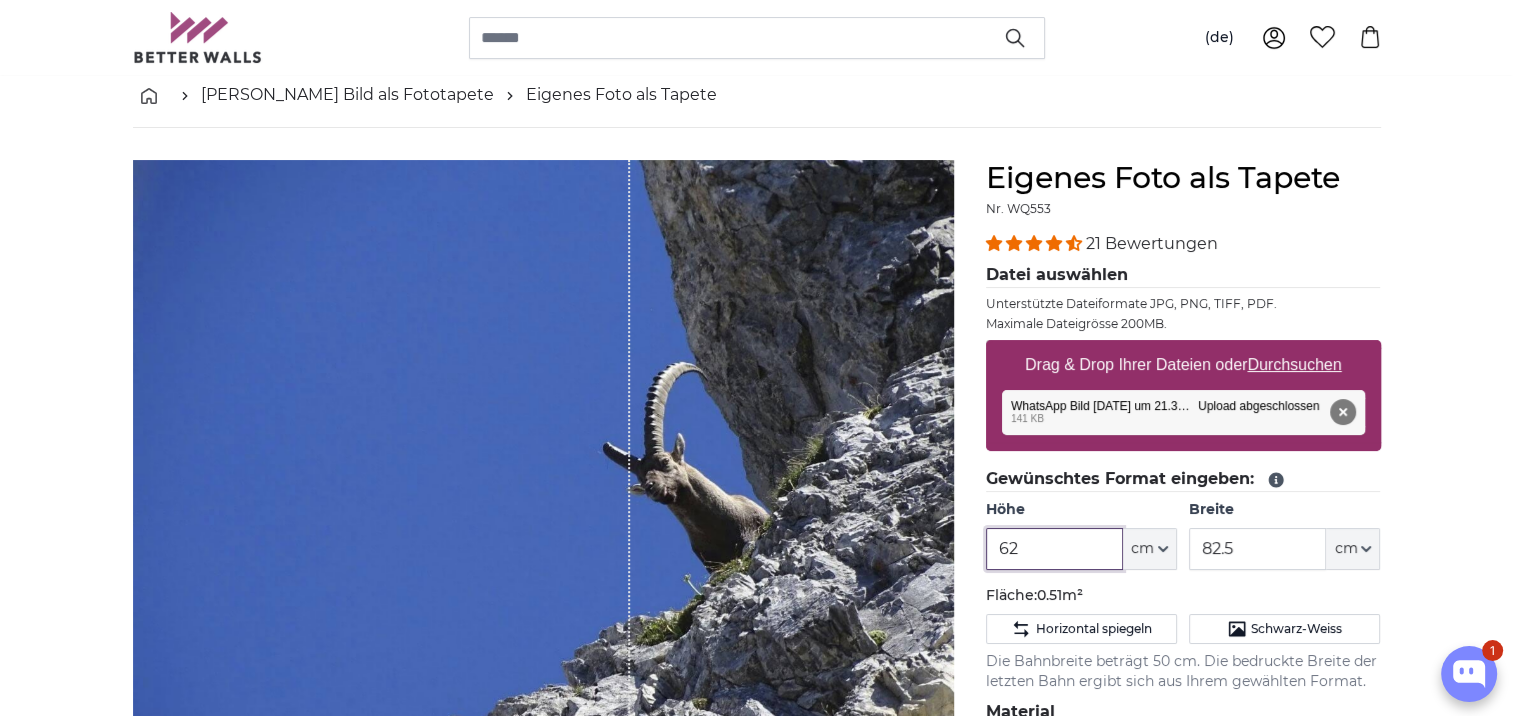 drag, startPoint x: 1036, startPoint y: 549, endPoint x: 974, endPoint y: 549, distance: 62 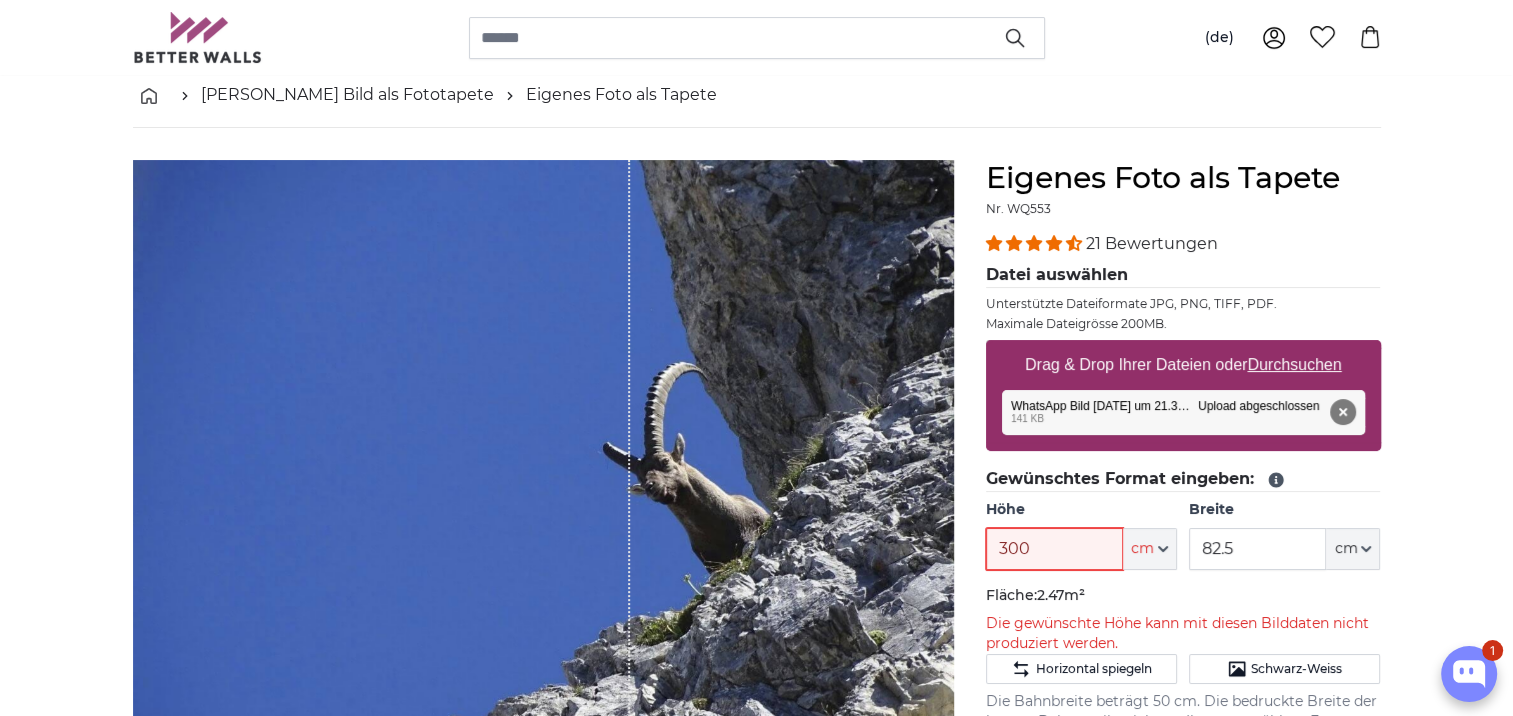 type on "300" 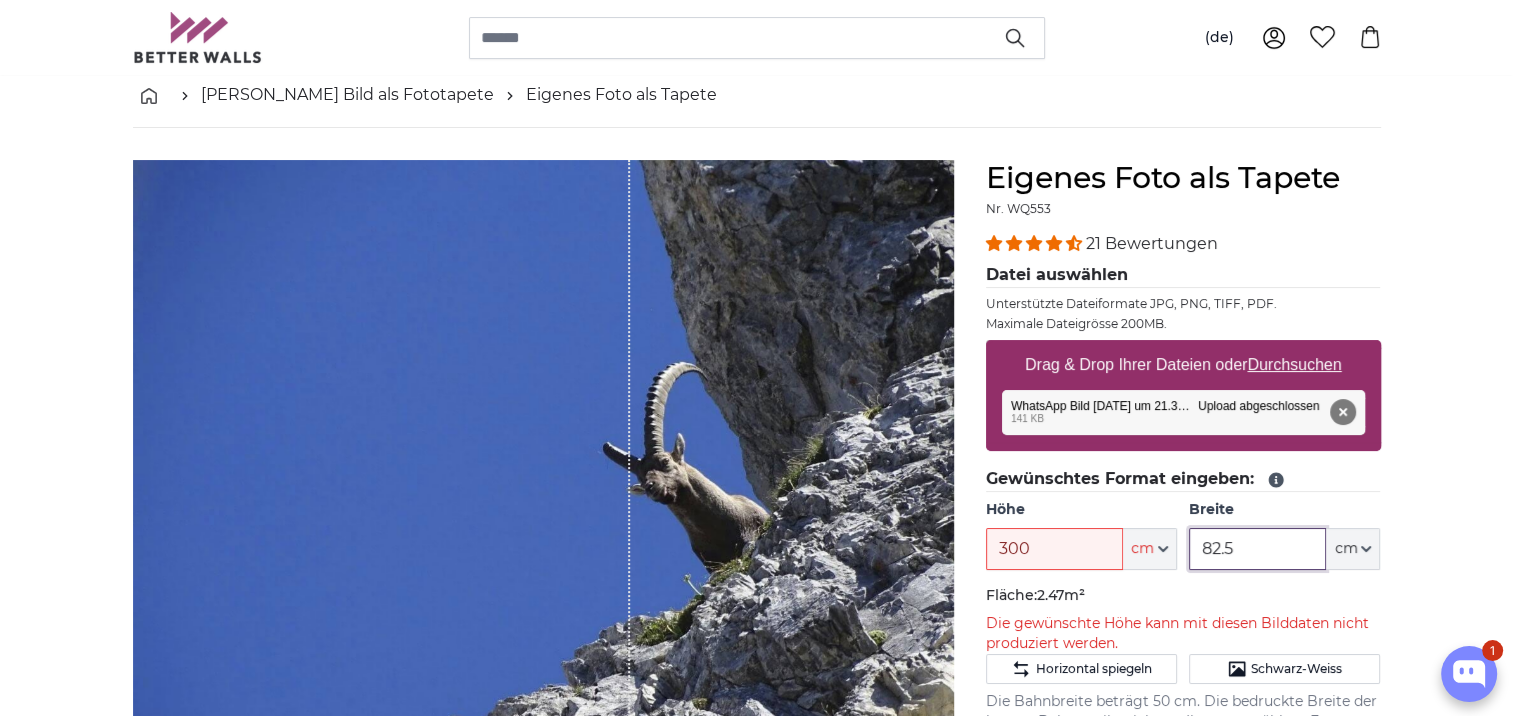 drag, startPoint x: 1242, startPoint y: 549, endPoint x: 1162, endPoint y: 545, distance: 80.09994 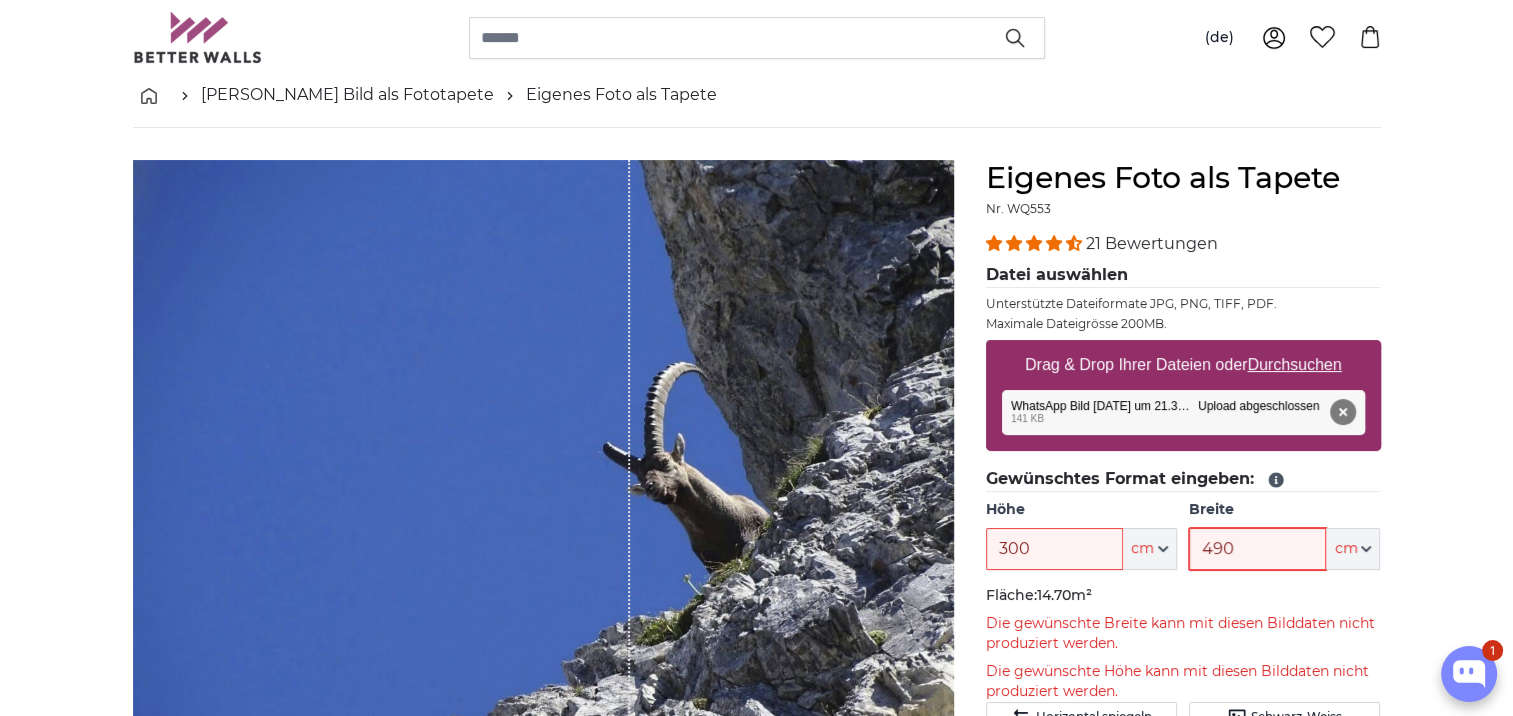 type on "490" 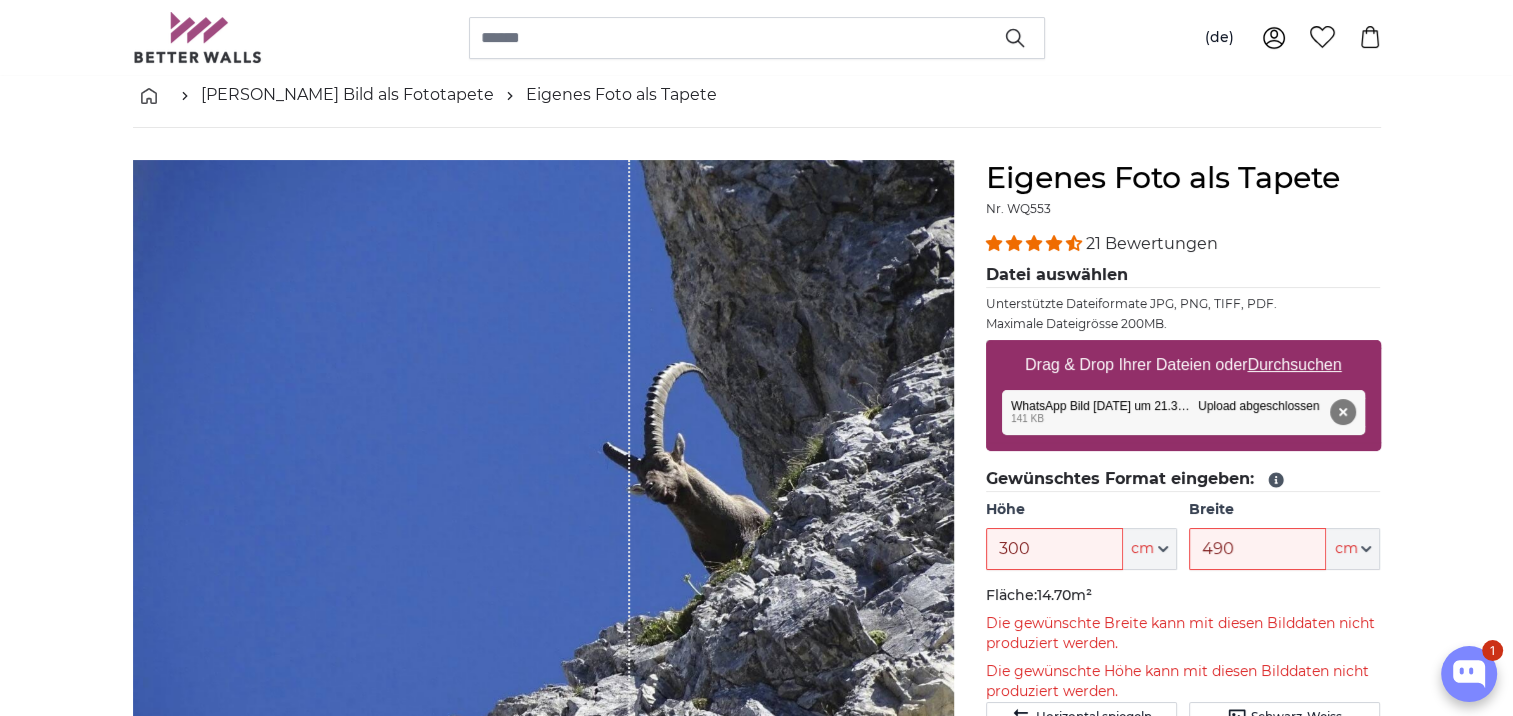 click on "[PERSON_NAME] Bild als Fototapete
Eigenes Foto als Tapete
Eigenes Foto als Tapete
Abbrechen
Bild zuschneiden" at bounding box center (756, 2835) 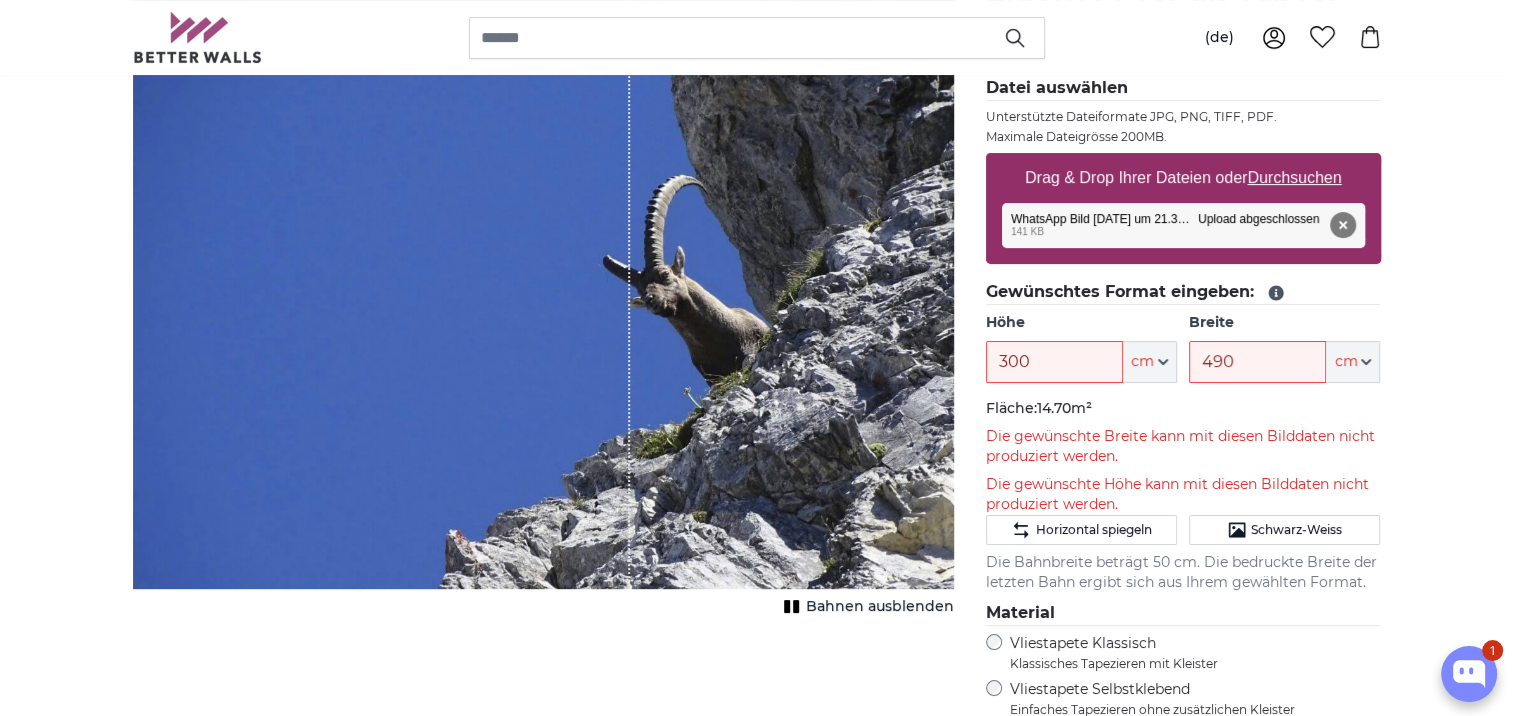 scroll, scrollTop: 300, scrollLeft: 0, axis: vertical 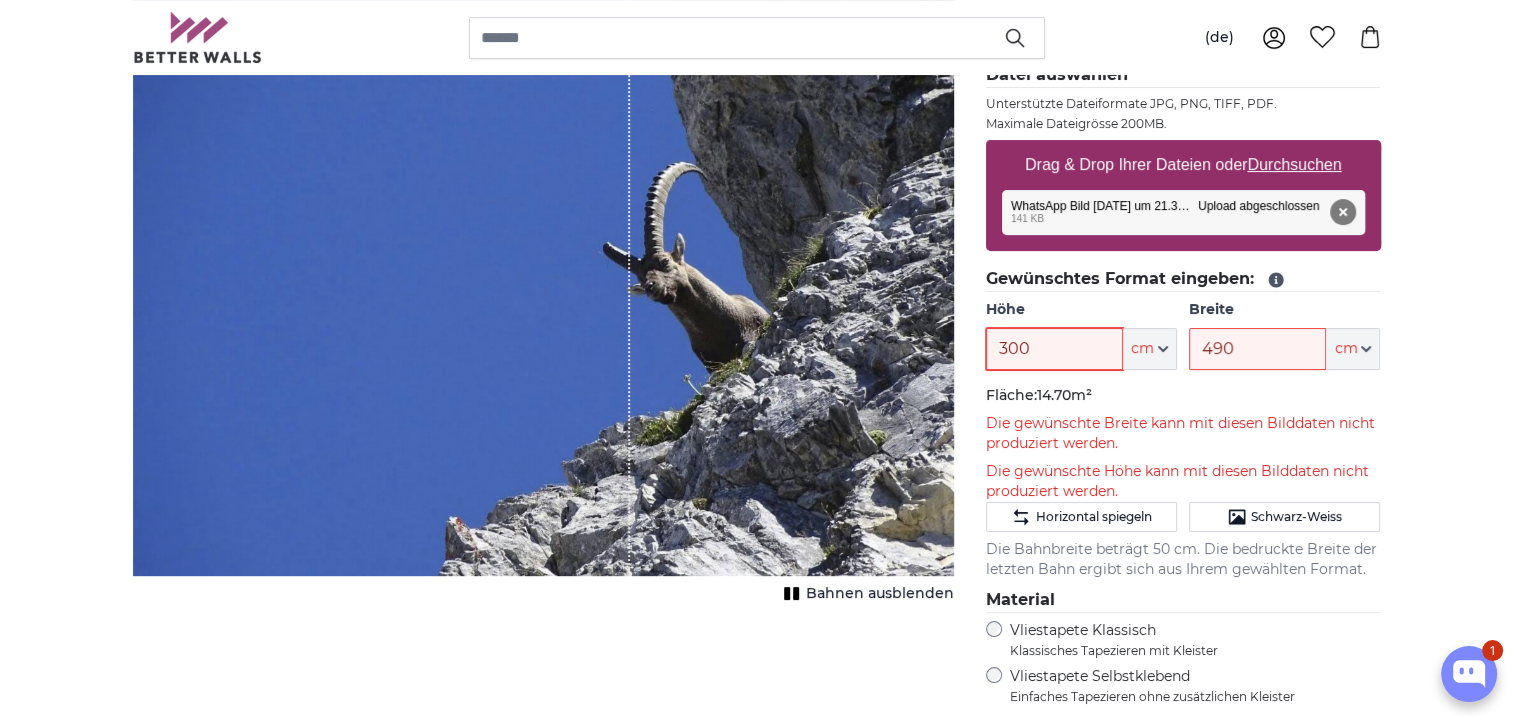 drag, startPoint x: 1029, startPoint y: 346, endPoint x: 978, endPoint y: 356, distance: 51.971146 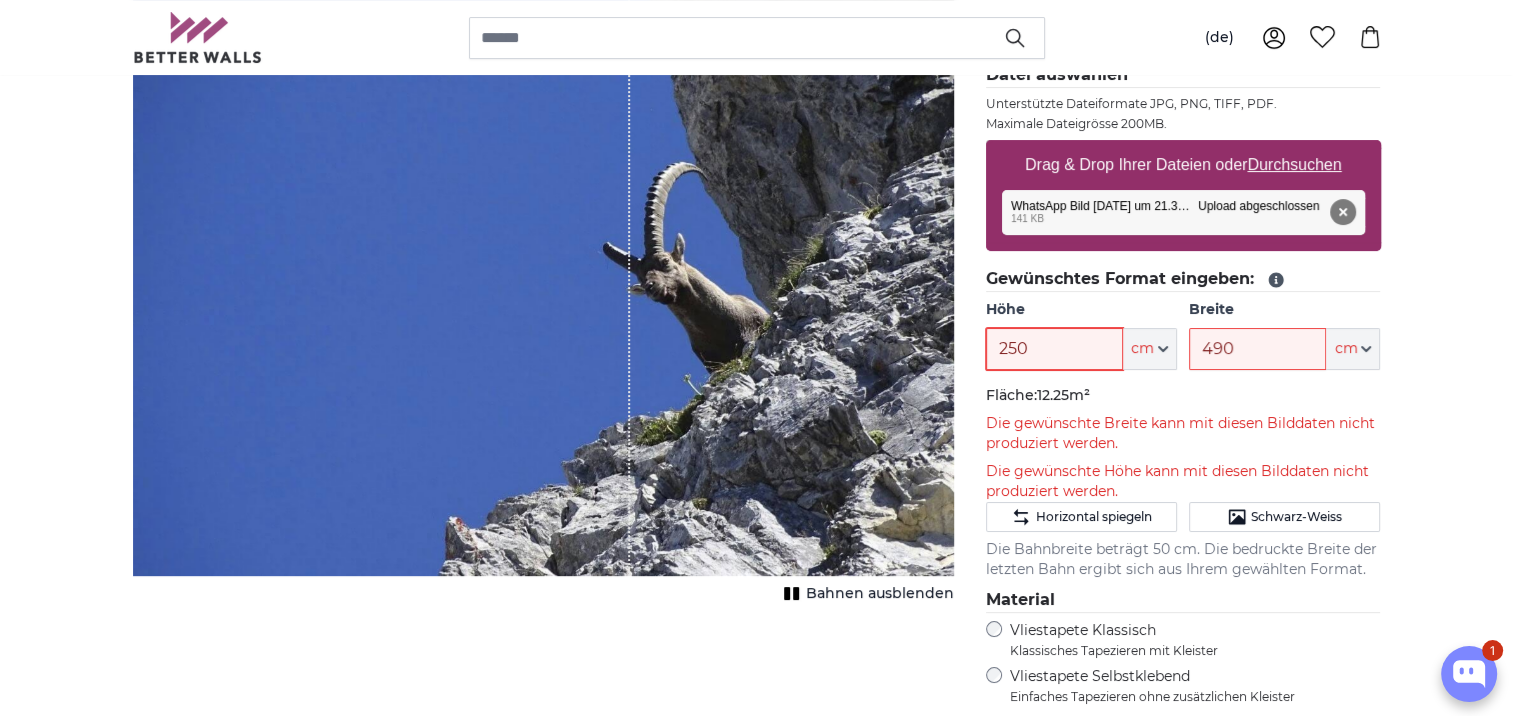 type on "250" 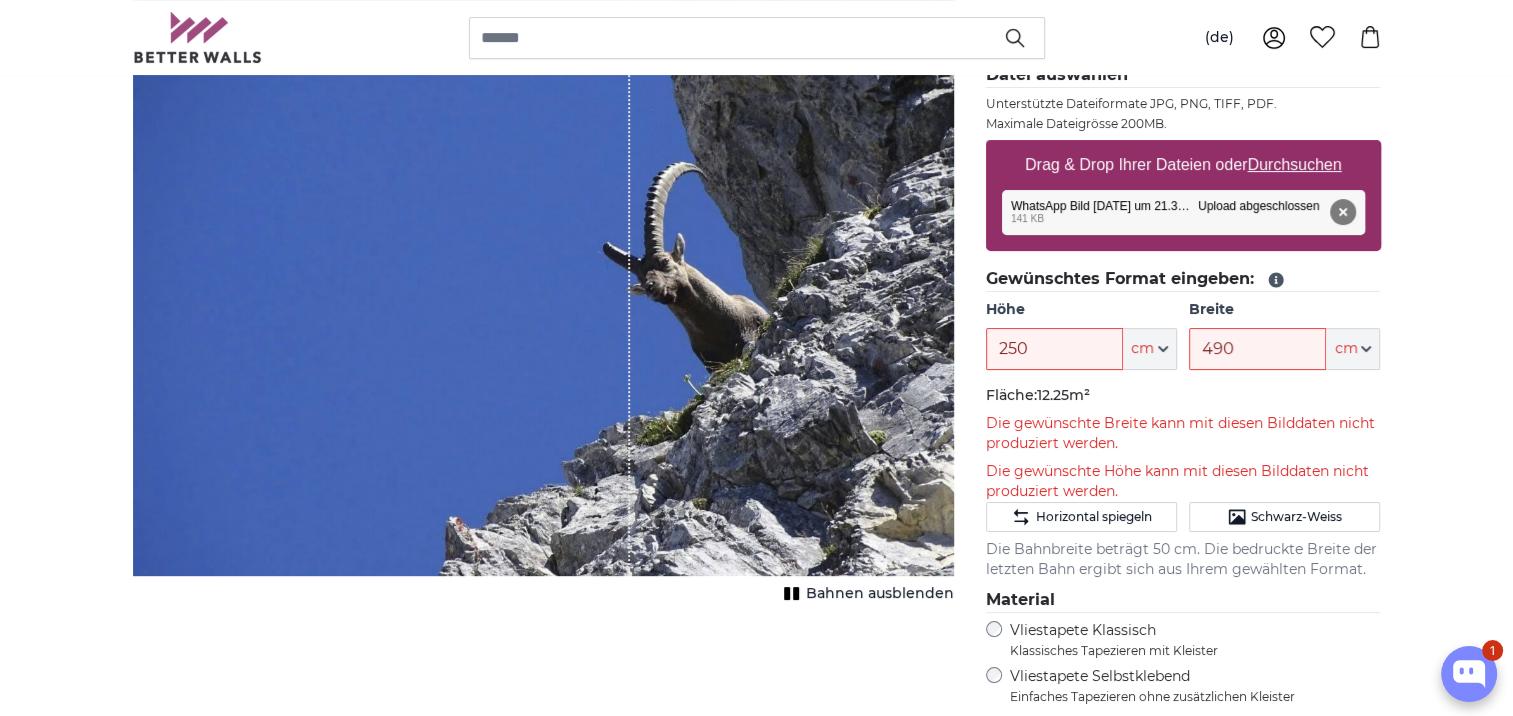 click on "Fläche:  12.25m²" 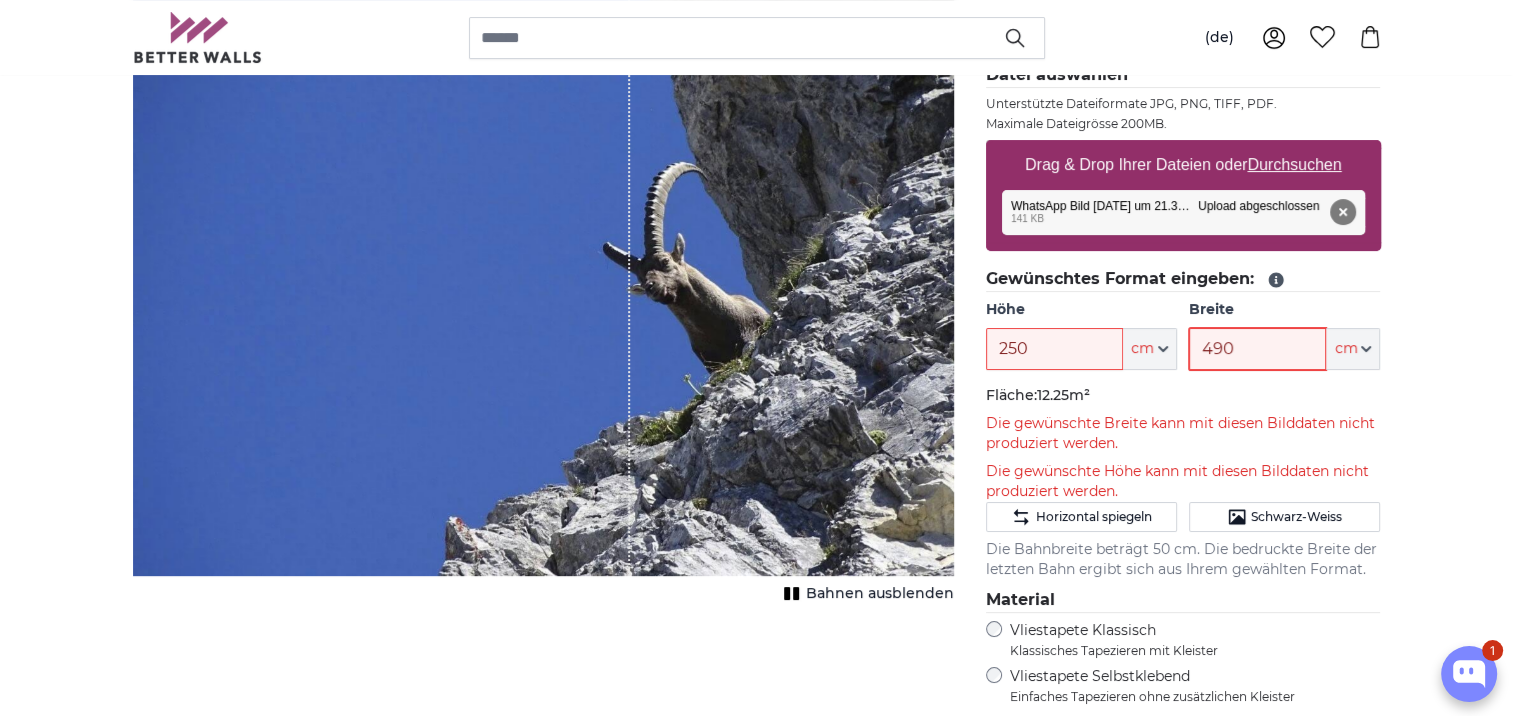 drag, startPoint x: 1241, startPoint y: 348, endPoint x: 1194, endPoint y: 352, distance: 47.169907 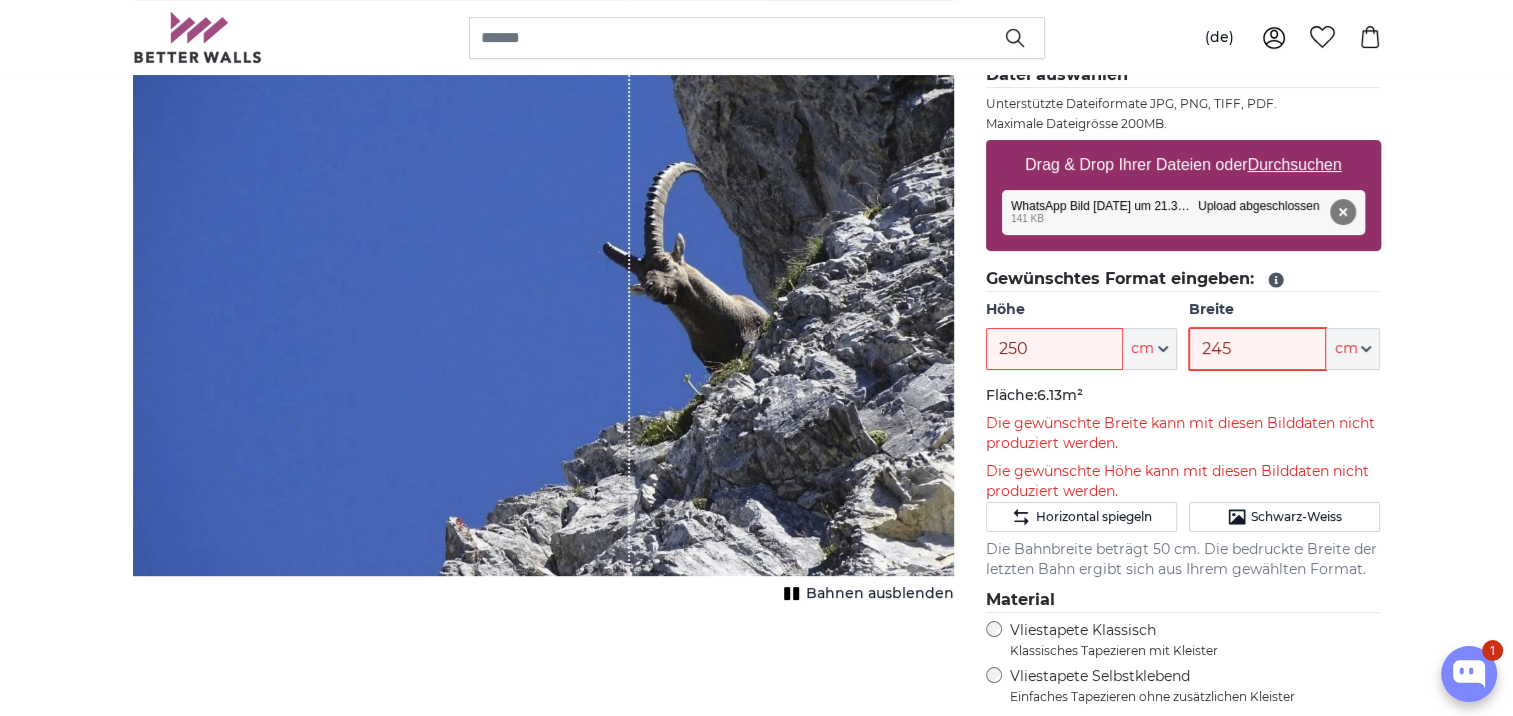 type on "245" 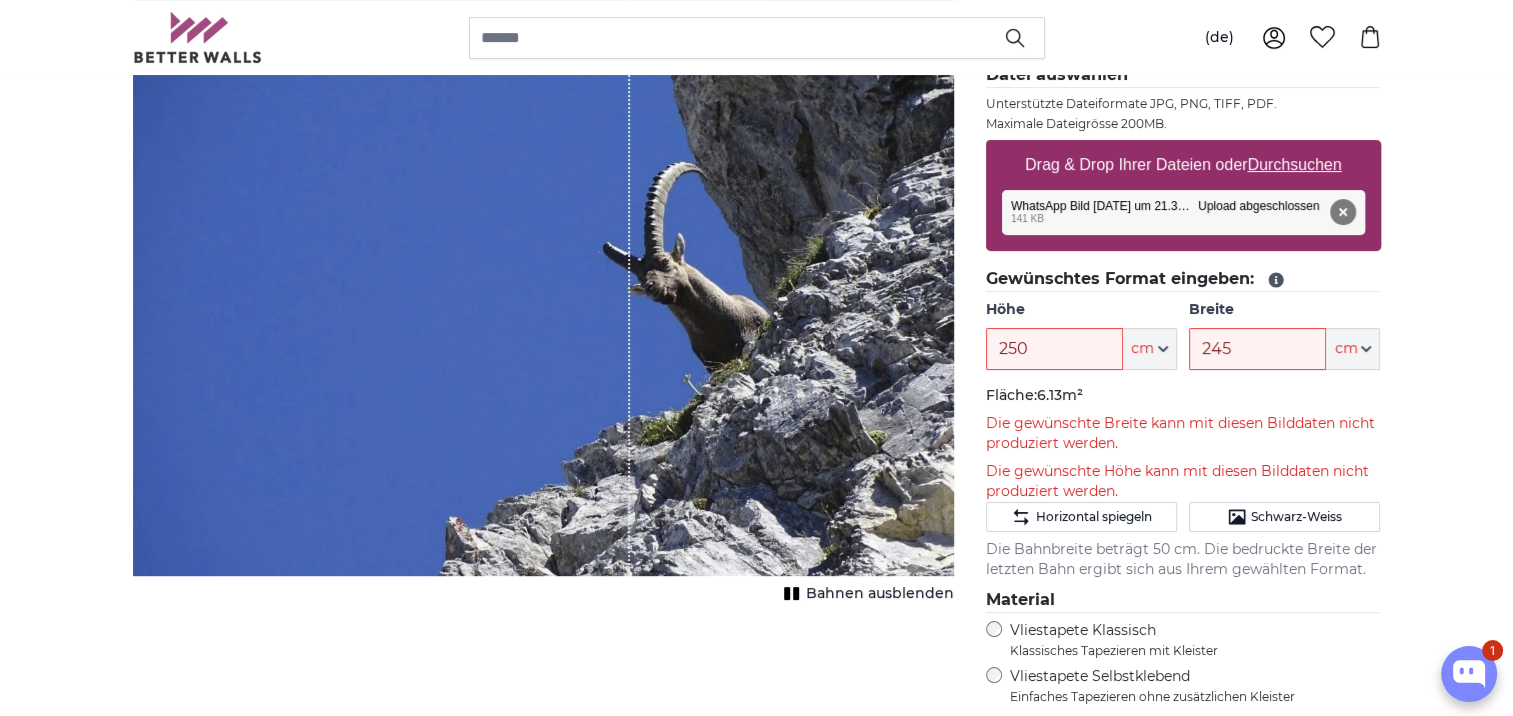 click on "[PERSON_NAME] Bild als Fototapete
Eigenes Foto als Tapete
Eigenes Foto als Tapete
Abbrechen
Bild zuschneiden" at bounding box center [756, 2635] 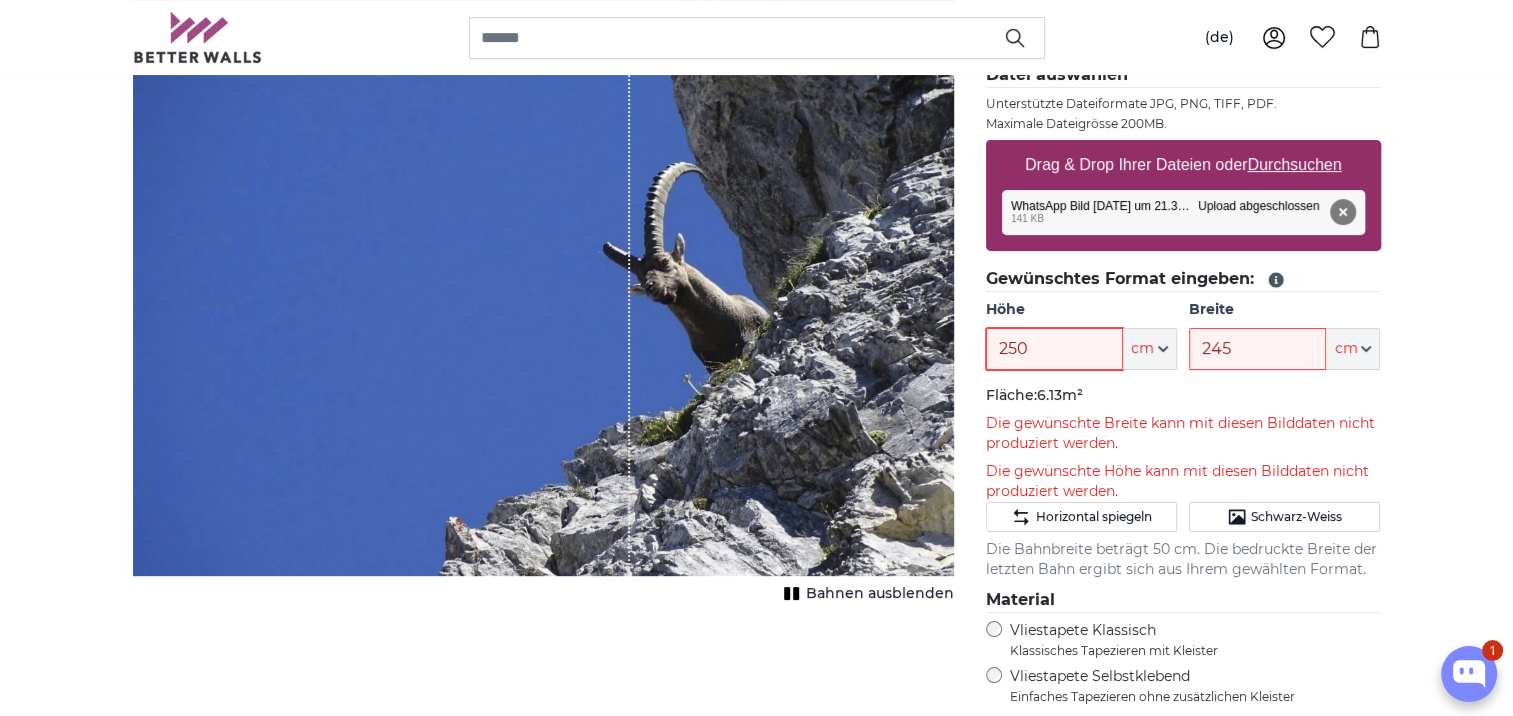 click on "250" at bounding box center (1054, 349) 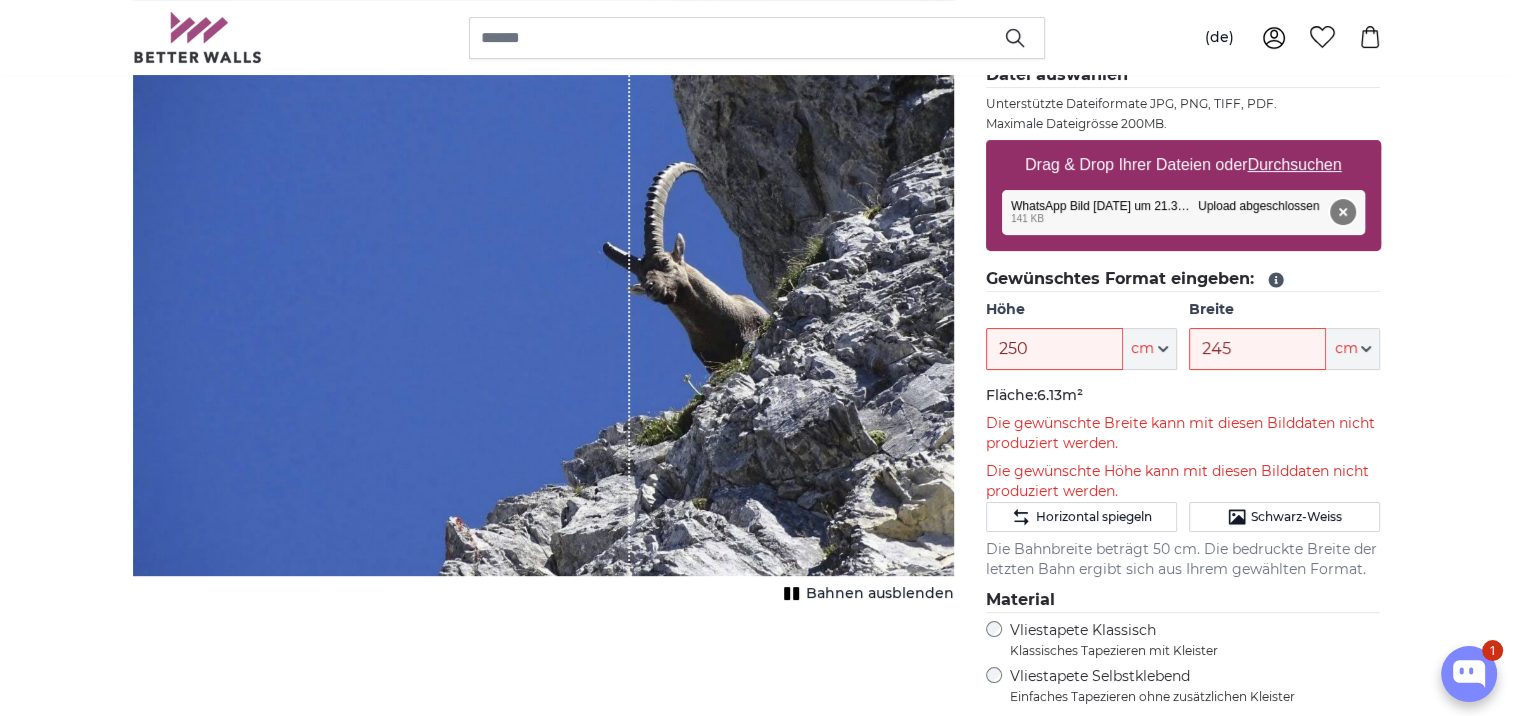 click on "Entfernen" at bounding box center (1342, 212) 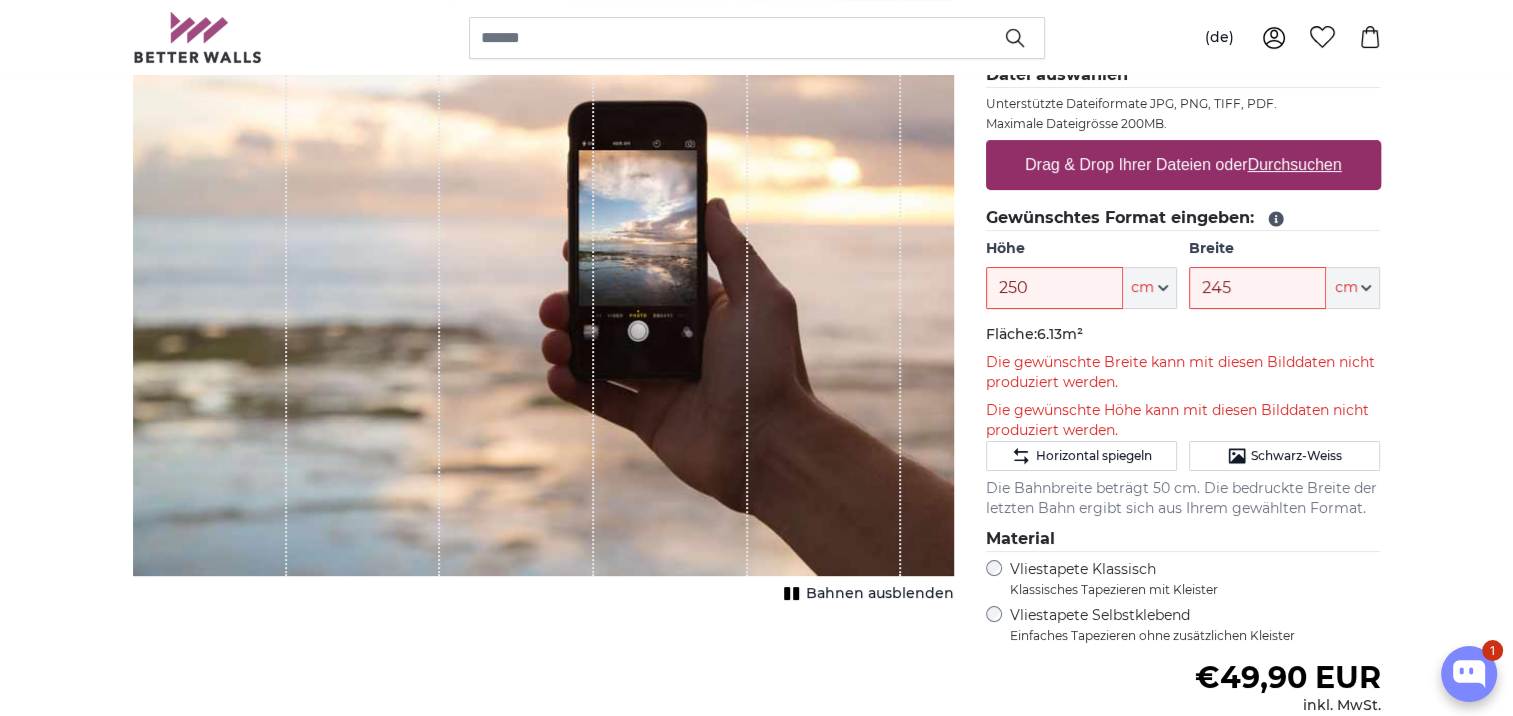 click on "[PERSON_NAME] Bild als Fototapete
Eigenes Foto als Tapete
Eigenes Foto als Tapete
Abbrechen
Bild zuschneiden" at bounding box center (756, 2604) 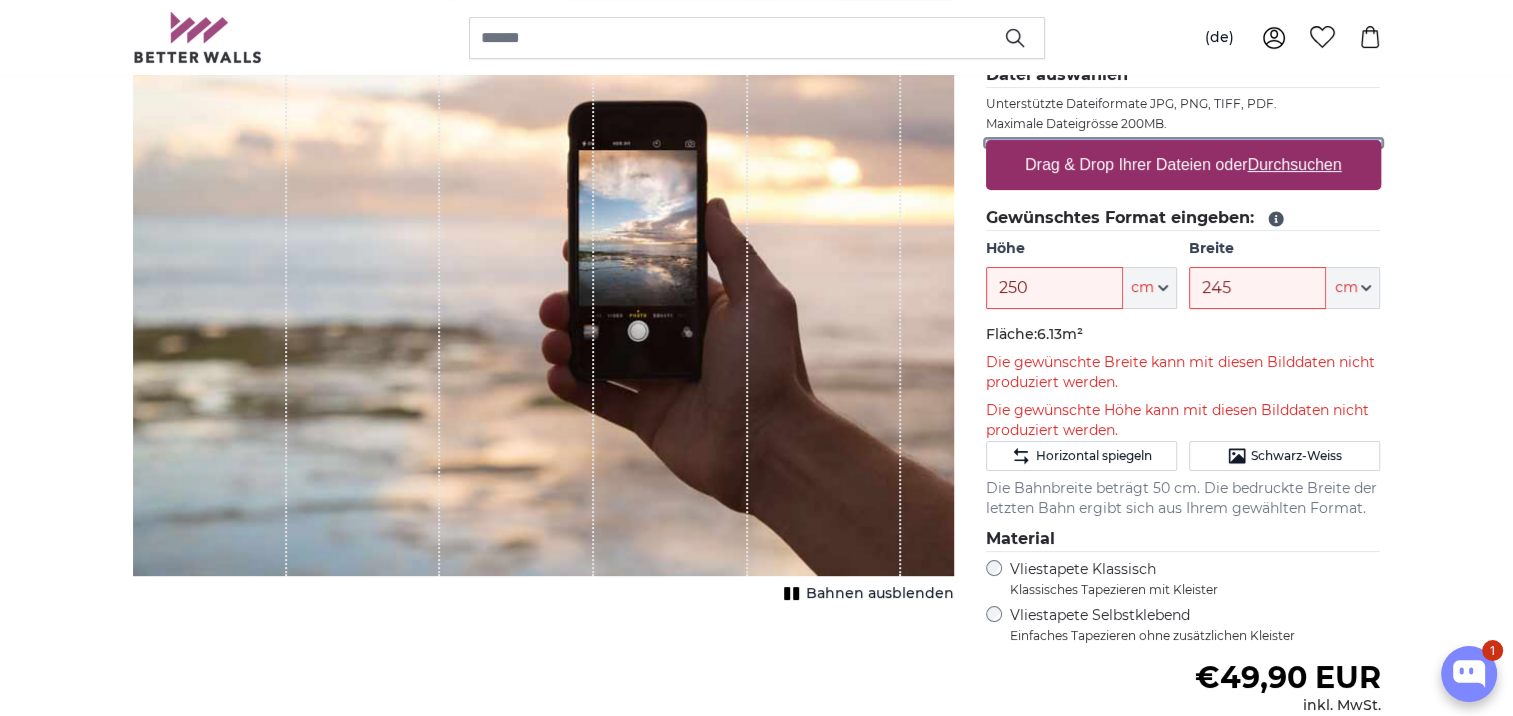 click on "Drag & Drop Ihrer Dateien oder  Durchsuchen" at bounding box center [1183, 143] 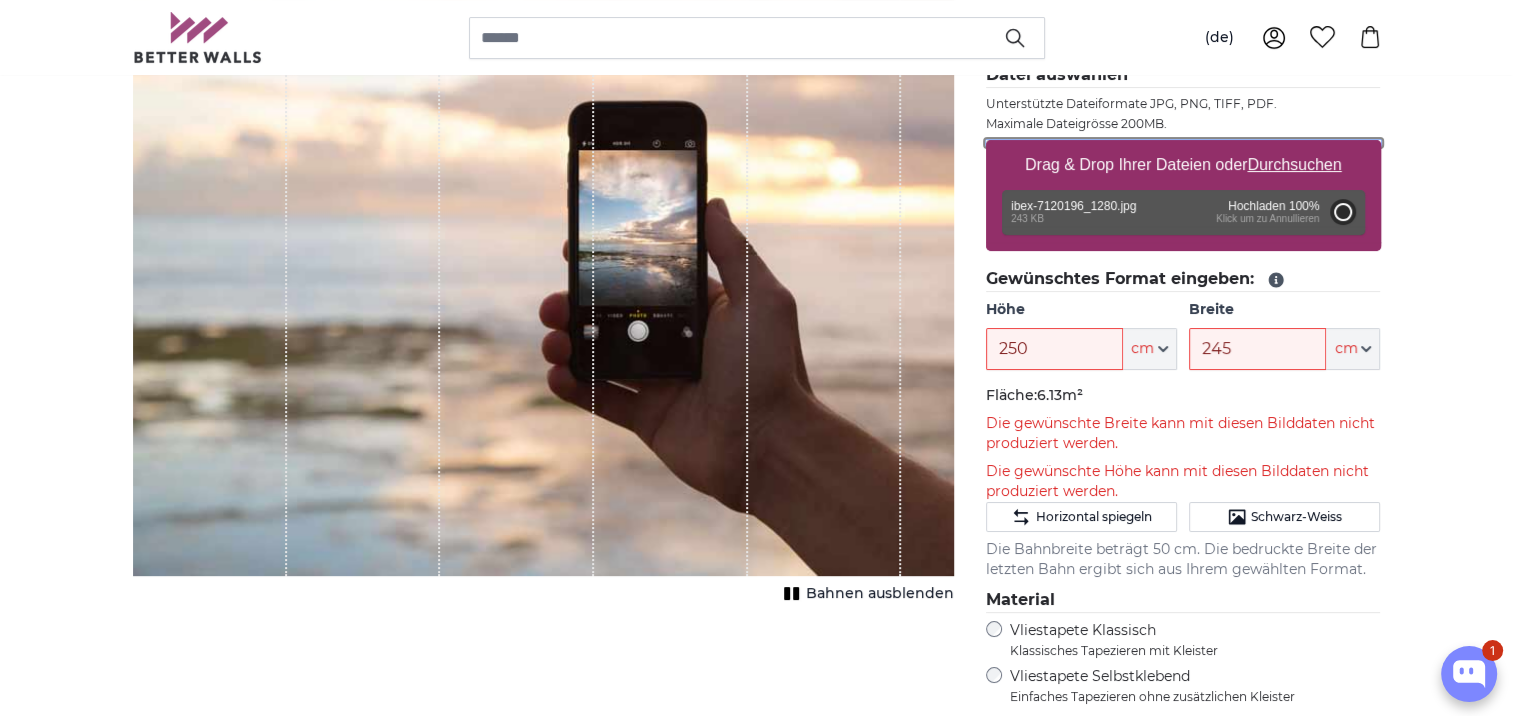 type on "77.6" 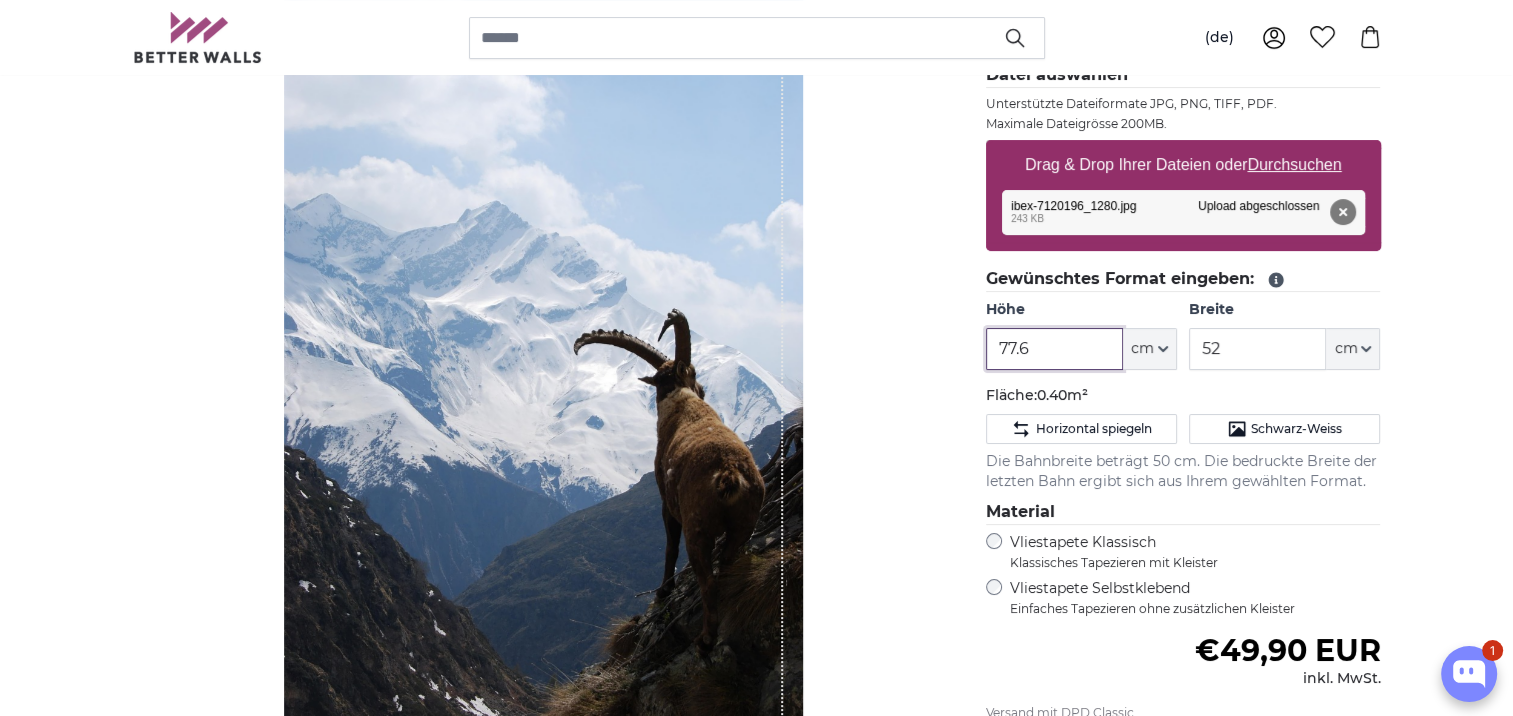 drag, startPoint x: 1052, startPoint y: 348, endPoint x: 975, endPoint y: 356, distance: 77.41447 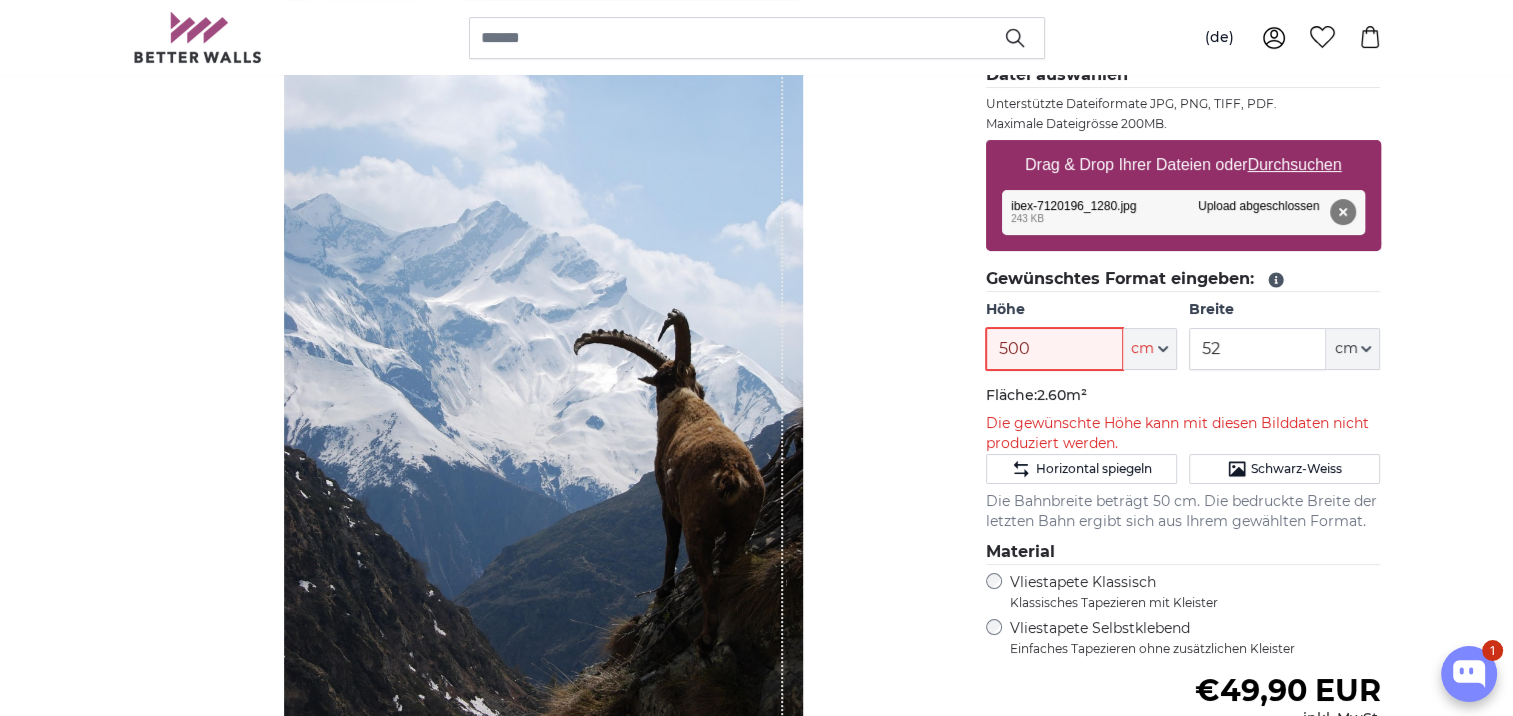 drag, startPoint x: 1004, startPoint y: 346, endPoint x: 980, endPoint y: 351, distance: 24.5153 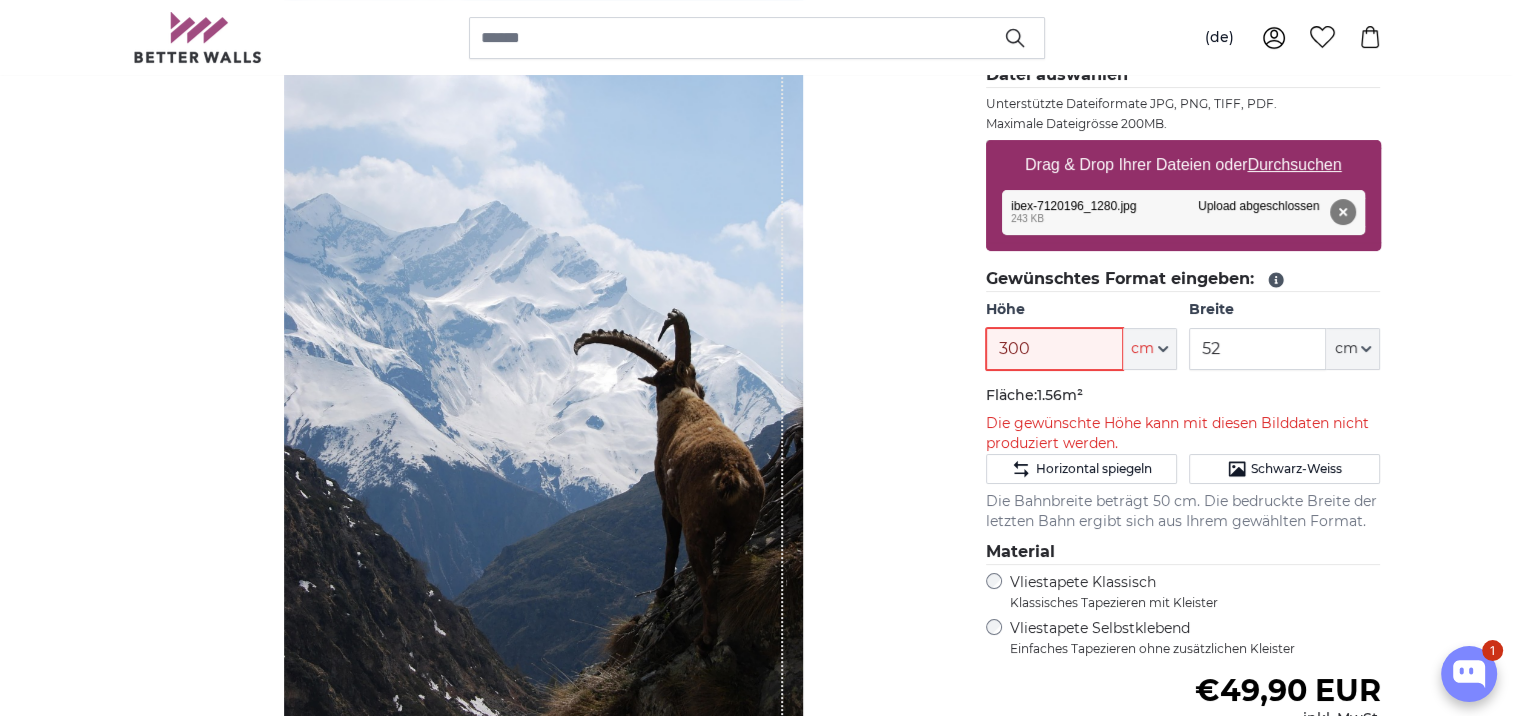 type on "300" 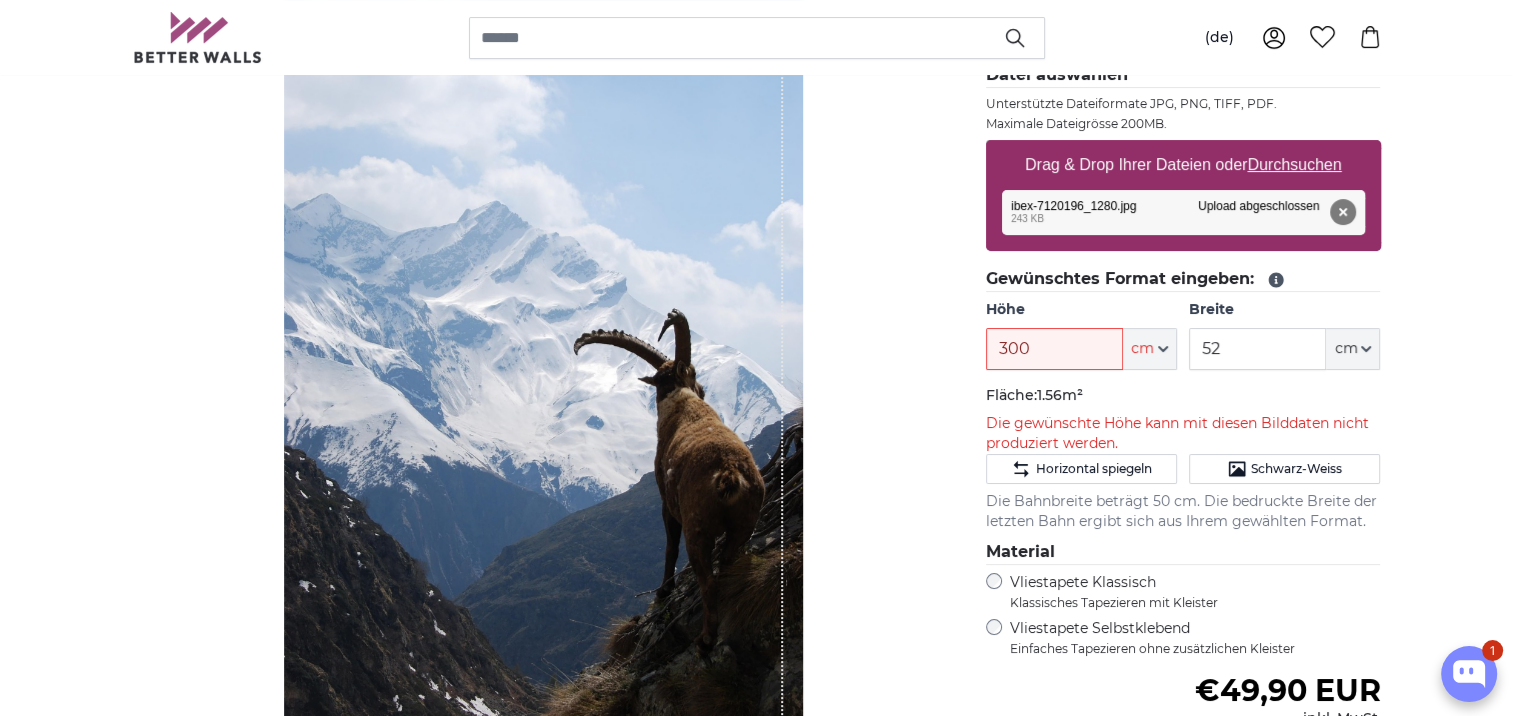 click on "Fläche:  1.56m²" 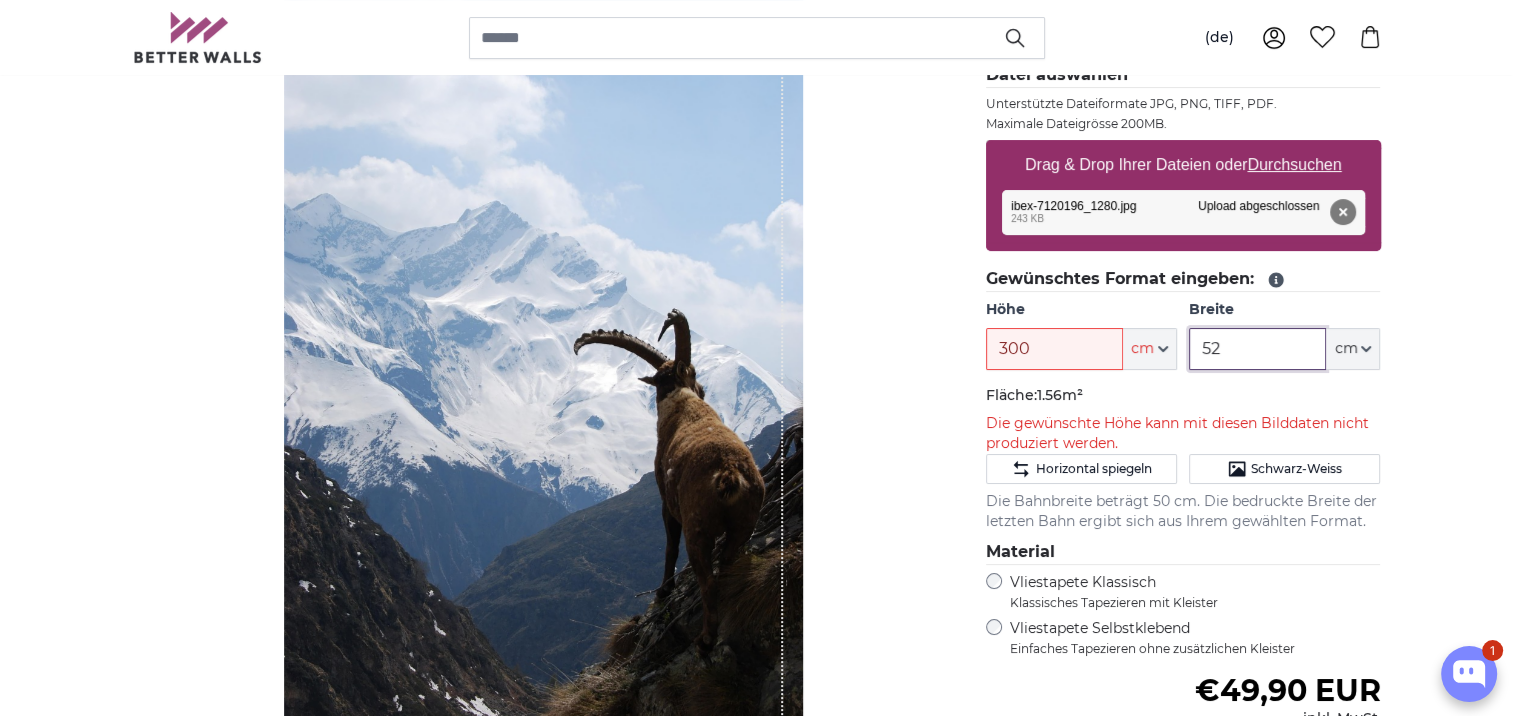 drag, startPoint x: 1269, startPoint y: 352, endPoint x: 1175, endPoint y: 348, distance: 94.08507 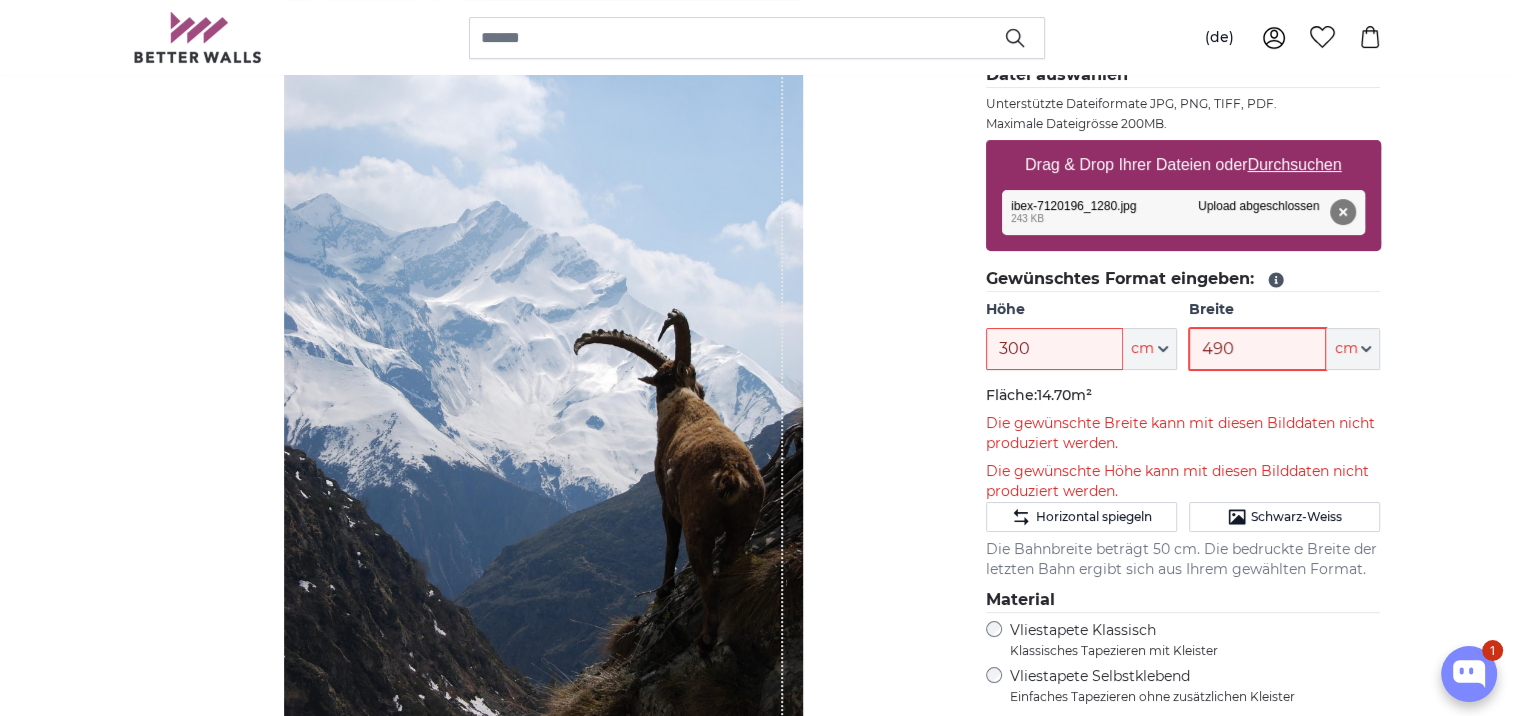 type on "490" 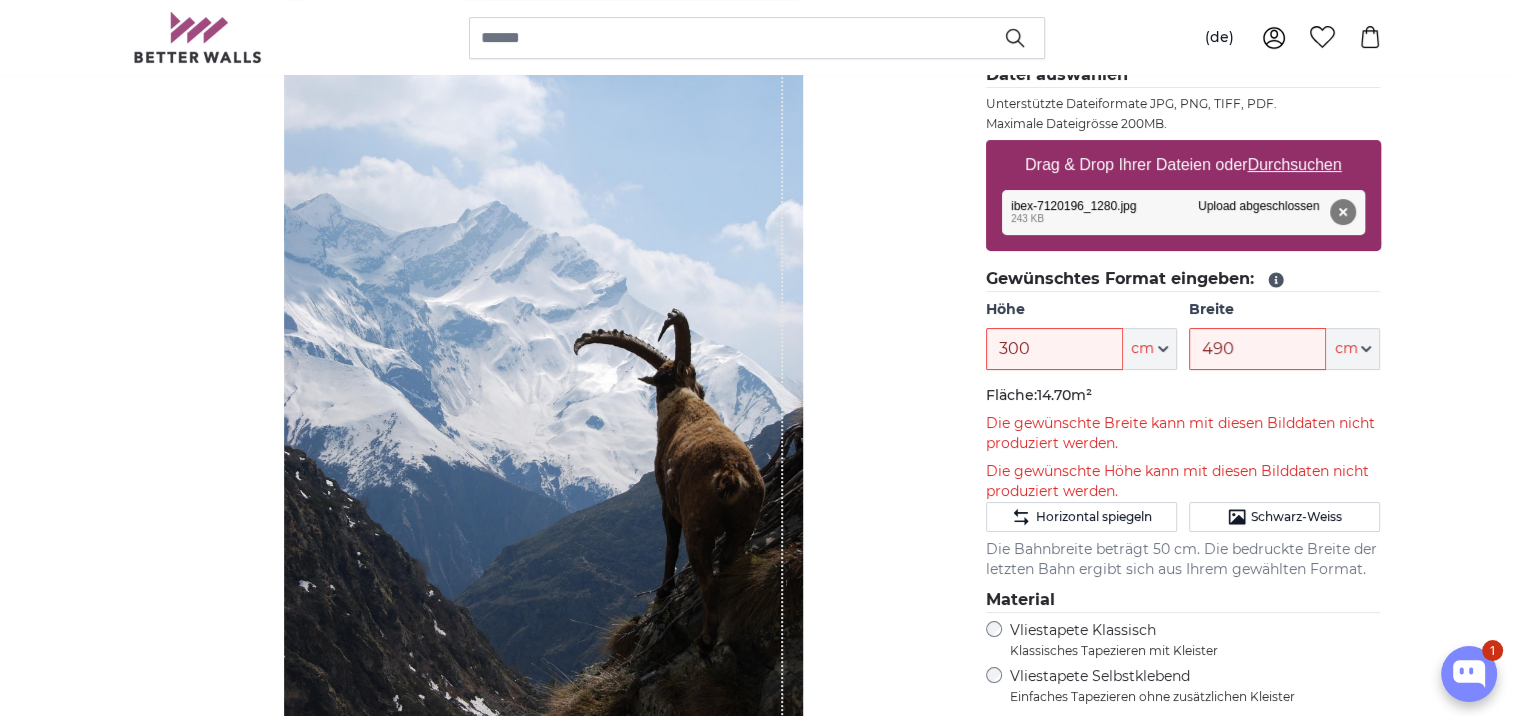 click on "[PERSON_NAME] Bild als Fototapete
Eigenes Foto als Tapete
Eigenes Foto als Tapete
Abbrechen
Bild zuschneiden" at bounding box center [756, 2635] 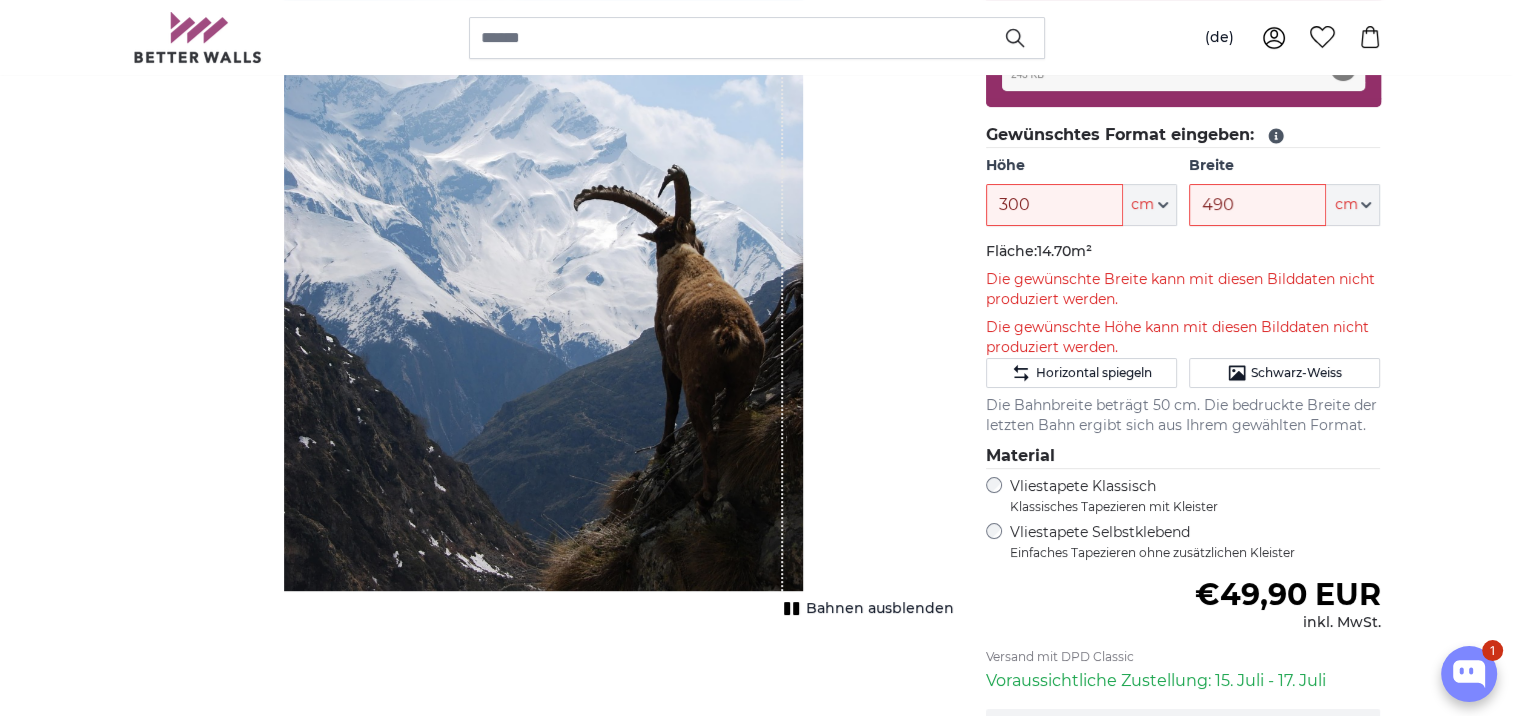 scroll, scrollTop: 400, scrollLeft: 0, axis: vertical 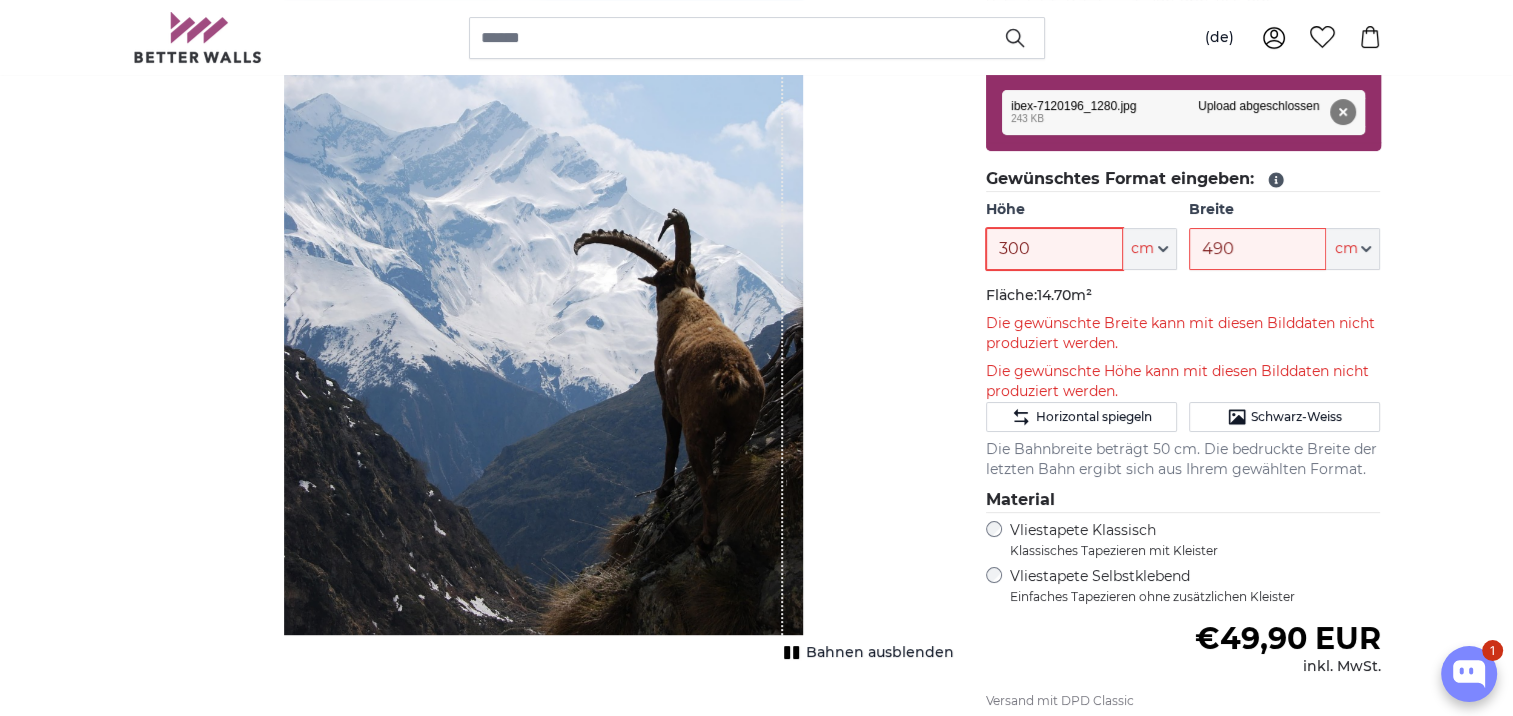 drag, startPoint x: 1006, startPoint y: 246, endPoint x: 993, endPoint y: 252, distance: 14.3178215 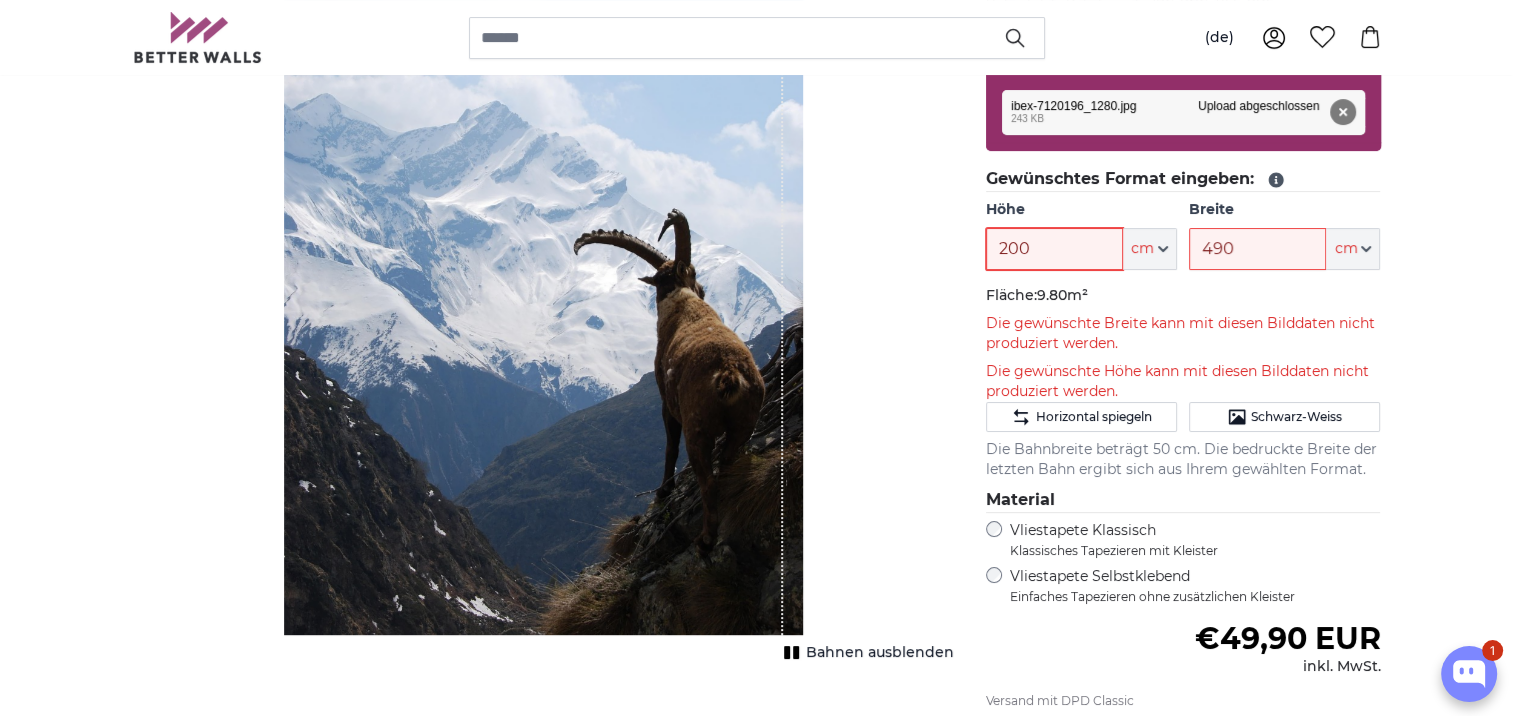 type on "200" 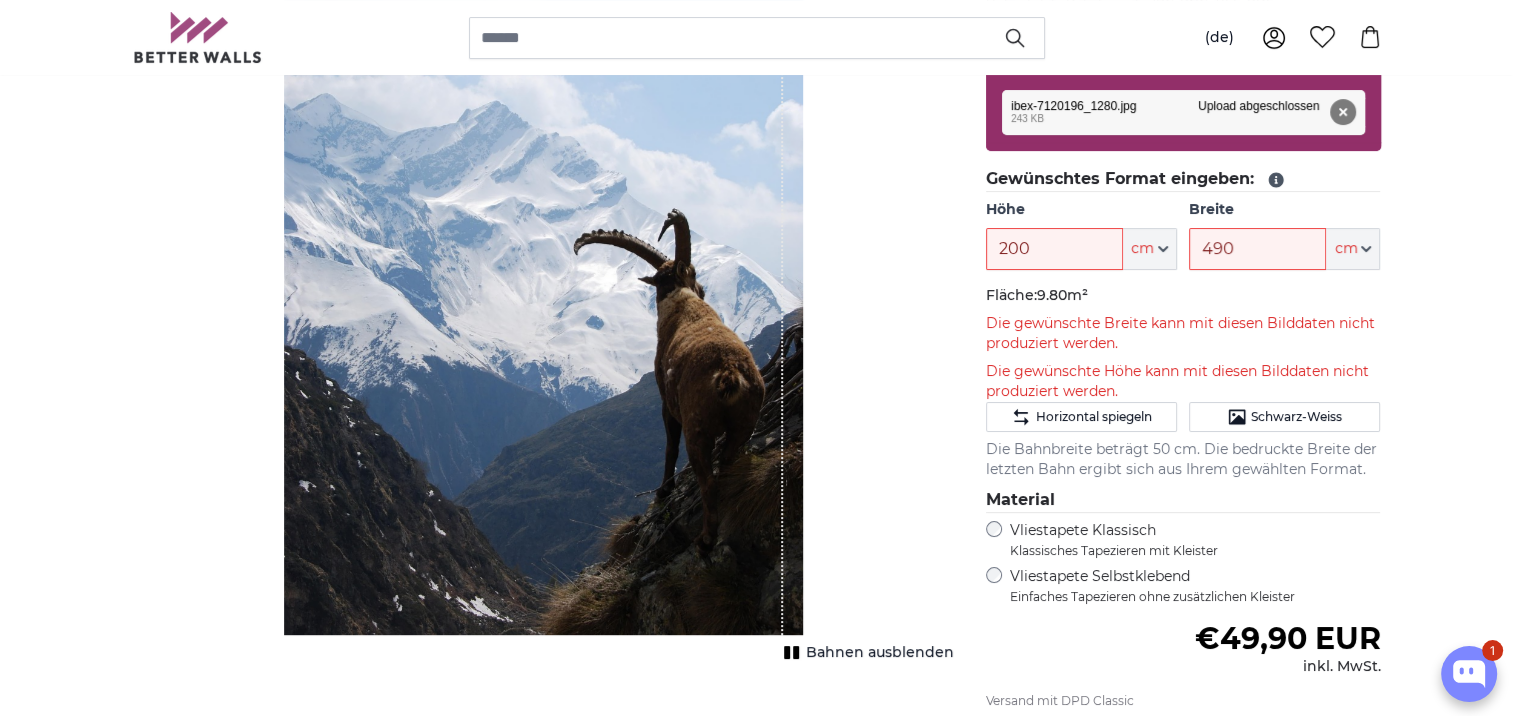 click on "Fläche:  9.80m²" 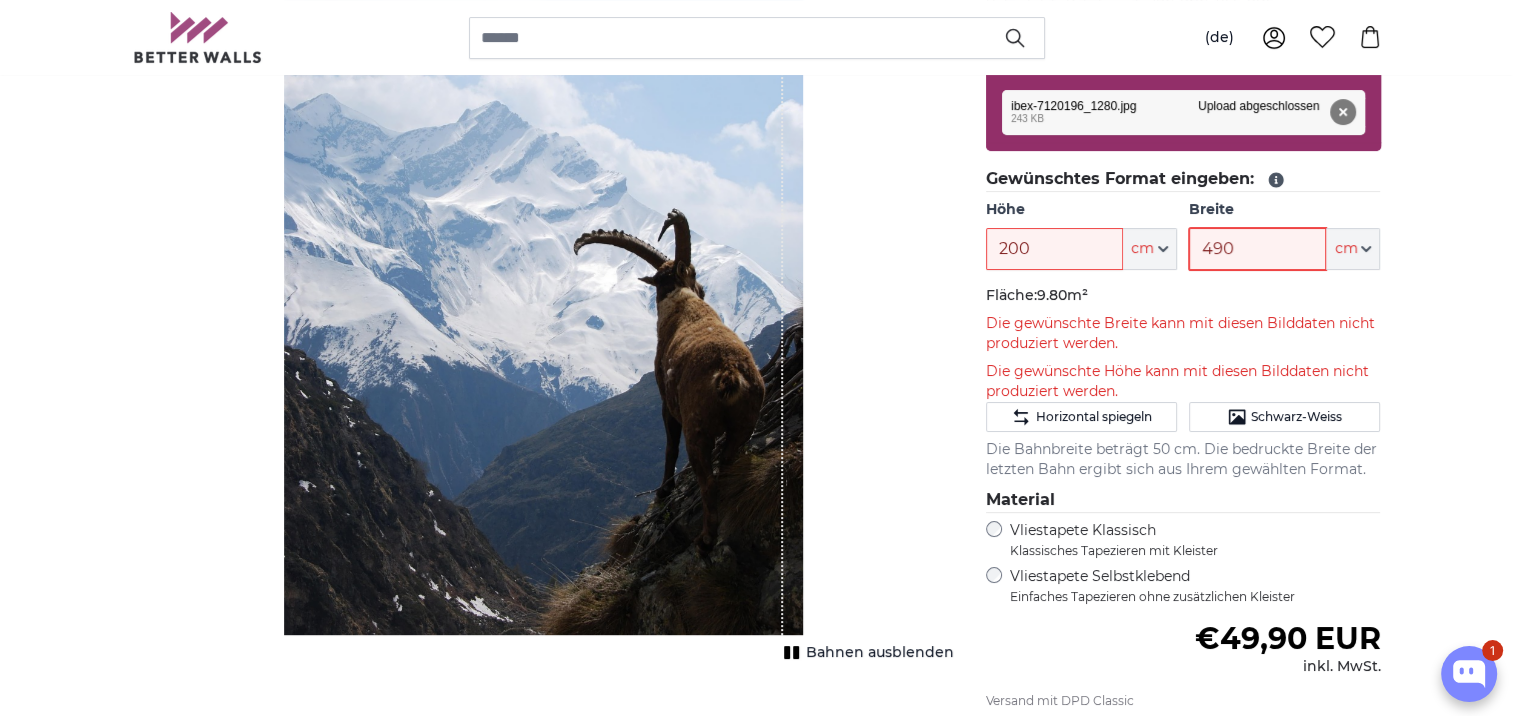 drag, startPoint x: 1210, startPoint y: 244, endPoint x: 1185, endPoint y: 247, distance: 25.179358 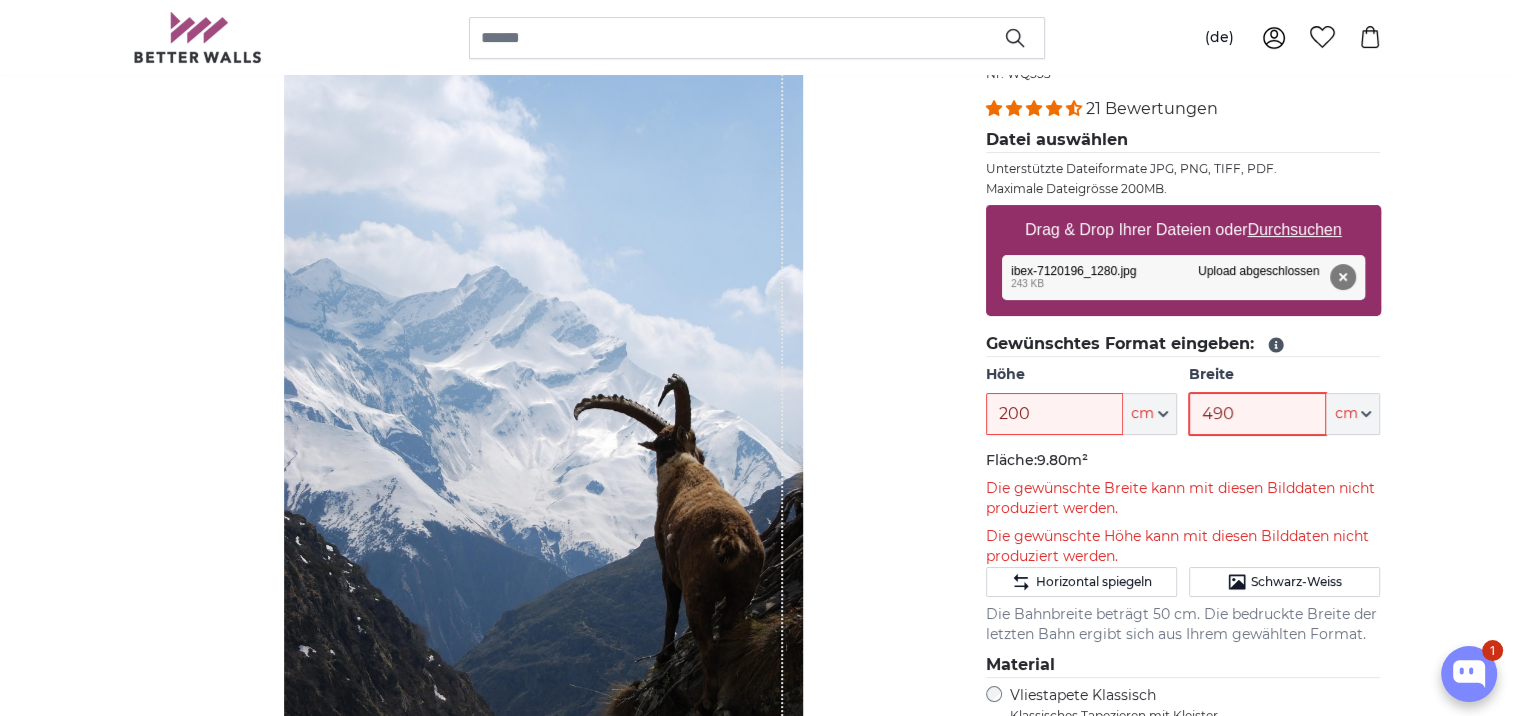 scroll, scrollTop: 200, scrollLeft: 0, axis: vertical 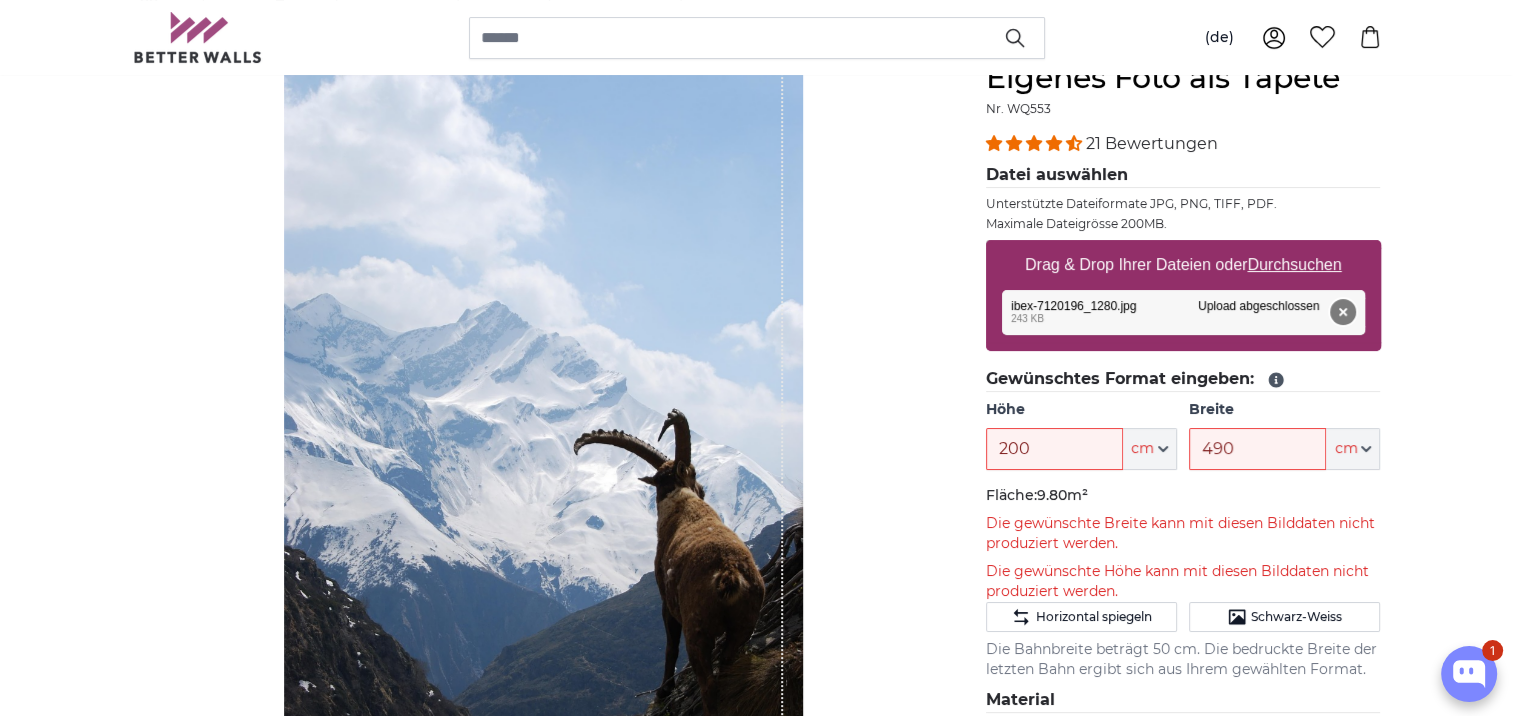 click on "Entfernen" at bounding box center [1342, 312] 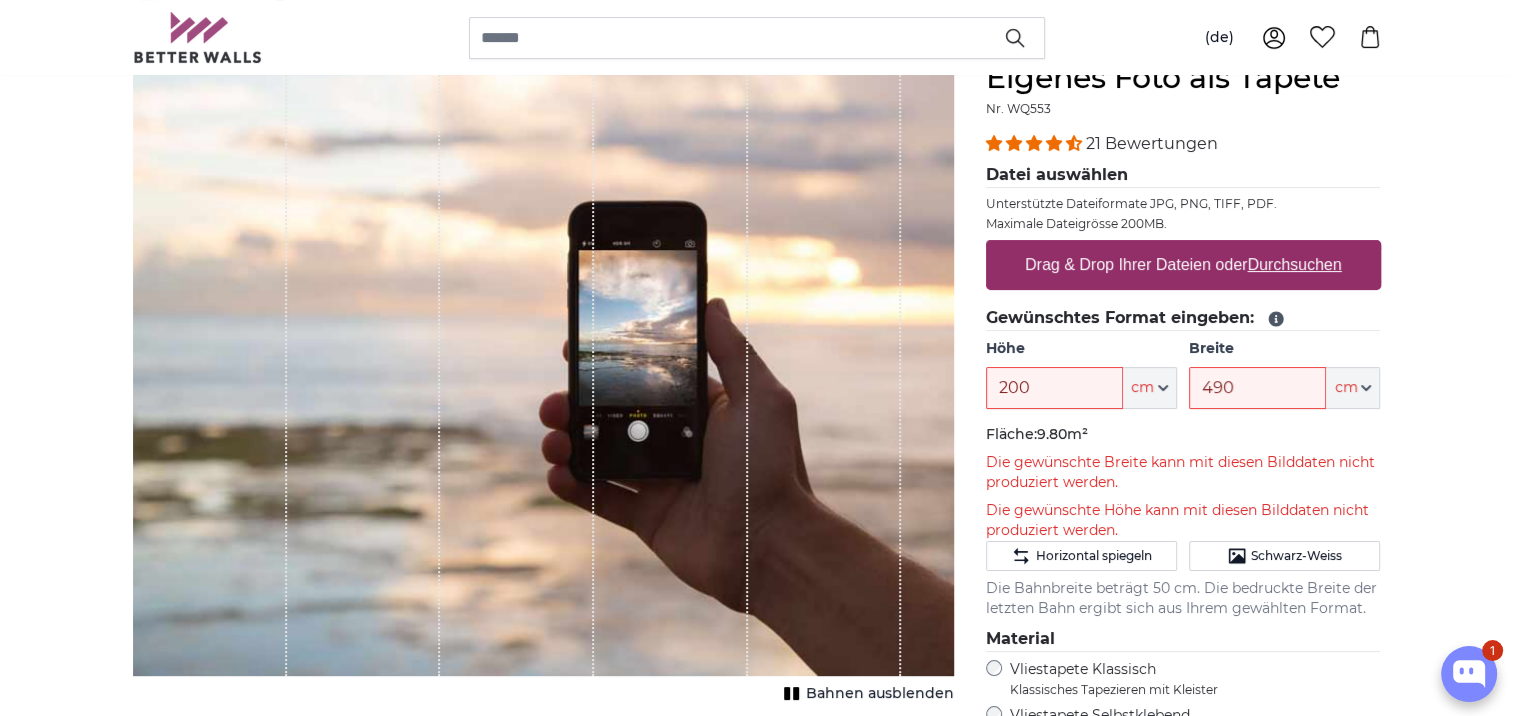 click on "Drag & Drop Ihrer Dateien oder  Durchsuchen" at bounding box center [1183, 265] 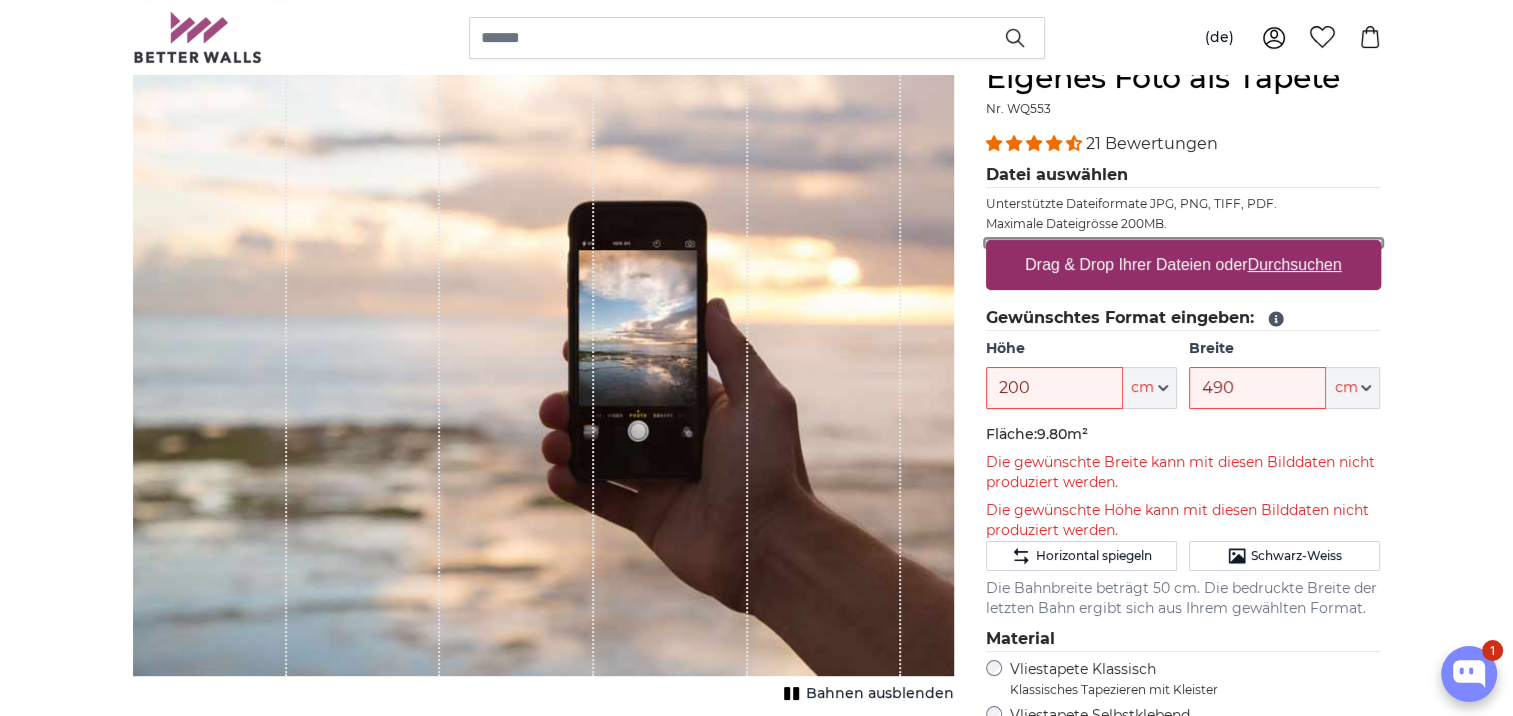 click on "Drag & Drop Ihrer Dateien oder  Durchsuchen" at bounding box center (1183, 243) 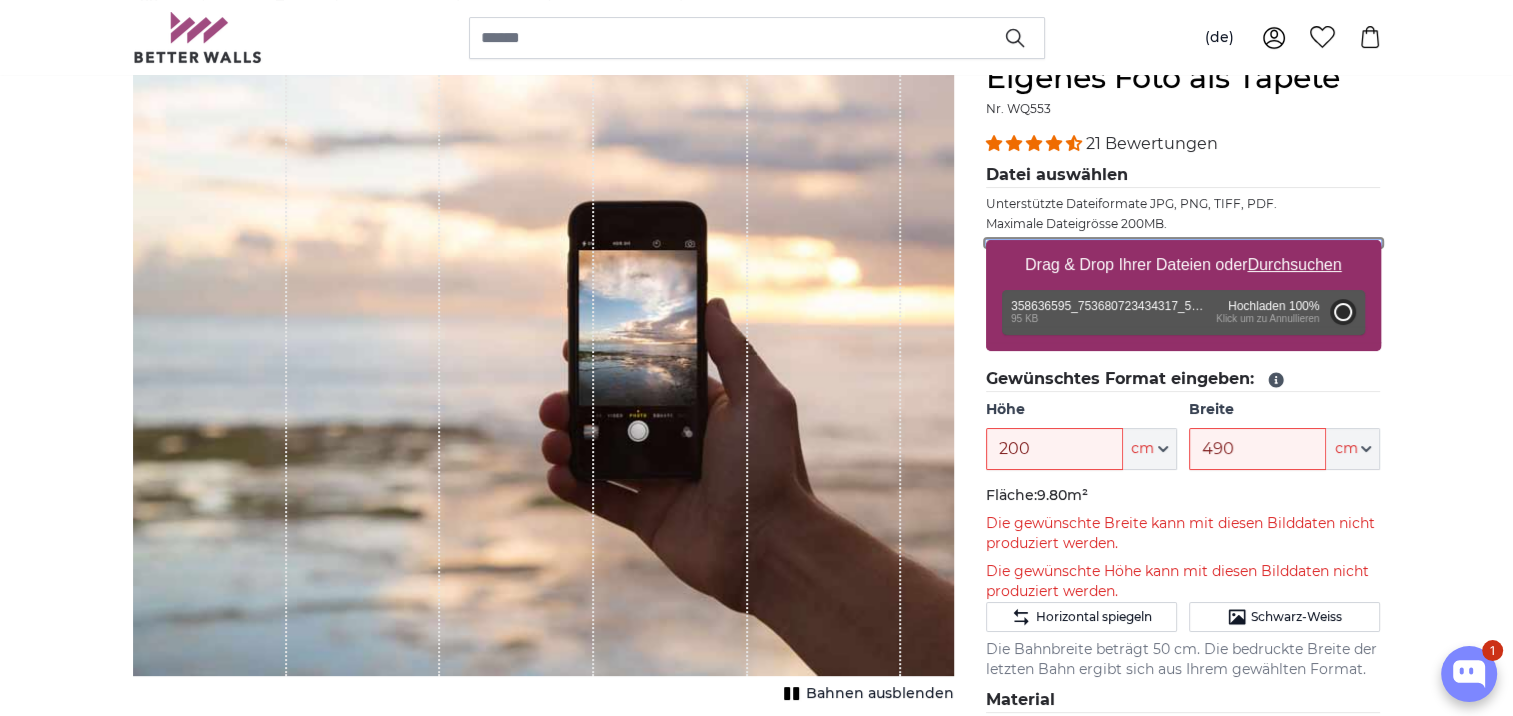 type on "55" 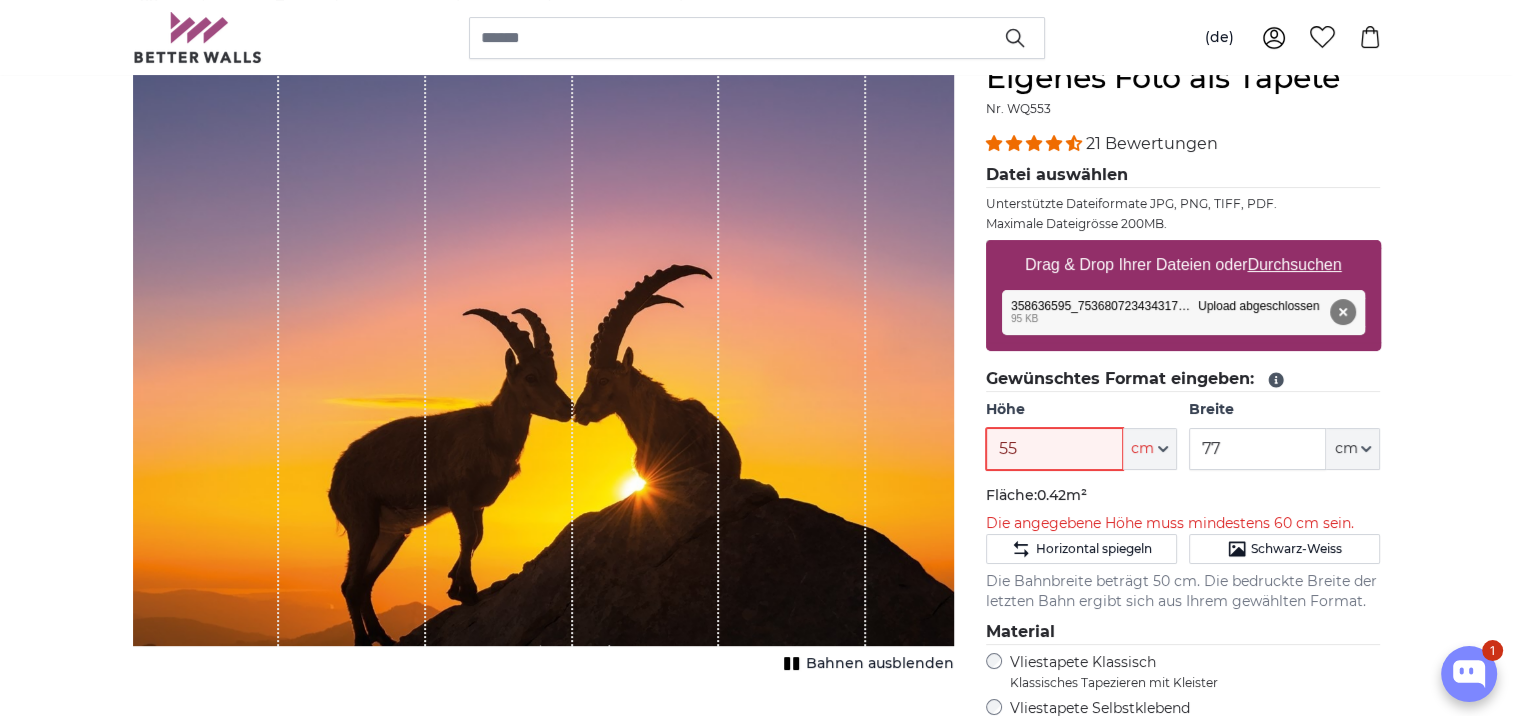 drag, startPoint x: 1033, startPoint y: 447, endPoint x: 993, endPoint y: 450, distance: 40.112343 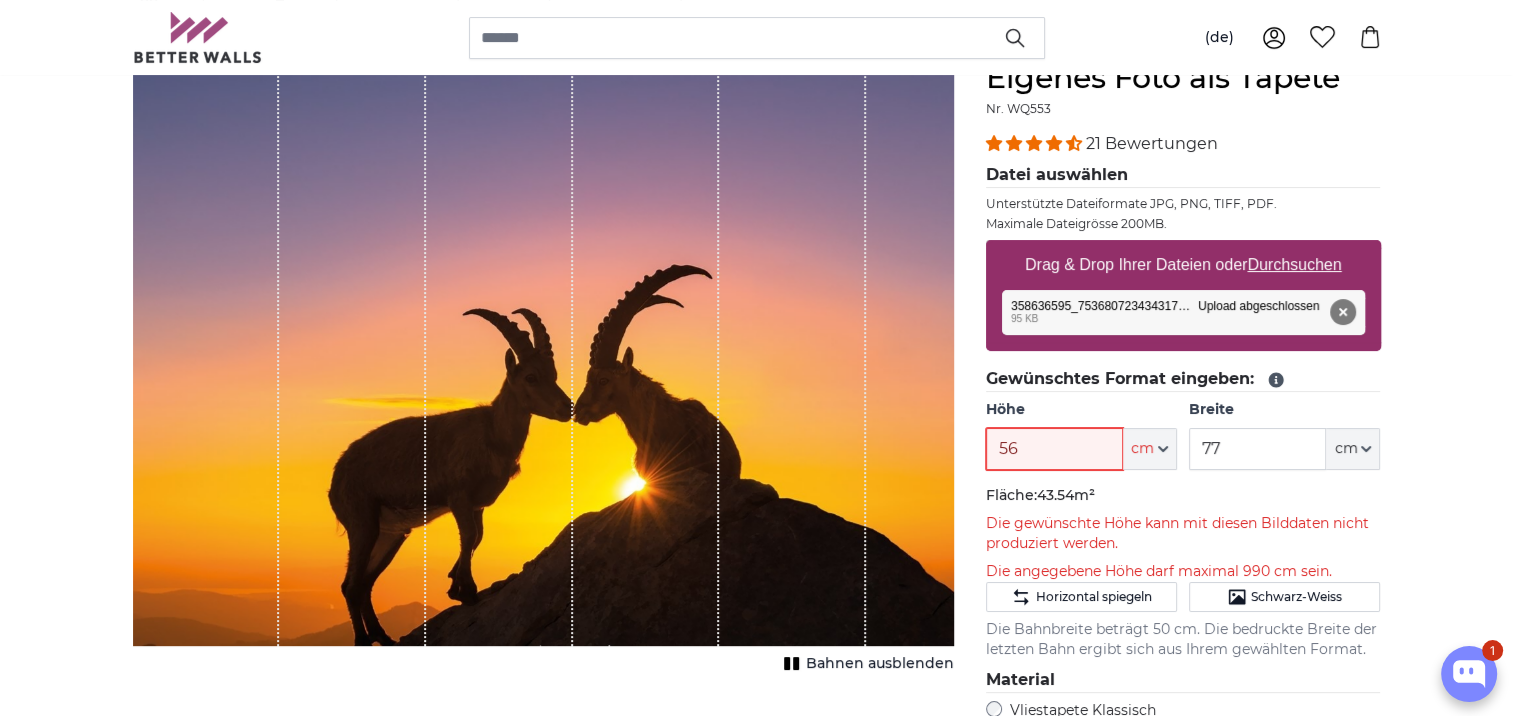 type on "5" 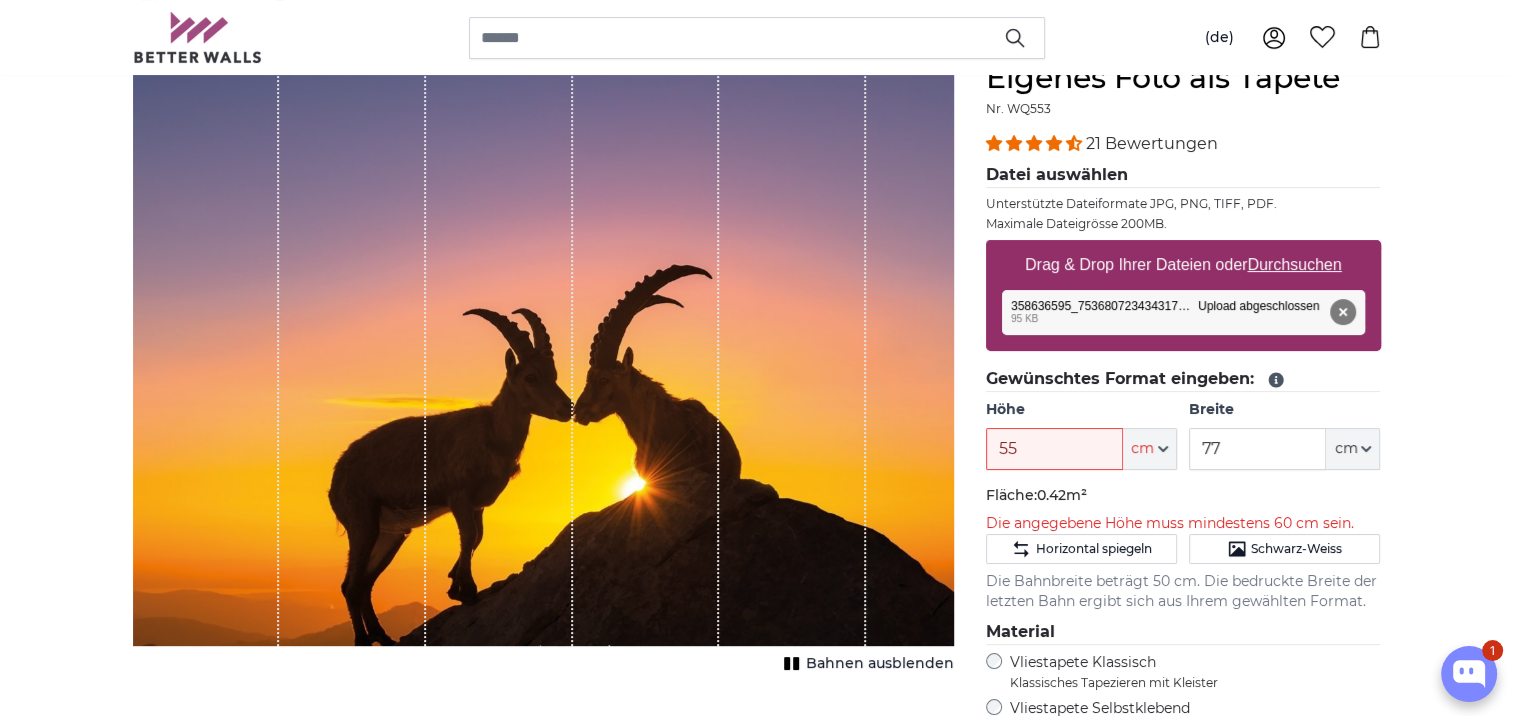click on "Fläche:  0.42m²" 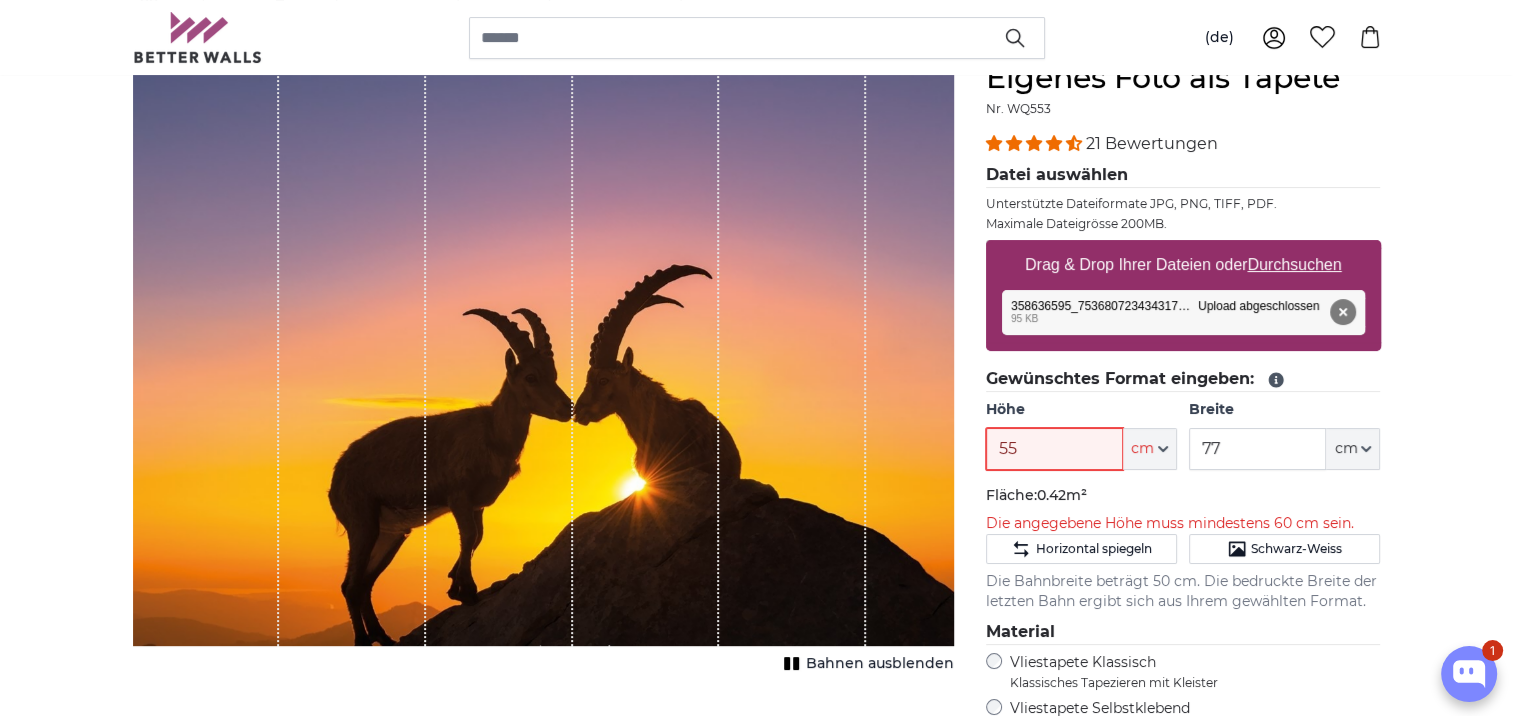 drag, startPoint x: 1036, startPoint y: 447, endPoint x: 983, endPoint y: 449, distance: 53.037724 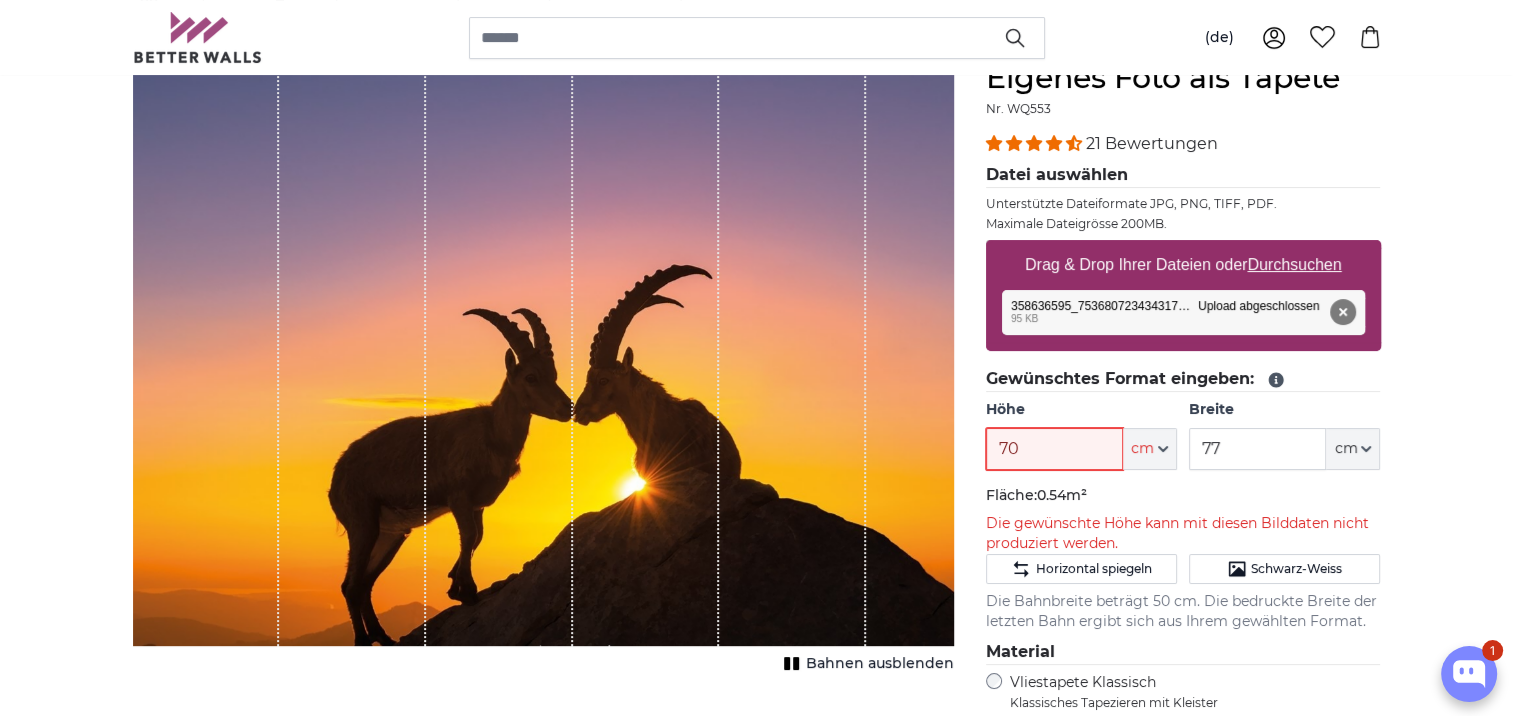 type on "70" 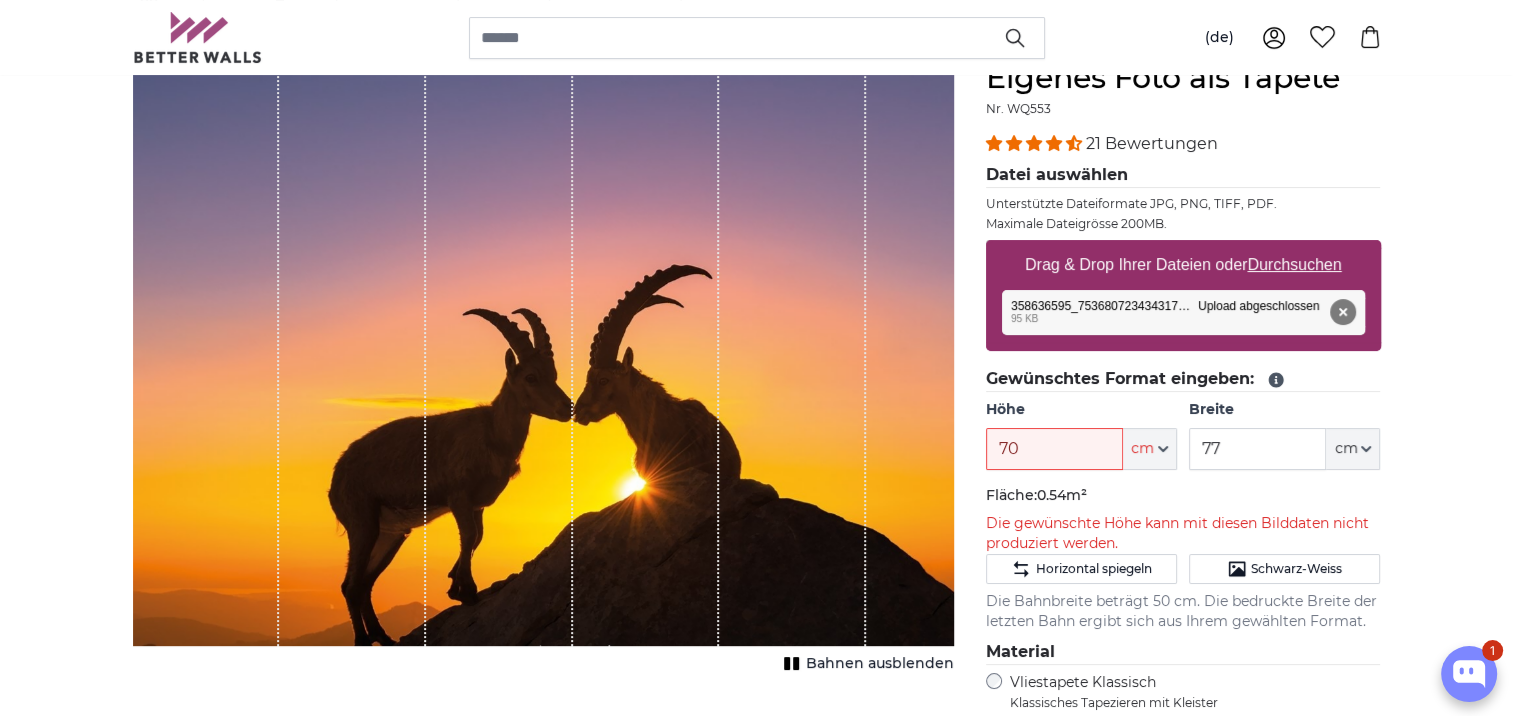 click on "[PERSON_NAME] Bild als Fototapete
Eigenes Foto als Tapete
Eigenes Foto als Tapete
Abbrechen
Bild zuschneiden" at bounding box center [756, 2711] 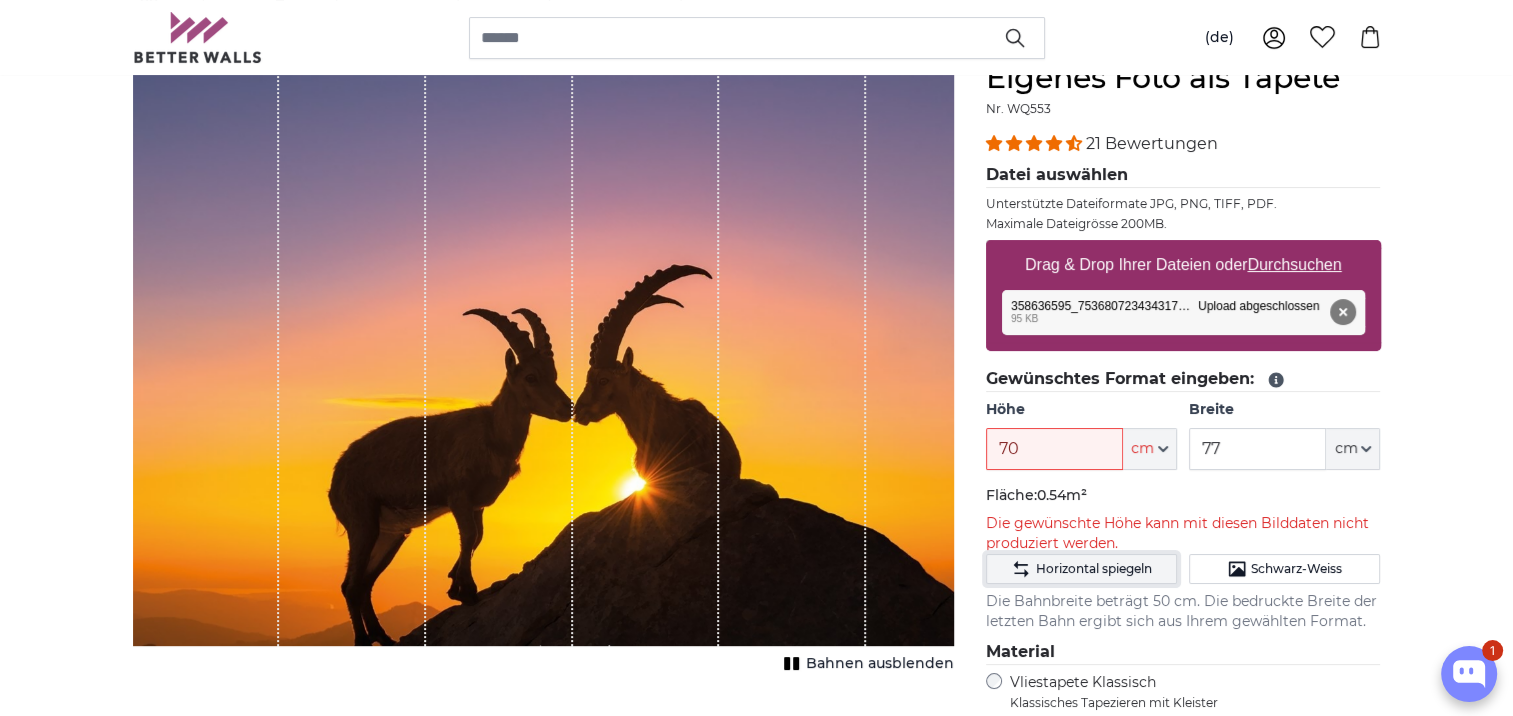 click on "Horizontal spiegeln" 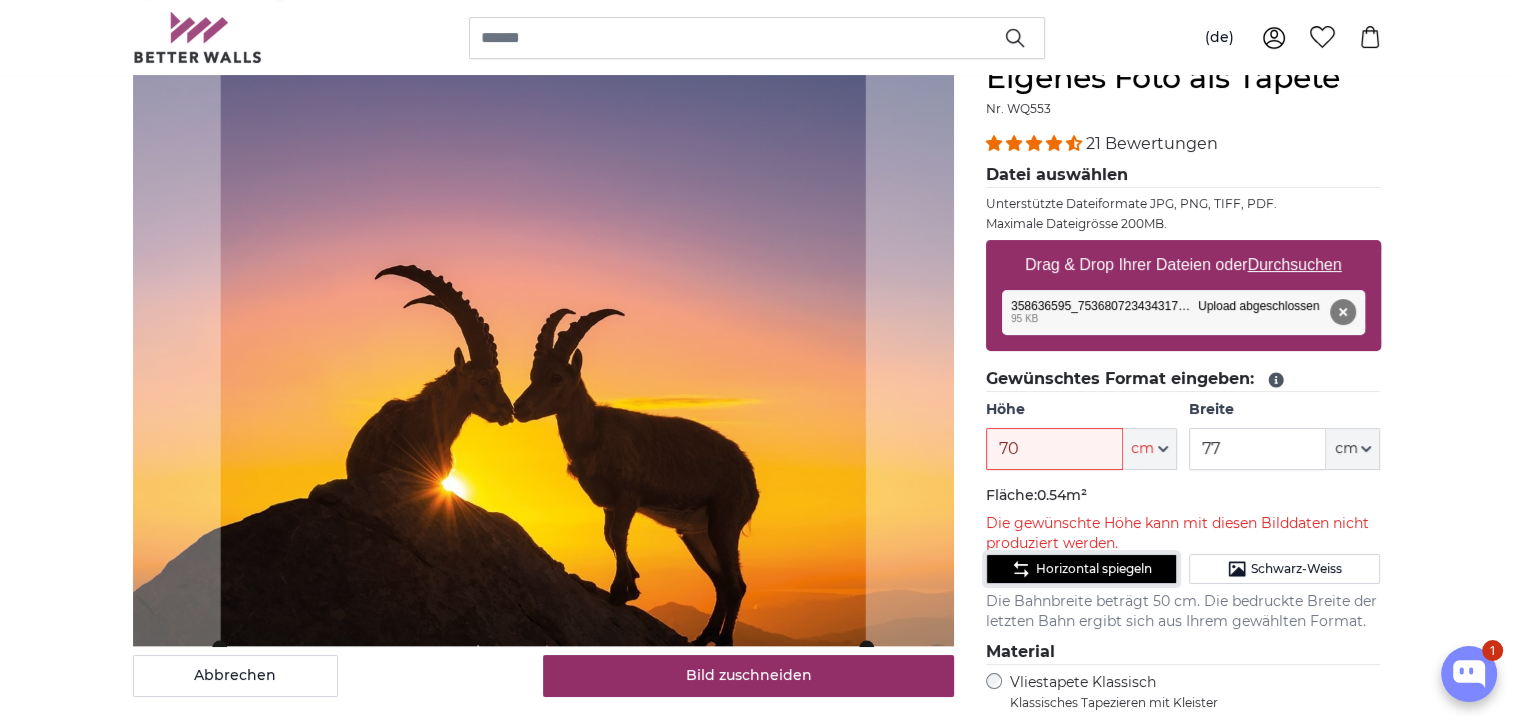 click on "Horizontal spiegeln" 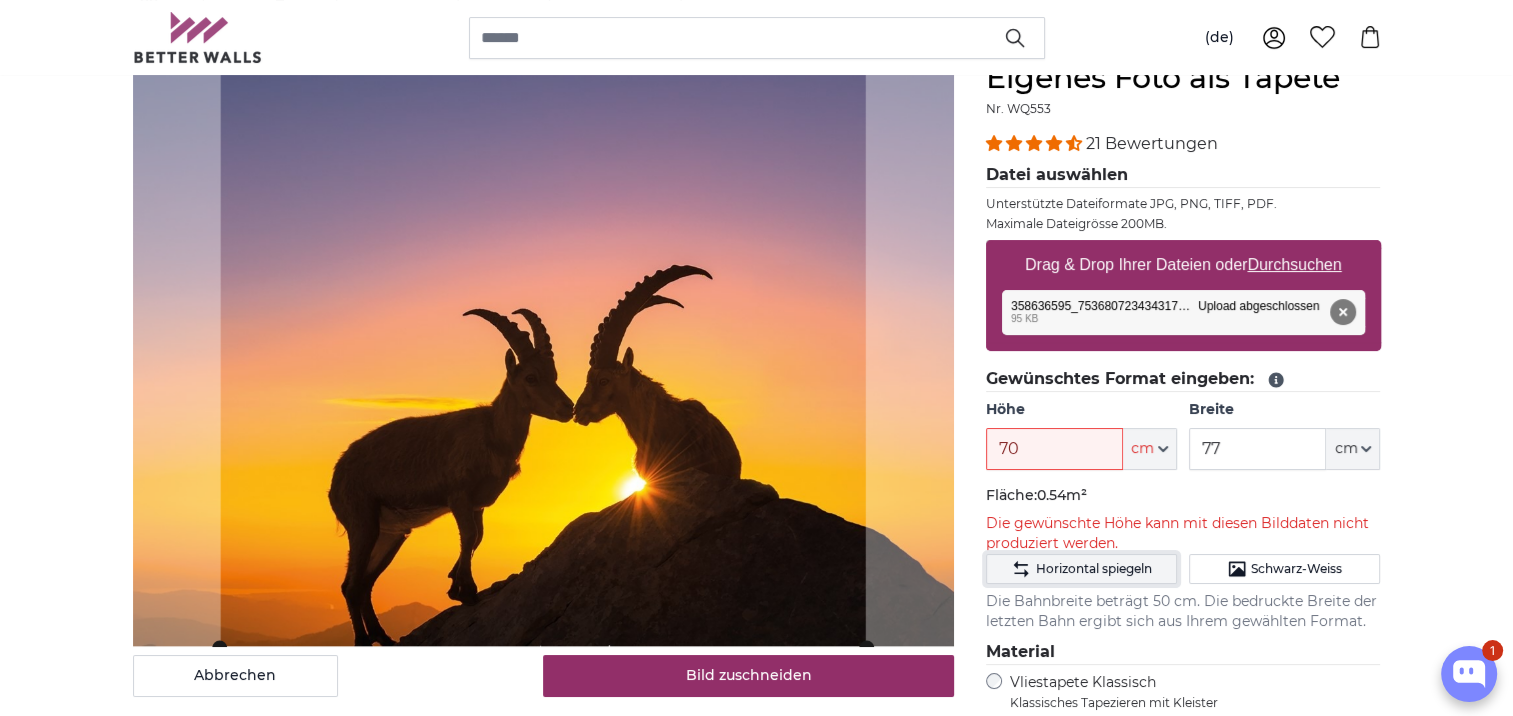 click on "Horizontal spiegeln" 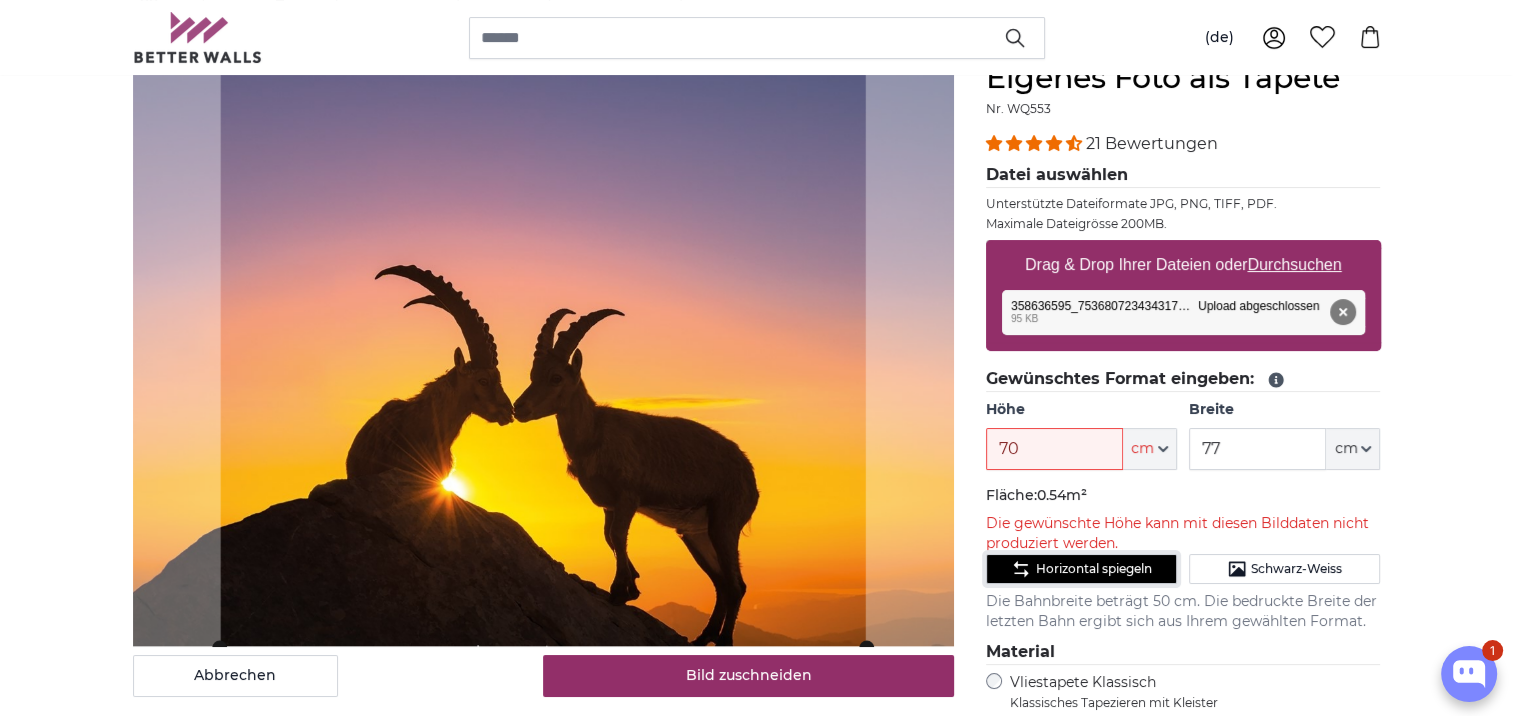 click on "Horizontal spiegeln" 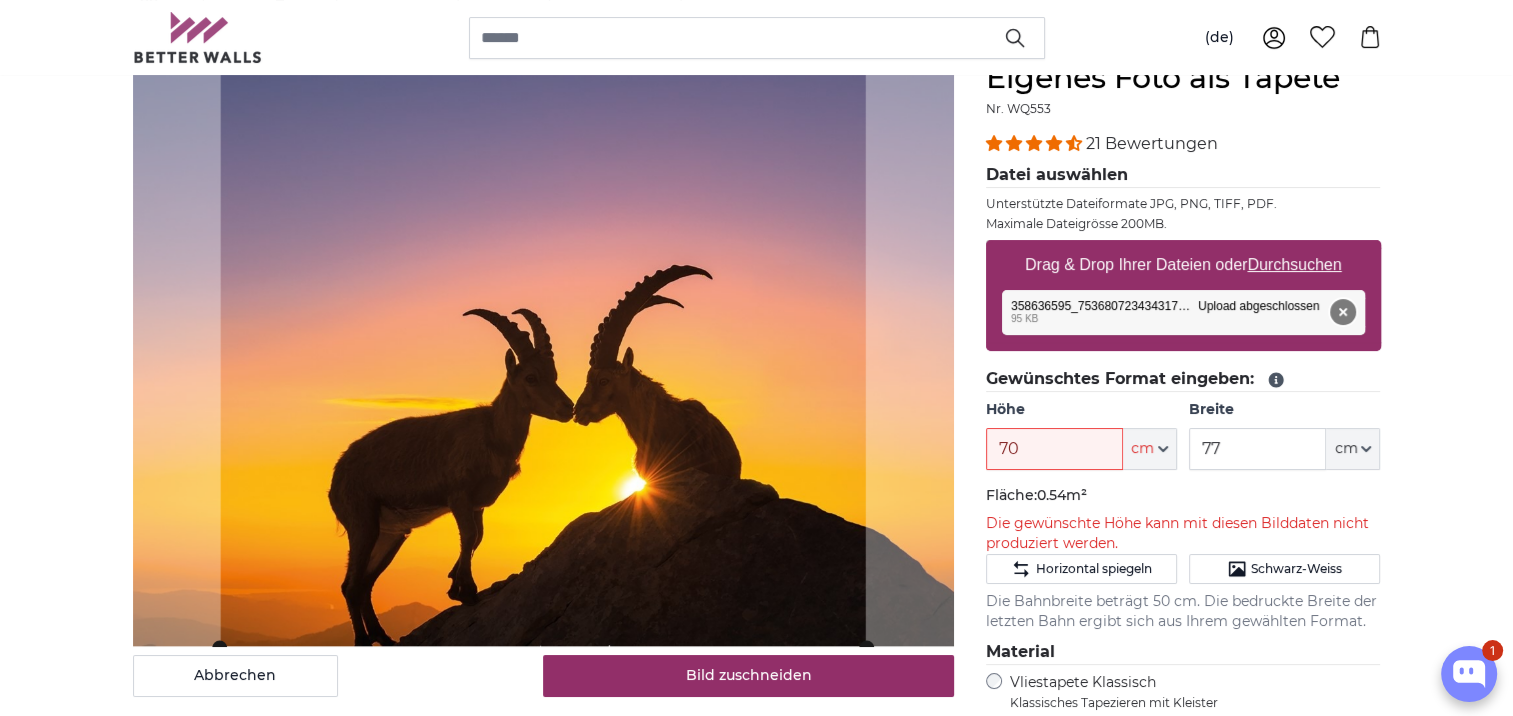 click on "Entfernen" at bounding box center [1342, 312] 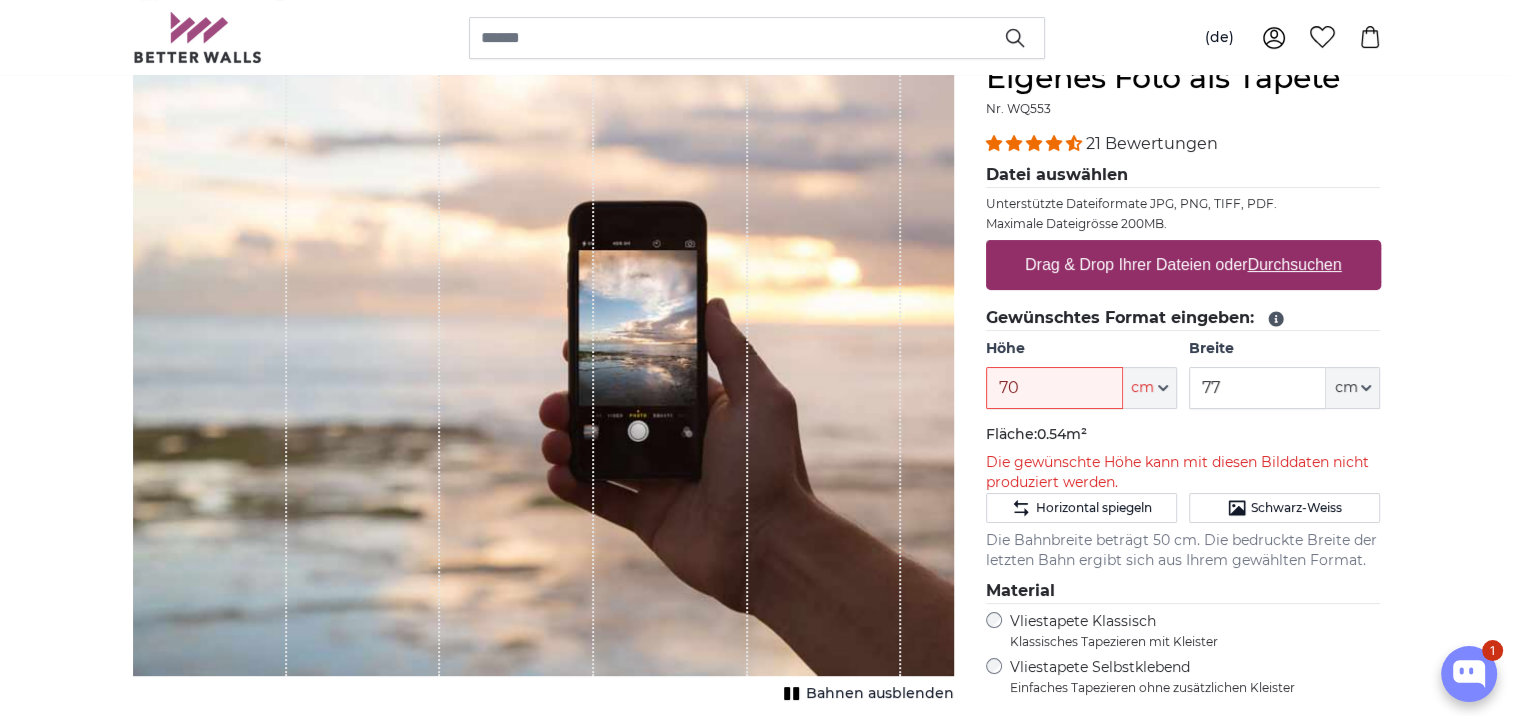 click on "Drag & Drop Ihrer Dateien oder  Durchsuchen" at bounding box center [1183, 265] 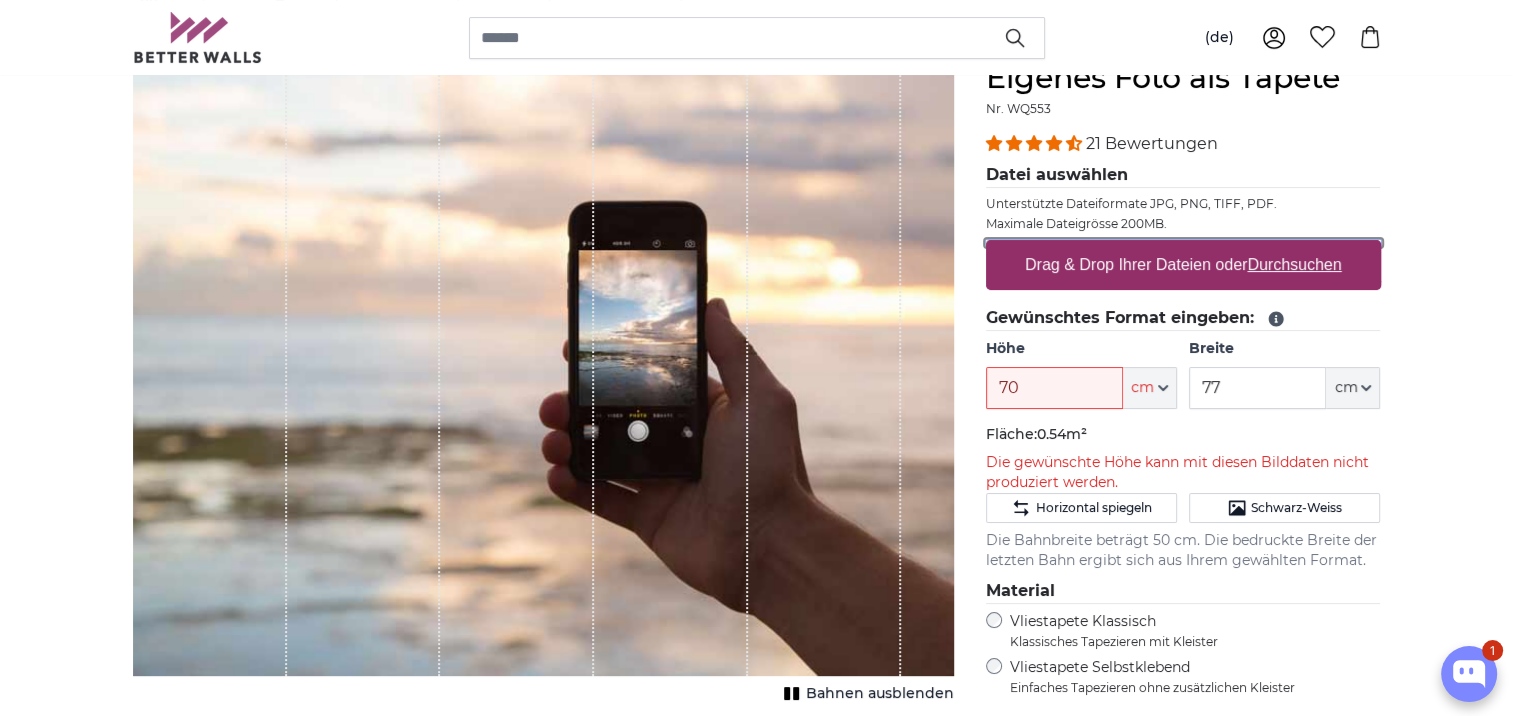 click on "Drag & Drop Ihrer Dateien oder  Durchsuchen" at bounding box center [1183, 243] 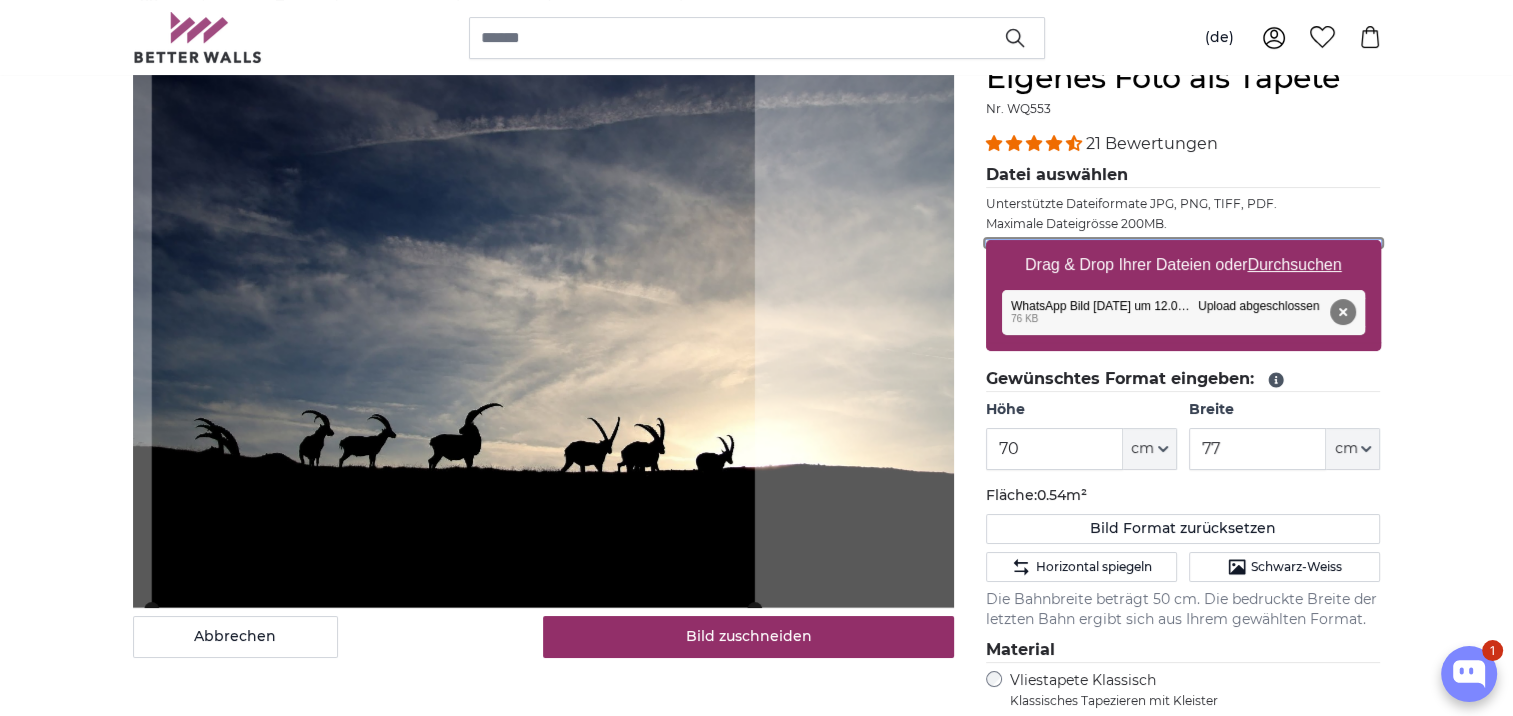 click 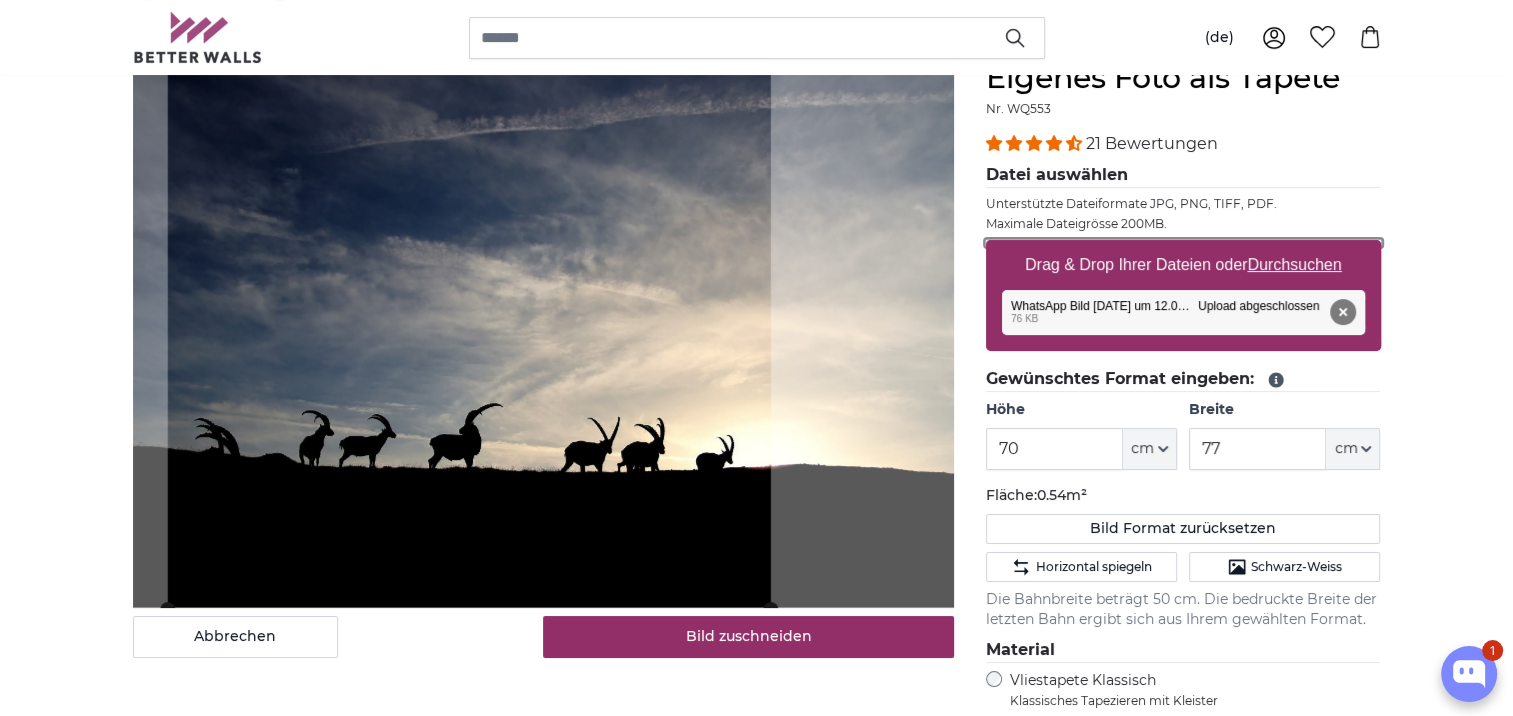 click 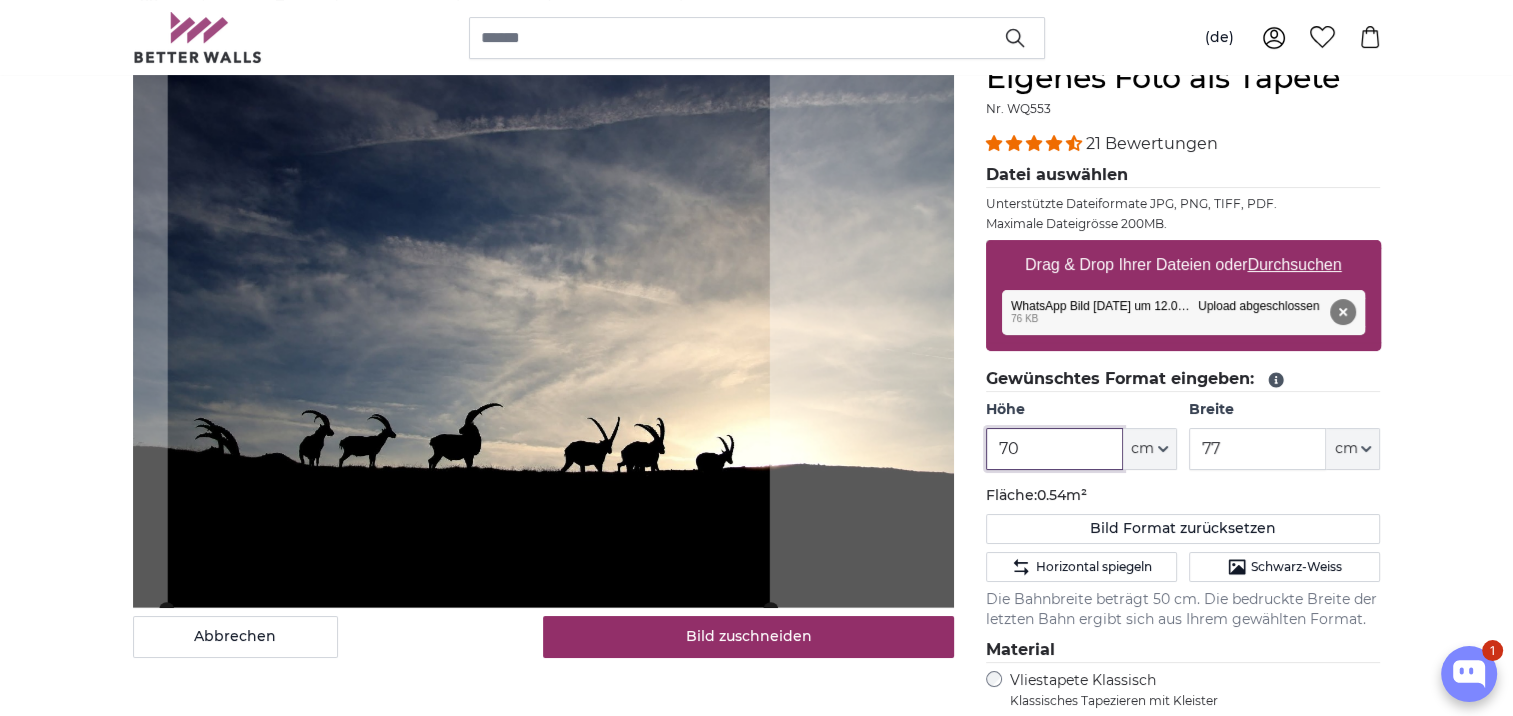 drag, startPoint x: 1029, startPoint y: 444, endPoint x: 971, endPoint y: 447, distance: 58.077534 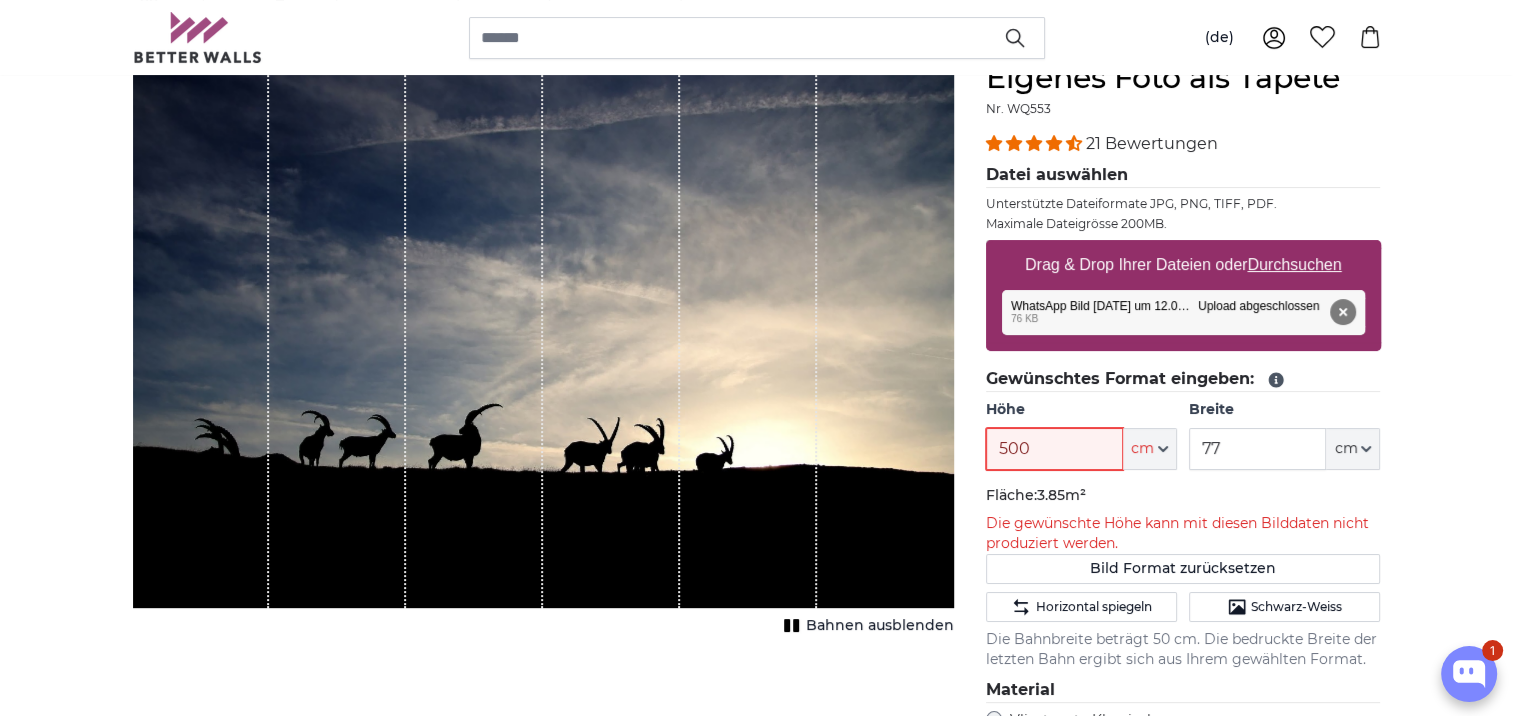 type on "500" 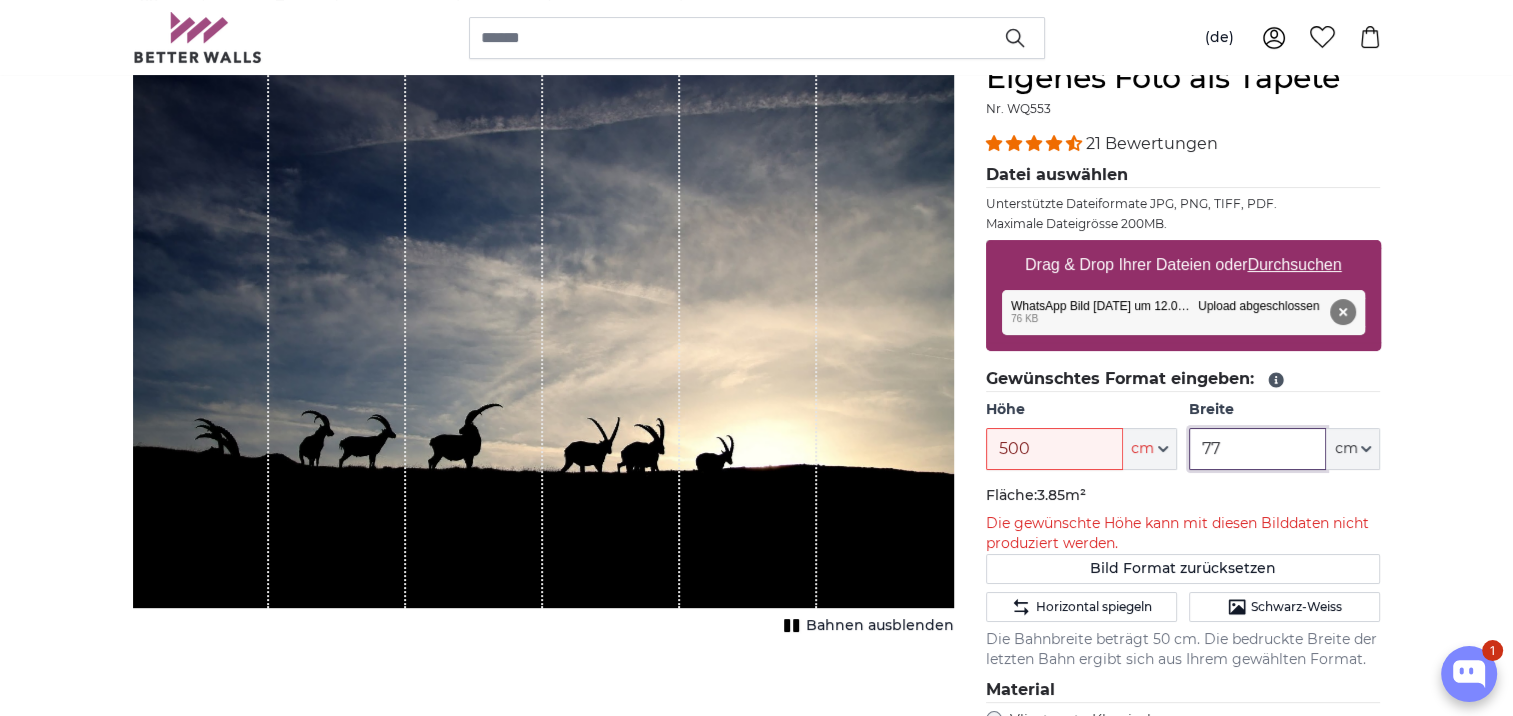 drag, startPoint x: 1230, startPoint y: 449, endPoint x: 1178, endPoint y: 442, distance: 52.46904 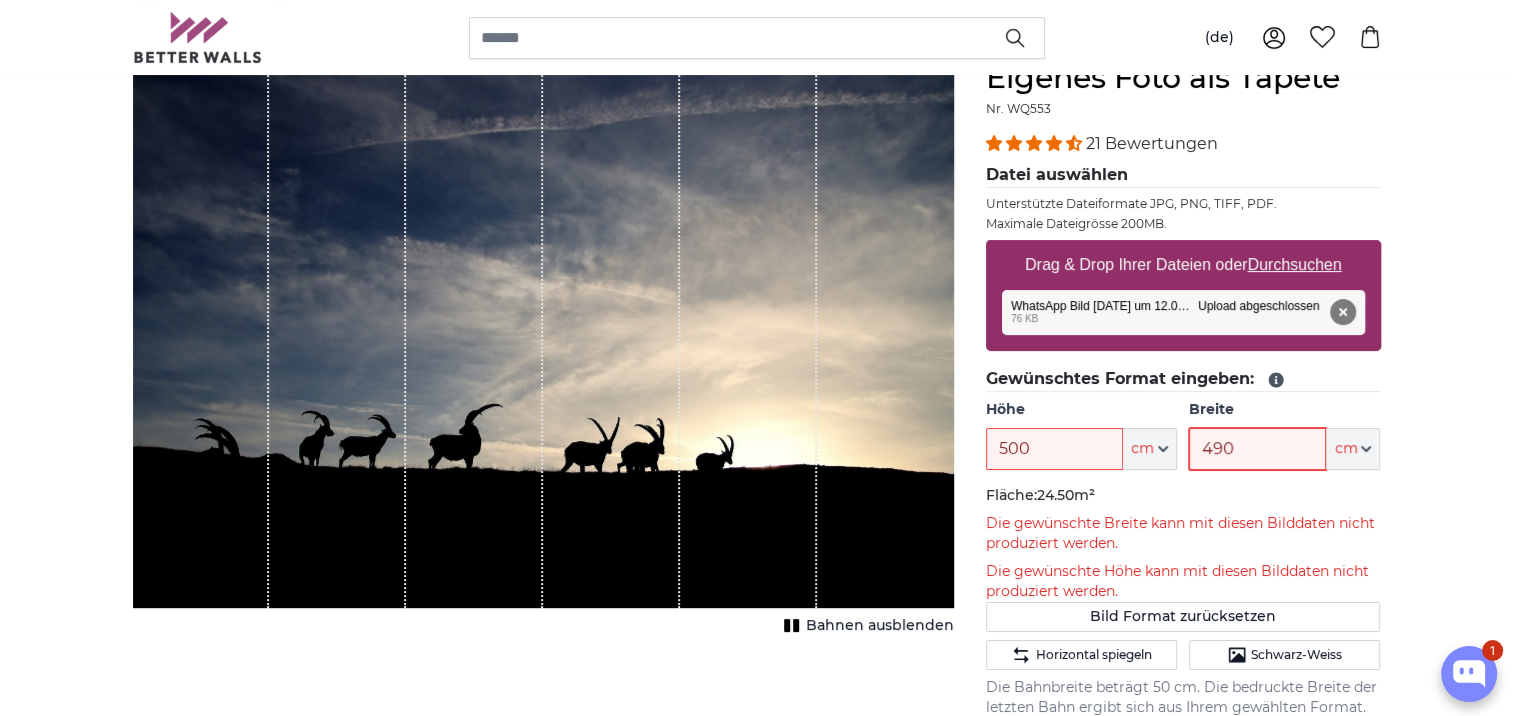 type on "490" 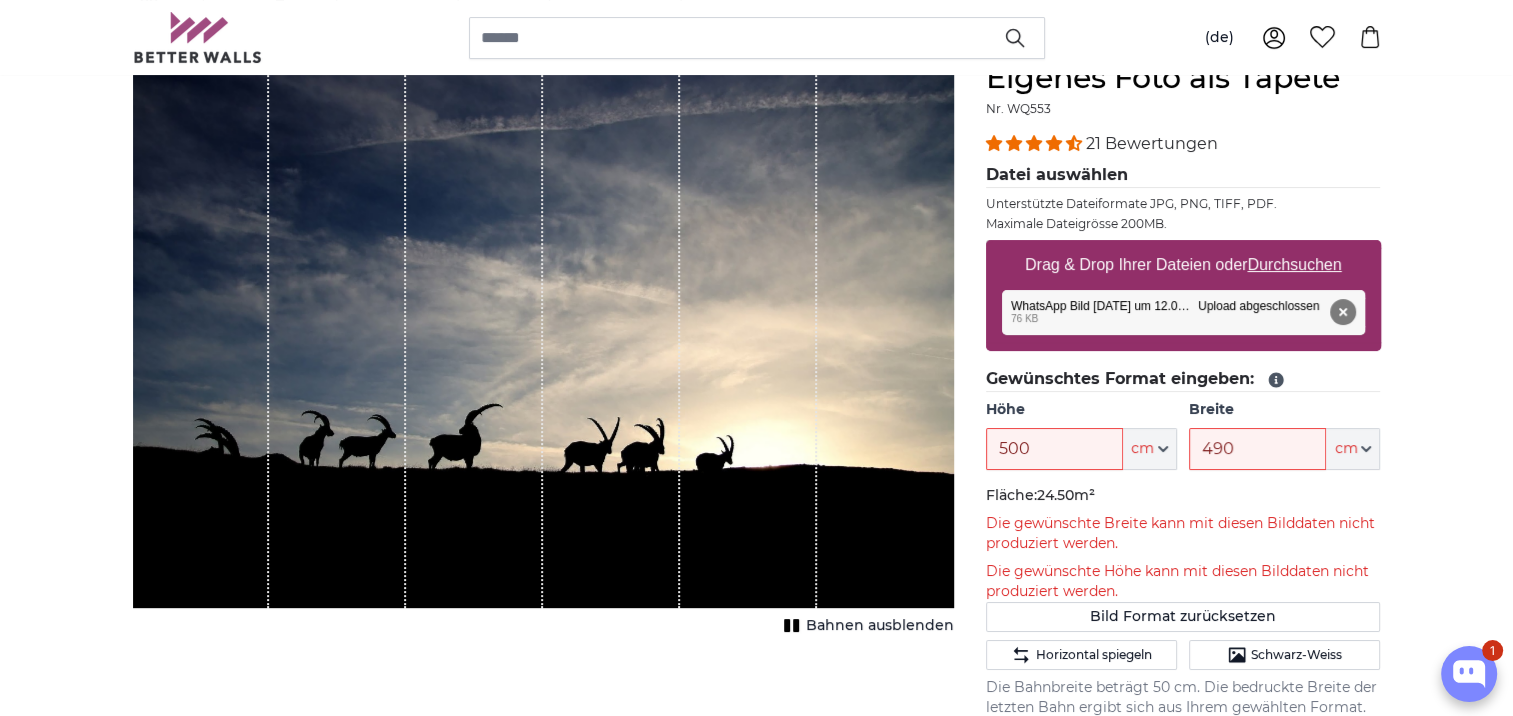 click on "[PERSON_NAME] Bild als Fototapete
Eigenes Foto als Tapete
Eigenes Foto als Tapete
Abbrechen
Bild zuschneiden" at bounding box center [756, 2754] 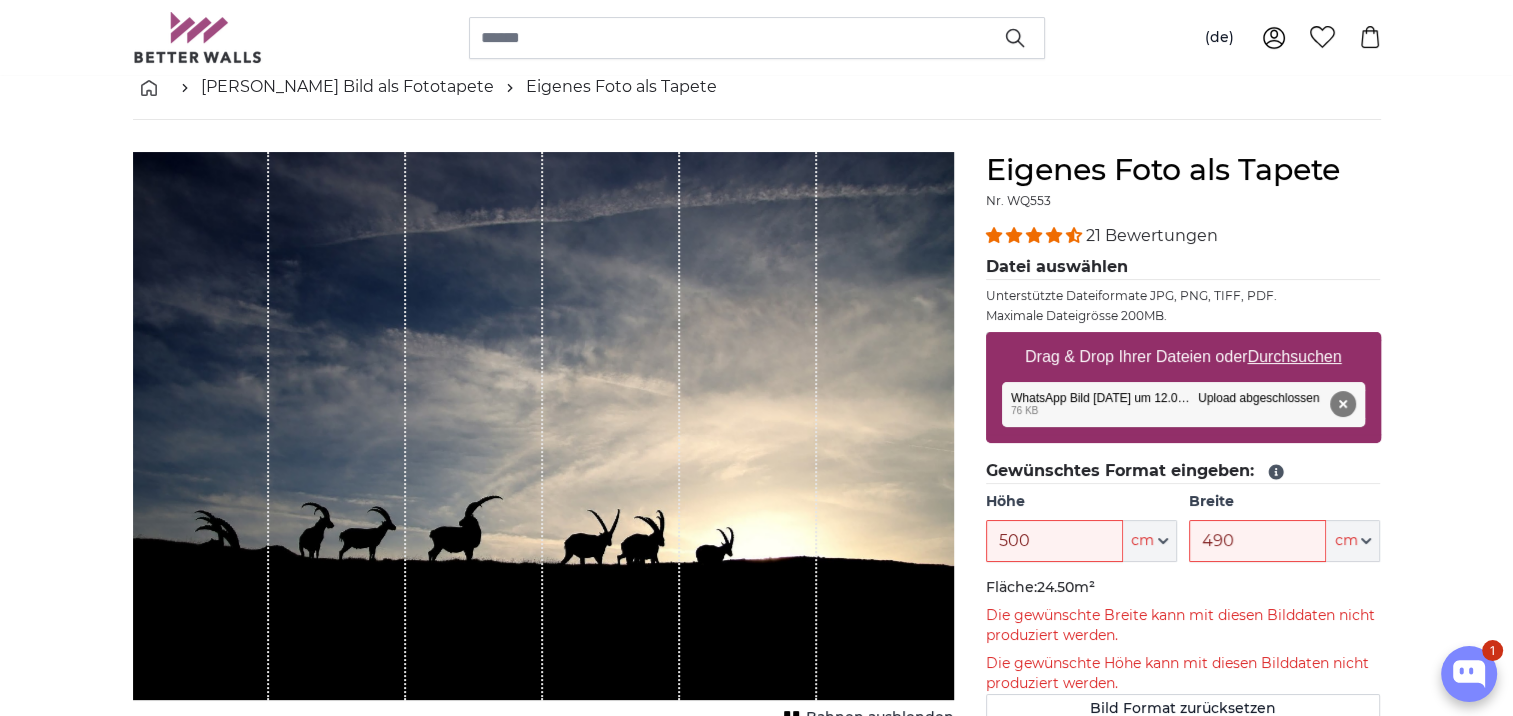 scroll, scrollTop: 0, scrollLeft: 0, axis: both 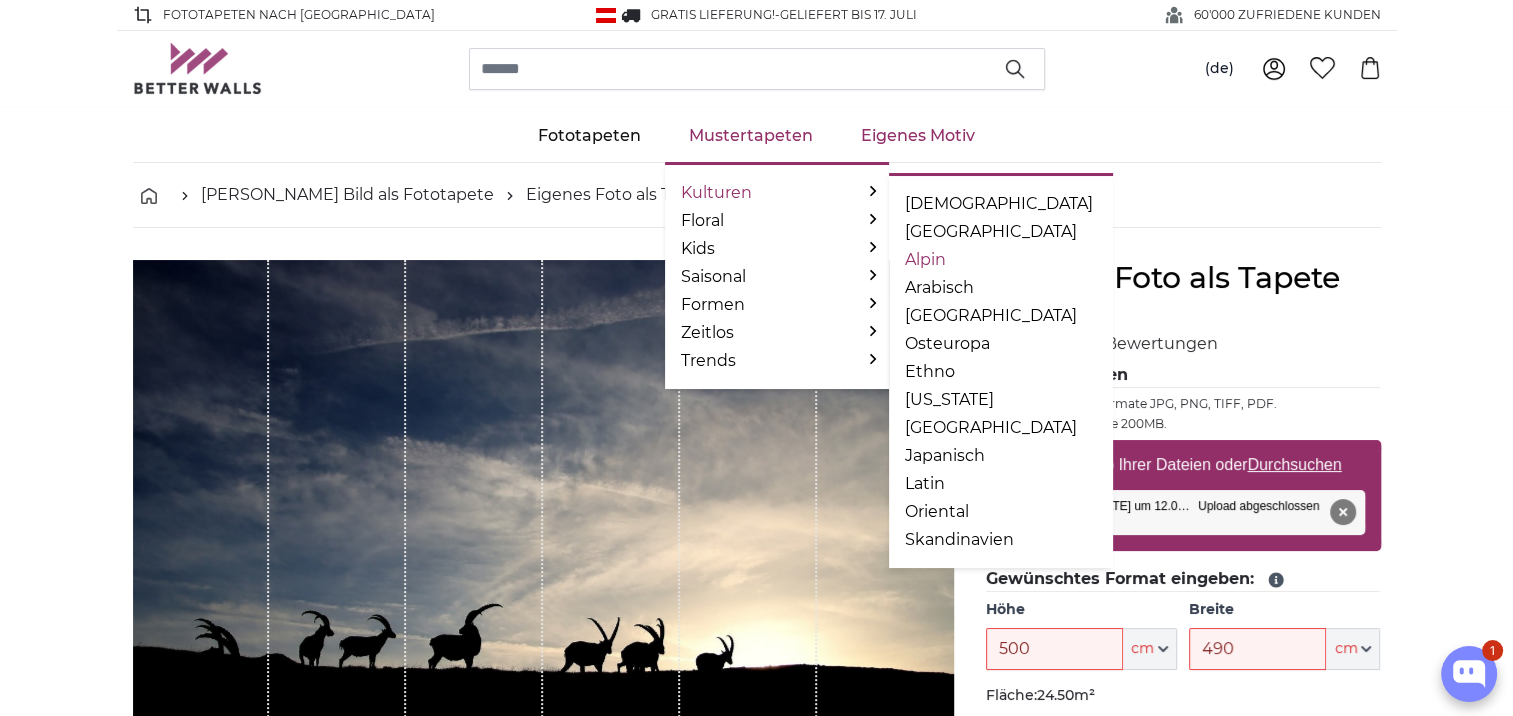 click on "Alpin" at bounding box center (1001, 260) 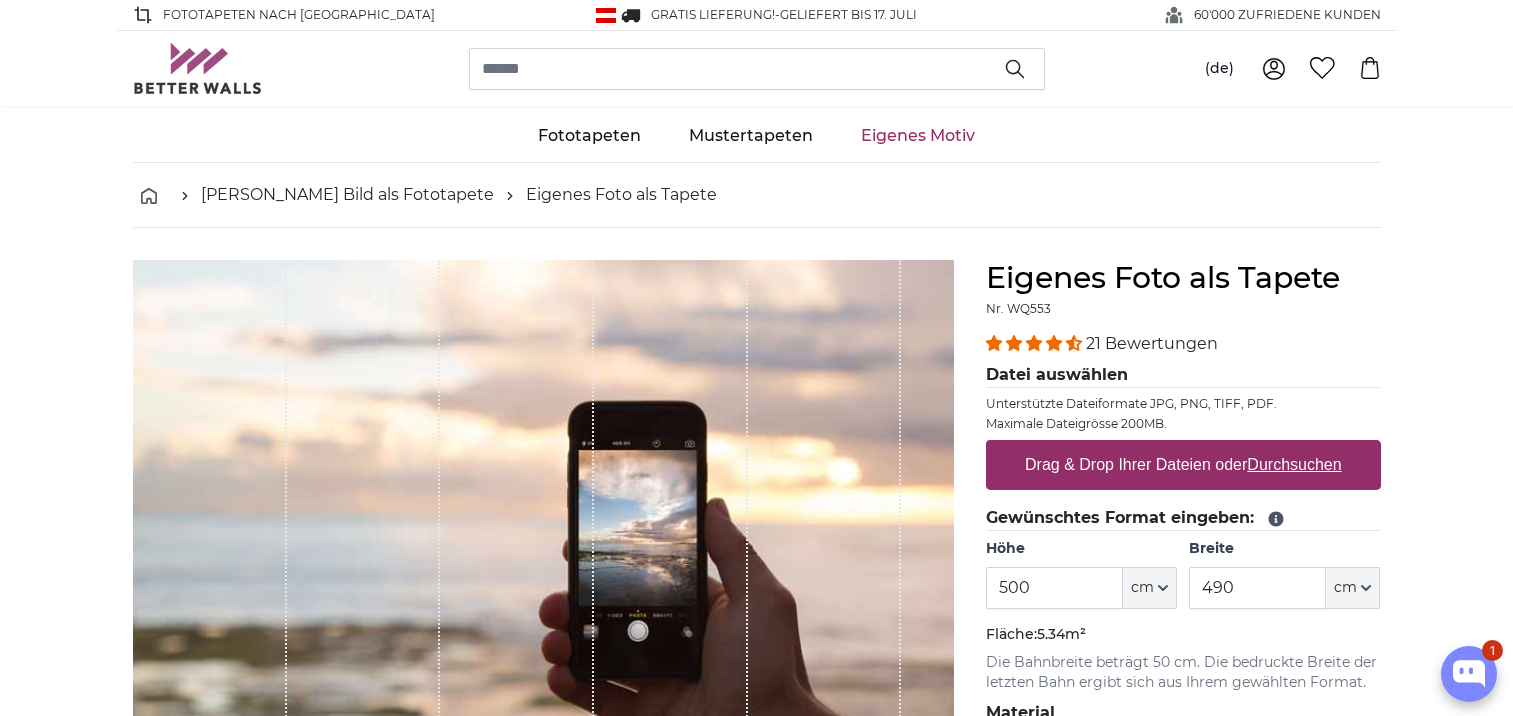 scroll, scrollTop: 0, scrollLeft: 0, axis: both 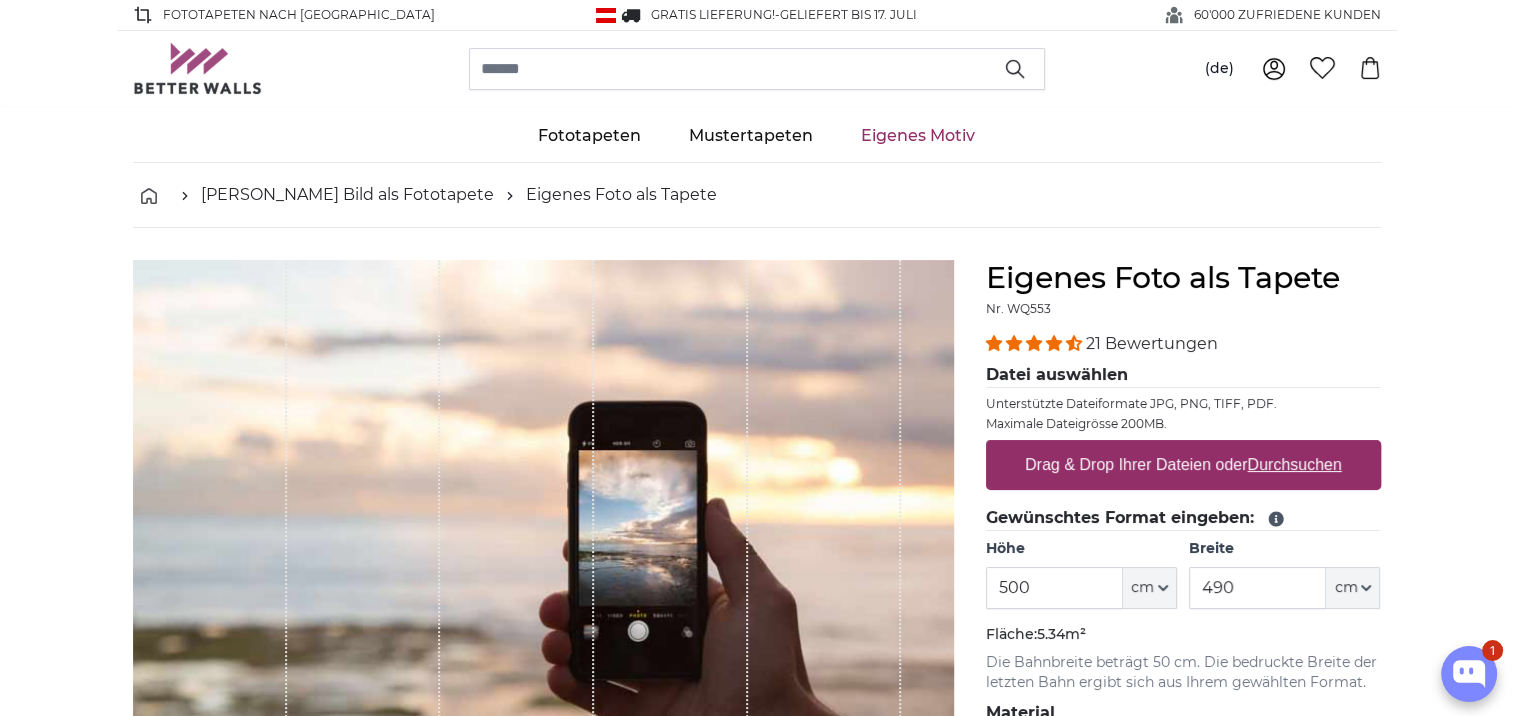 click on "Durchsuchen" at bounding box center [1294, 464] 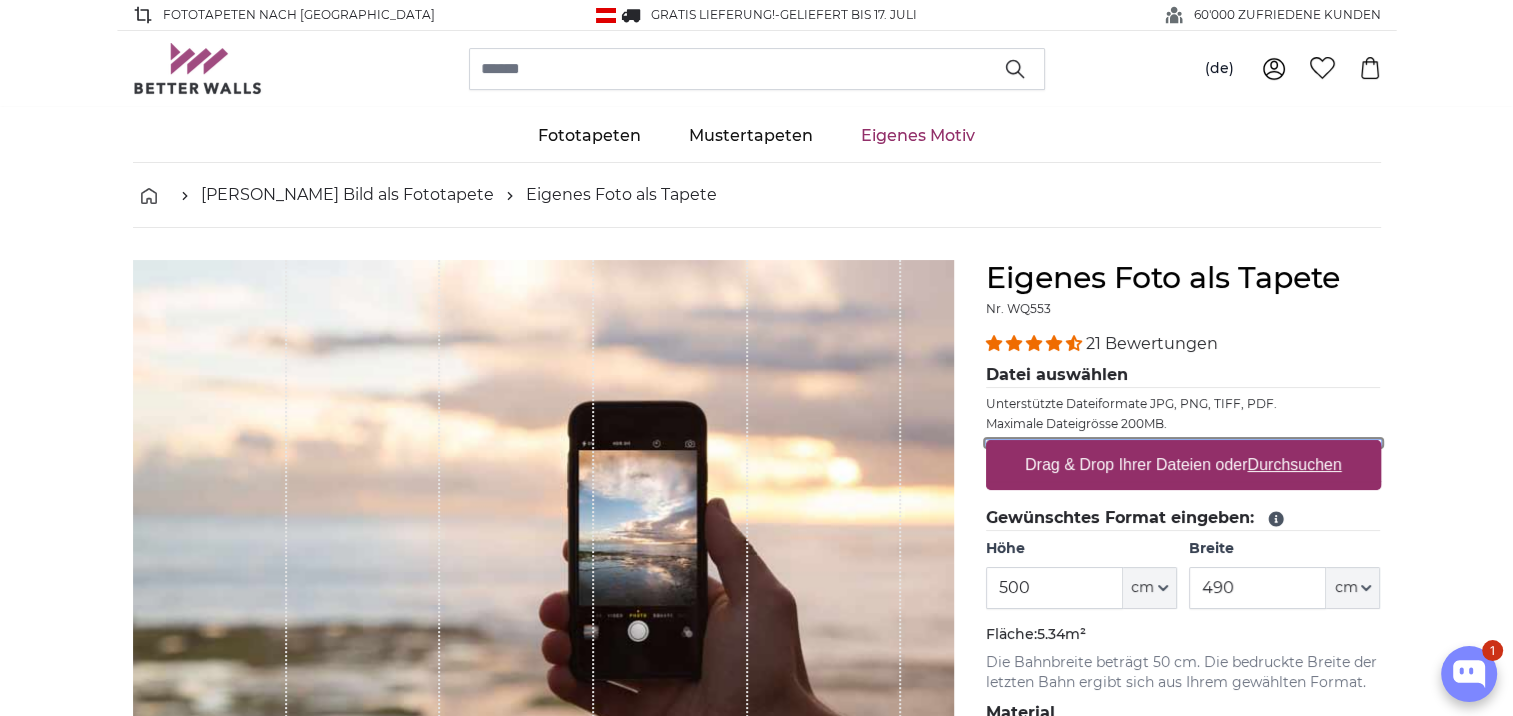 click on "Drag & Drop Ihrer Dateien oder  Durchsuchen" at bounding box center [1183, 443] 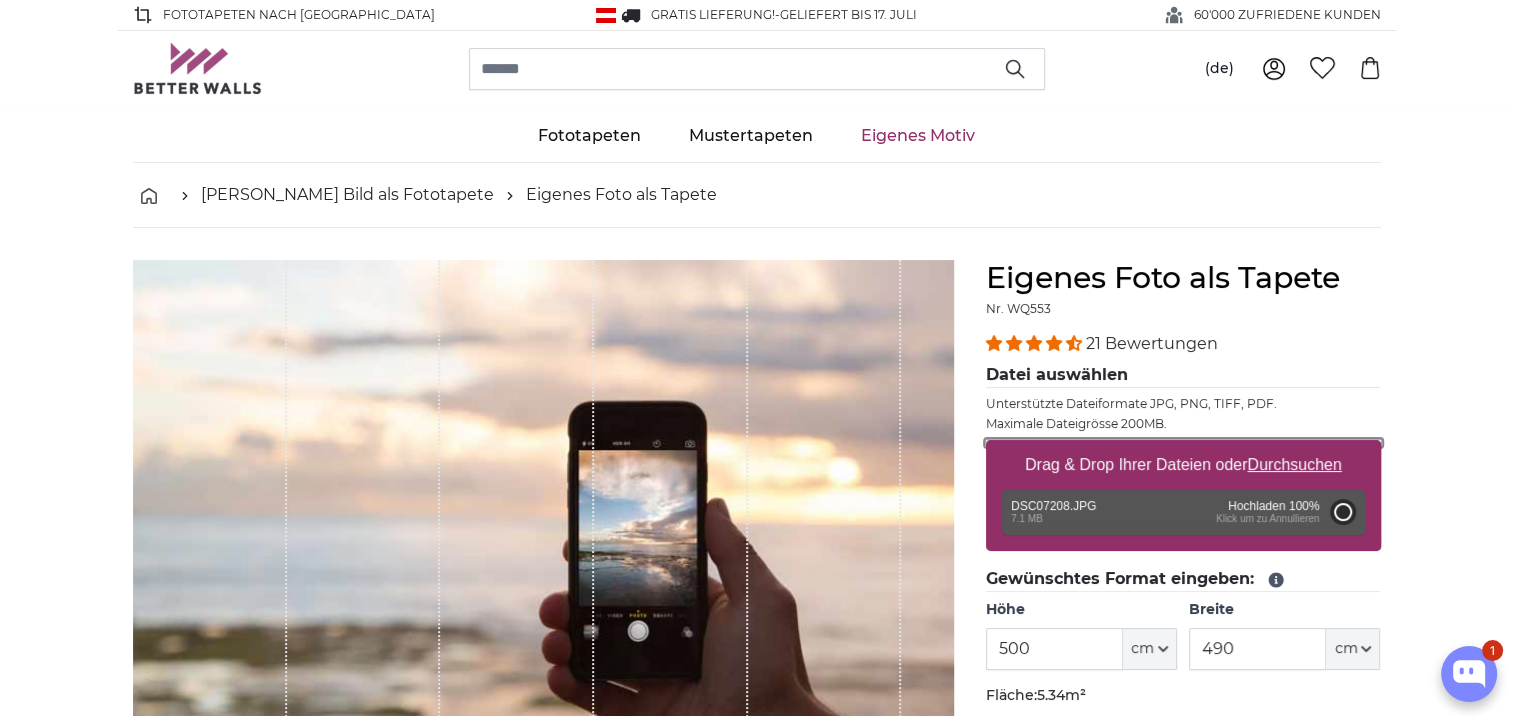 type on "200" 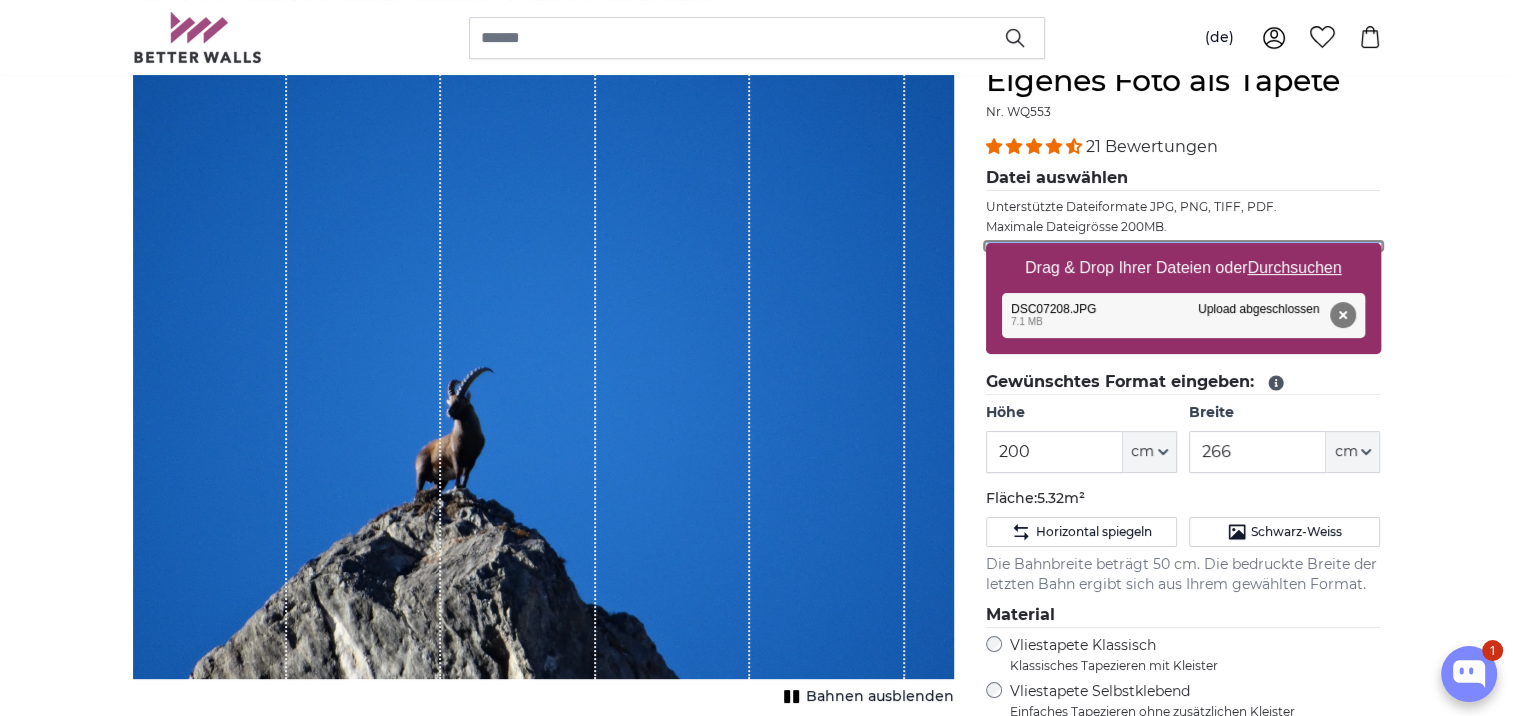scroll, scrollTop: 200, scrollLeft: 0, axis: vertical 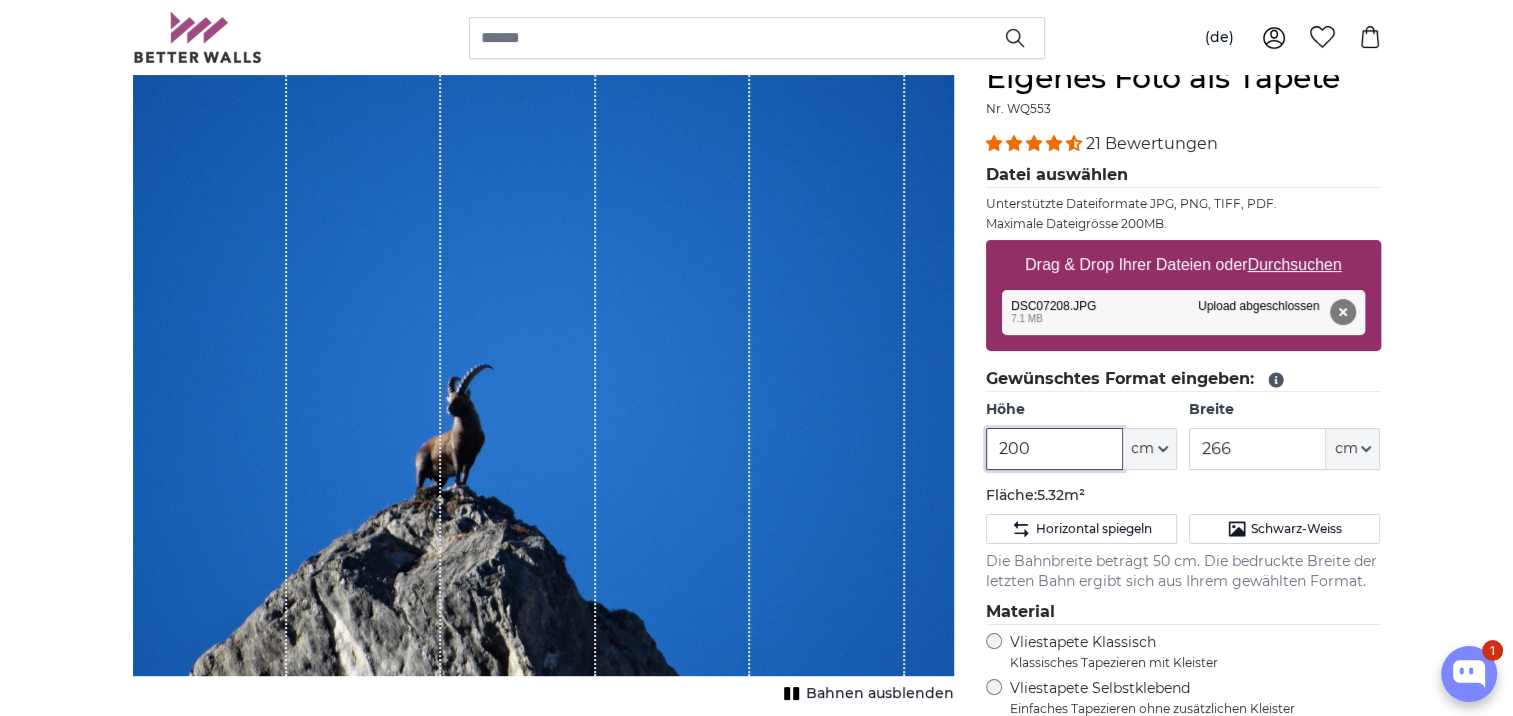 drag, startPoint x: 1049, startPoint y: 444, endPoint x: 981, endPoint y: 448, distance: 68.117546 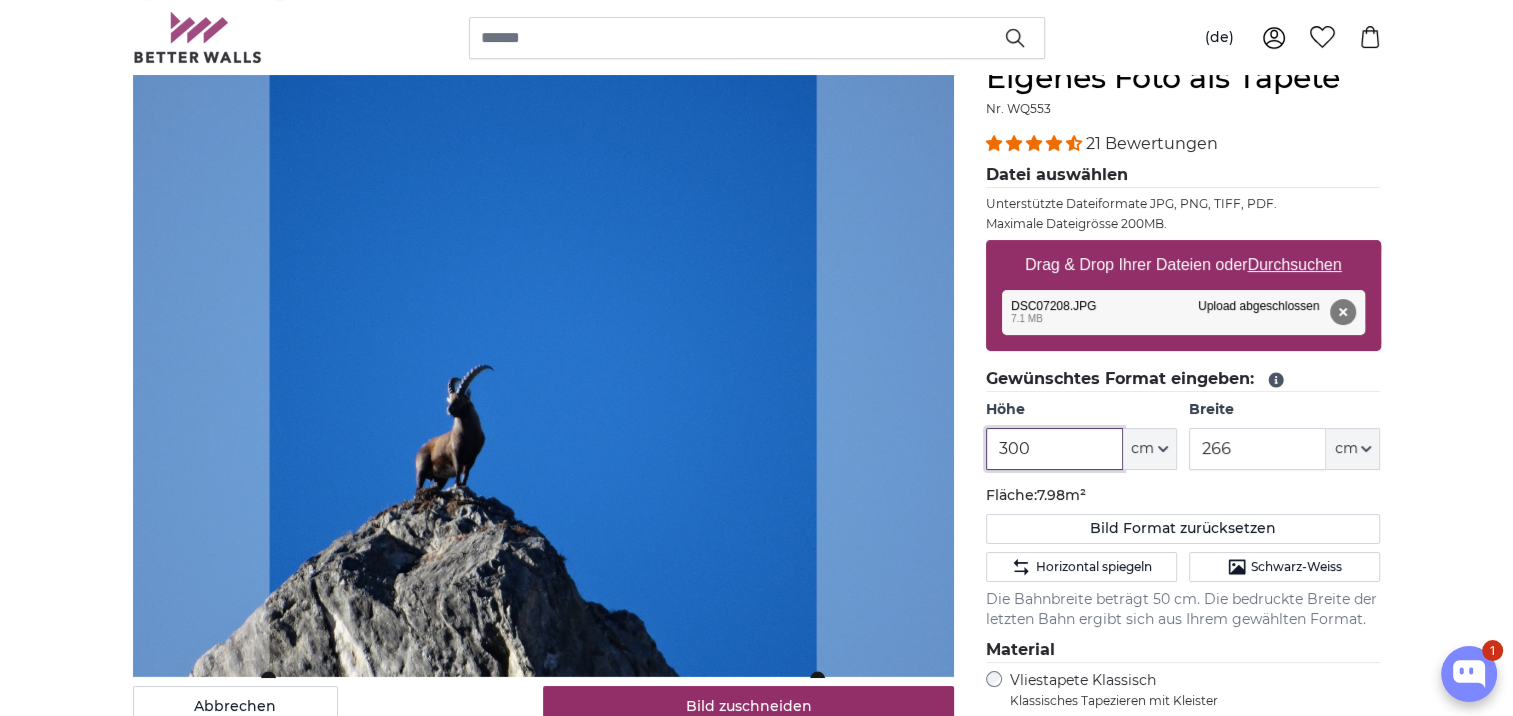 type on "300" 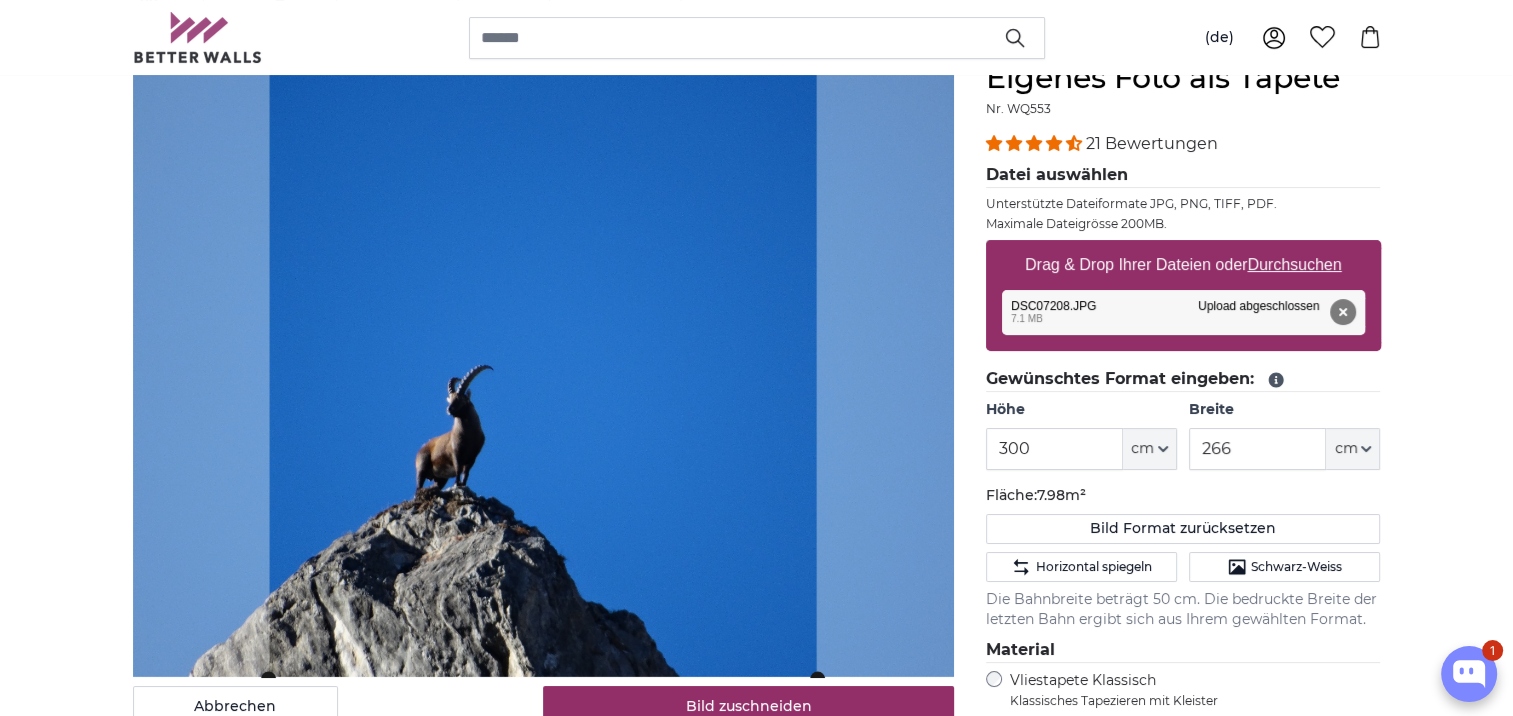 click on "Fläche:  7.98m²" 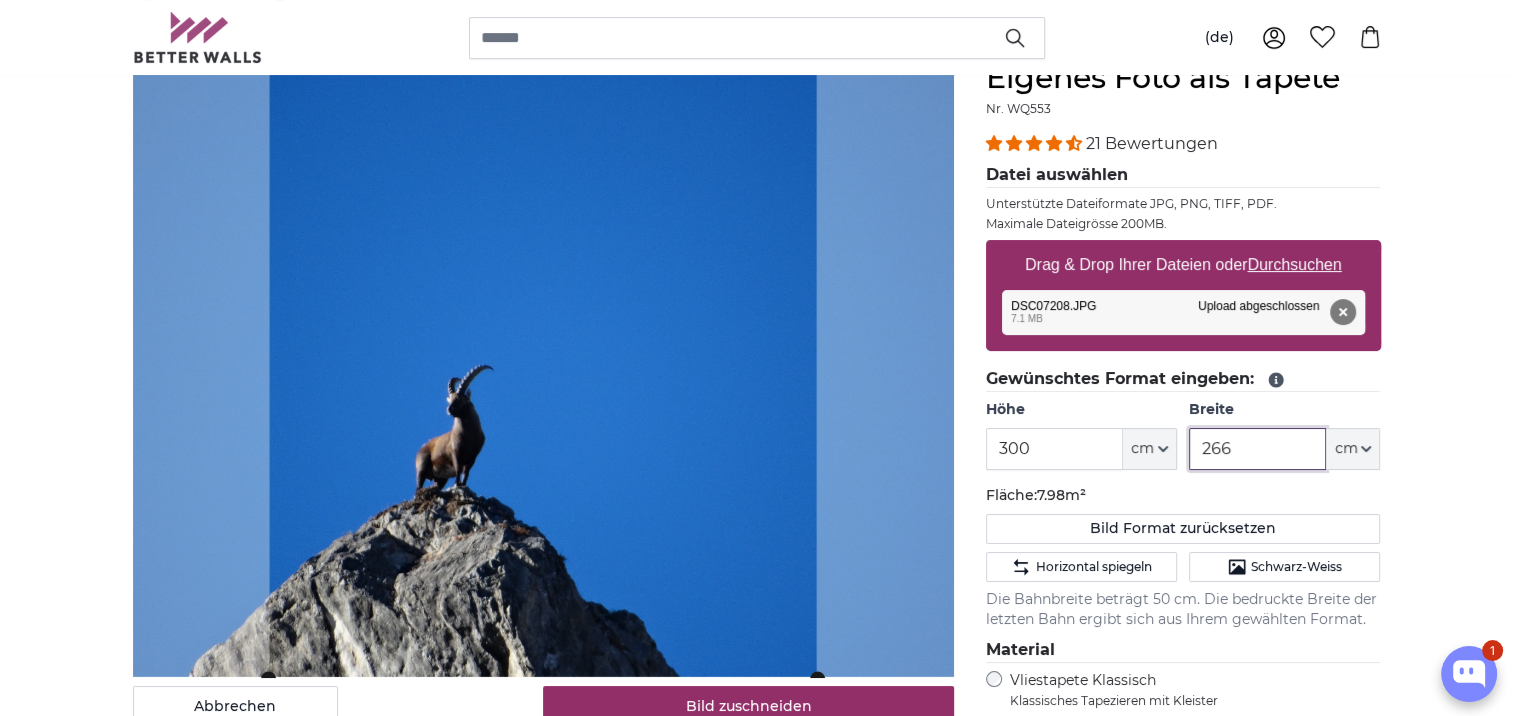 drag, startPoint x: 1254, startPoint y: 443, endPoint x: 1180, endPoint y: 450, distance: 74.330345 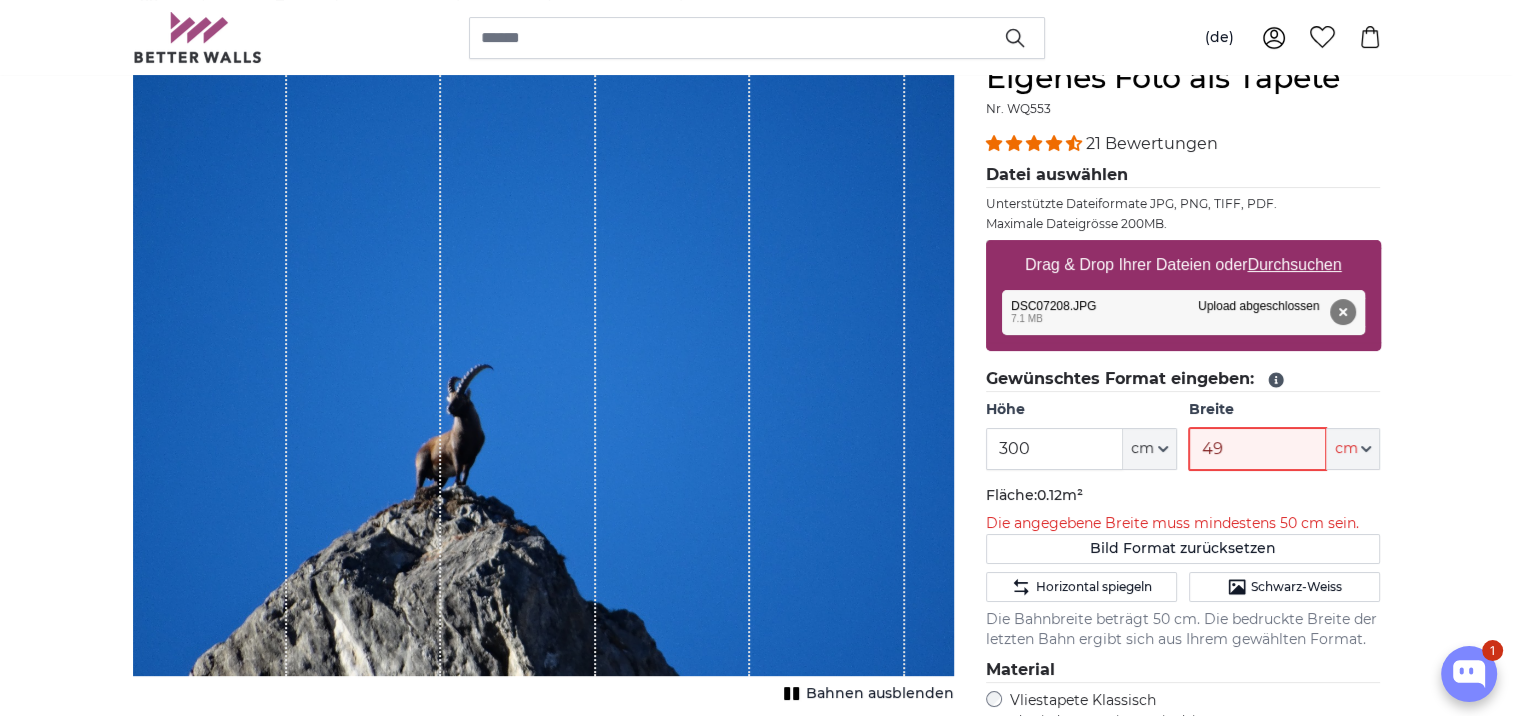 type on "490" 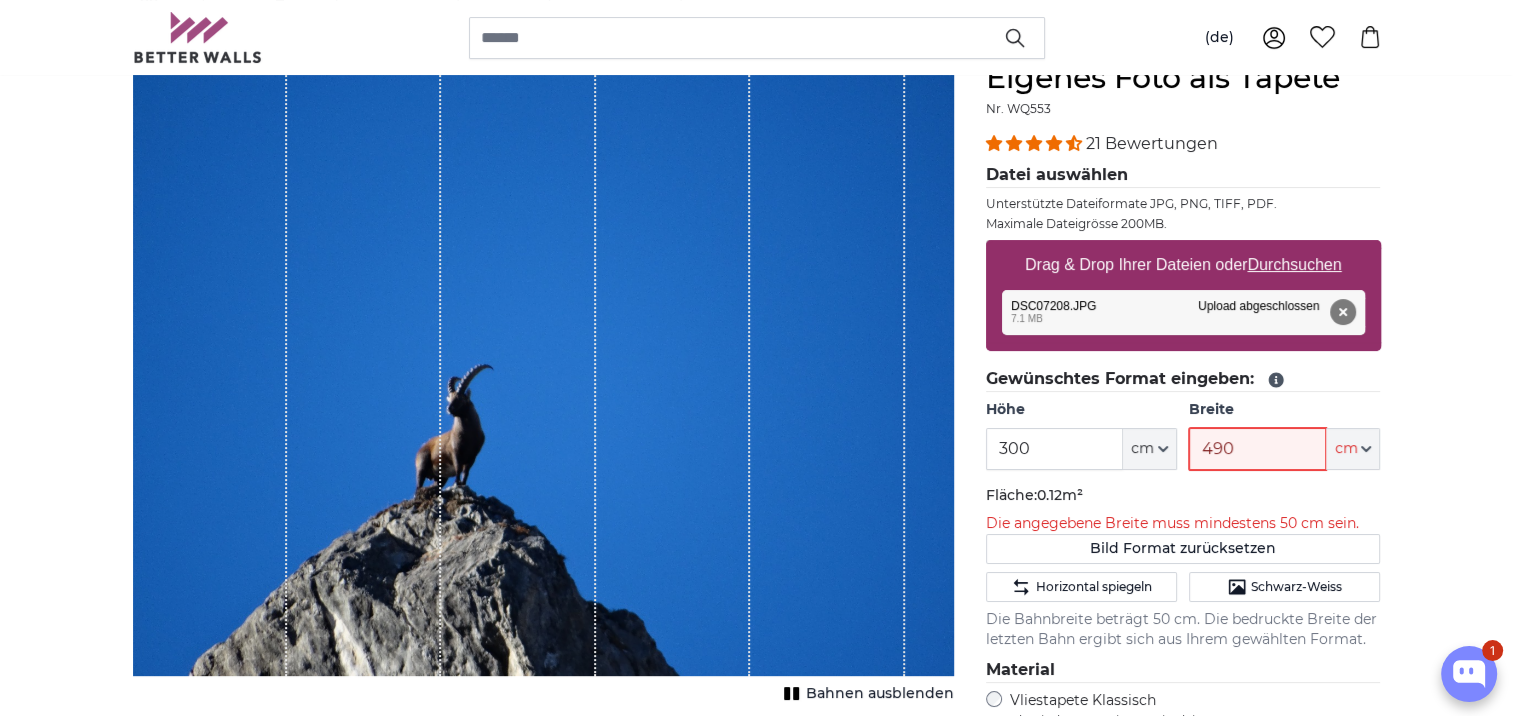 type 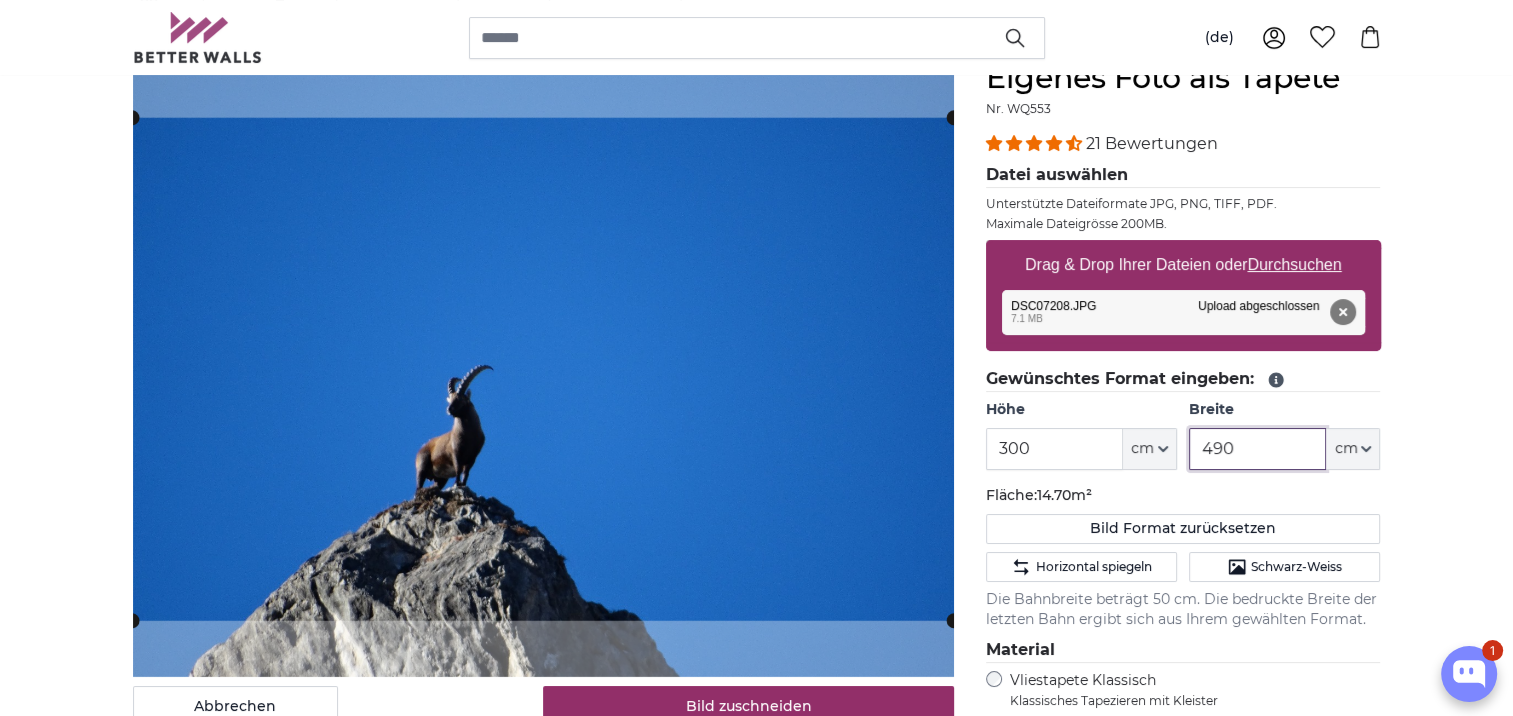 type on "490" 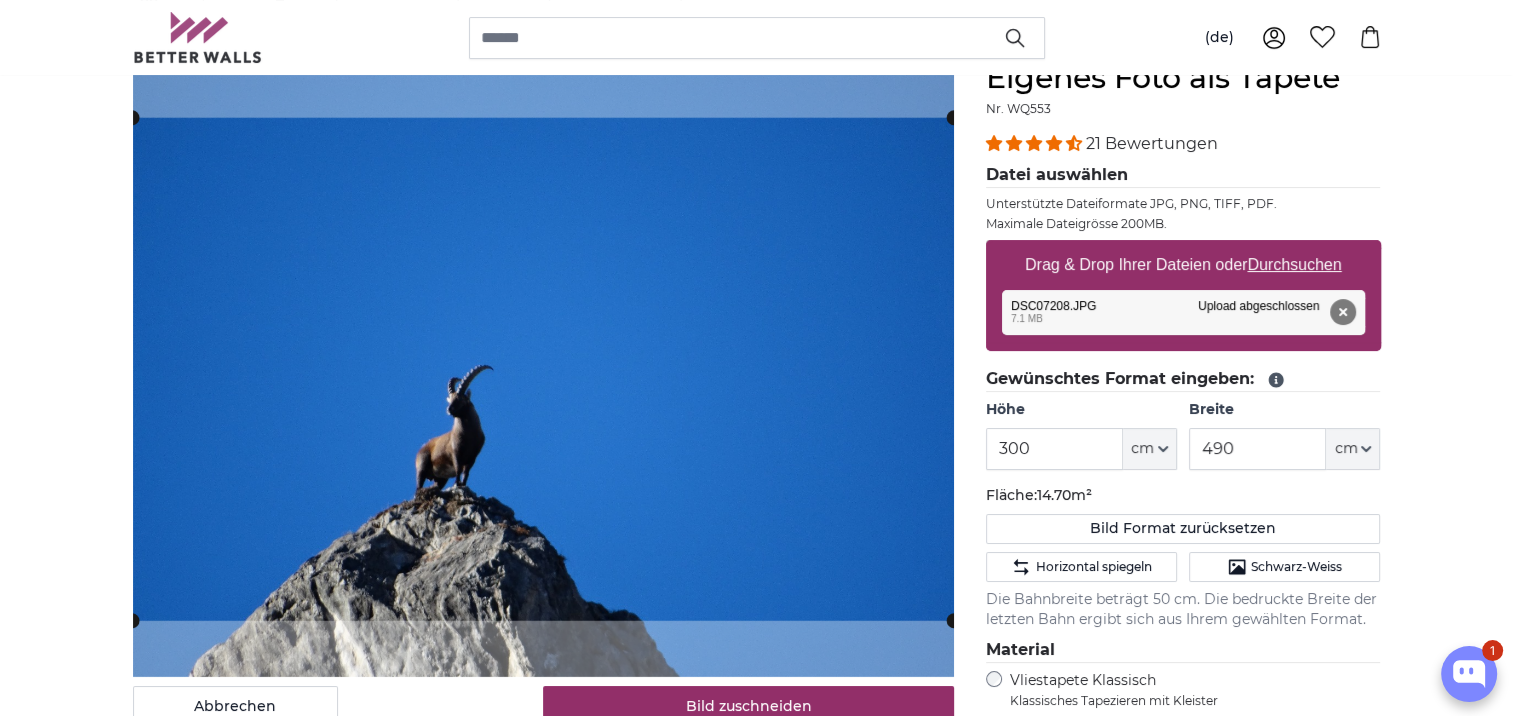 click on "[PERSON_NAME] Bild als Fototapete
Eigenes Foto als Tapete
Eigenes Foto als Tapete
Abbrechen
Bild zuschneiden" at bounding box center (756, 2710) 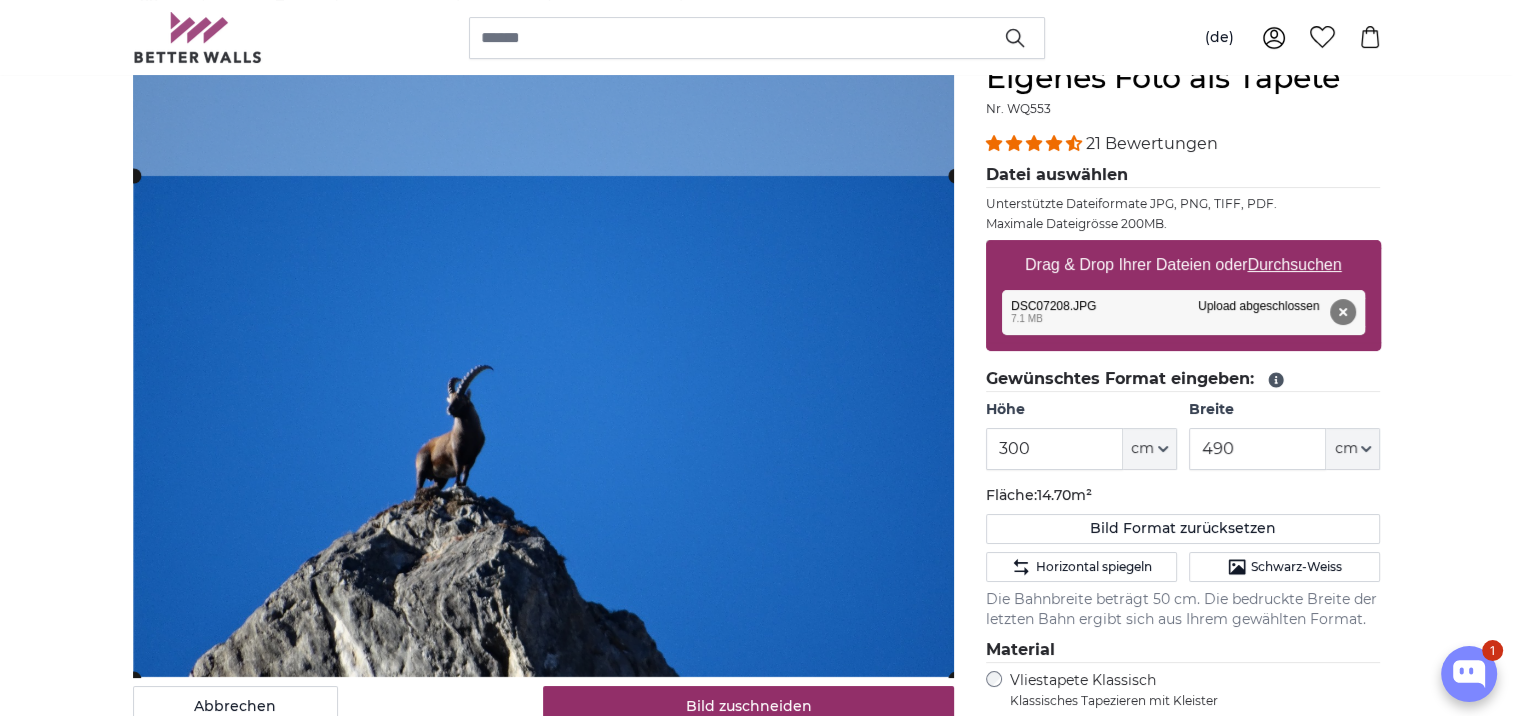 click 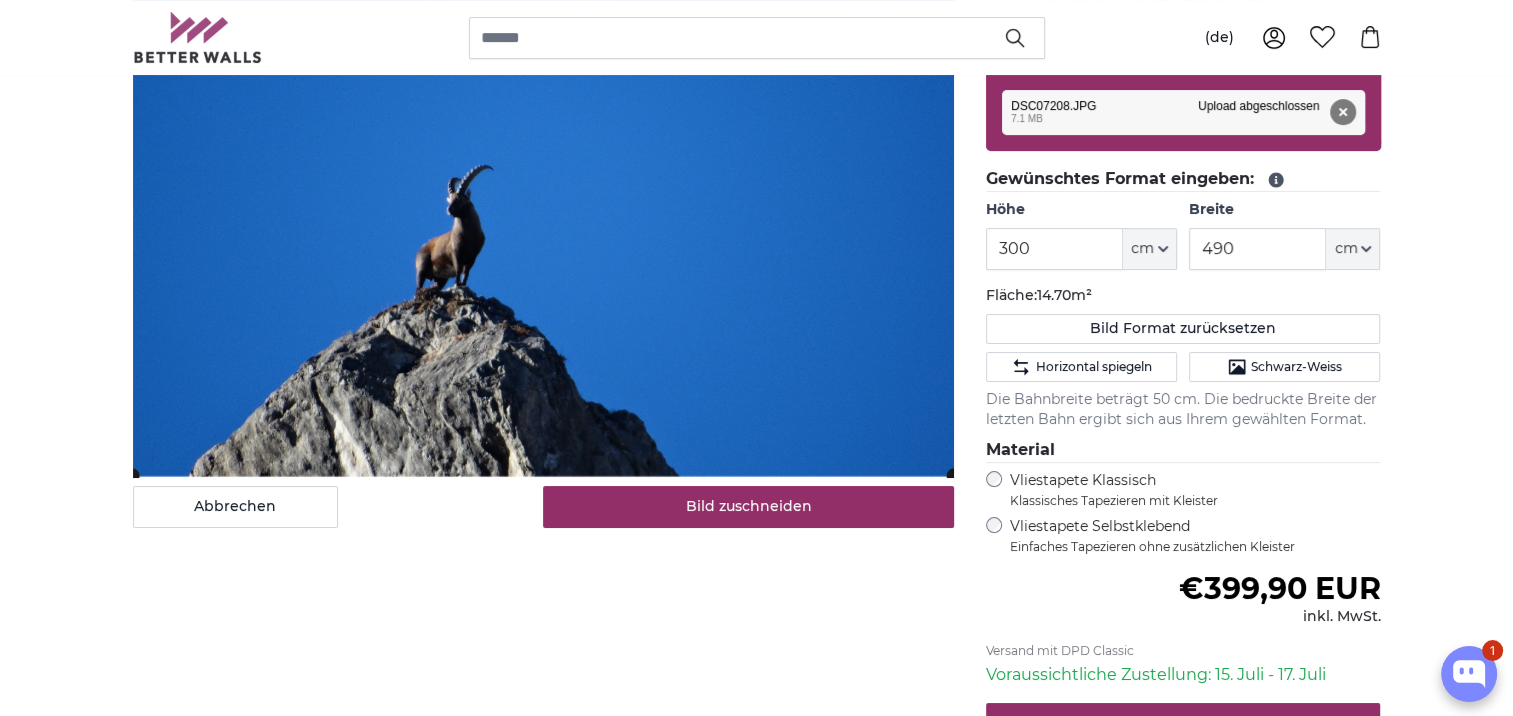 scroll, scrollTop: 300, scrollLeft: 0, axis: vertical 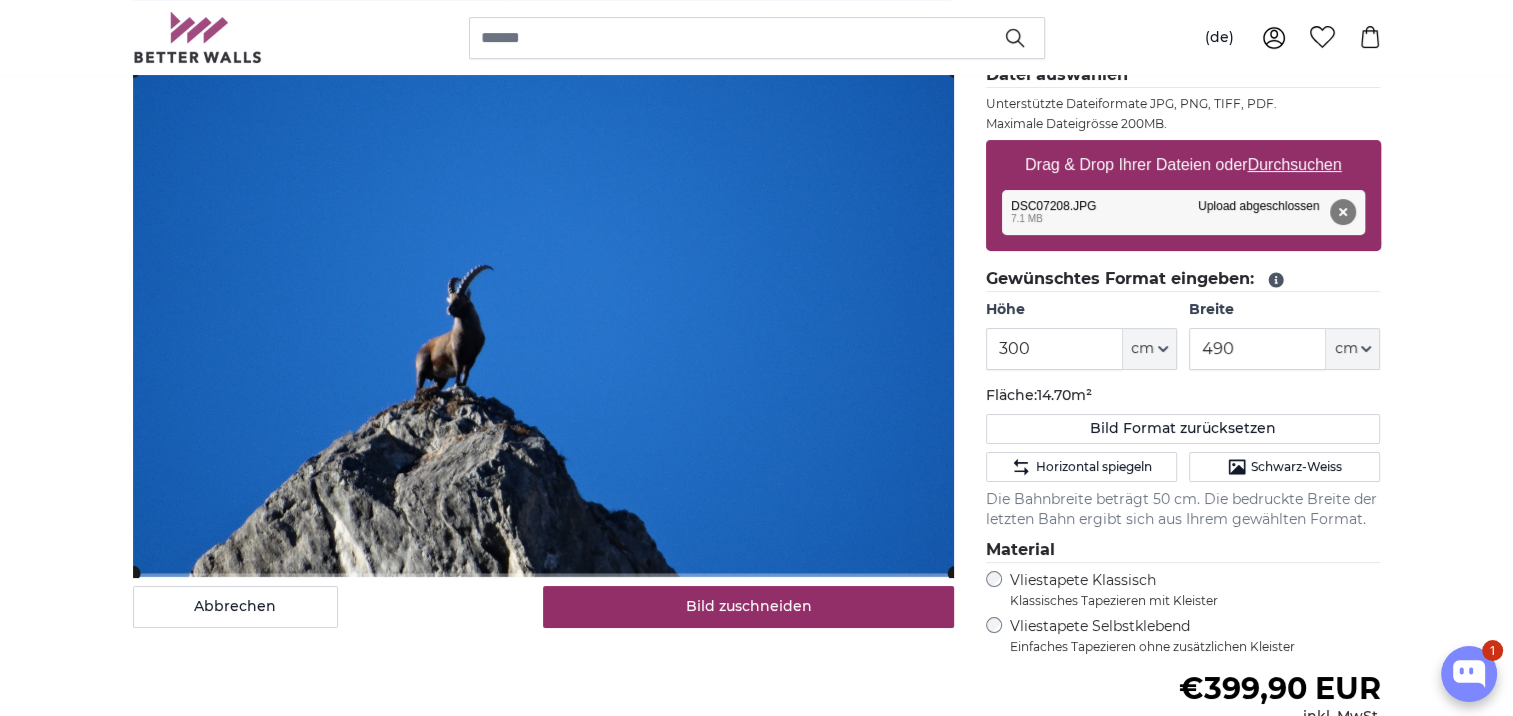 click 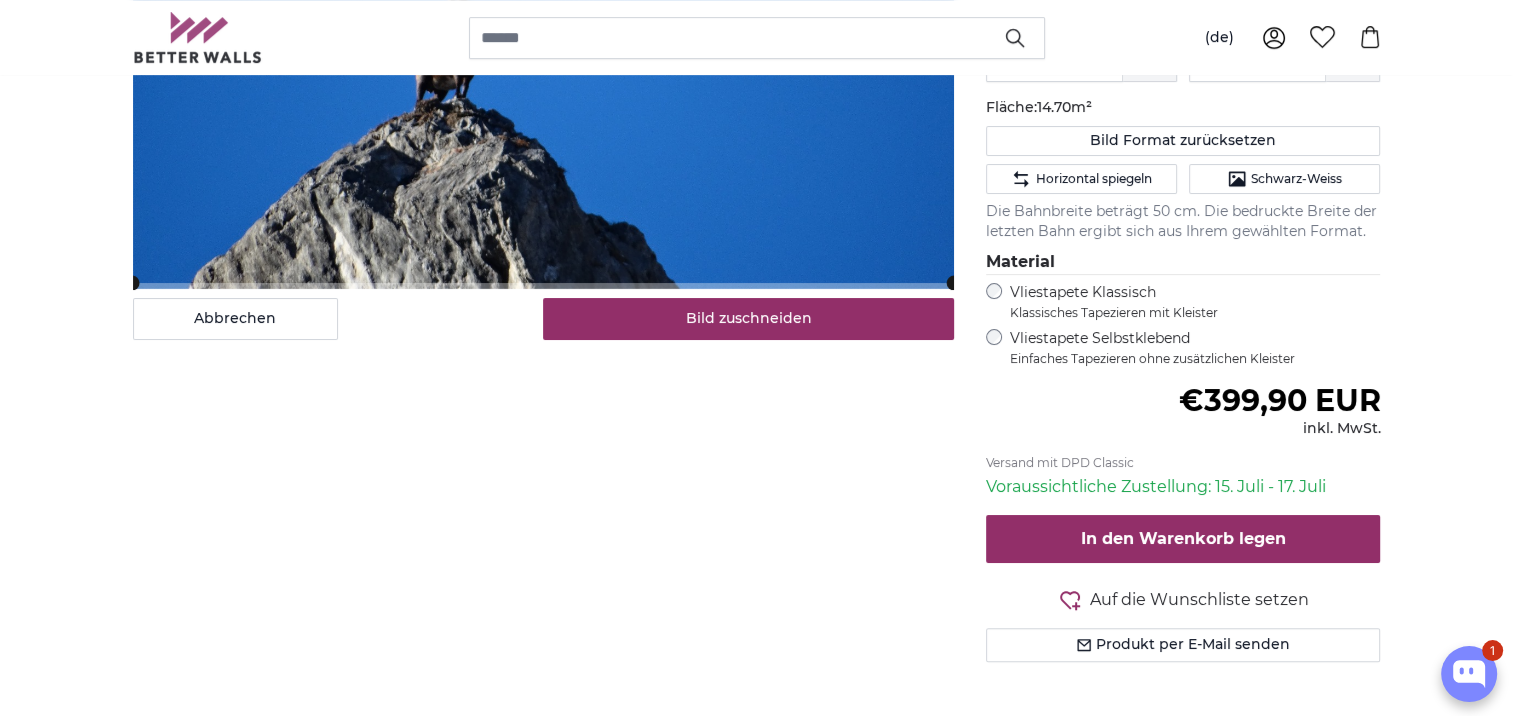scroll, scrollTop: 600, scrollLeft: 0, axis: vertical 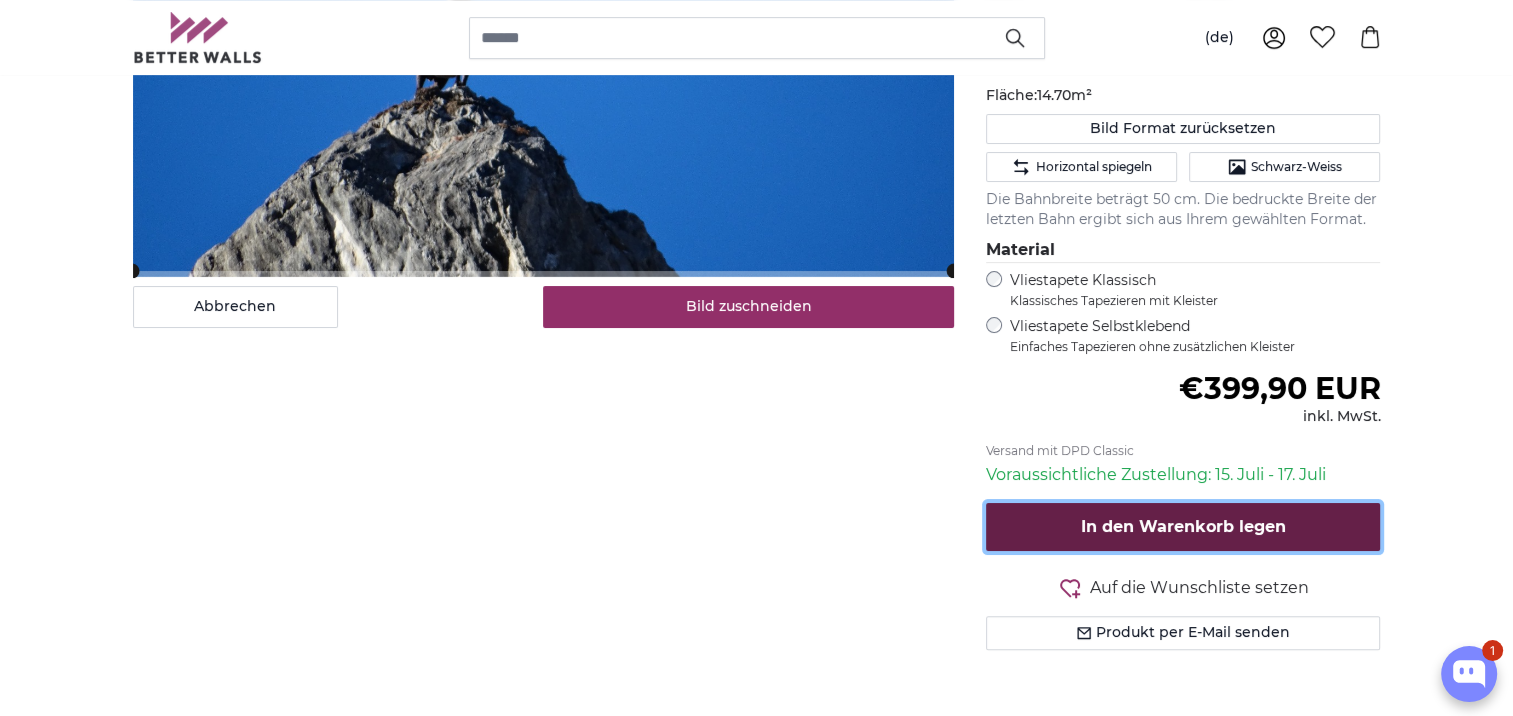 click on "In den Warenkorb legen" at bounding box center (1183, 526) 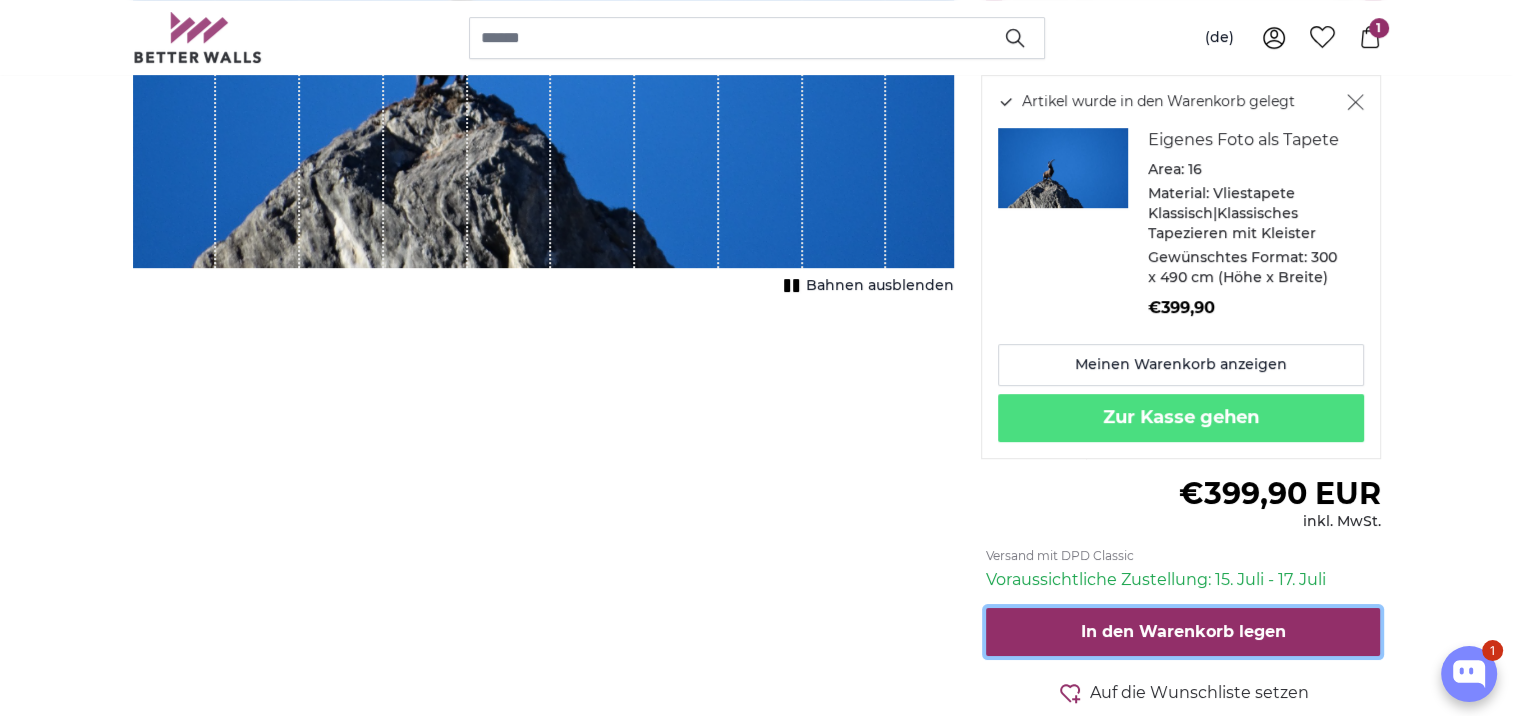 scroll, scrollTop: 400, scrollLeft: 0, axis: vertical 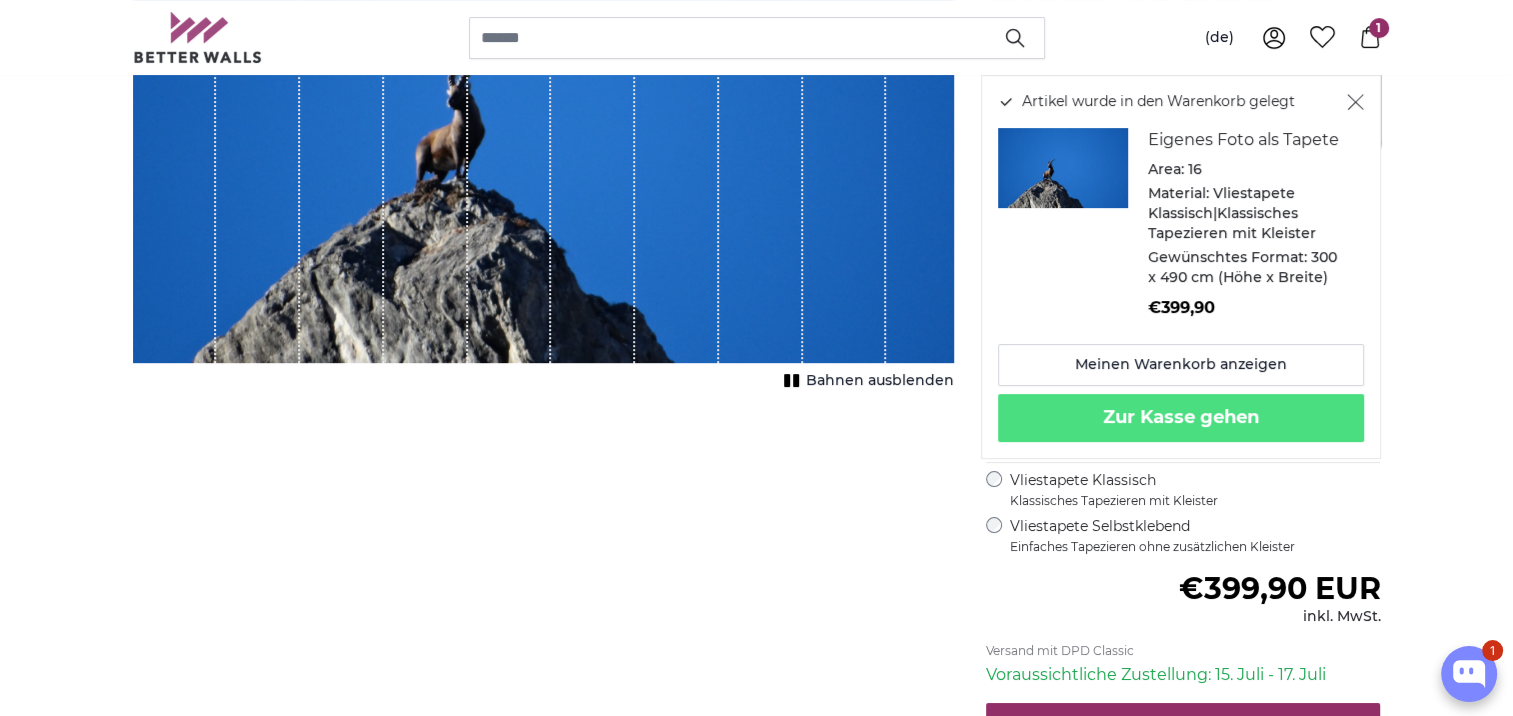 click on "Abbrechen
Bild zuschneiden
Bahnen ausblenden" at bounding box center (543, 379) 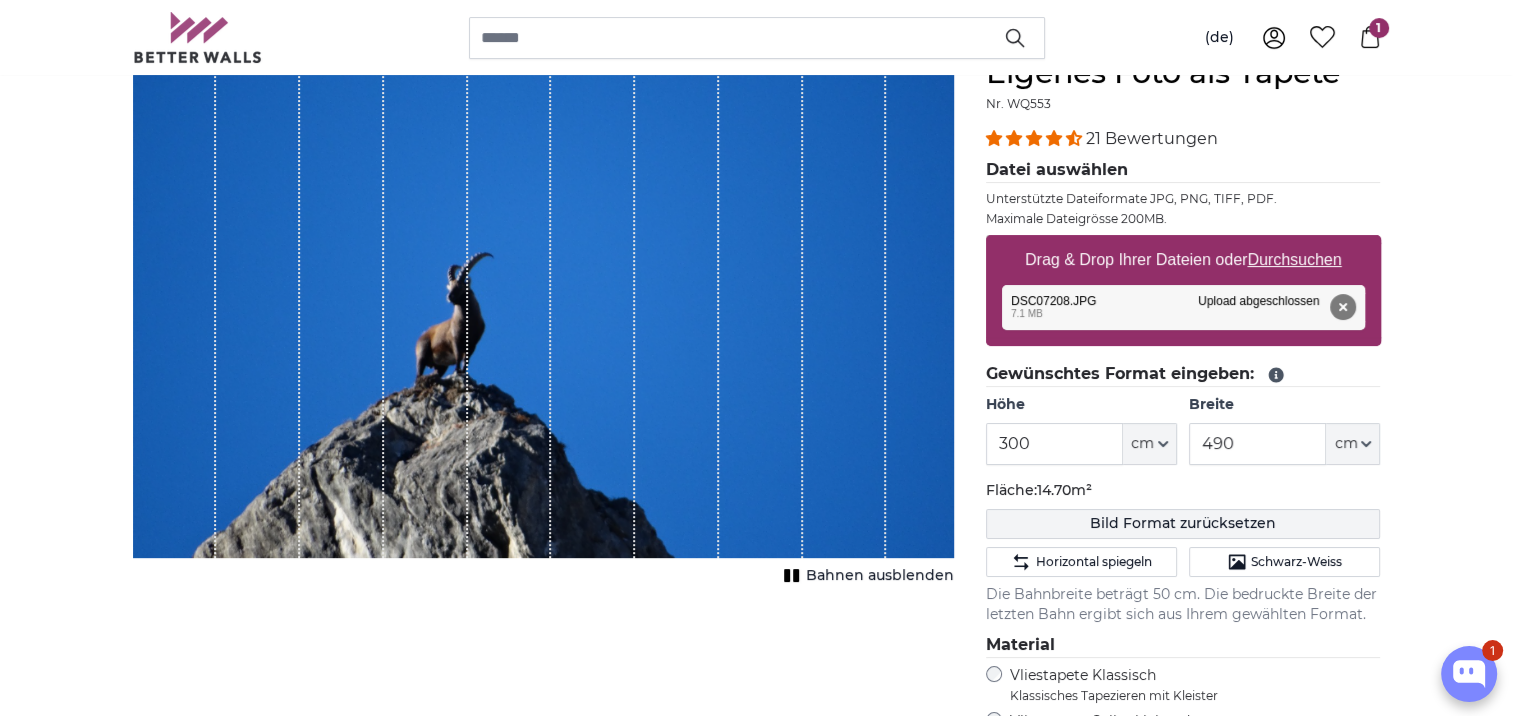scroll, scrollTop: 100, scrollLeft: 0, axis: vertical 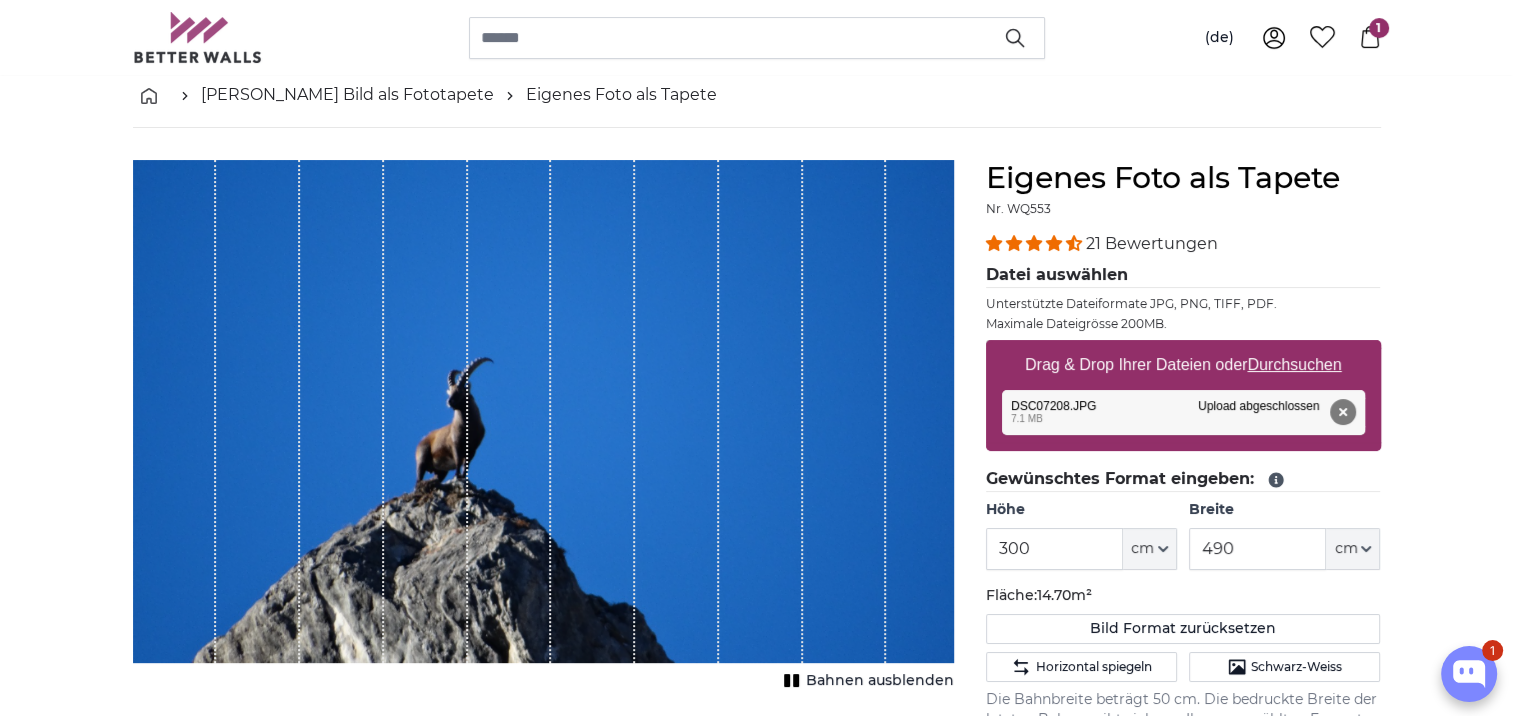 click on "Höhe" 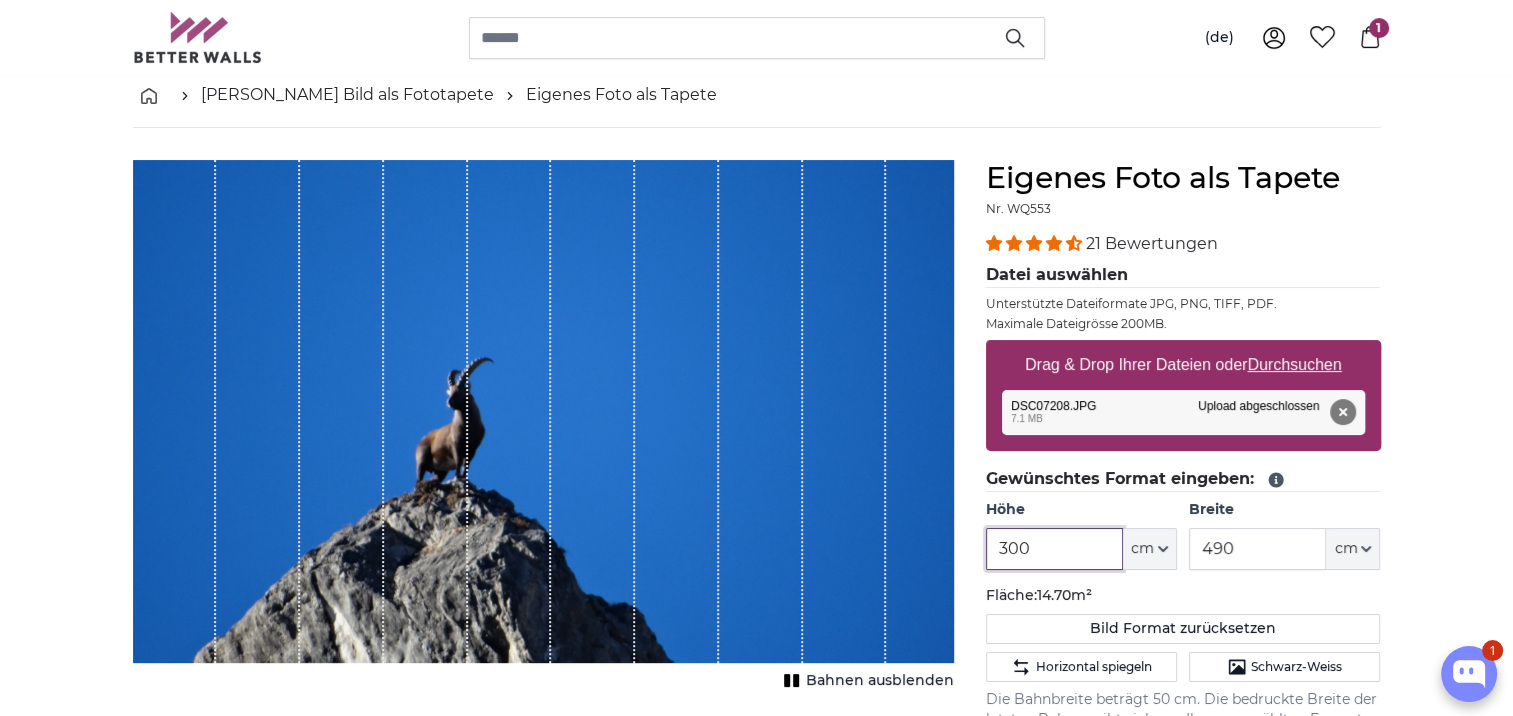 click on "300" at bounding box center (1054, 549) 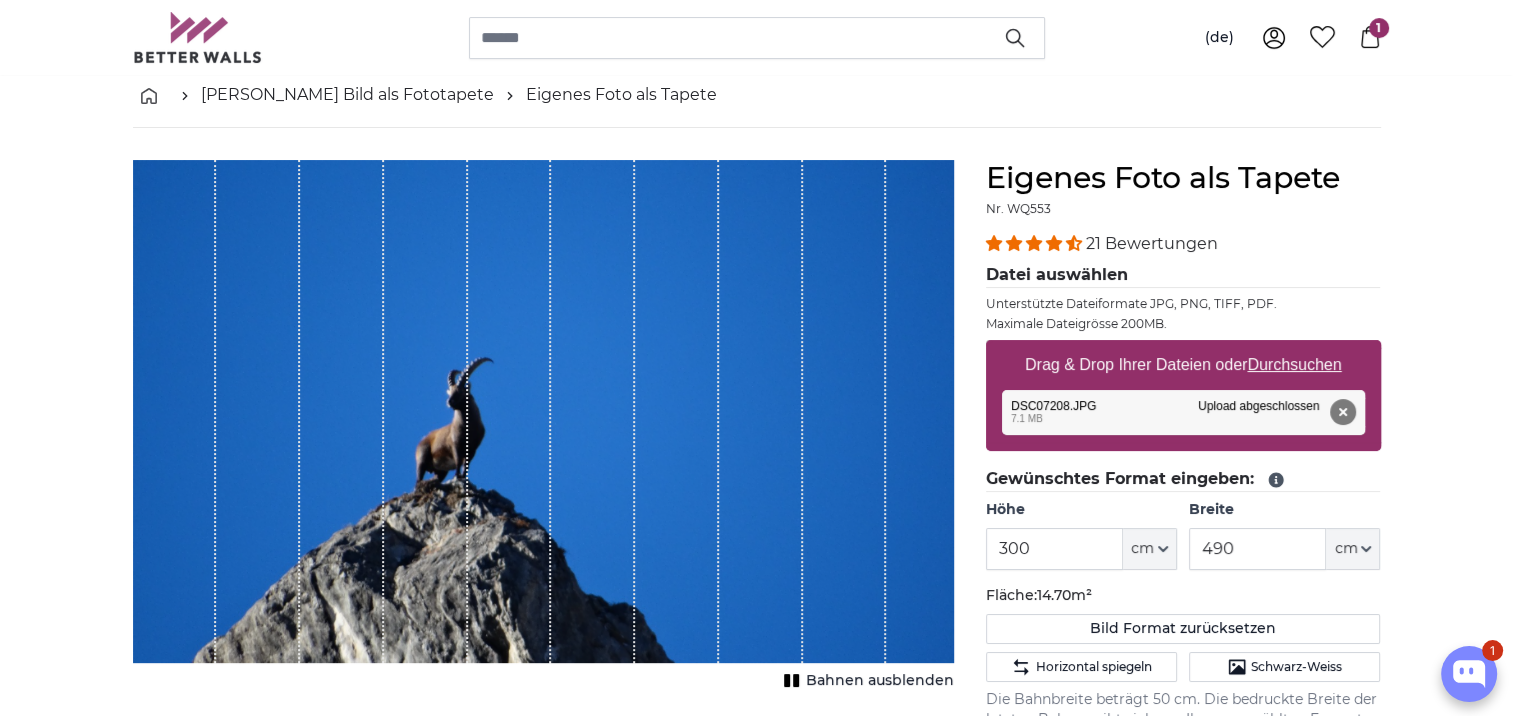click on "Entfernen Nochmal versuchen Entfernen Hochladen Abbrechen Nochmal versuchen Entfernen DSC07208.JPG edit 7.1 MB Upload abgeschlossen Klicken Sie um den Vorgang rückgängig zu machen" at bounding box center (1183, 412) 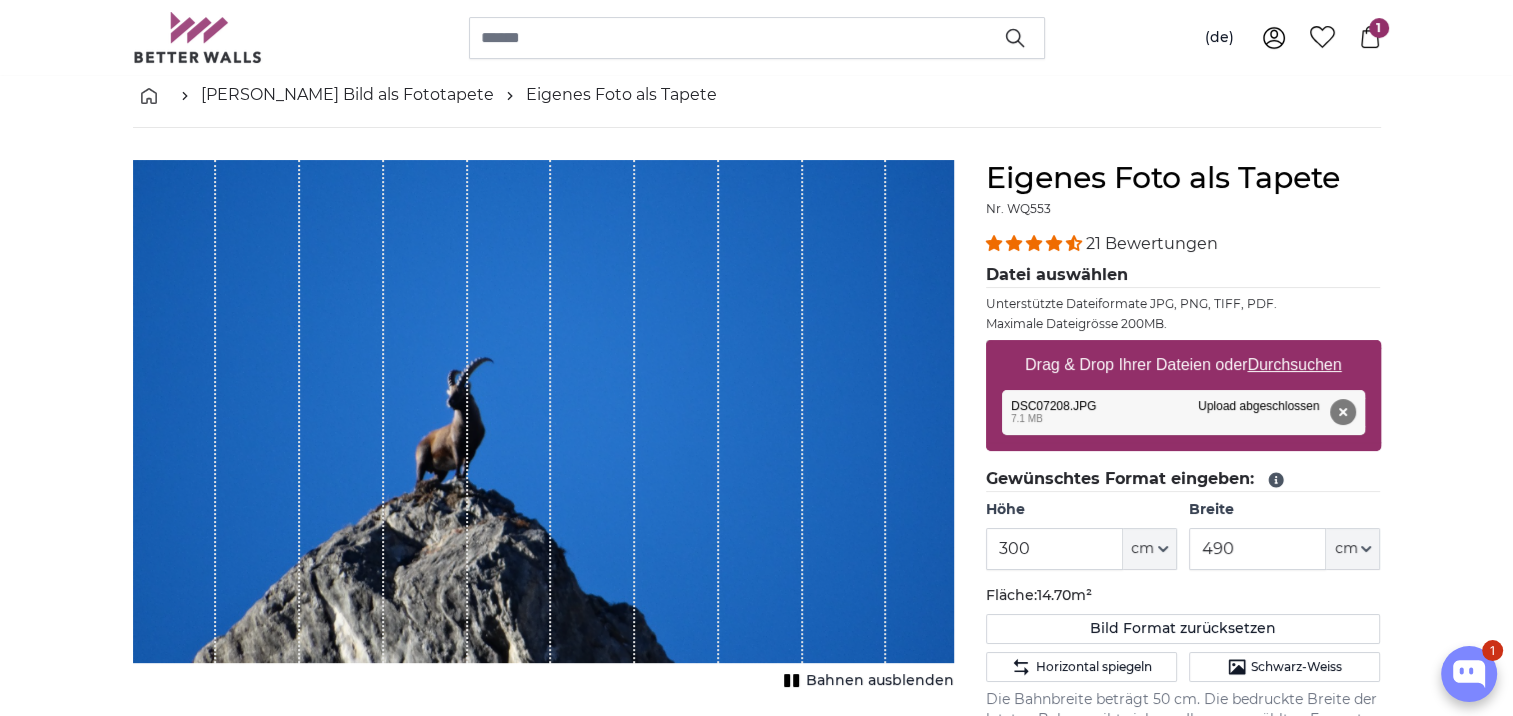 scroll, scrollTop: 300, scrollLeft: 0, axis: vertical 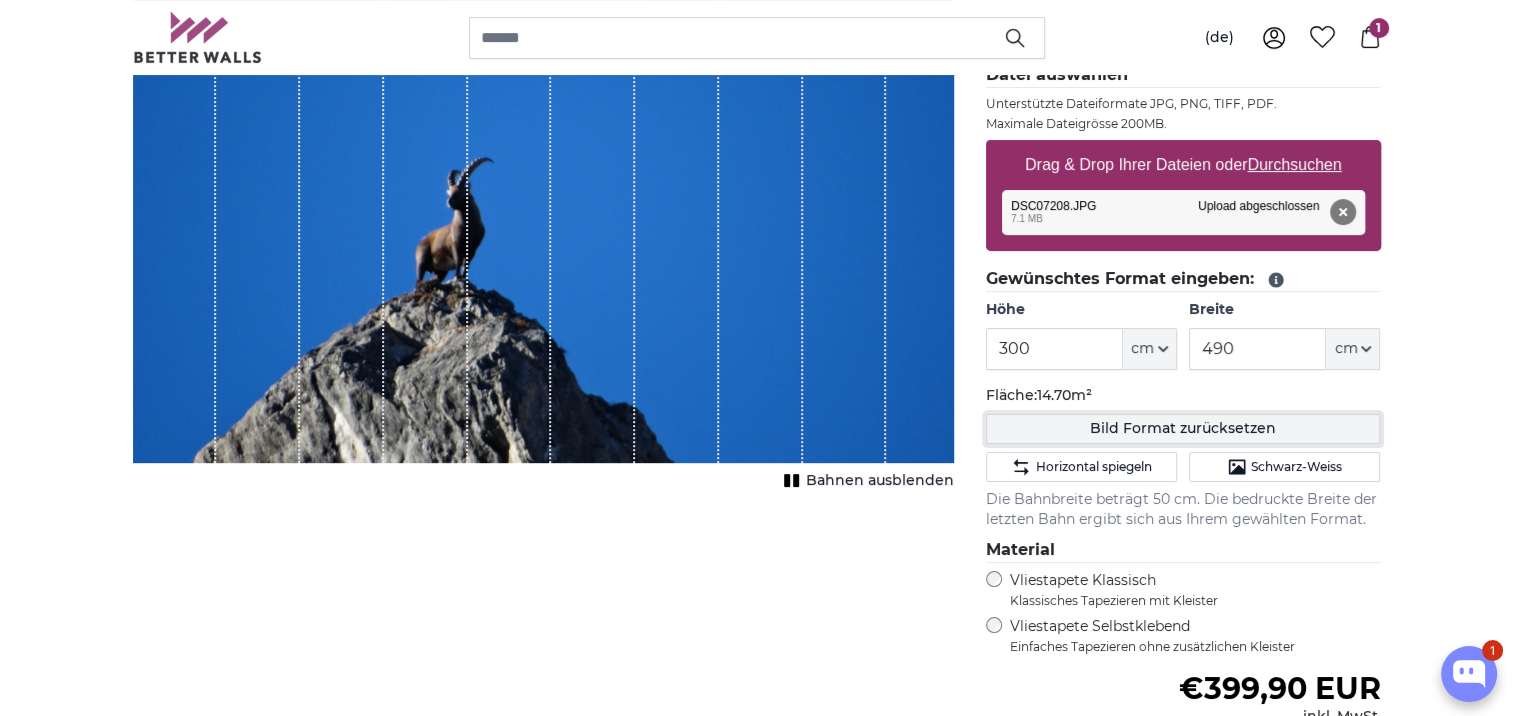 click on "Bild Format zurücksetzen" 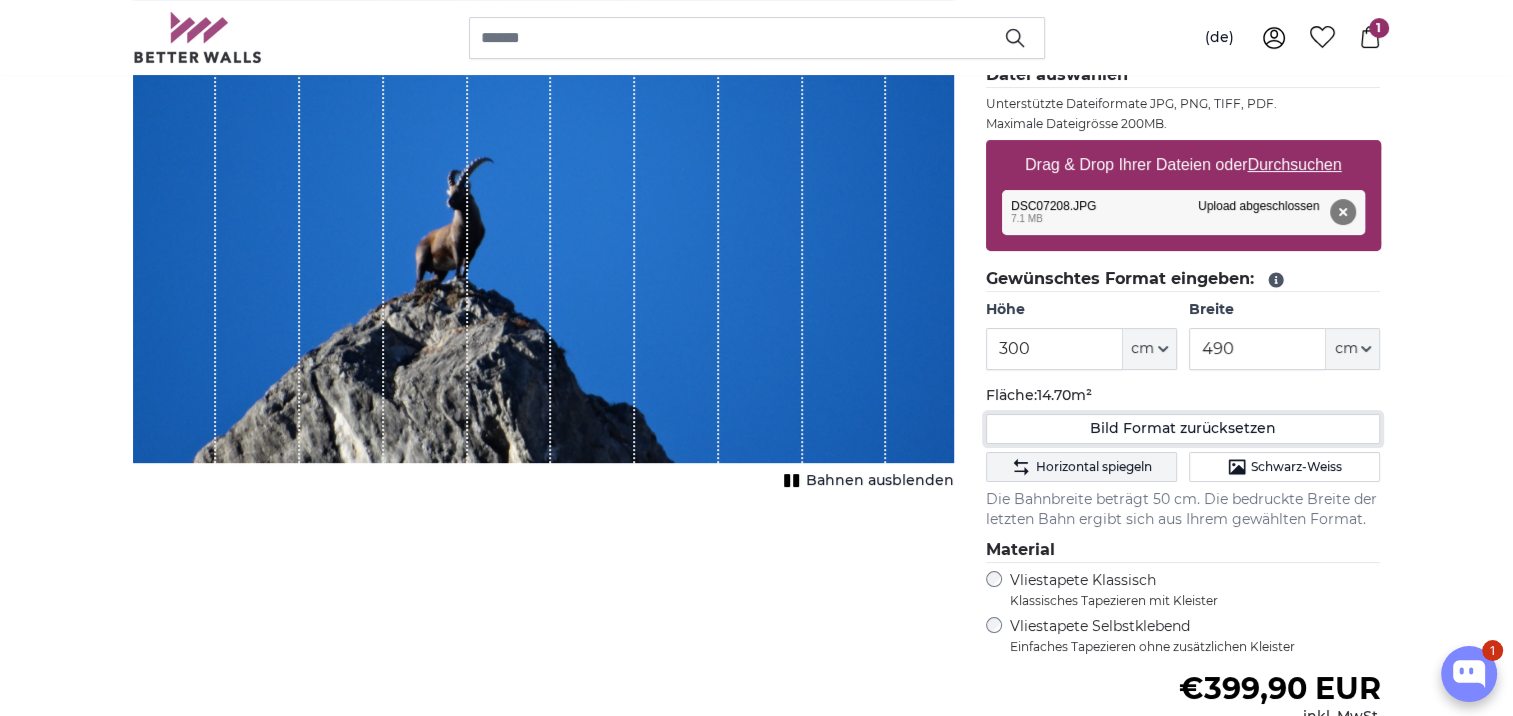 type on "200" 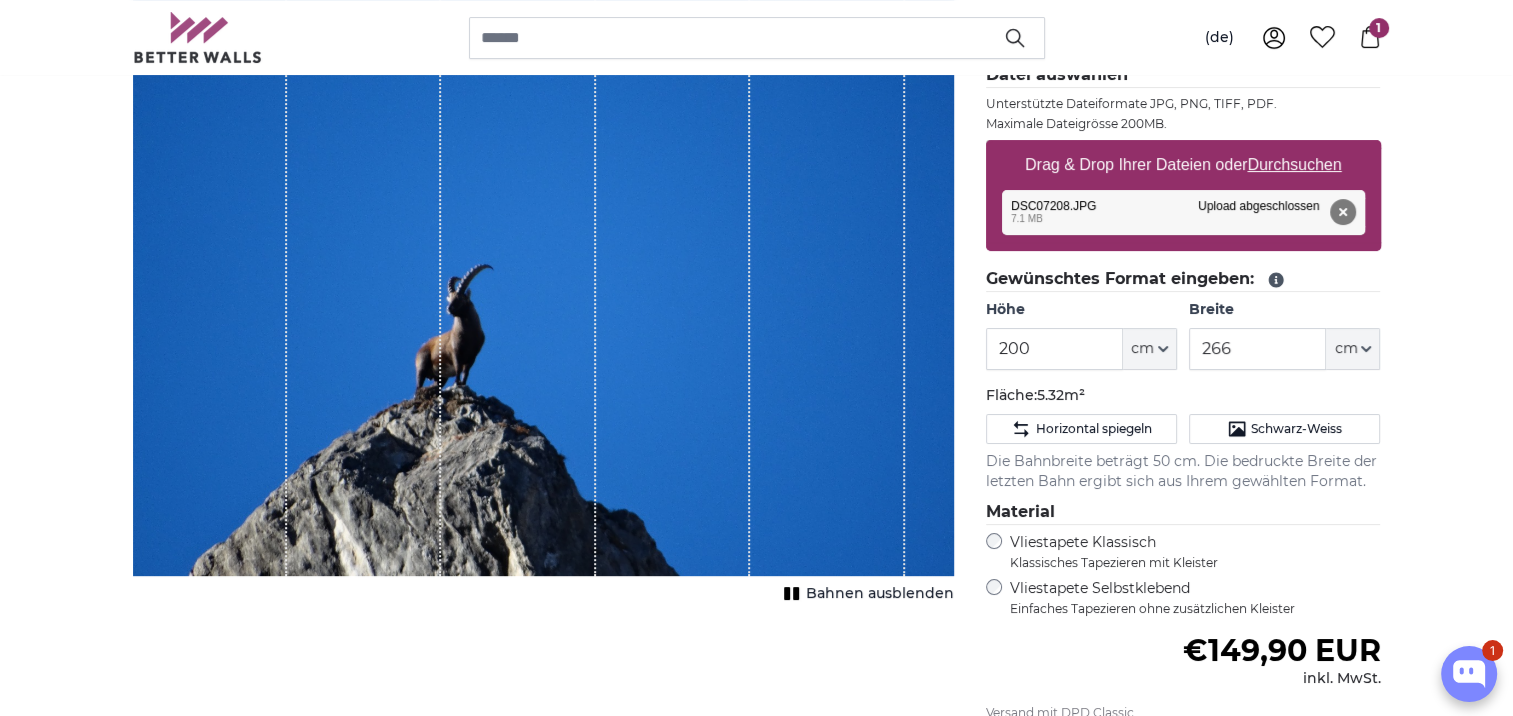 click at bounding box center (518, 268) 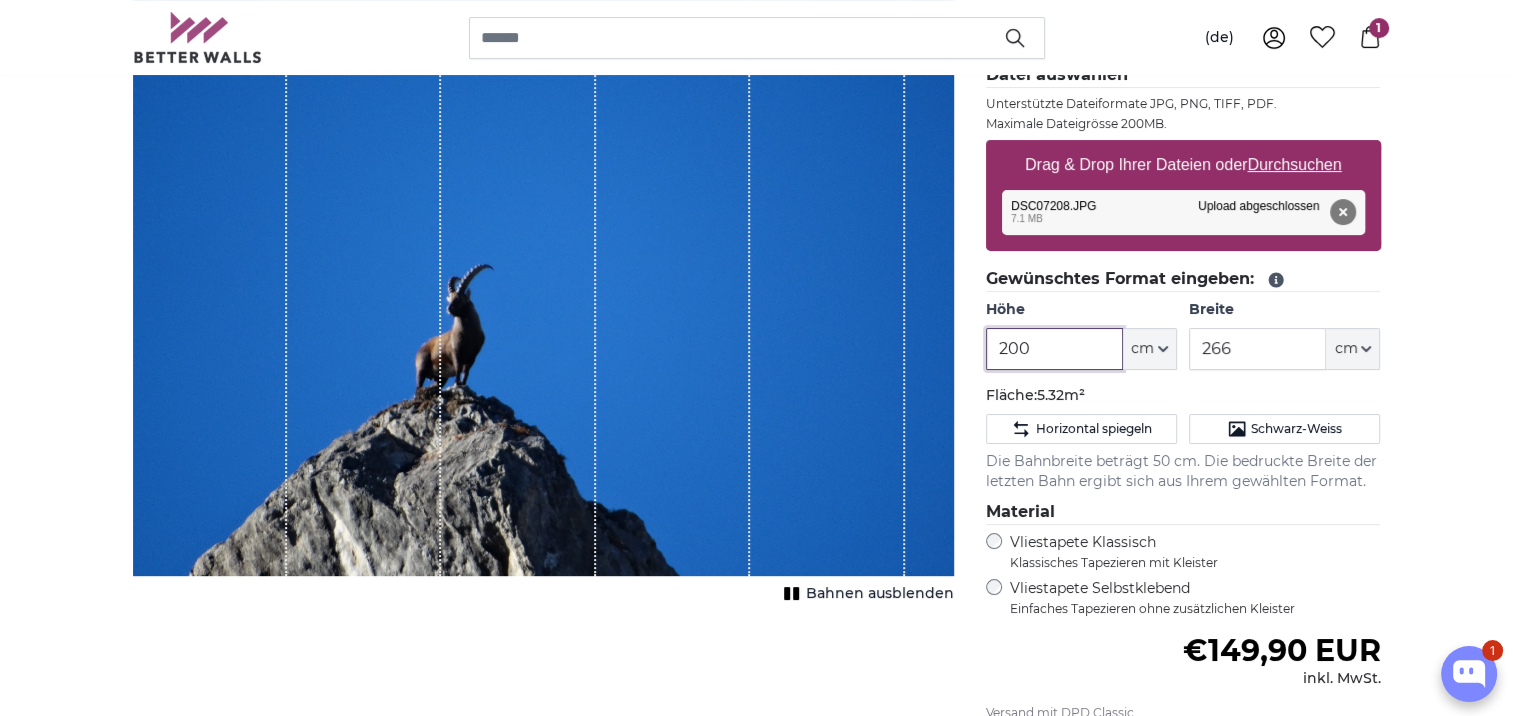 drag, startPoint x: 1036, startPoint y: 347, endPoint x: 987, endPoint y: 352, distance: 49.25444 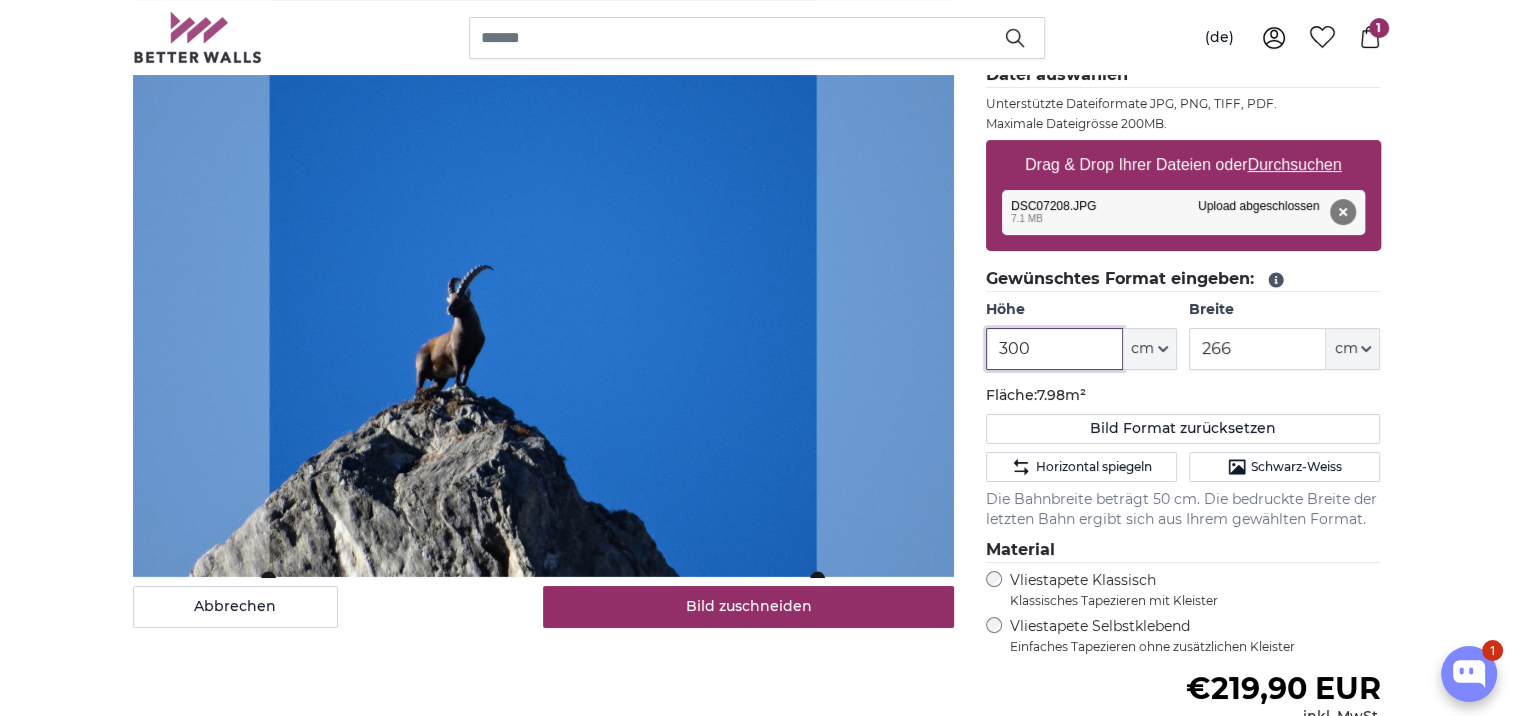 type on "300" 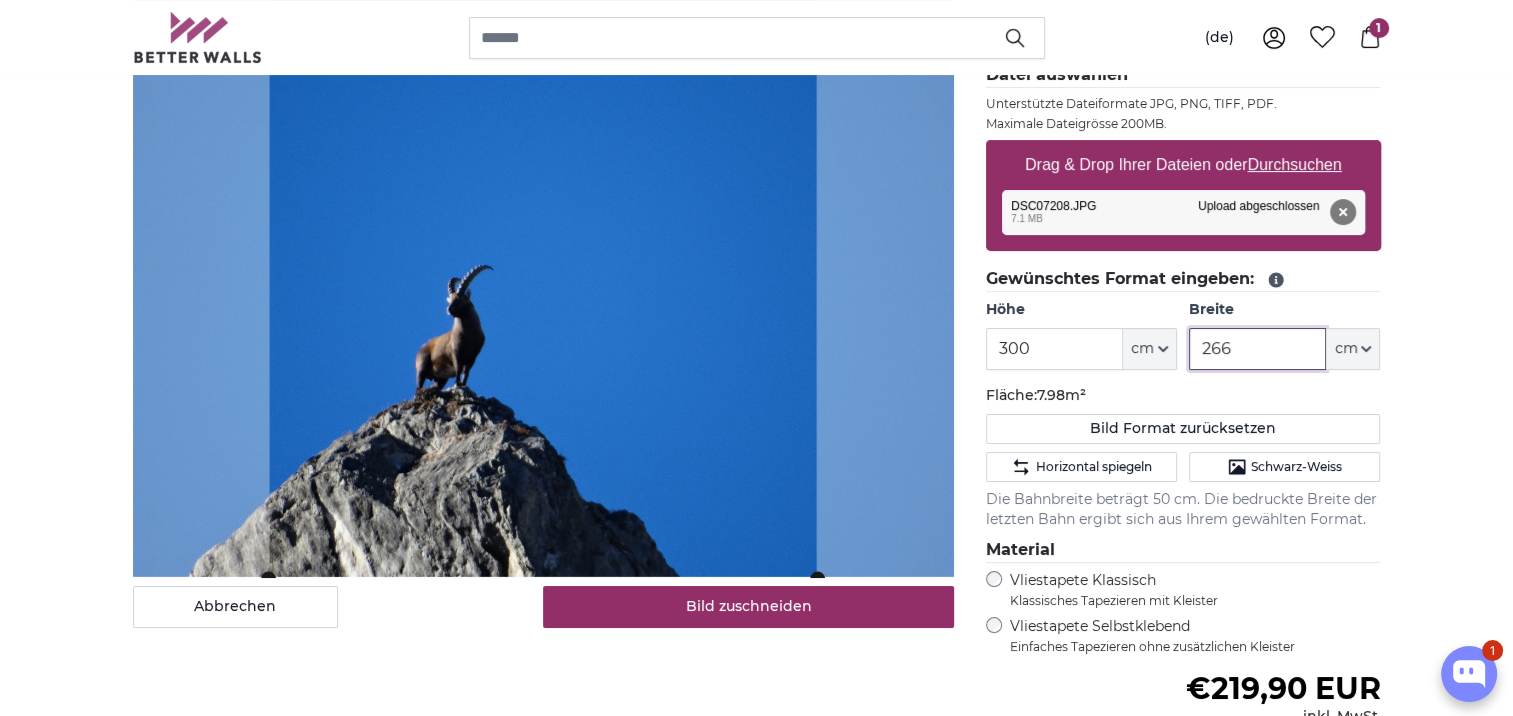drag, startPoint x: 1257, startPoint y: 343, endPoint x: 1179, endPoint y: 338, distance: 78.160095 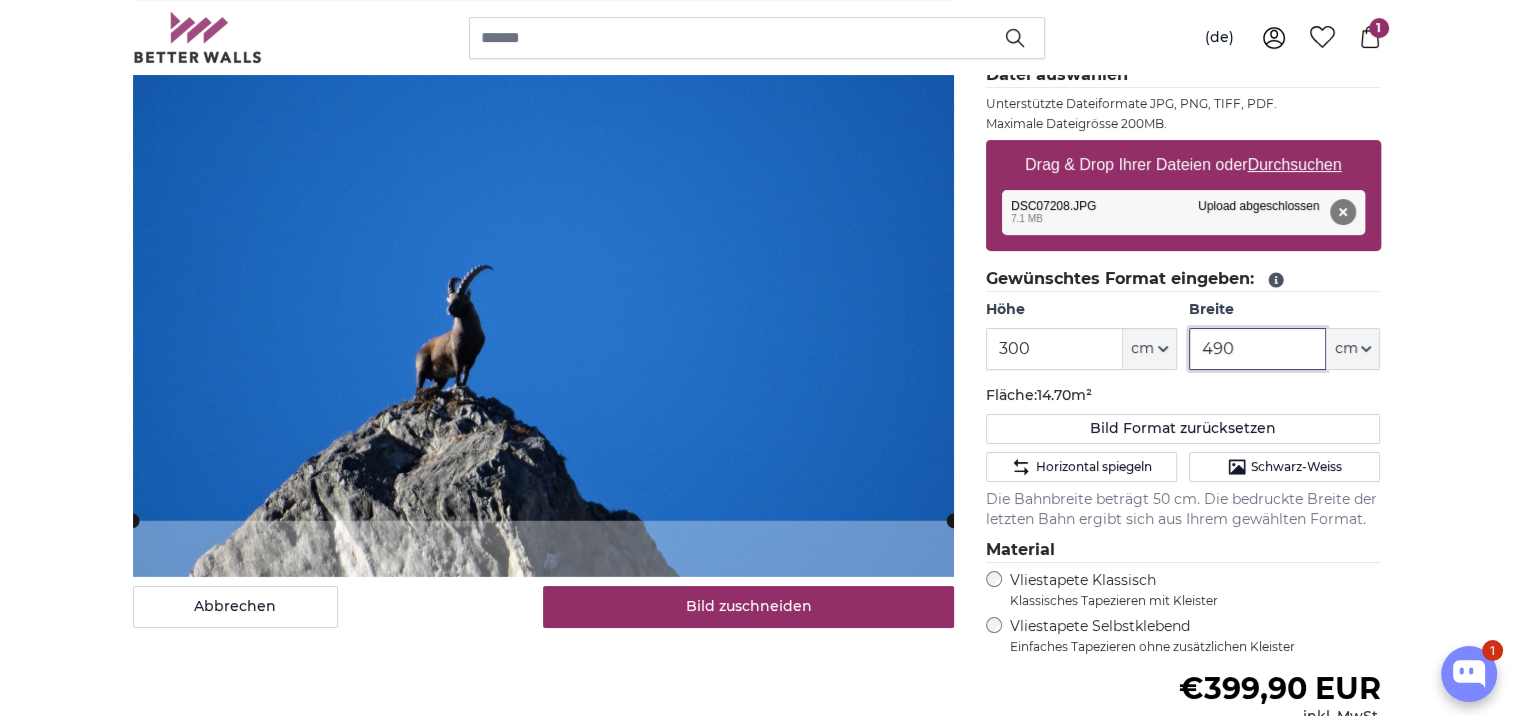 type on "490" 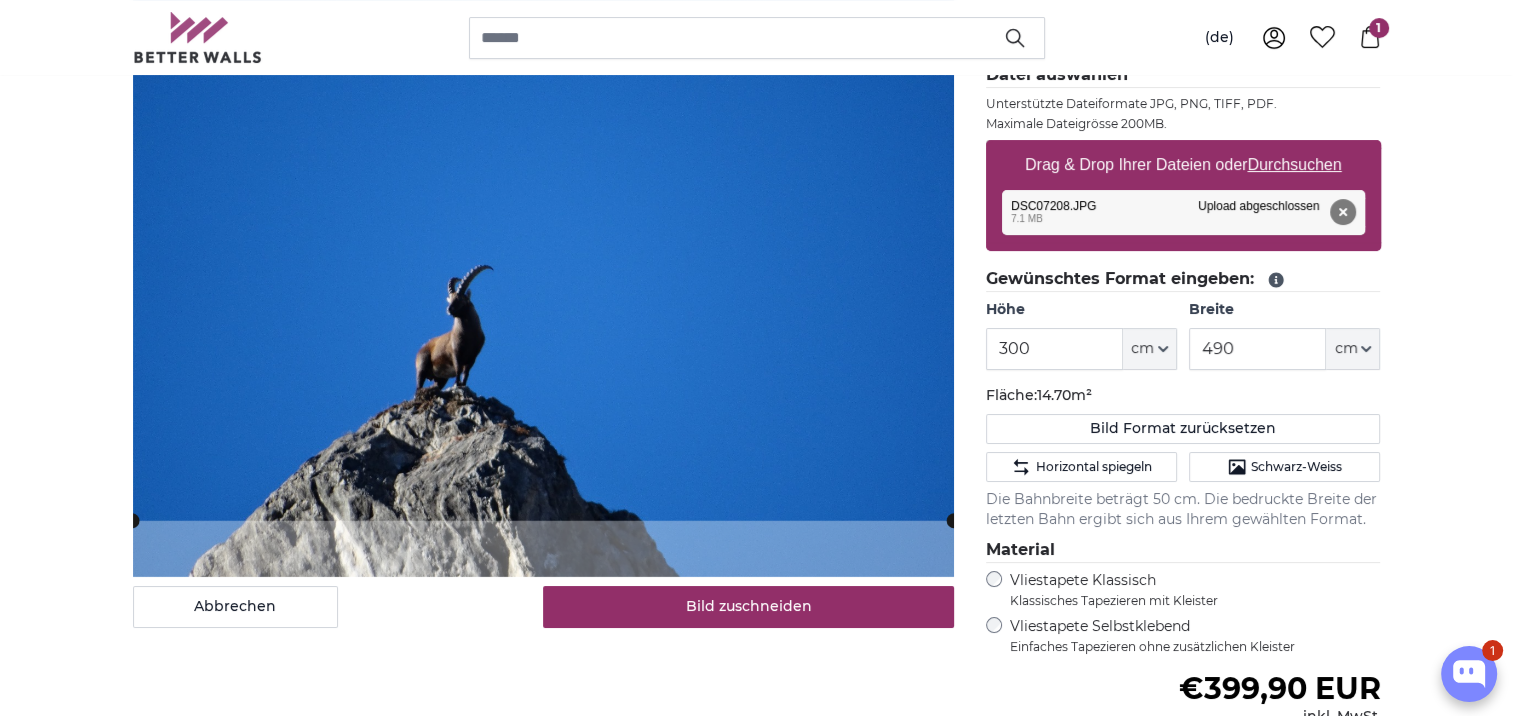 click on "[PERSON_NAME] Bild als Fototapete
Eigenes Foto als Tapete
Eigenes Foto als Tapete
Abbrechen
Bild zuschneiden" at bounding box center (756, 2610) 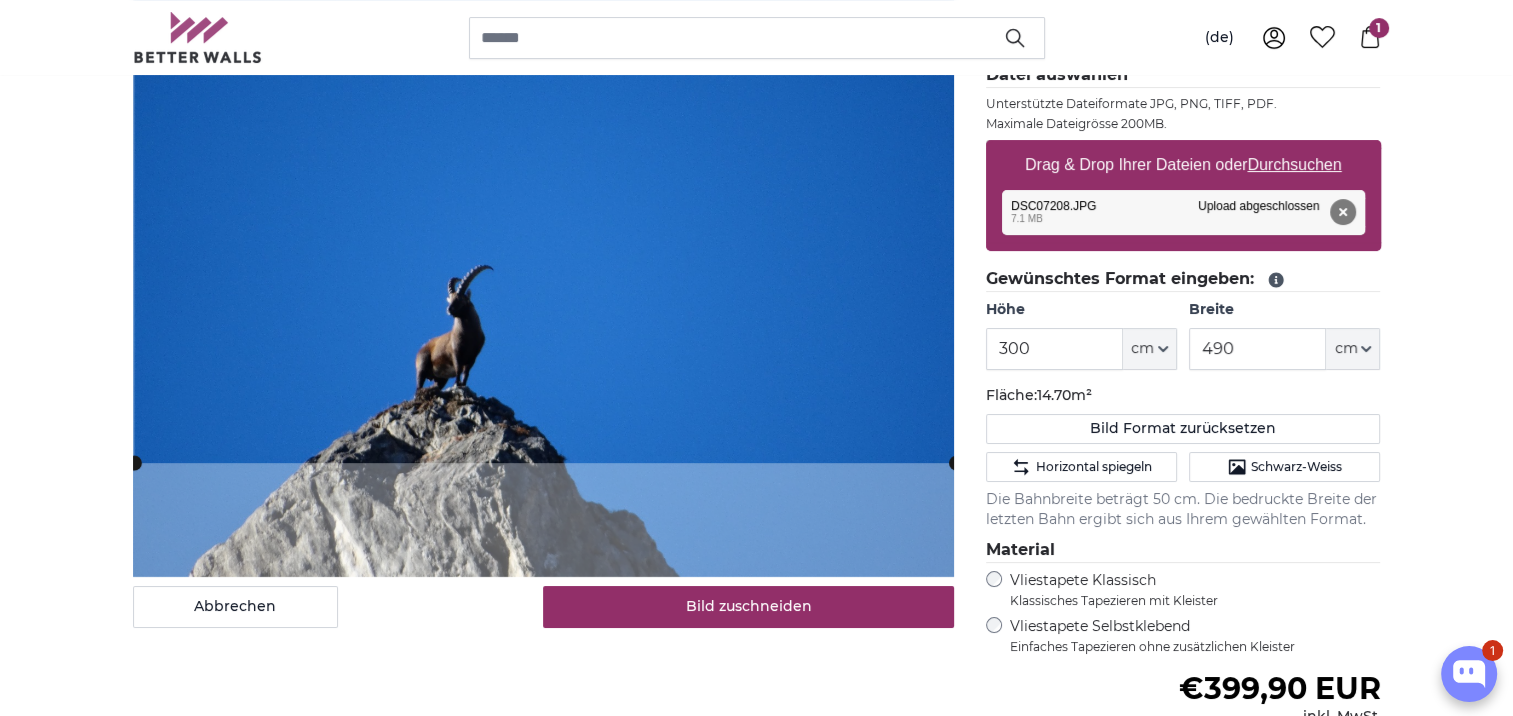 click 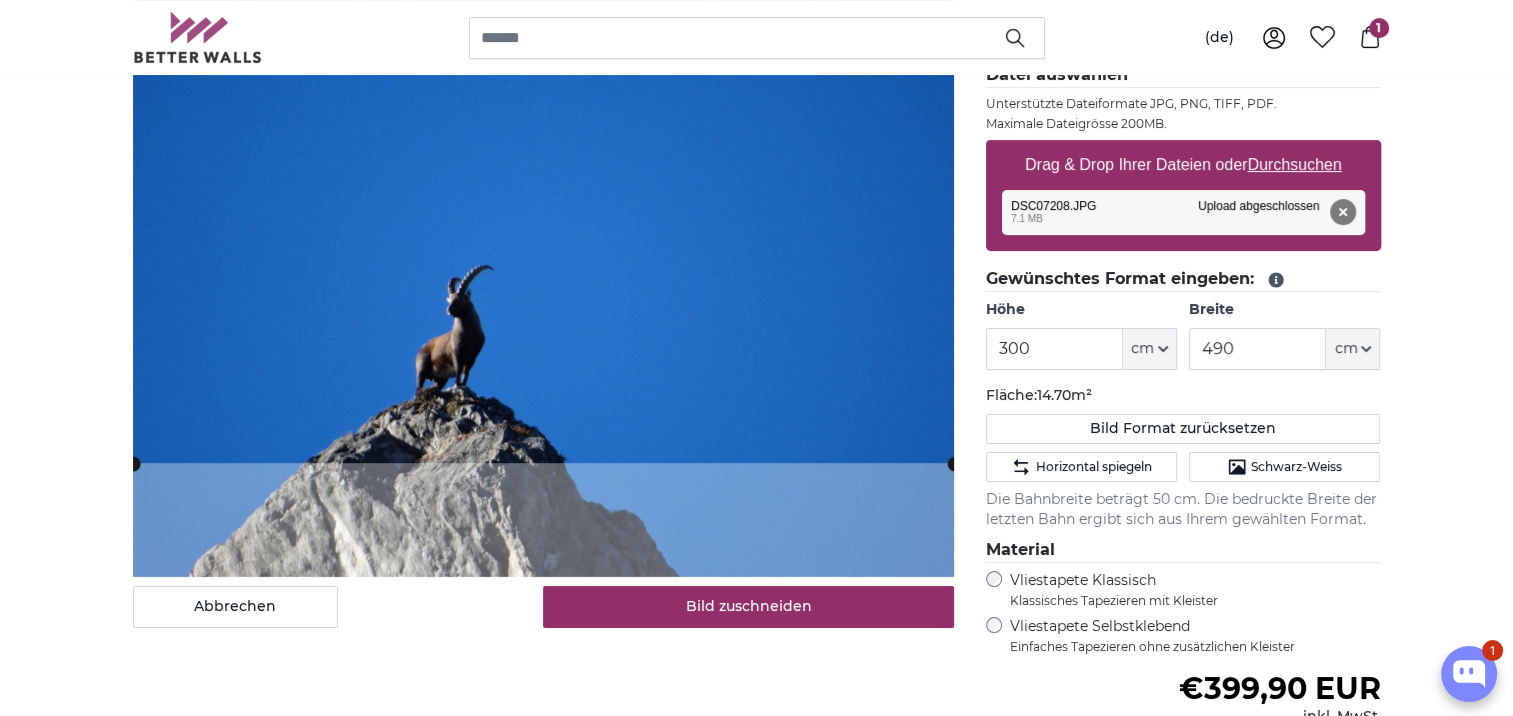 click at bounding box center (0, 0) 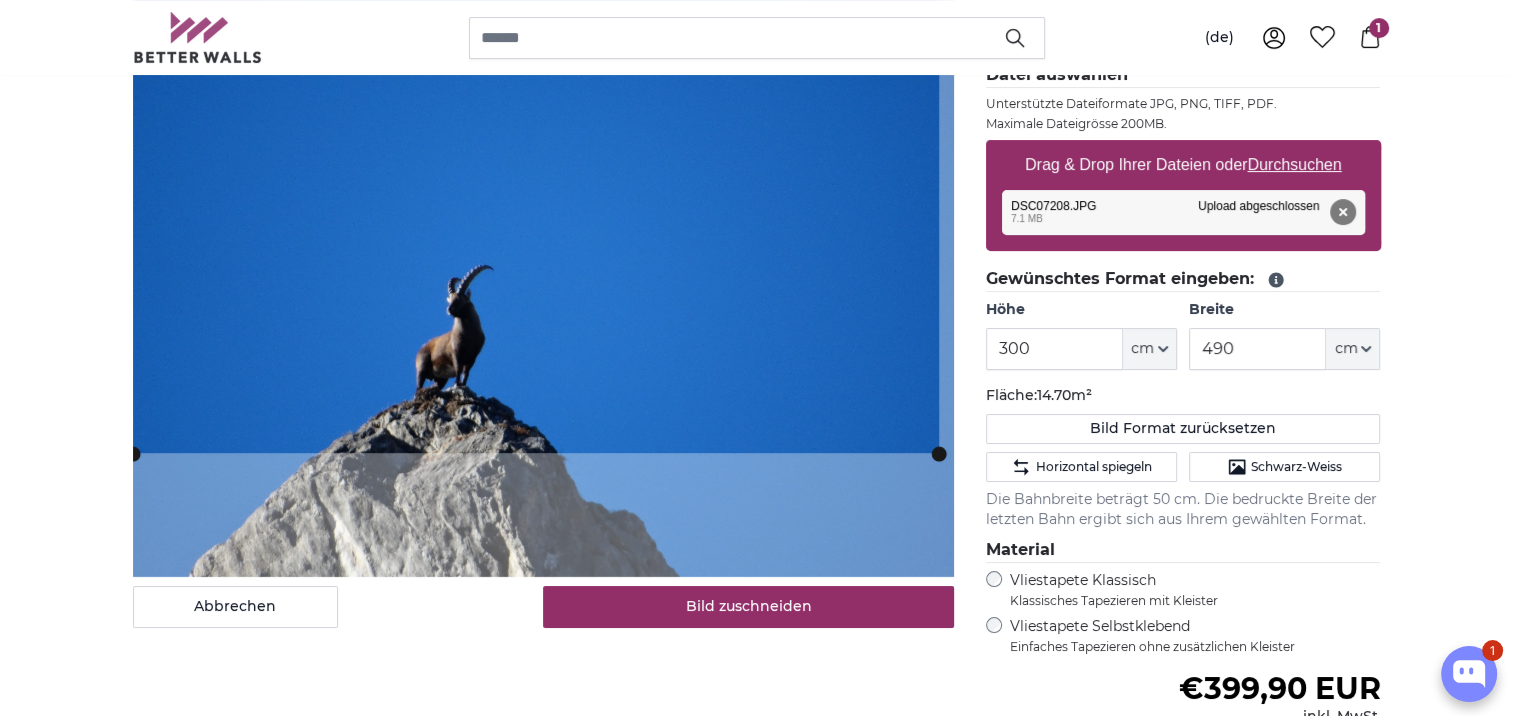 click 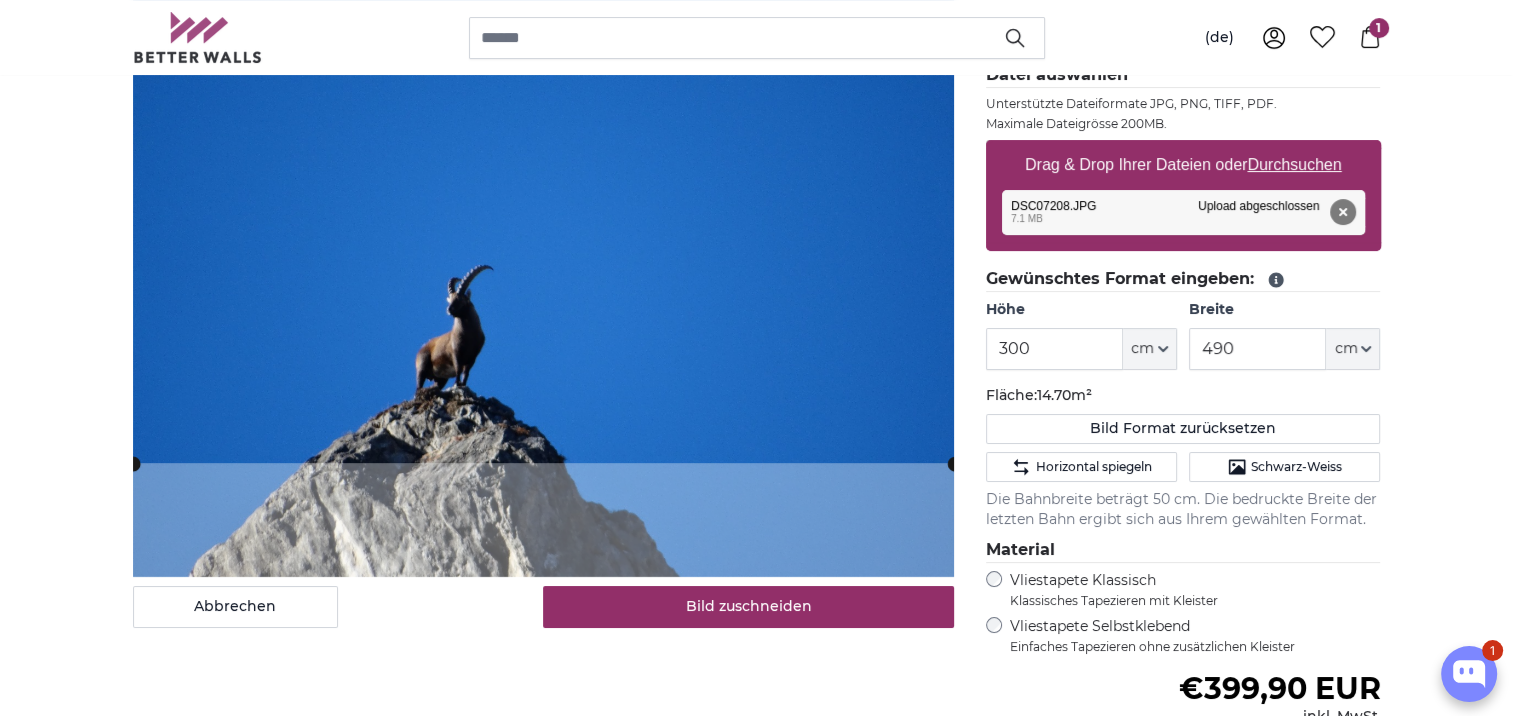 click 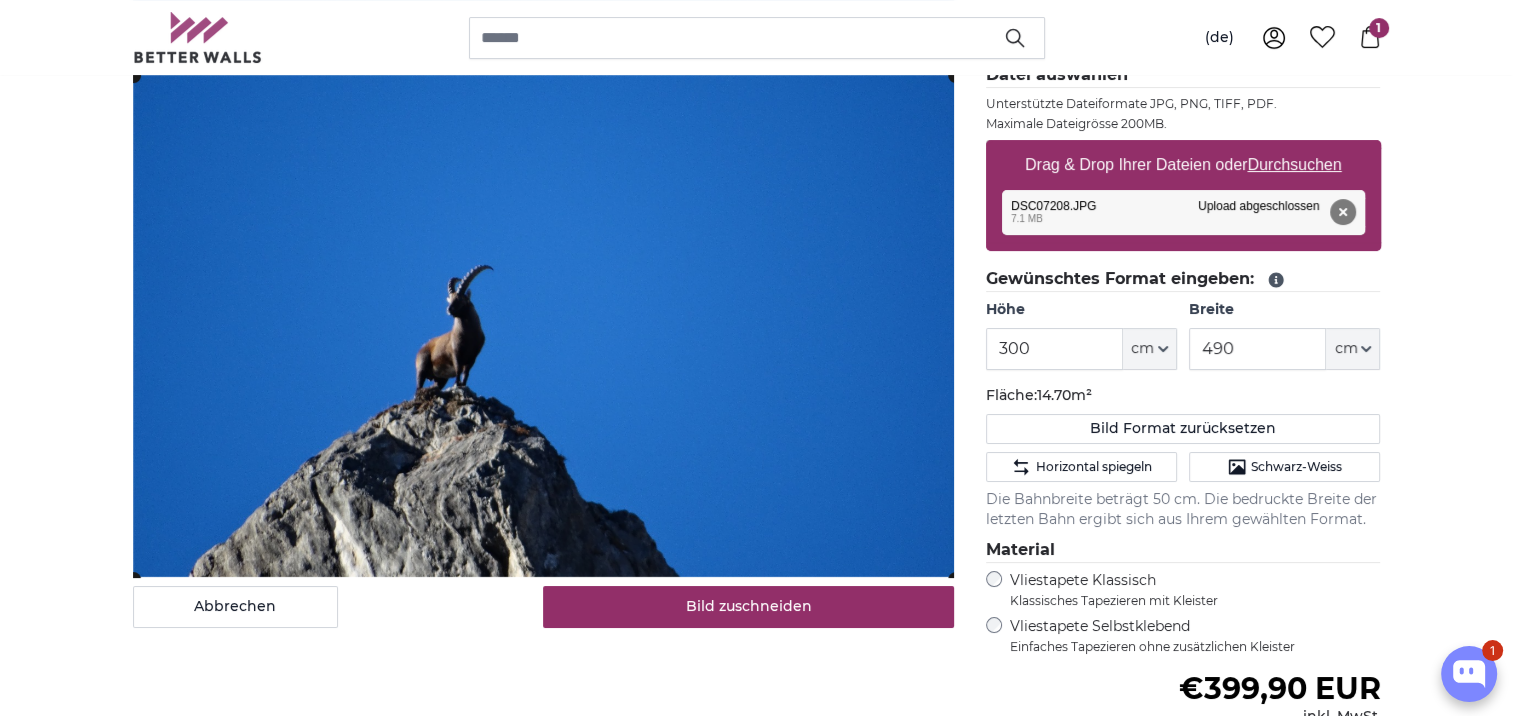 click 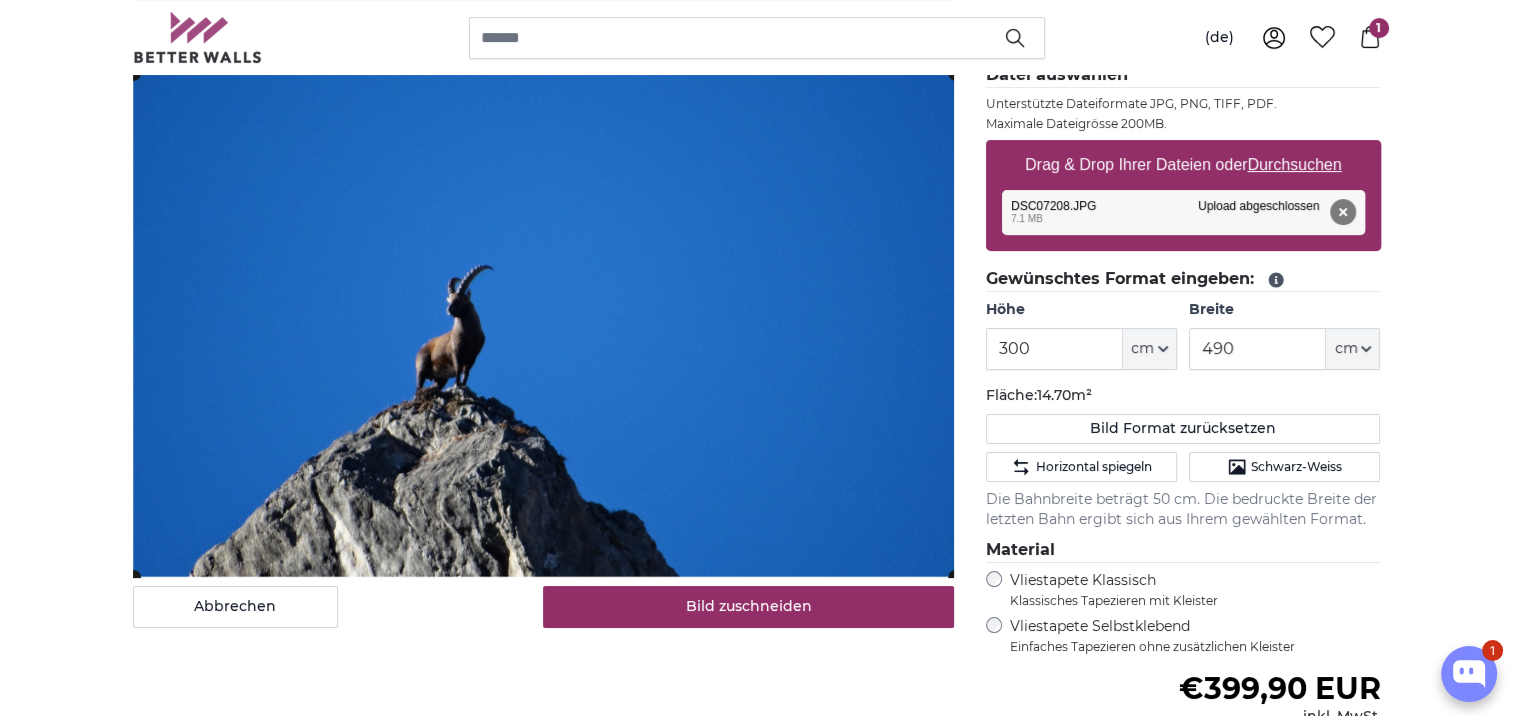 click 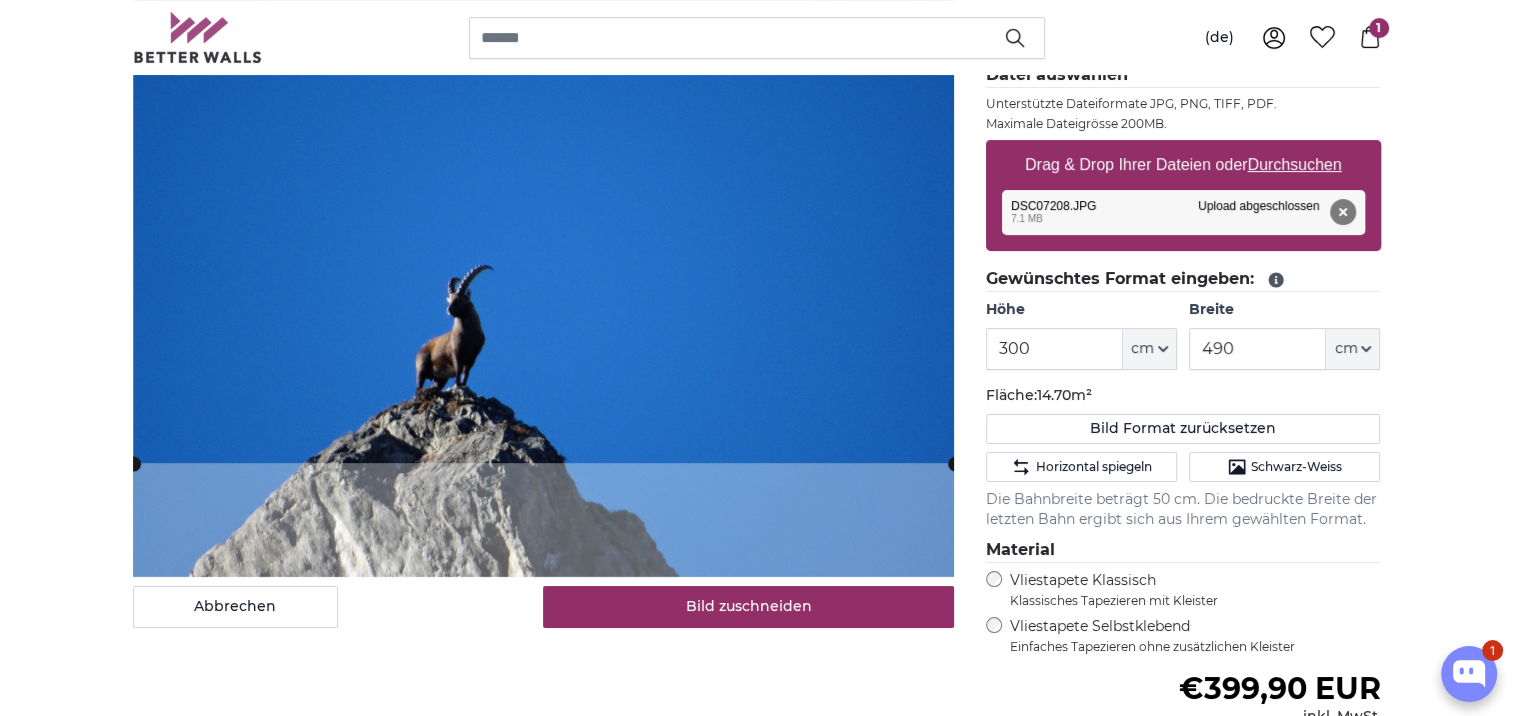 click 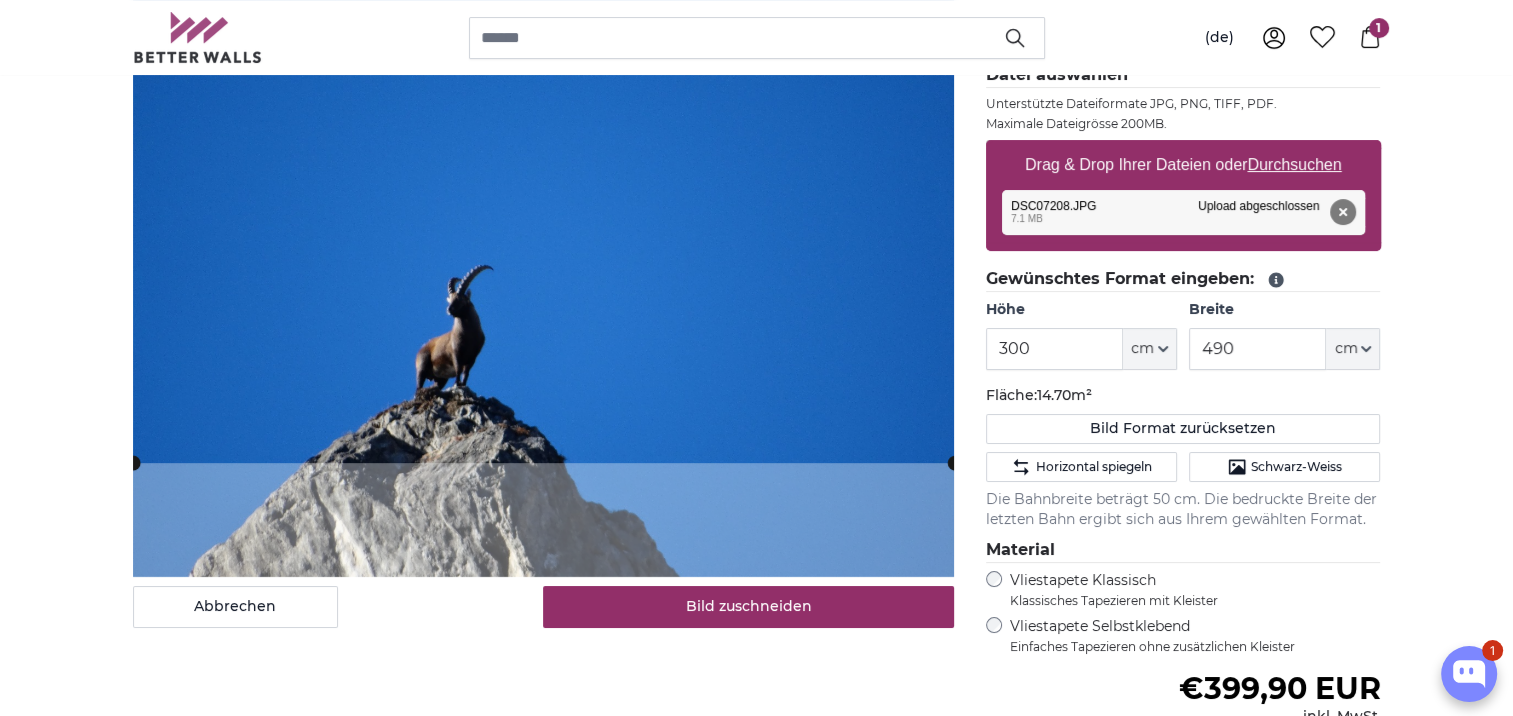 click 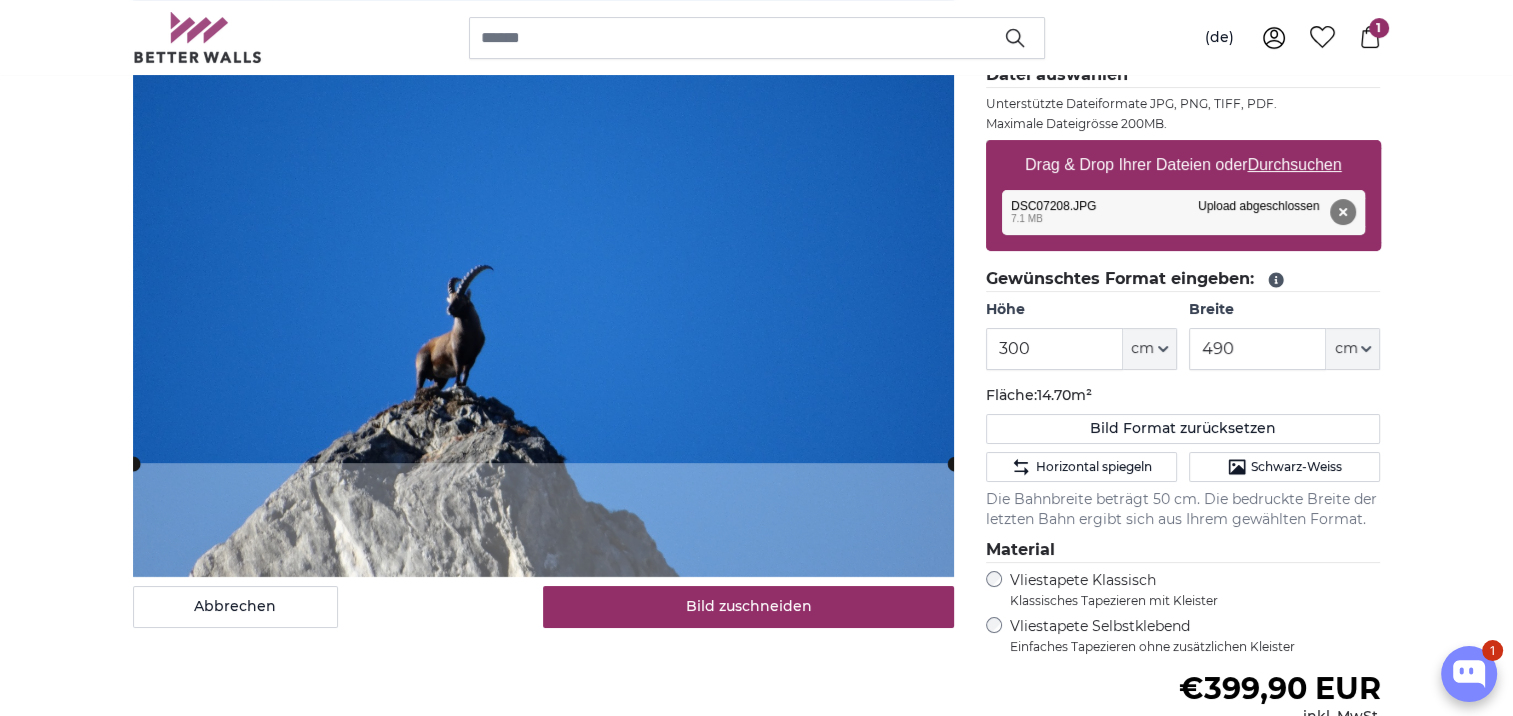 click on "Abbrechen
Bild zuschneiden
Bahnen ausblenden" at bounding box center [543, 479] 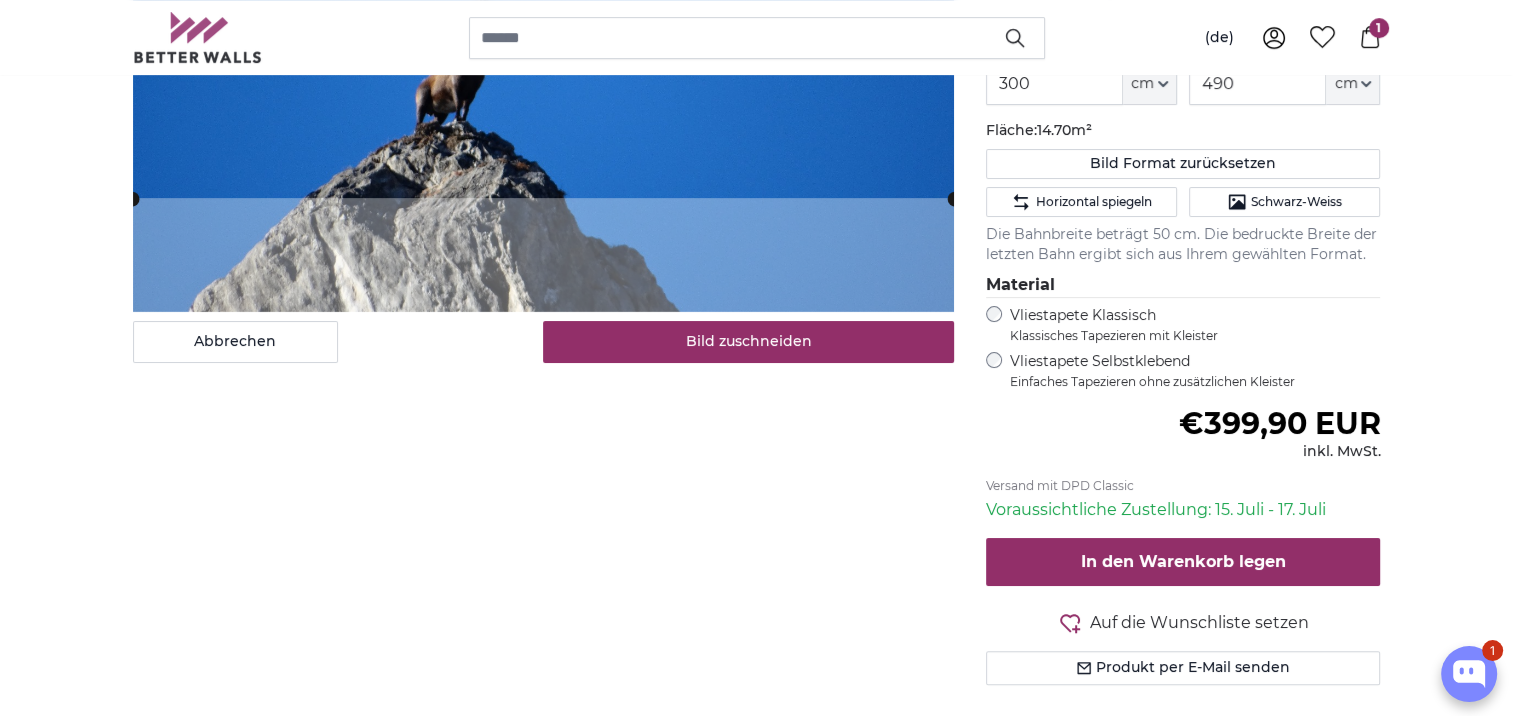 scroll, scrollTop: 600, scrollLeft: 0, axis: vertical 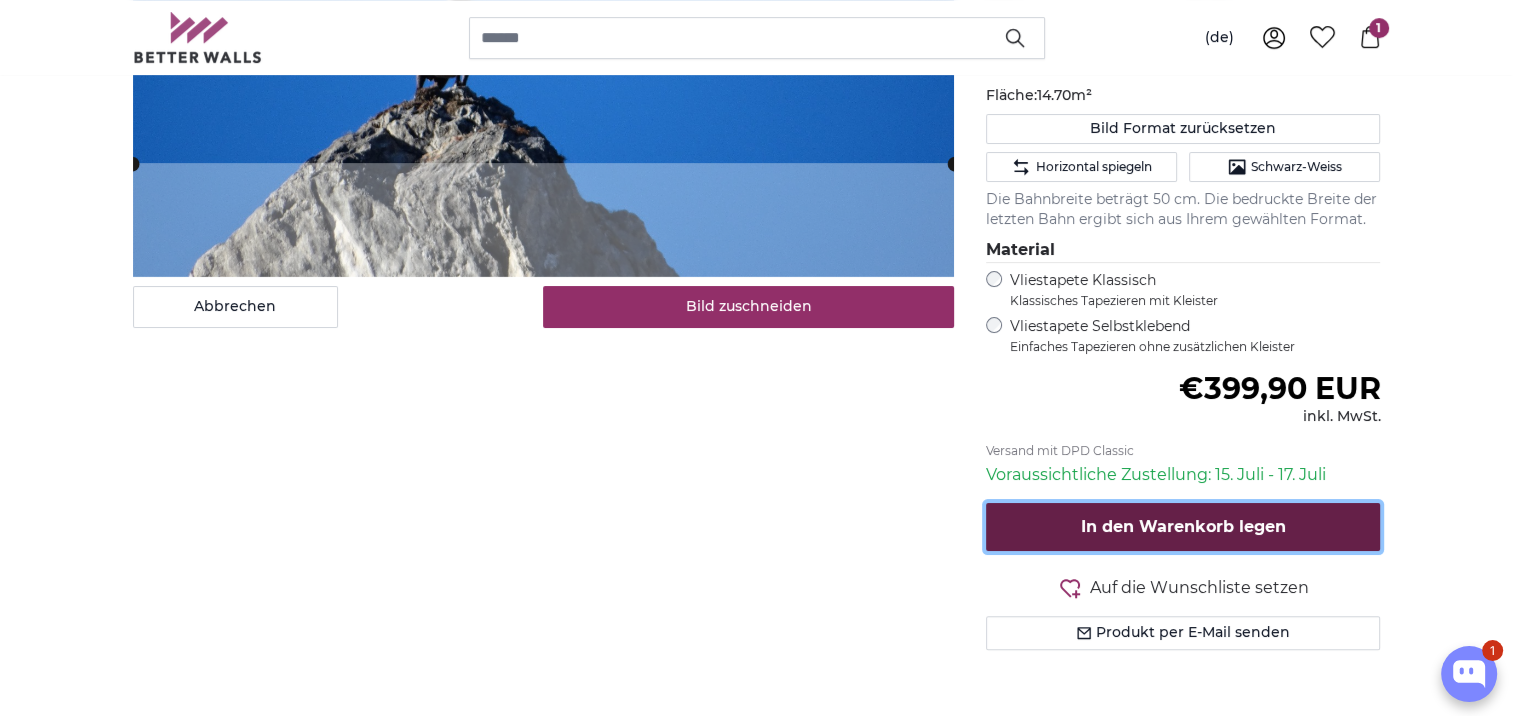 click on "In den Warenkorb legen" at bounding box center [1183, 526] 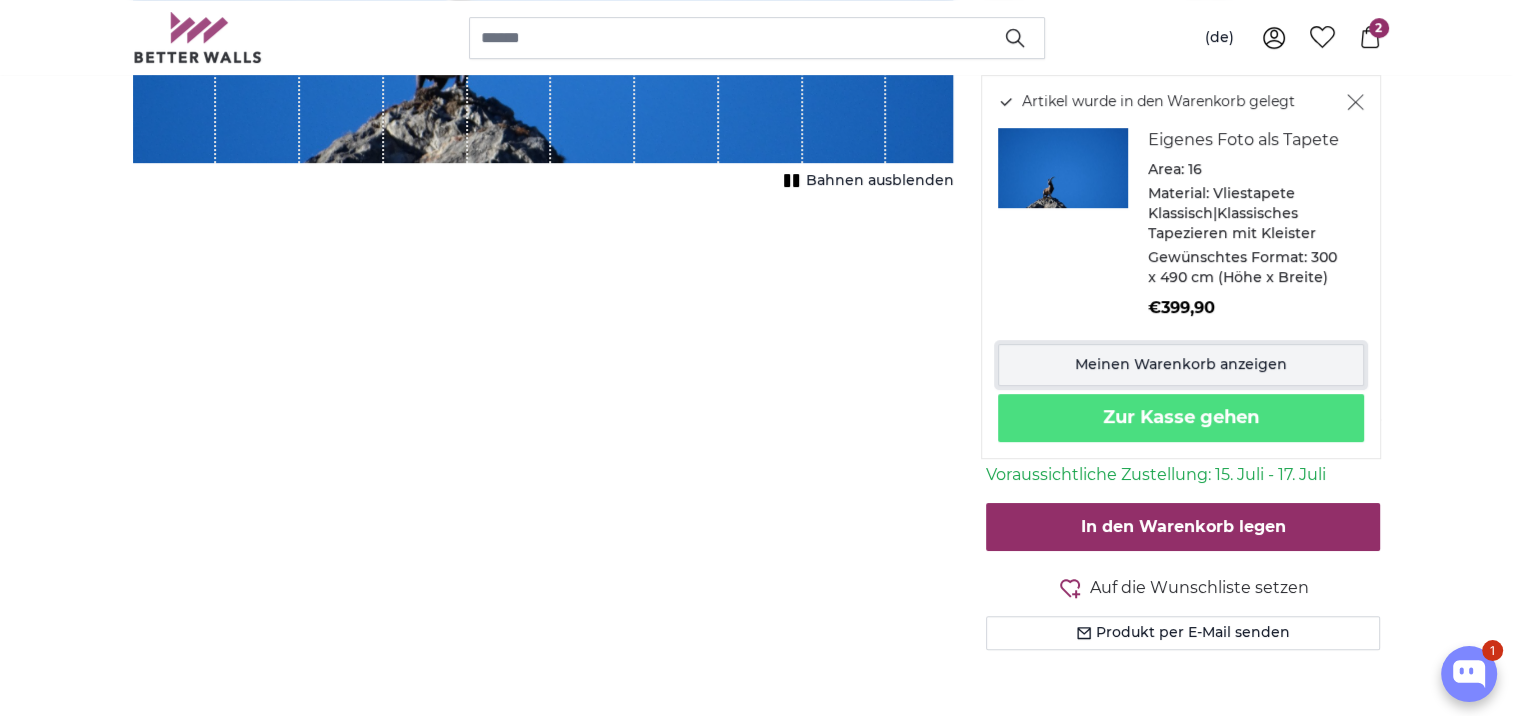 click on "Meinen Warenkorb anzeigen" at bounding box center (1181, 365) 